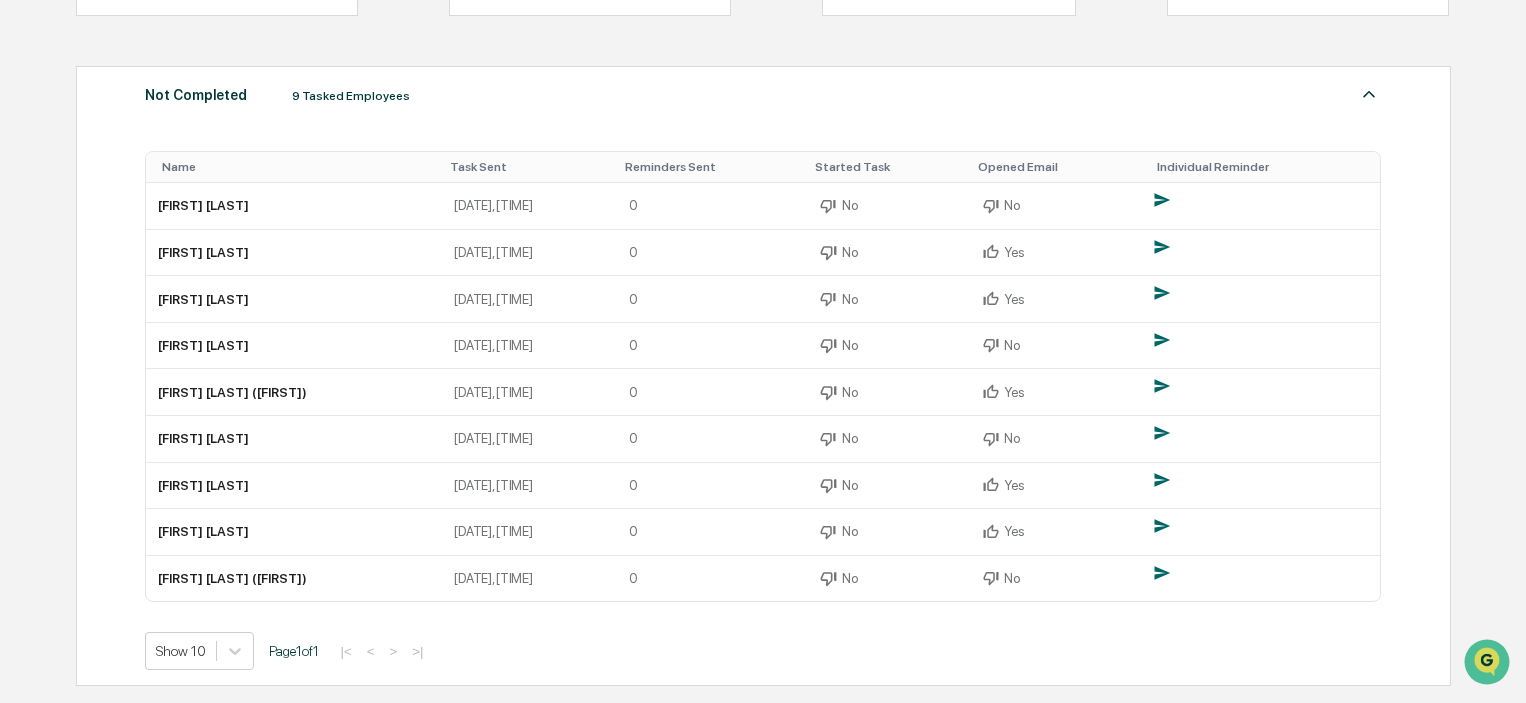 scroll, scrollTop: 0, scrollLeft: 0, axis: both 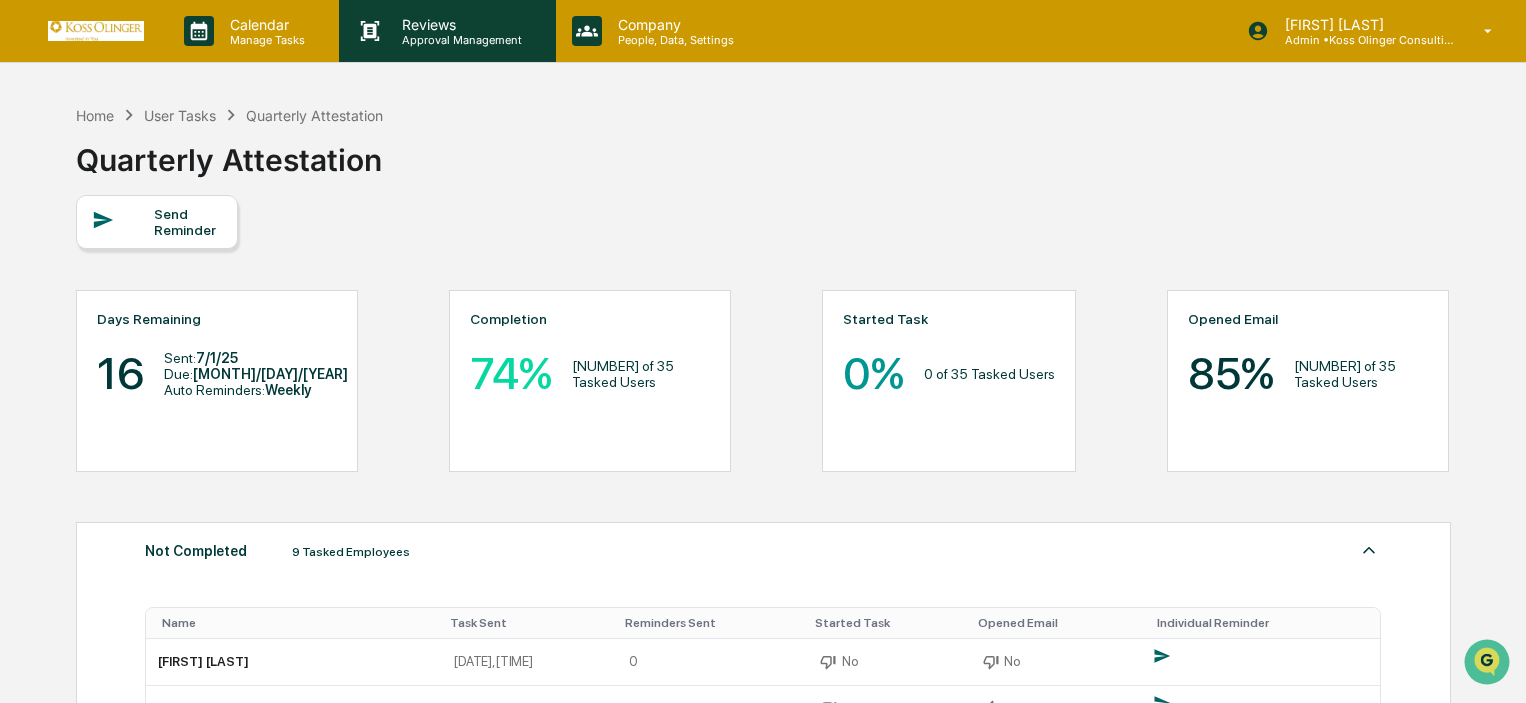 click on "Reviews" at bounding box center (459, 24) 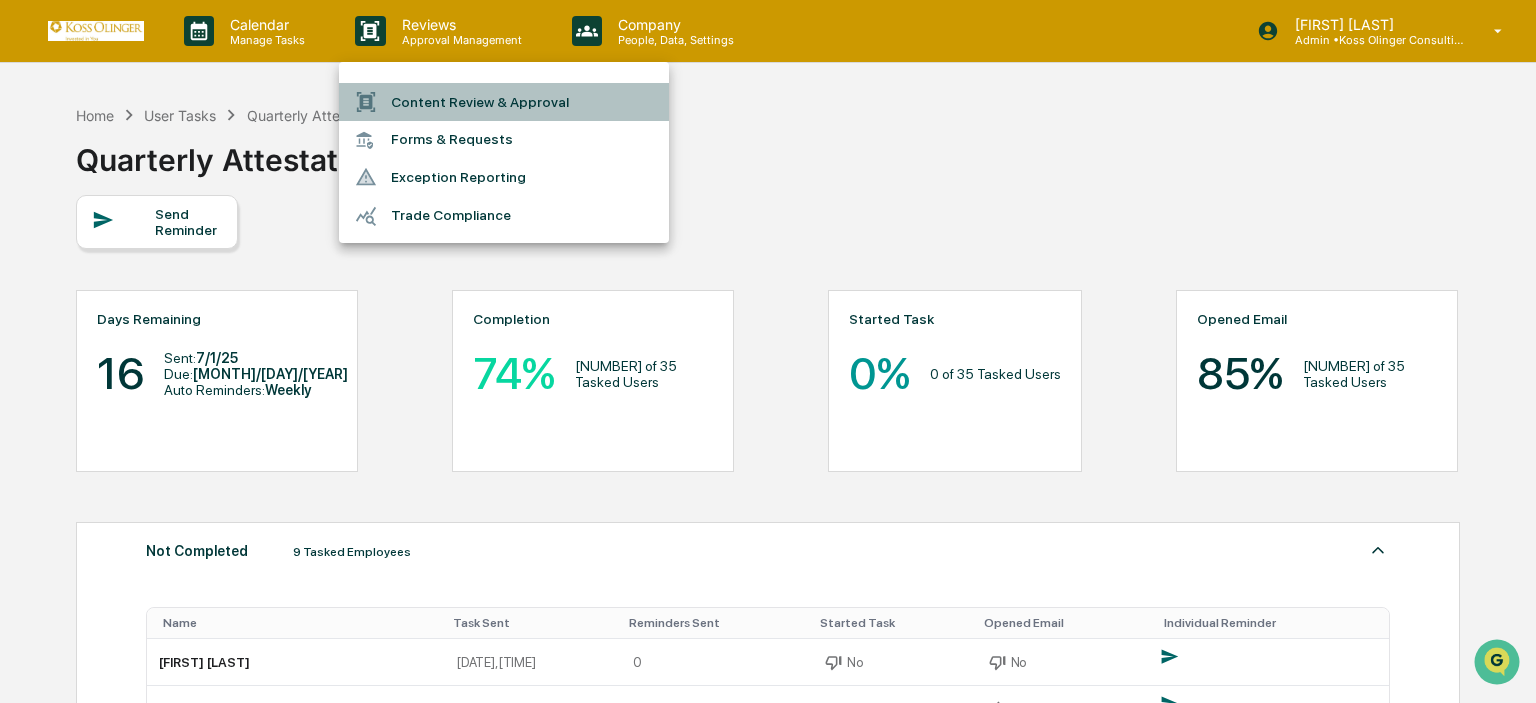 click on "Content Review & Approval" at bounding box center (504, 102) 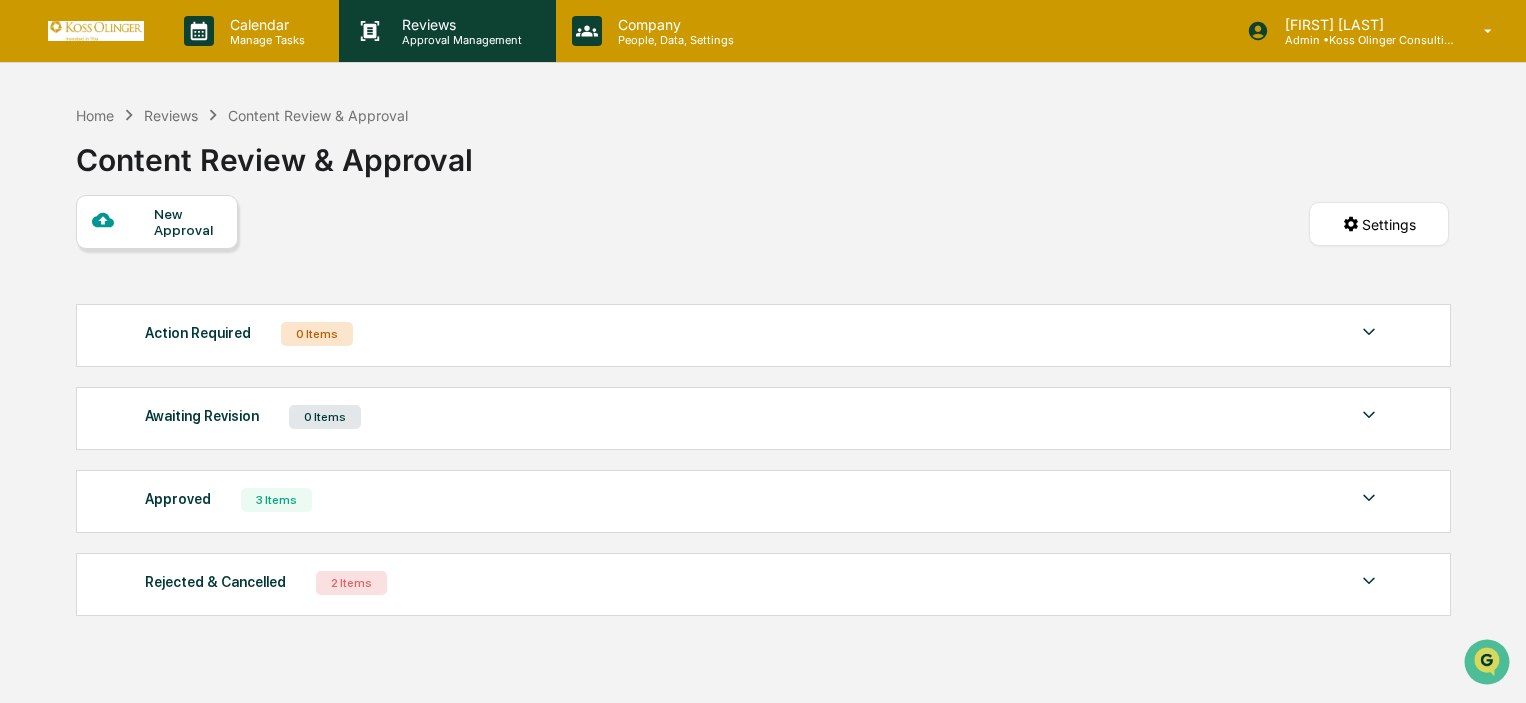 click on "Reviews Approval Management" at bounding box center [447, 31] 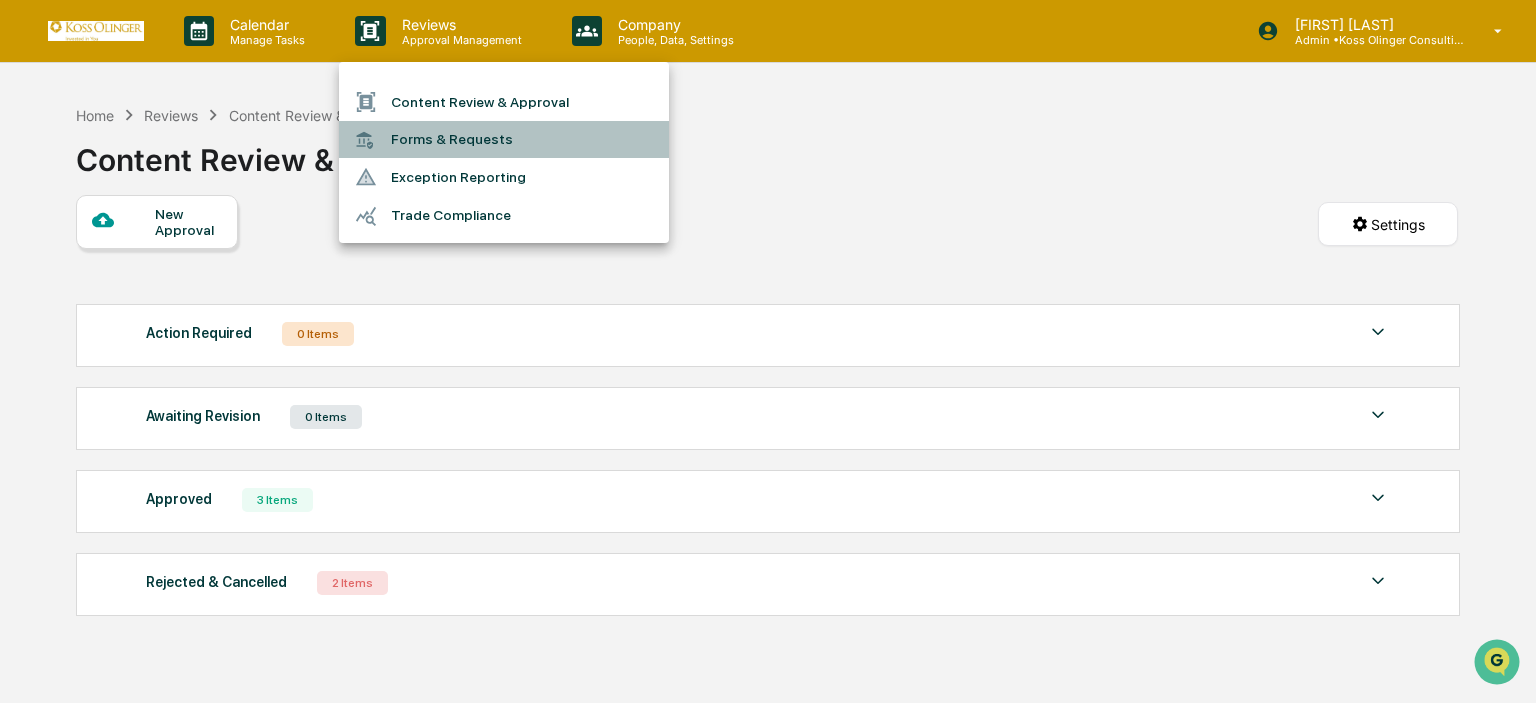 click on "Forms & Requests" at bounding box center (504, 139) 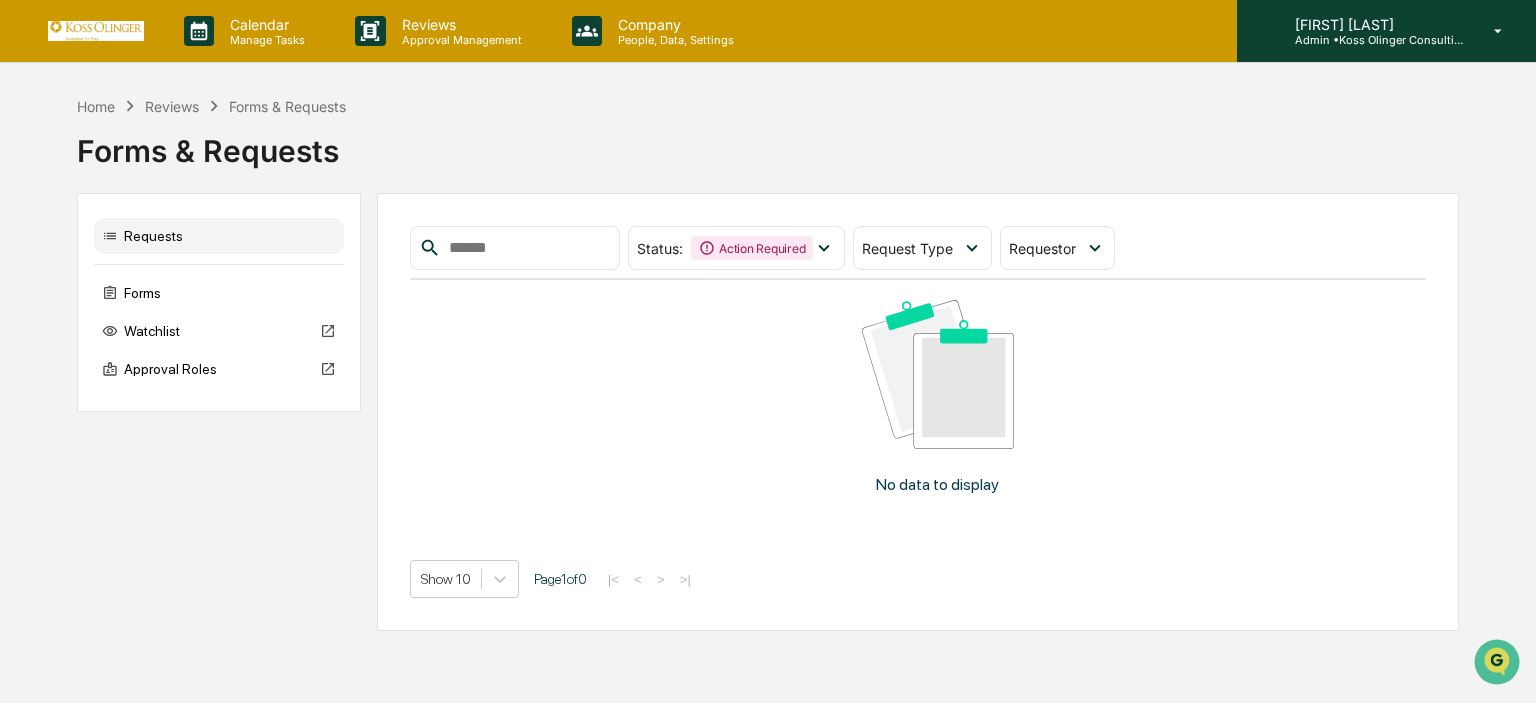 click on "[FIRST] [LAST]" at bounding box center [1372, 24] 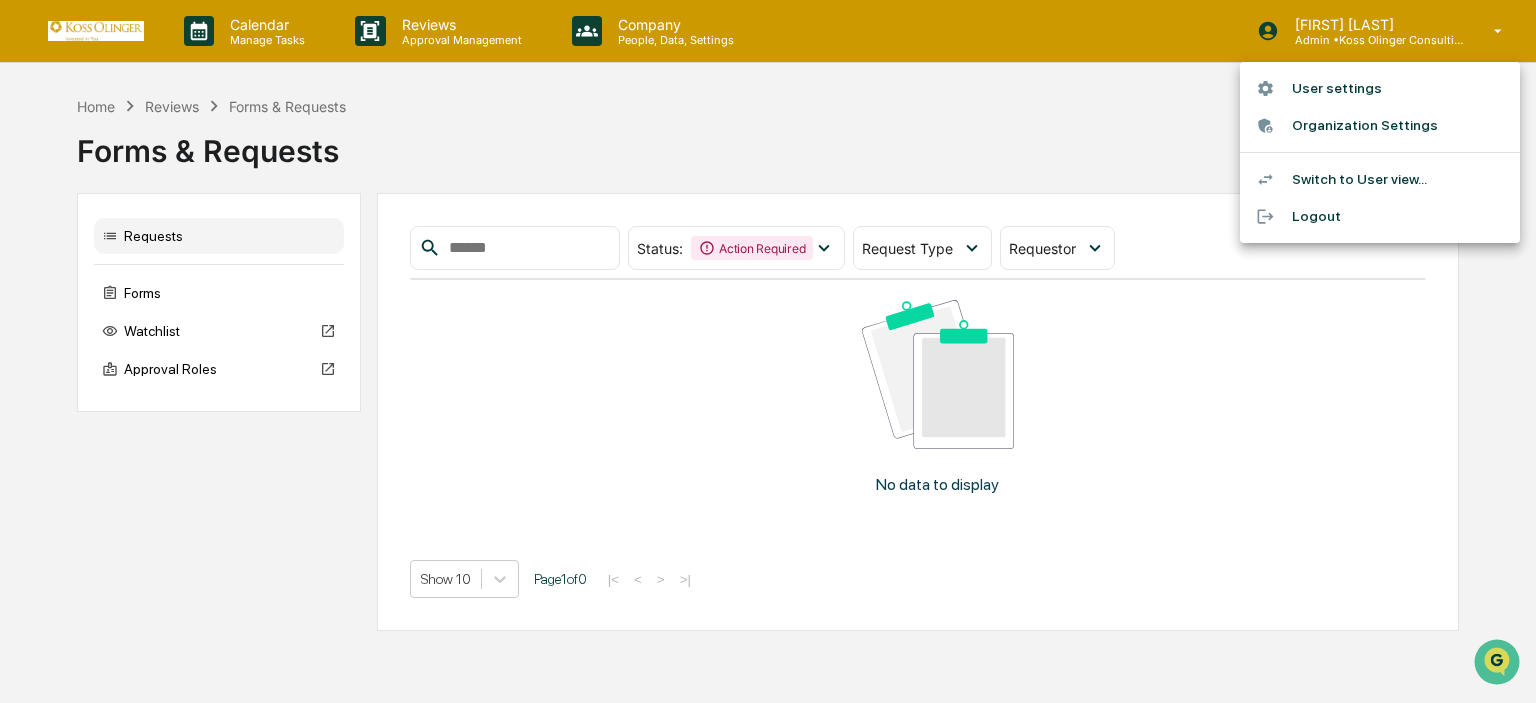 click on "Switch to User view..." at bounding box center (1380, 179) 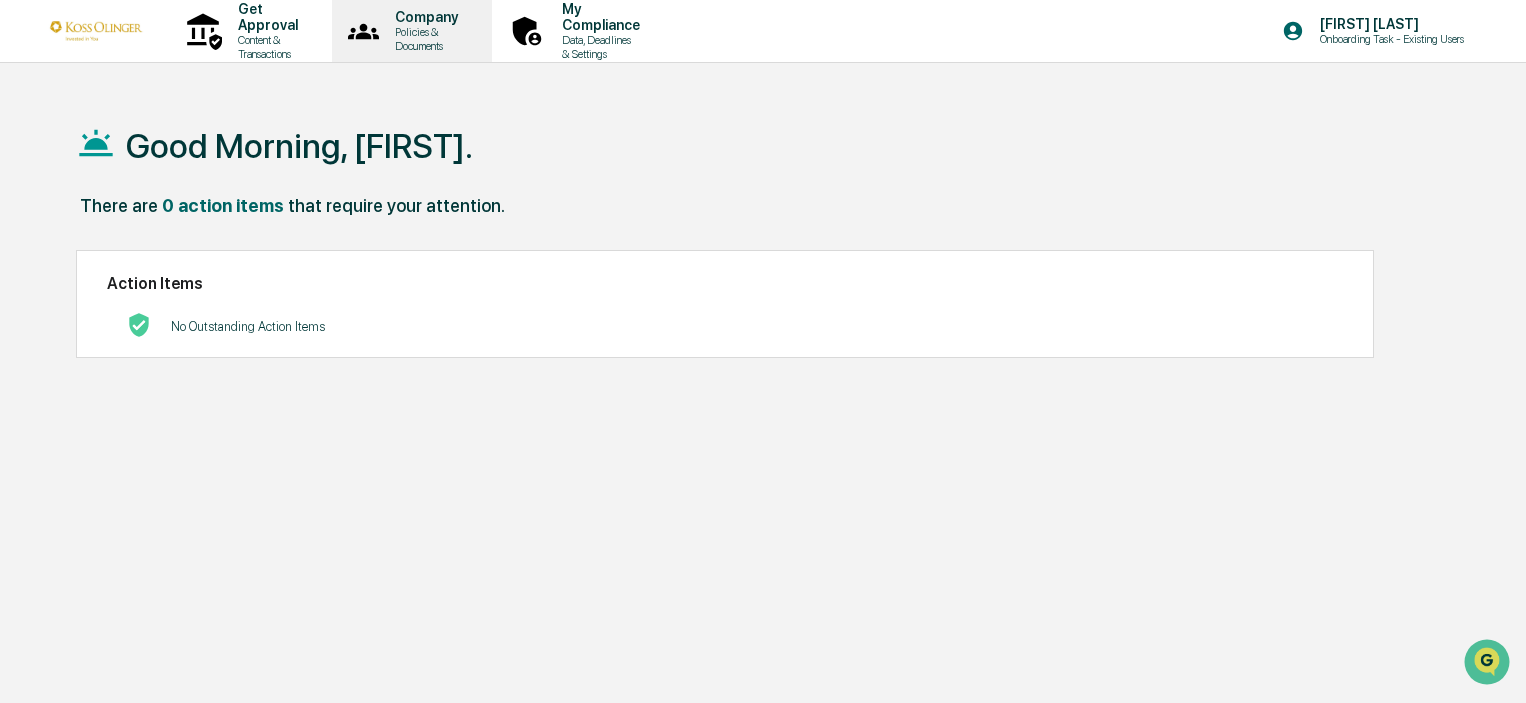 click on "Company Policies & Documents" at bounding box center (410, 31) 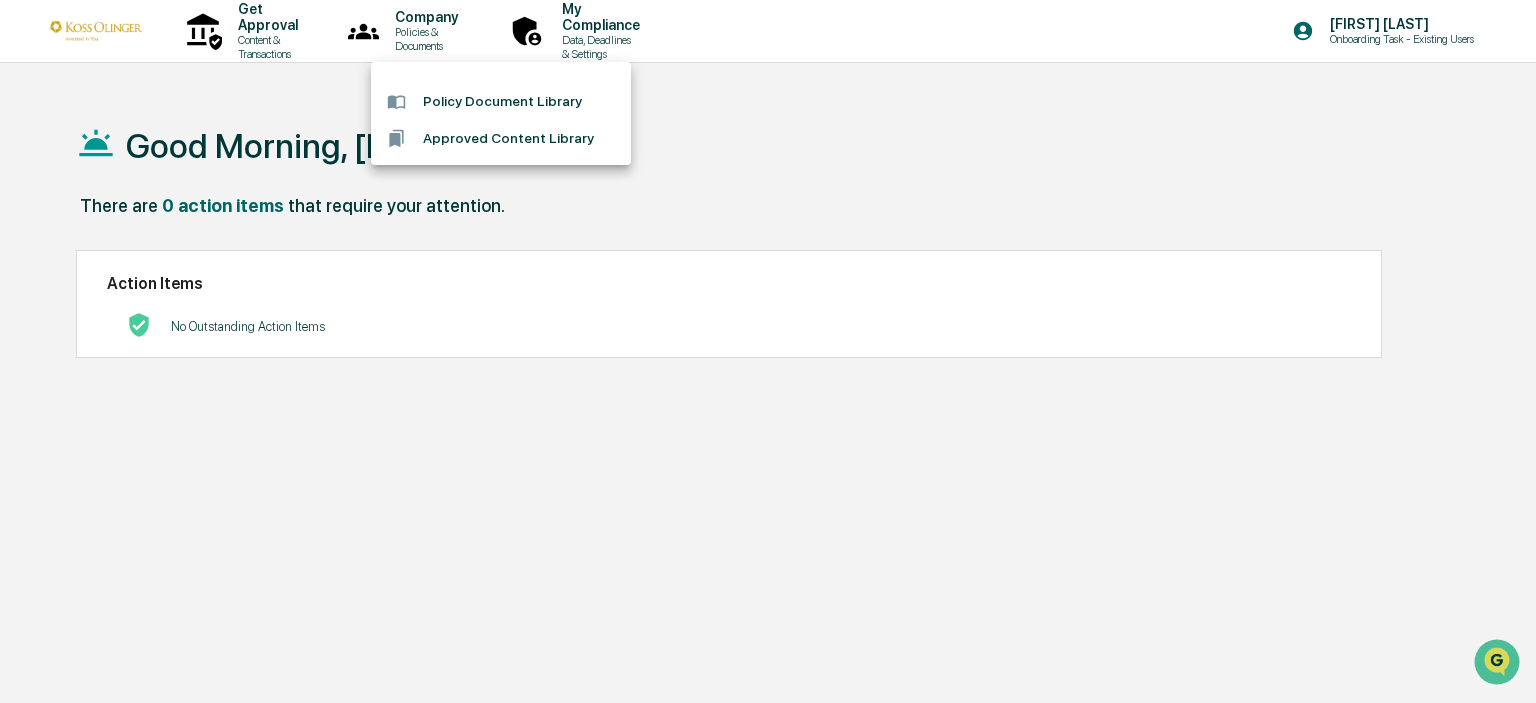 click at bounding box center [768, 351] 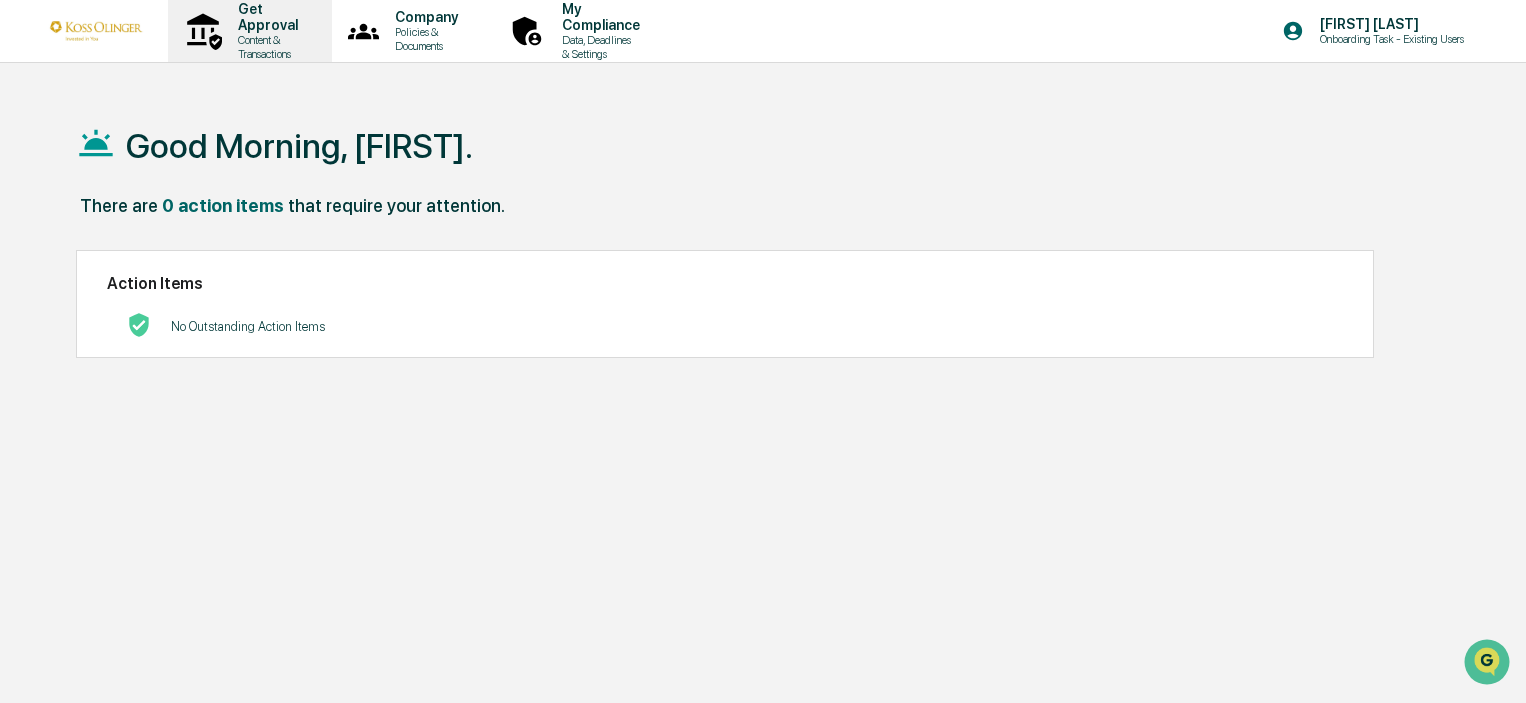 click on "Content & Transactions" at bounding box center (265, 47) 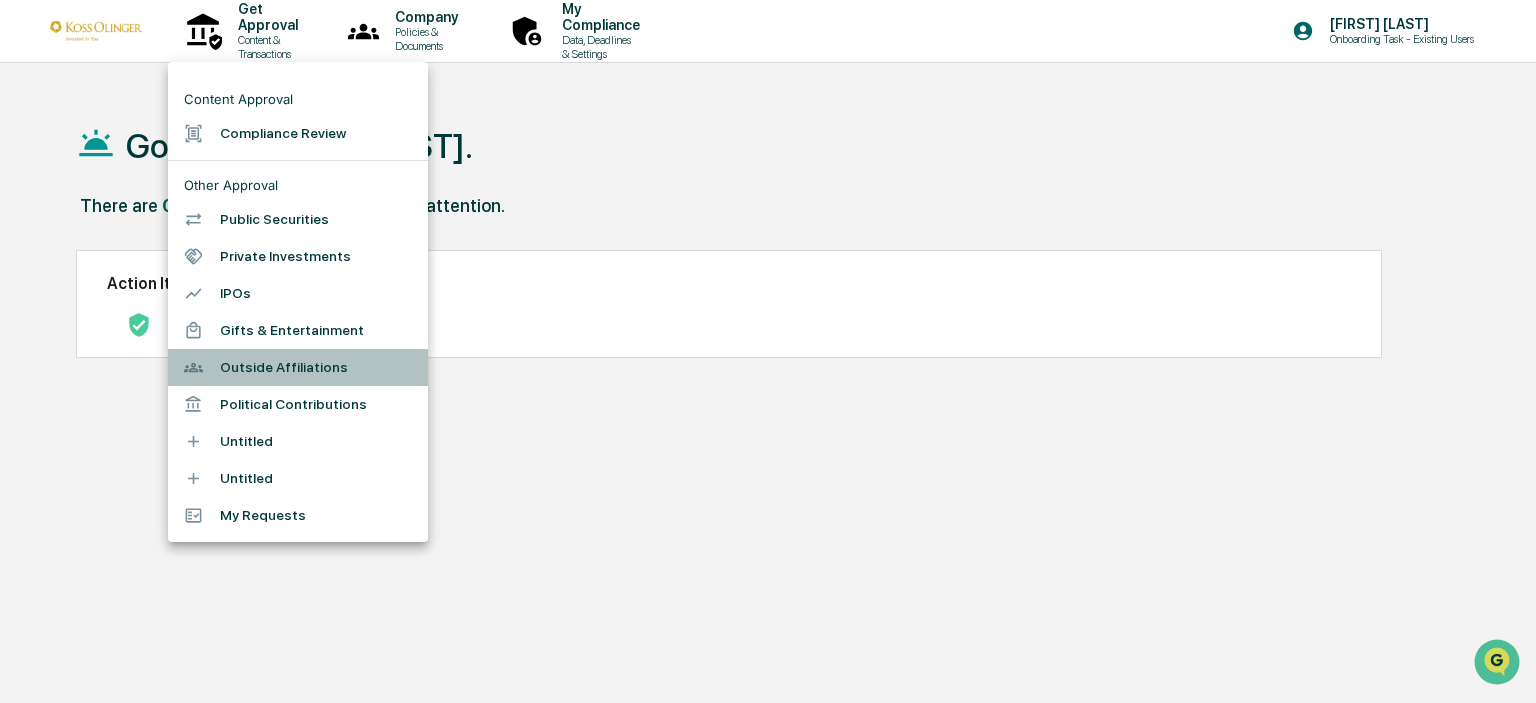 click on "Outside Affiliations" at bounding box center (298, 367) 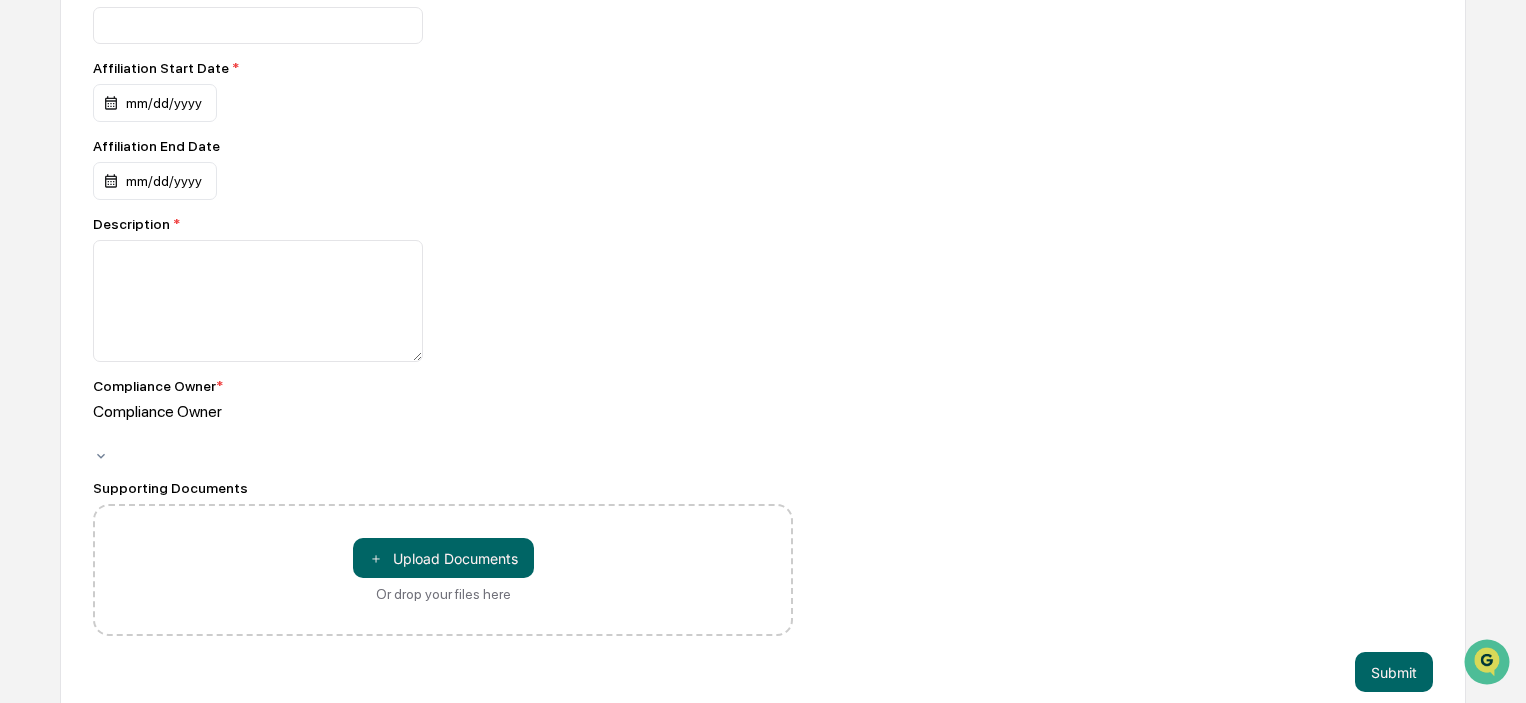 scroll, scrollTop: 0, scrollLeft: 0, axis: both 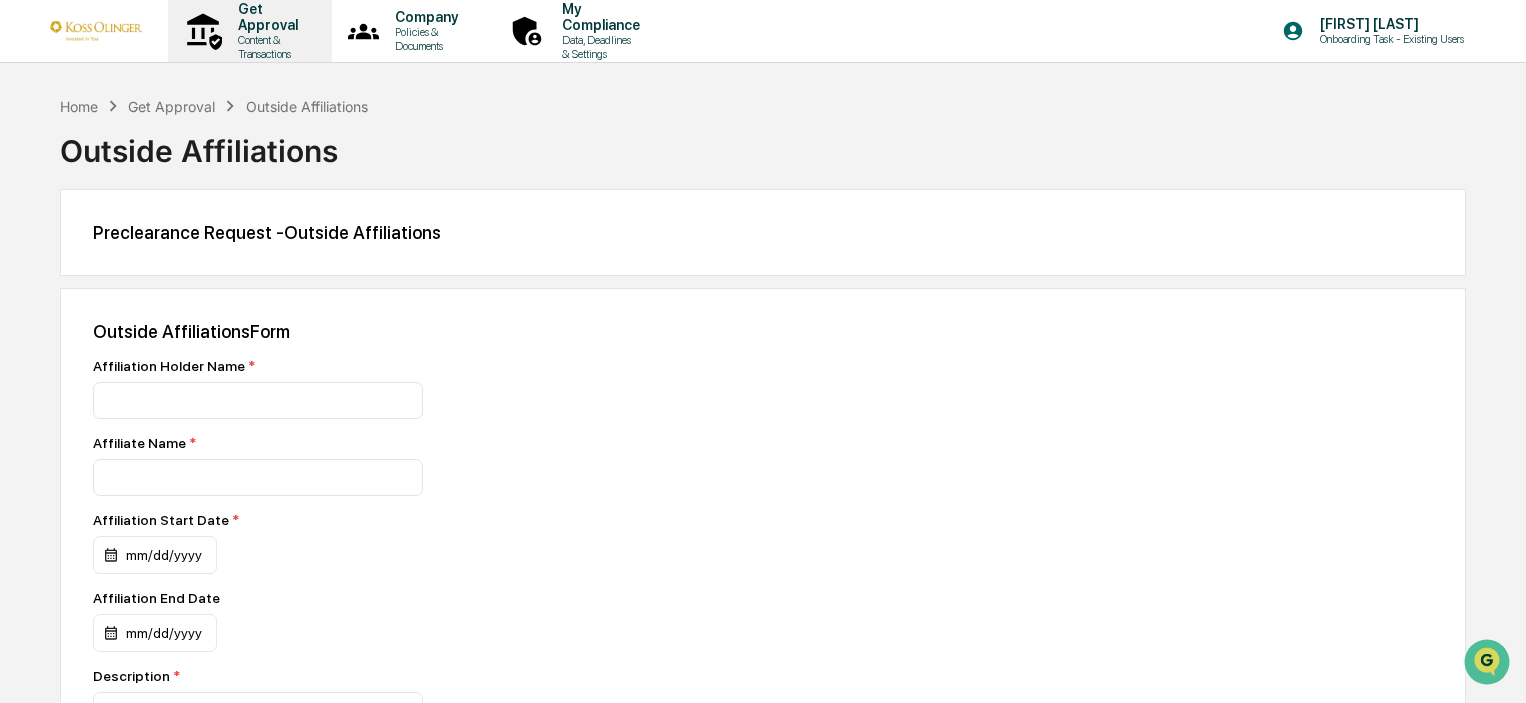 click on "Get Approval Content & Transactions" at bounding box center [248, 31] 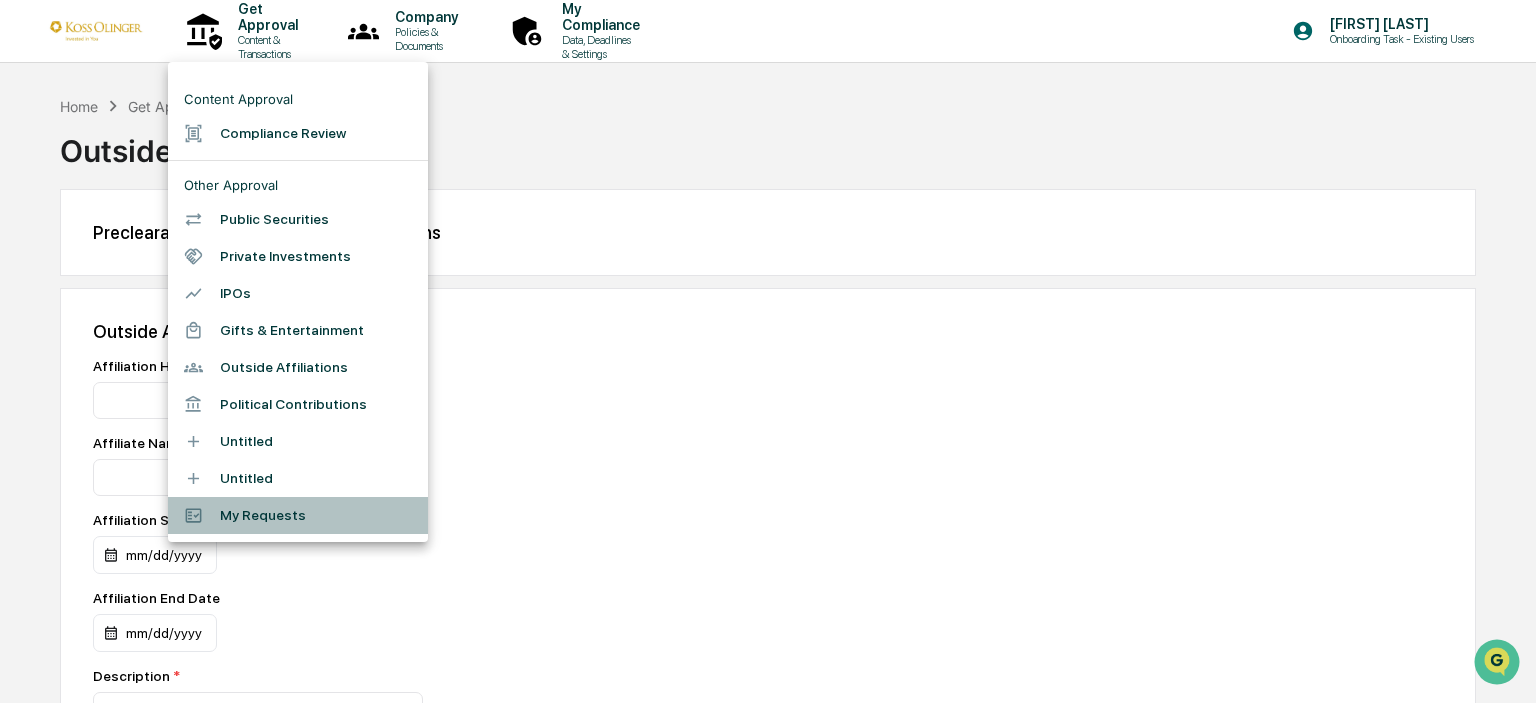 click on "My Requests" at bounding box center (298, 515) 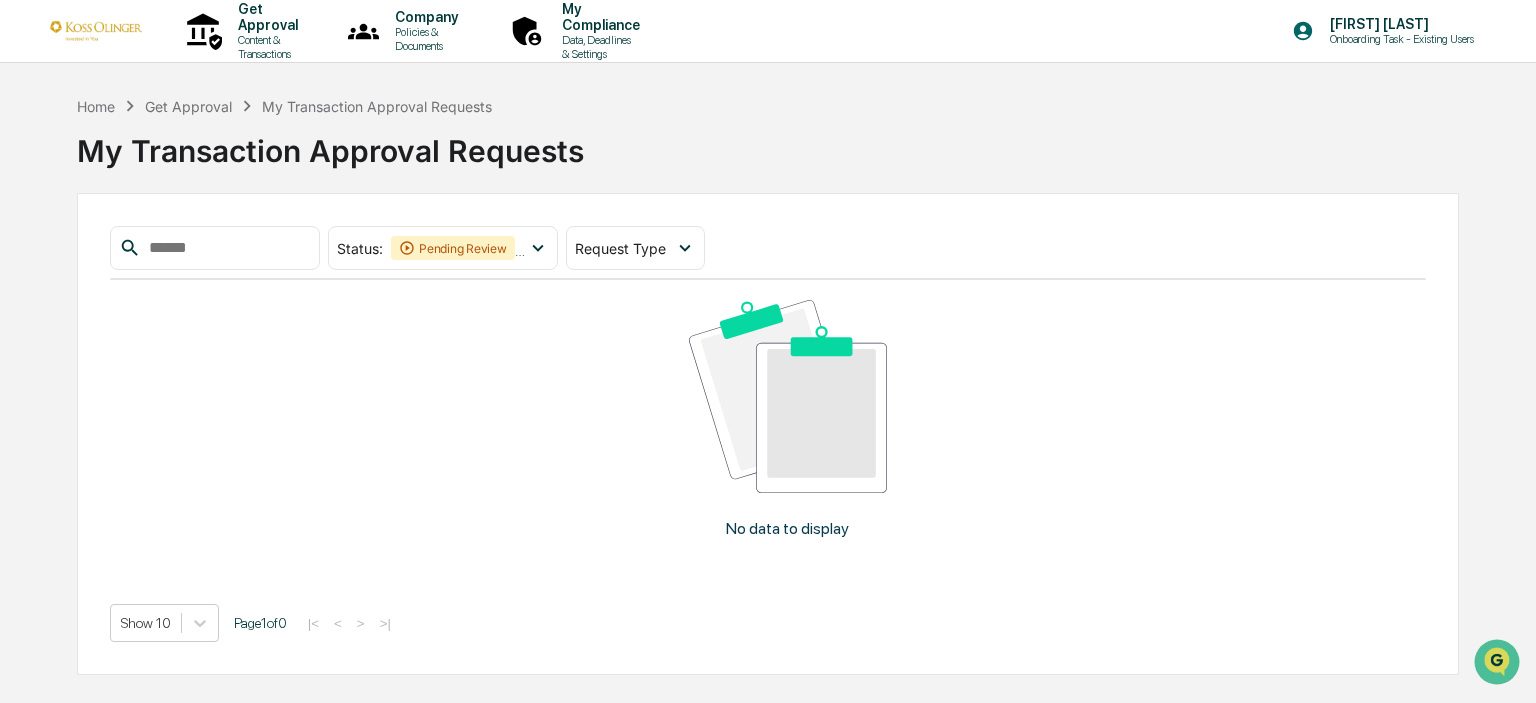 click on "Get Approval Content & Transactions Company Policies & Documents My Compliance Data, Deadlines & Settings [FIRST] [LAST] Onboarding Task - Existing Users Home My Compliance My Compliance [FIRST] [LAST] User | Administrator Personal Information Registration, Licensing & Accreditation Continuing Education & Renewals Linked Accounts Reported Information Activity Settings Transactions (Public) Holdings (Public) Transactions (Private) Holdings (Private) IPOs Gifts & Entertainment Outside Affiliations Public Company Affiliations Client Affiliations Political Contributions Client Affiliation Data EXPORT No data to display Show 10 Page  1  of  0   |<   <   >   >|" at bounding box center (768, 351) 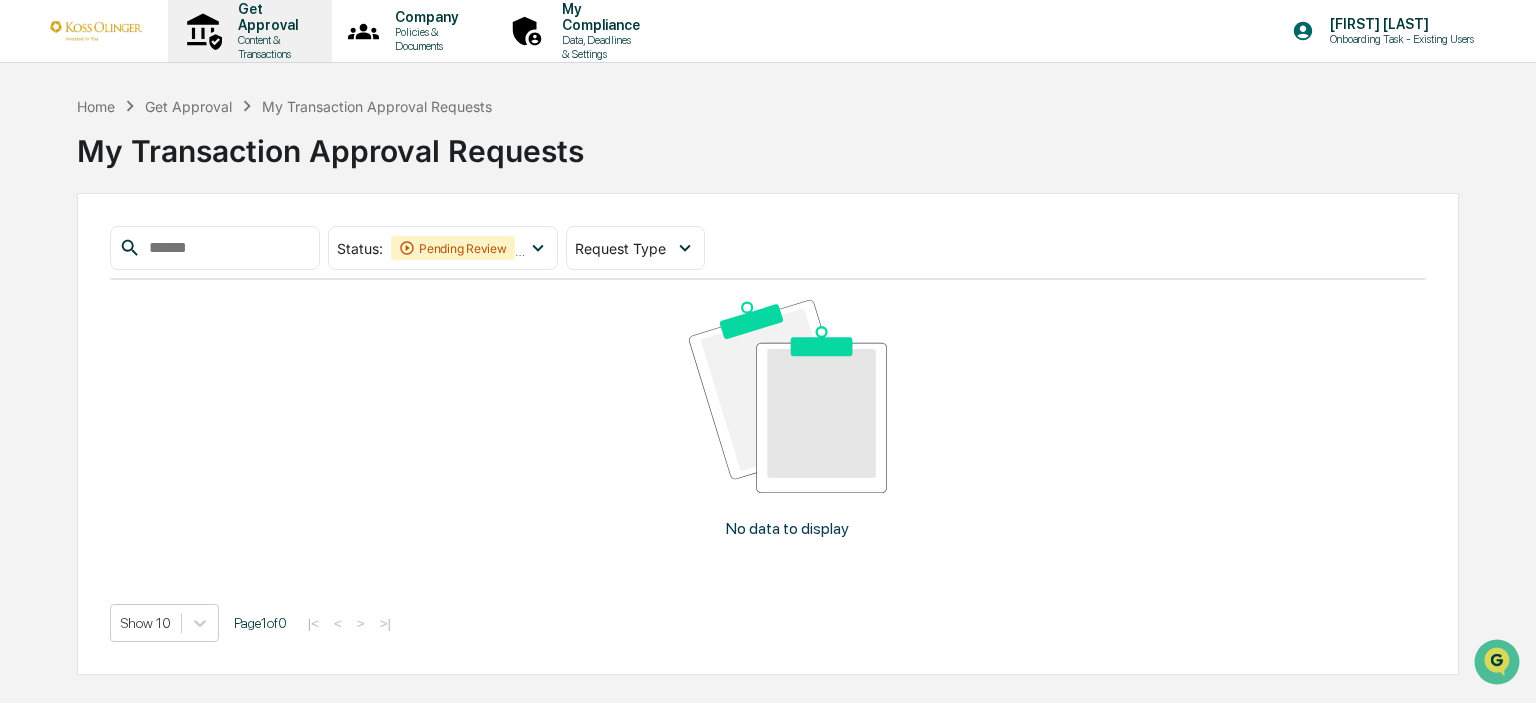 click on "Content & Transactions" at bounding box center [265, 47] 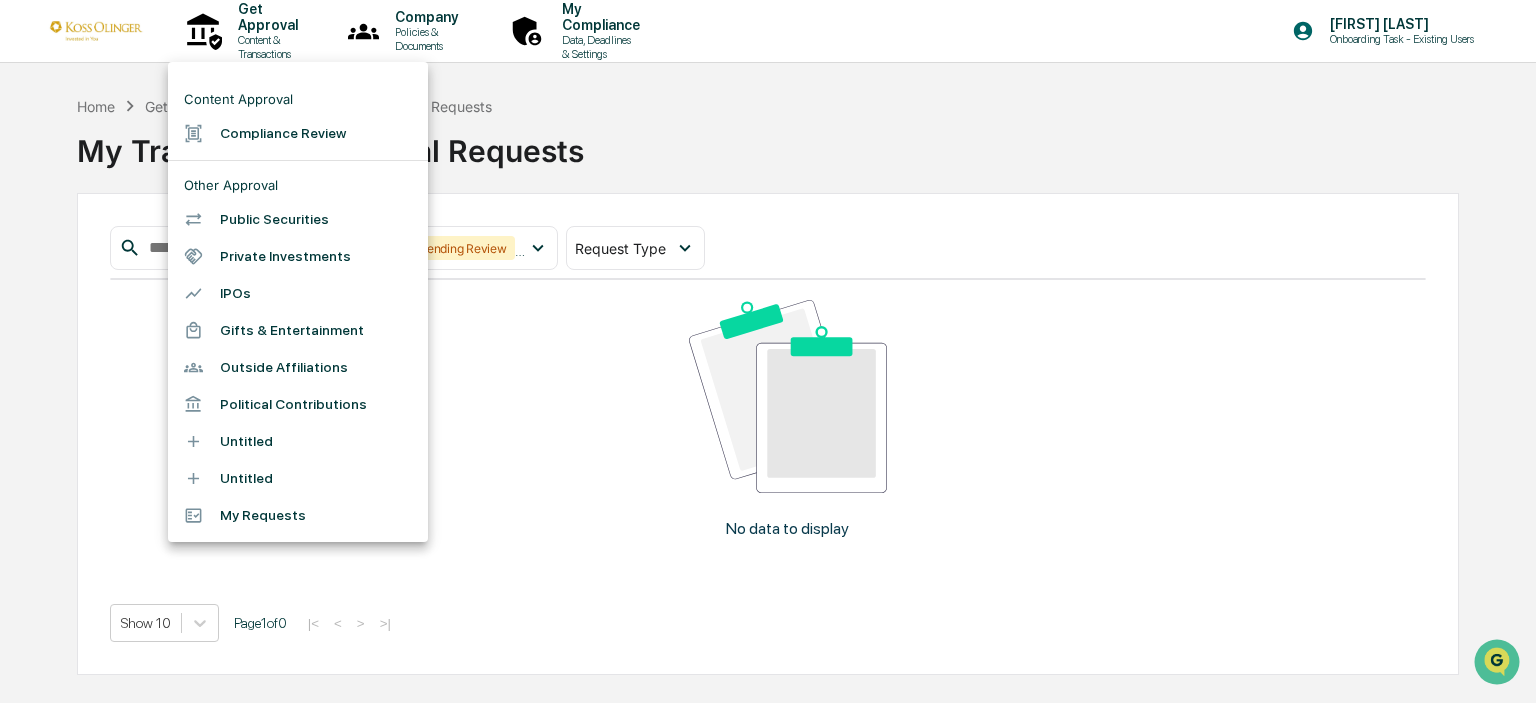 click at bounding box center (768, 351) 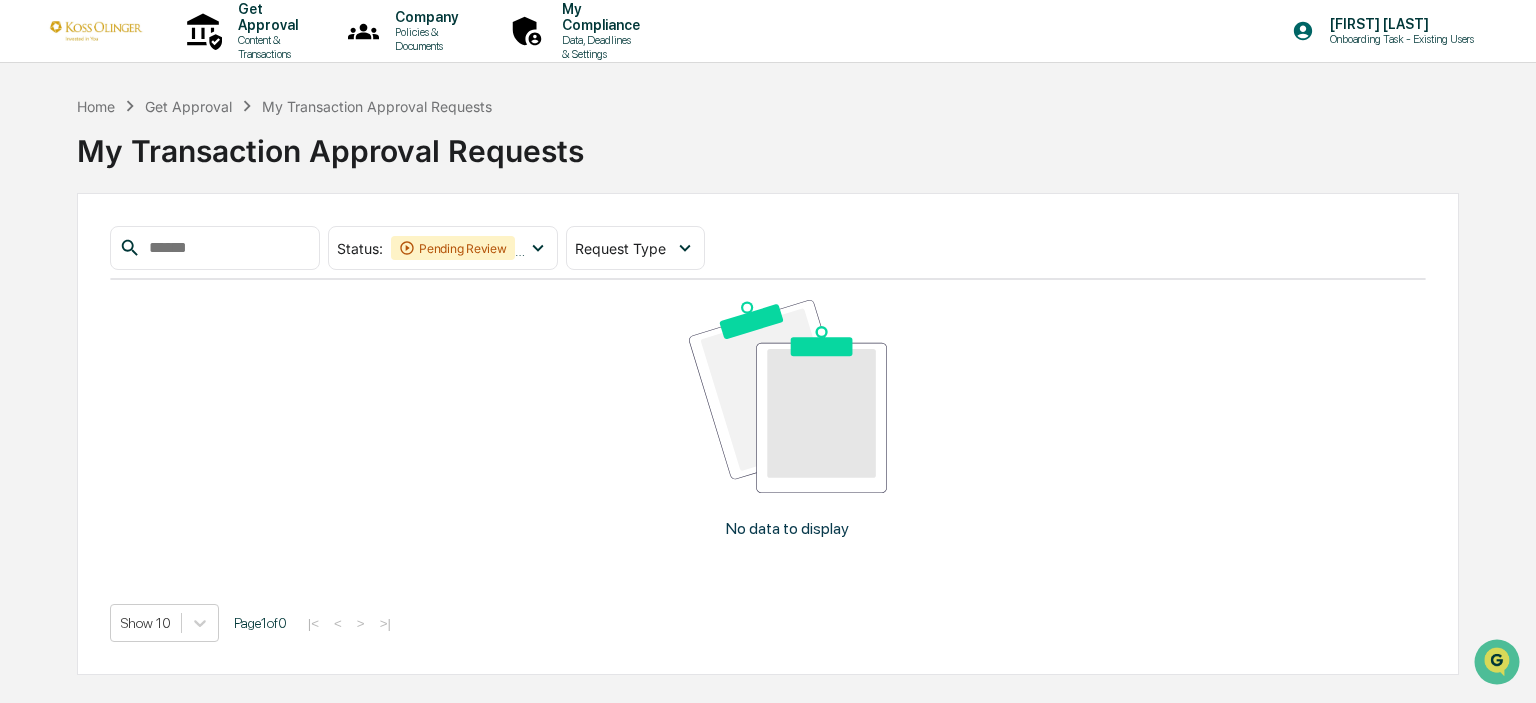 click on "Company" at bounding box center [423, 17] 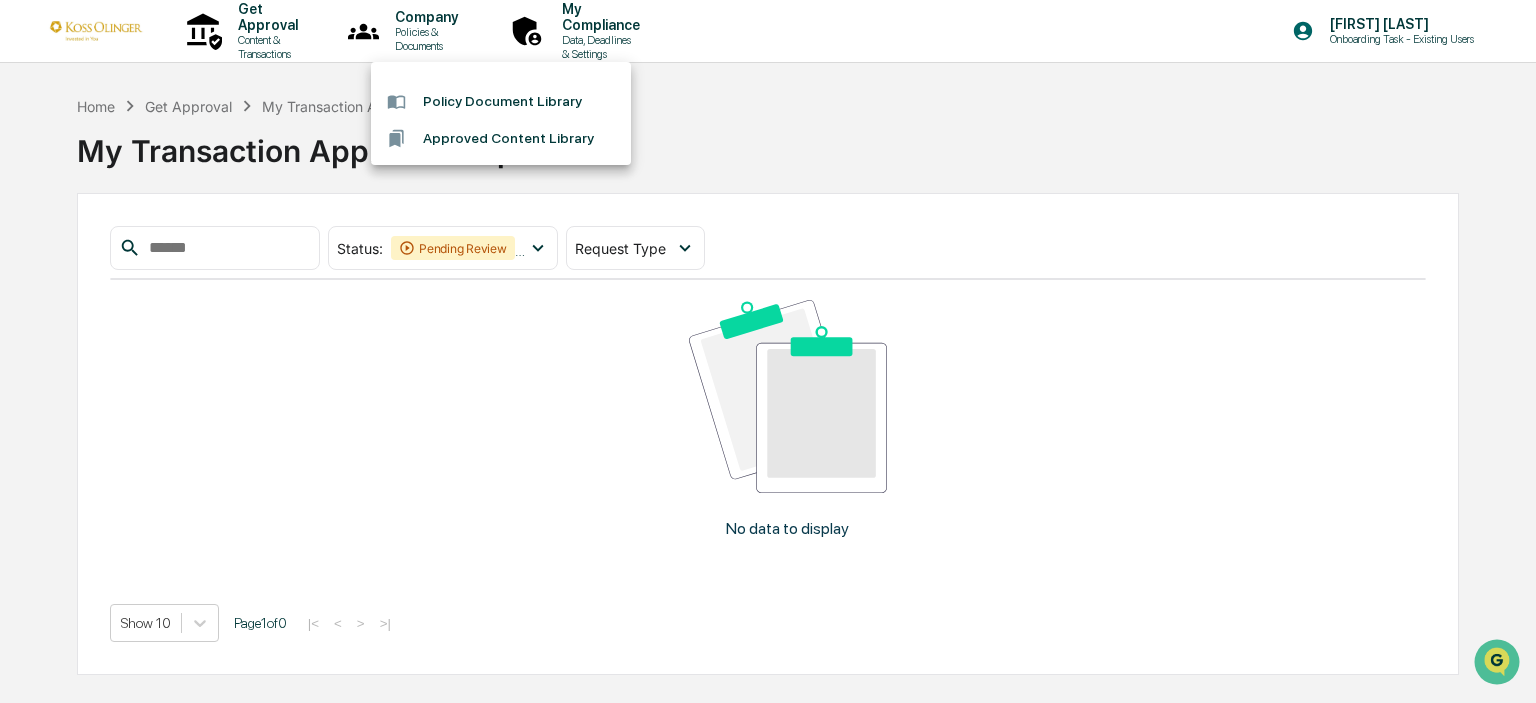 click at bounding box center [768, 351] 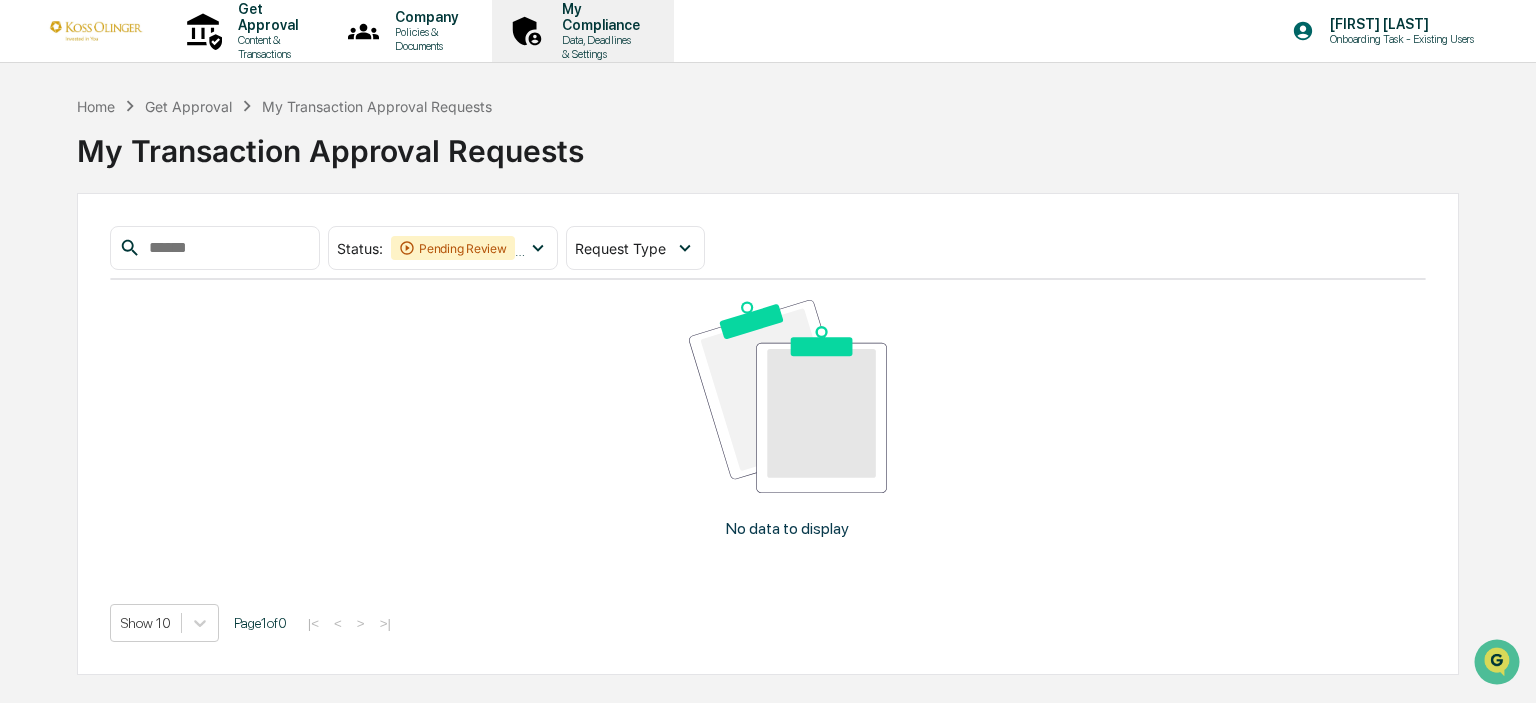 click on "My Compliance Data, Deadlines & Settings" at bounding box center [581, 31] 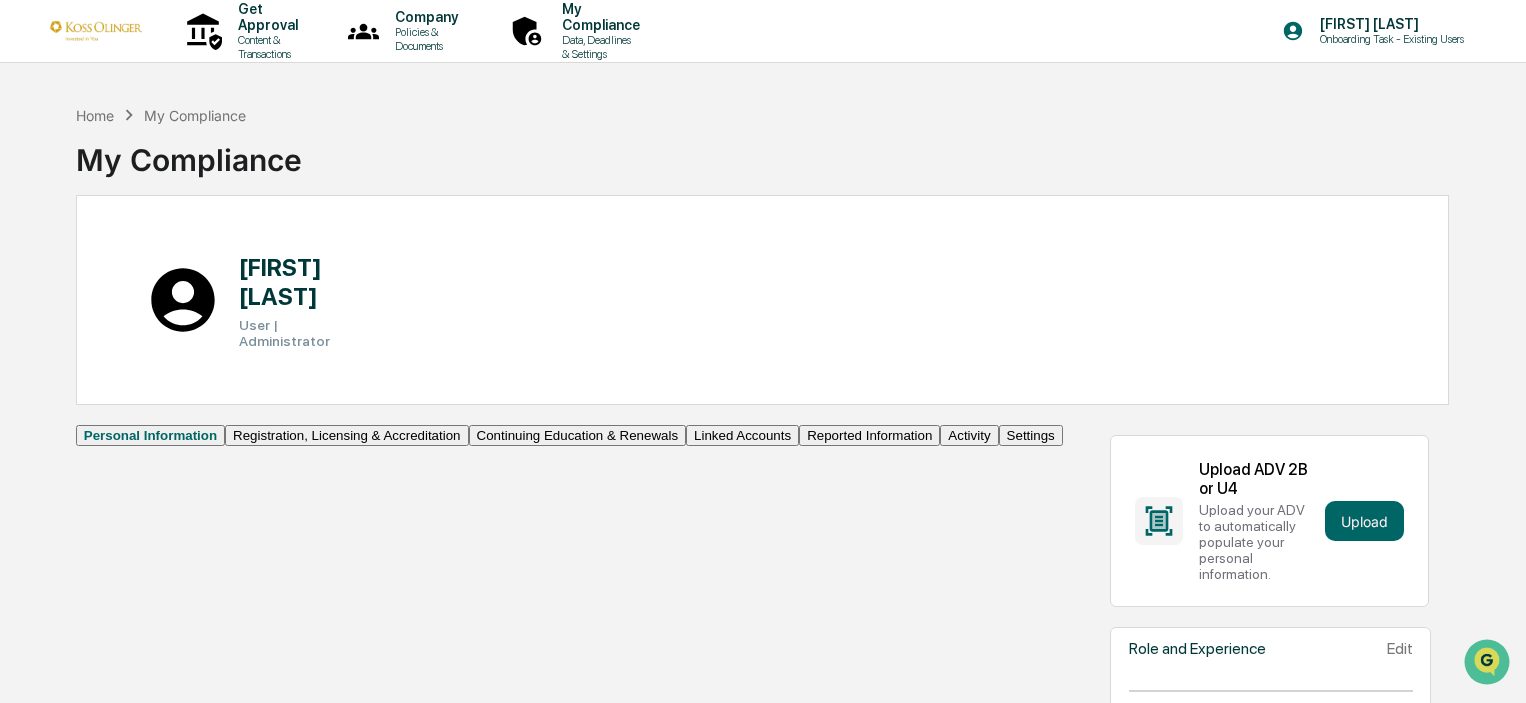 scroll, scrollTop: 200, scrollLeft: 0, axis: vertical 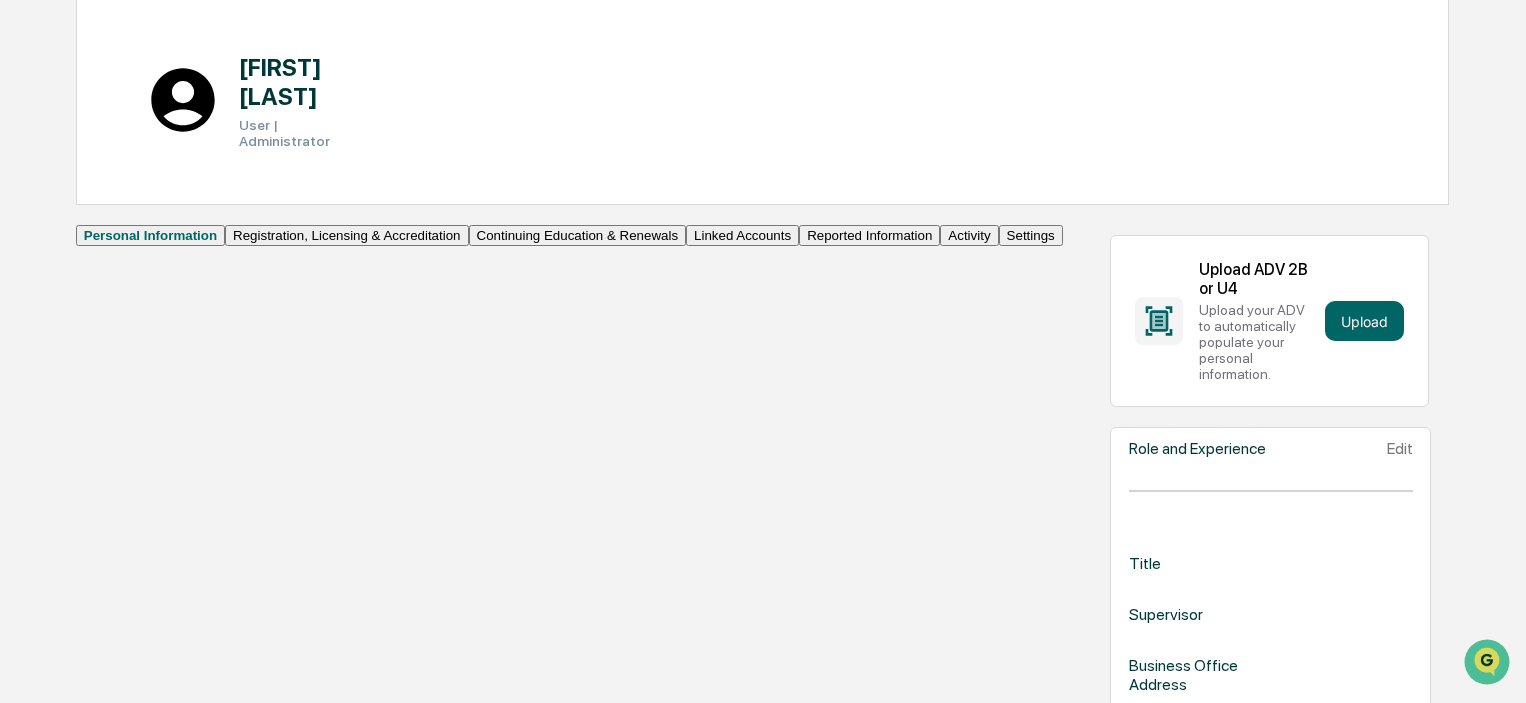 click on "Reported Information" at bounding box center [869, 235] 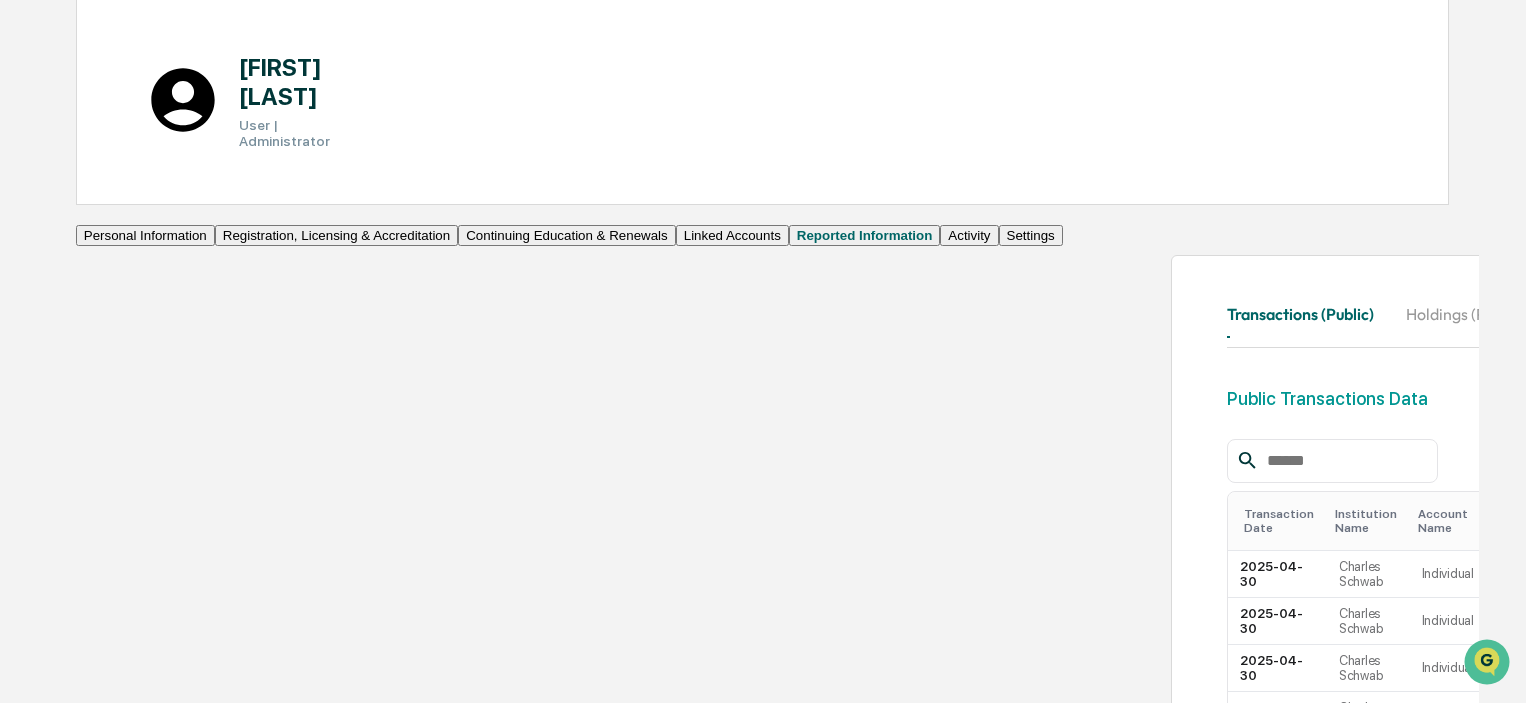click on "Linked Accounts" at bounding box center [732, 235] 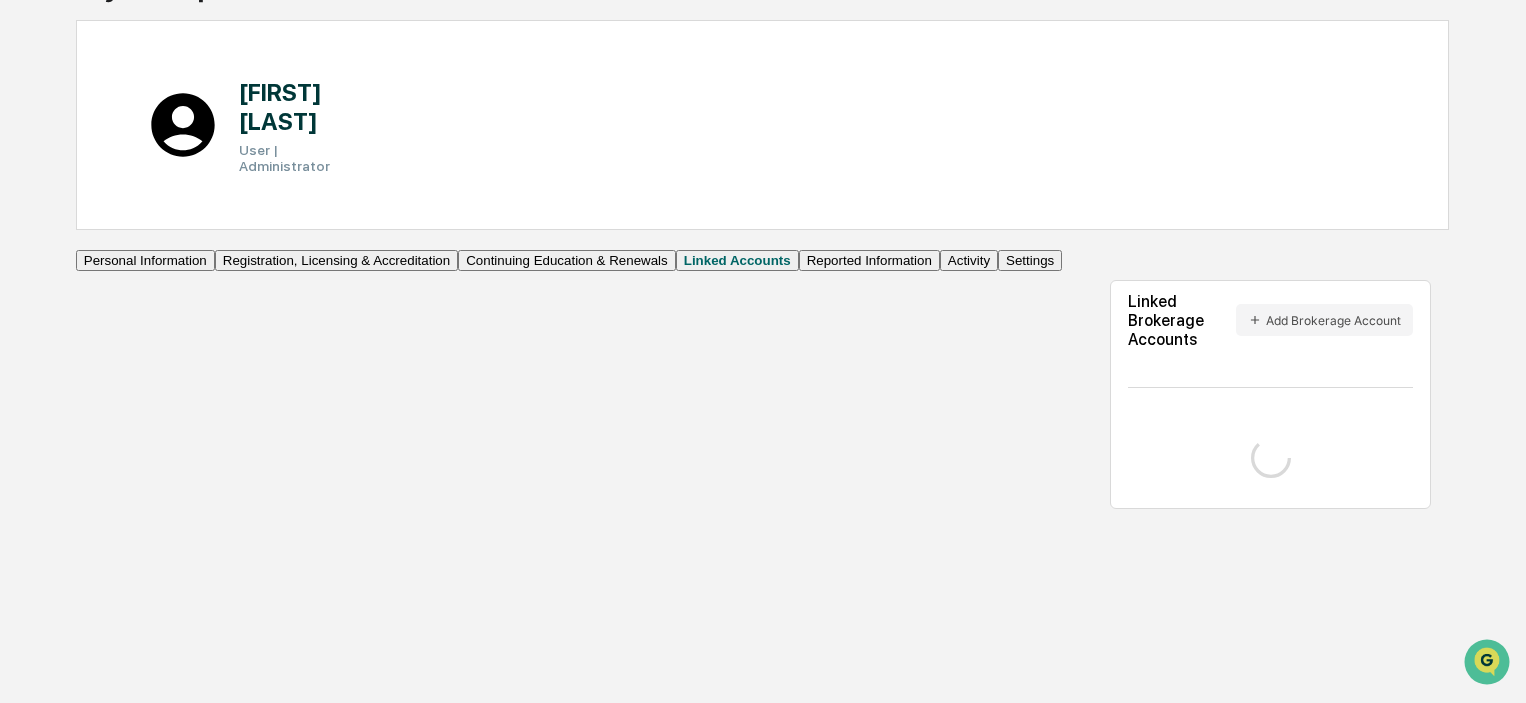 scroll, scrollTop: 95, scrollLeft: 0, axis: vertical 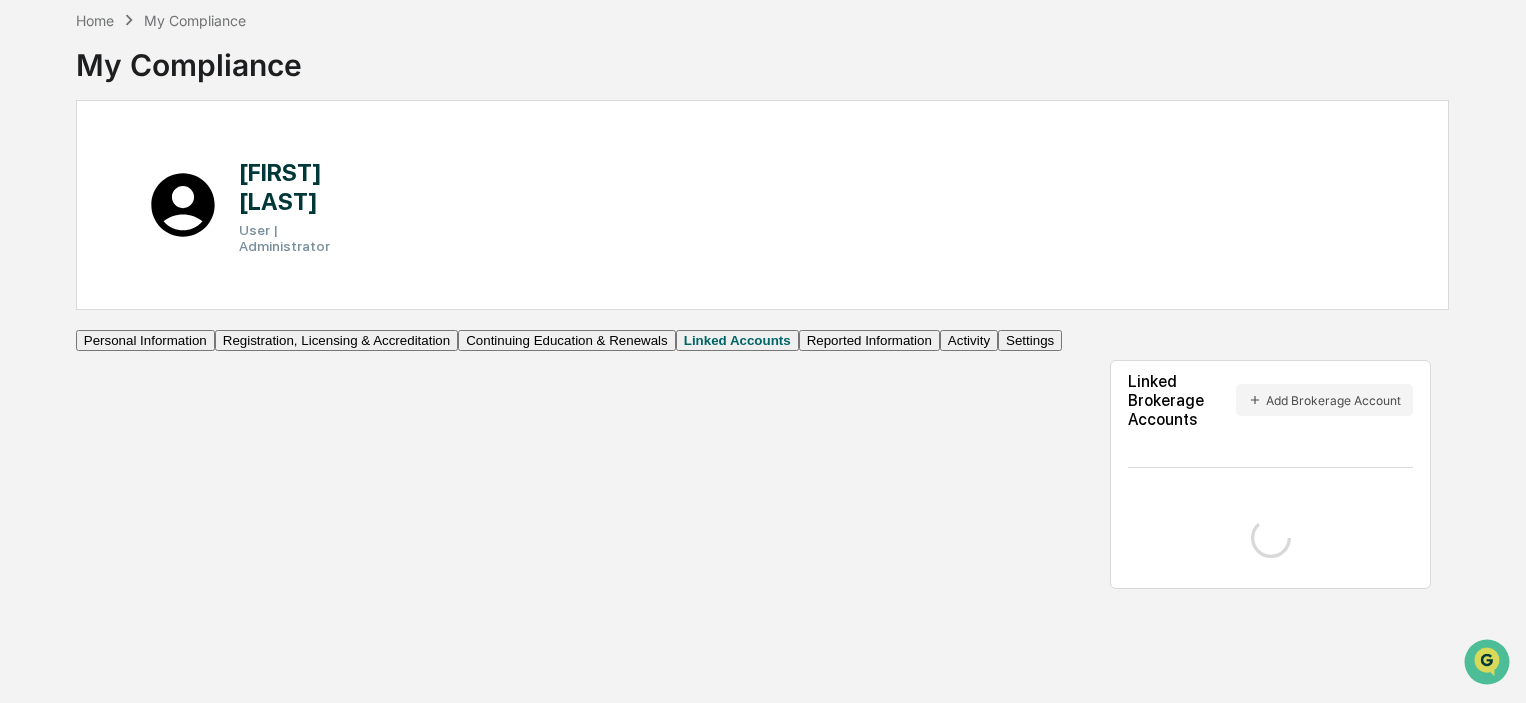 click on "Personal Information" at bounding box center (145, 340) 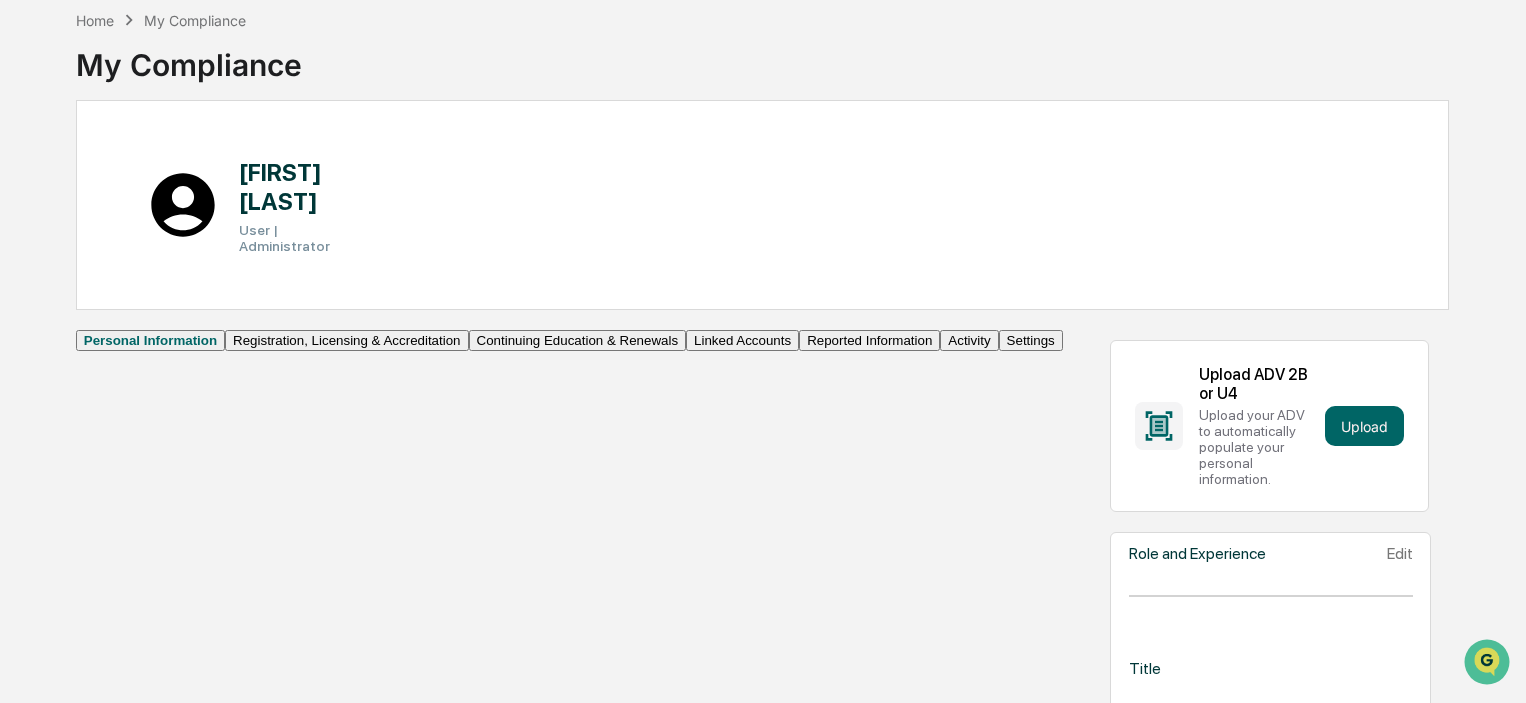 click on "Continuing Education & Renewals" at bounding box center (578, 340) 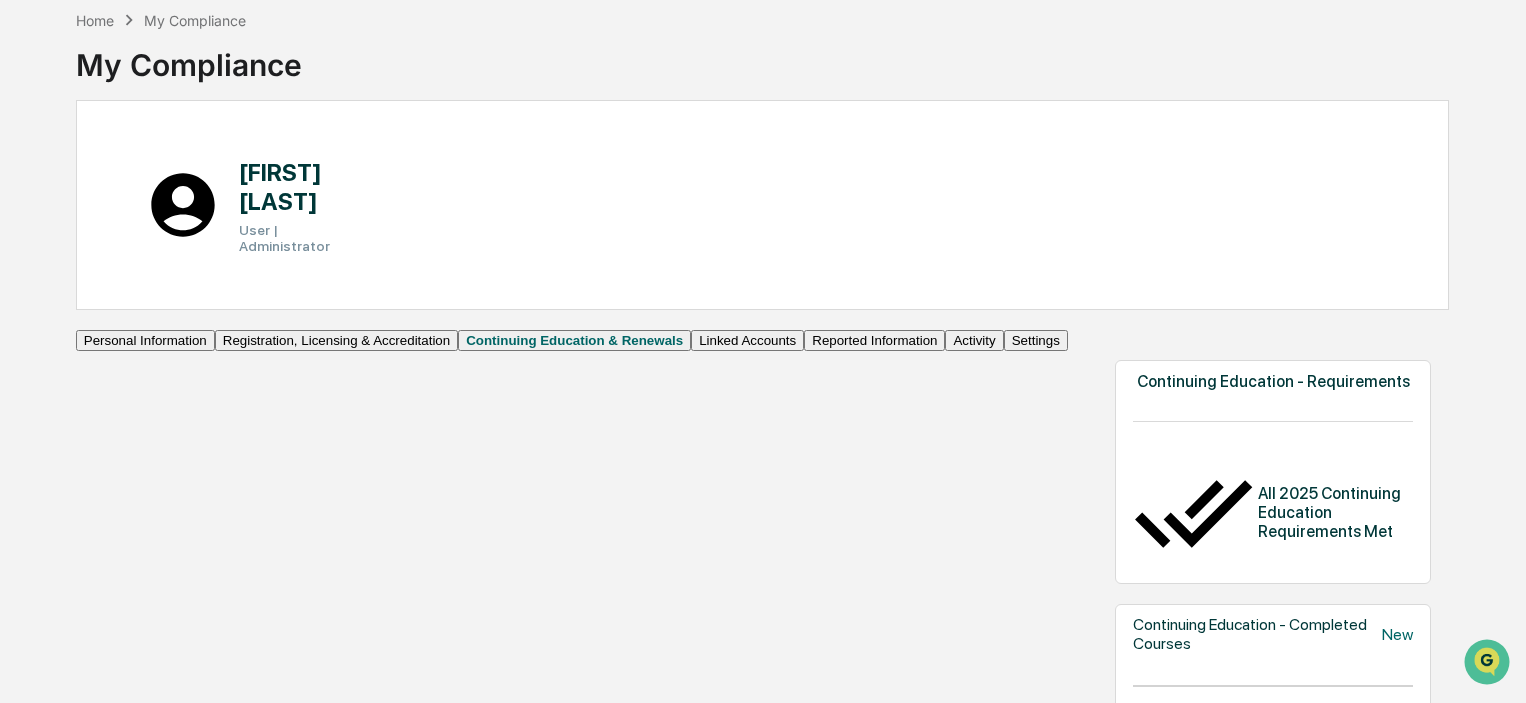 click on "Reported Information" at bounding box center (874, 340) 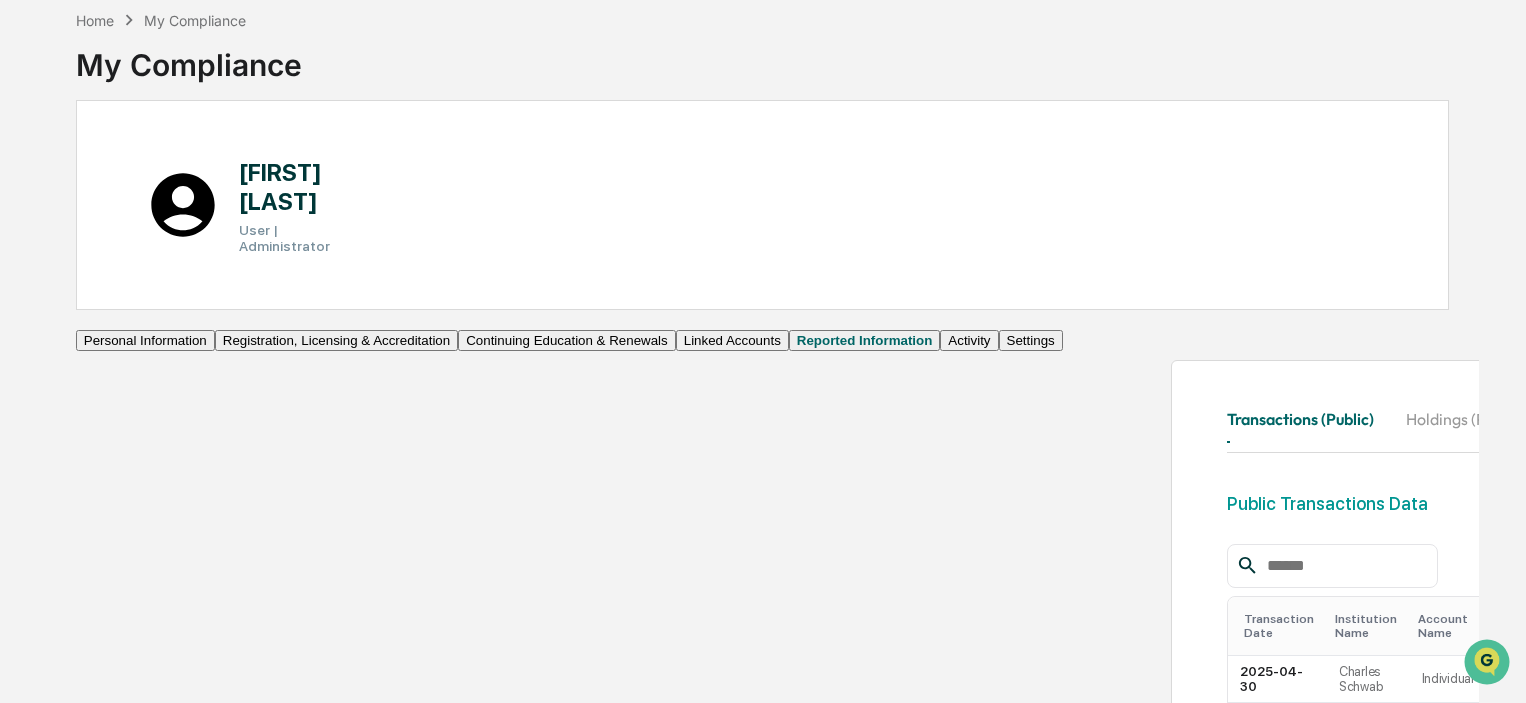 click on "Transactions (Public) Holdings (Public) Transactions (Private) Holdings (Private) IPOs Gifts & Entertainment Outside Affiliations Public Company Affiliations Client Affiliations Political Contributions" at bounding box center (1680, 424) 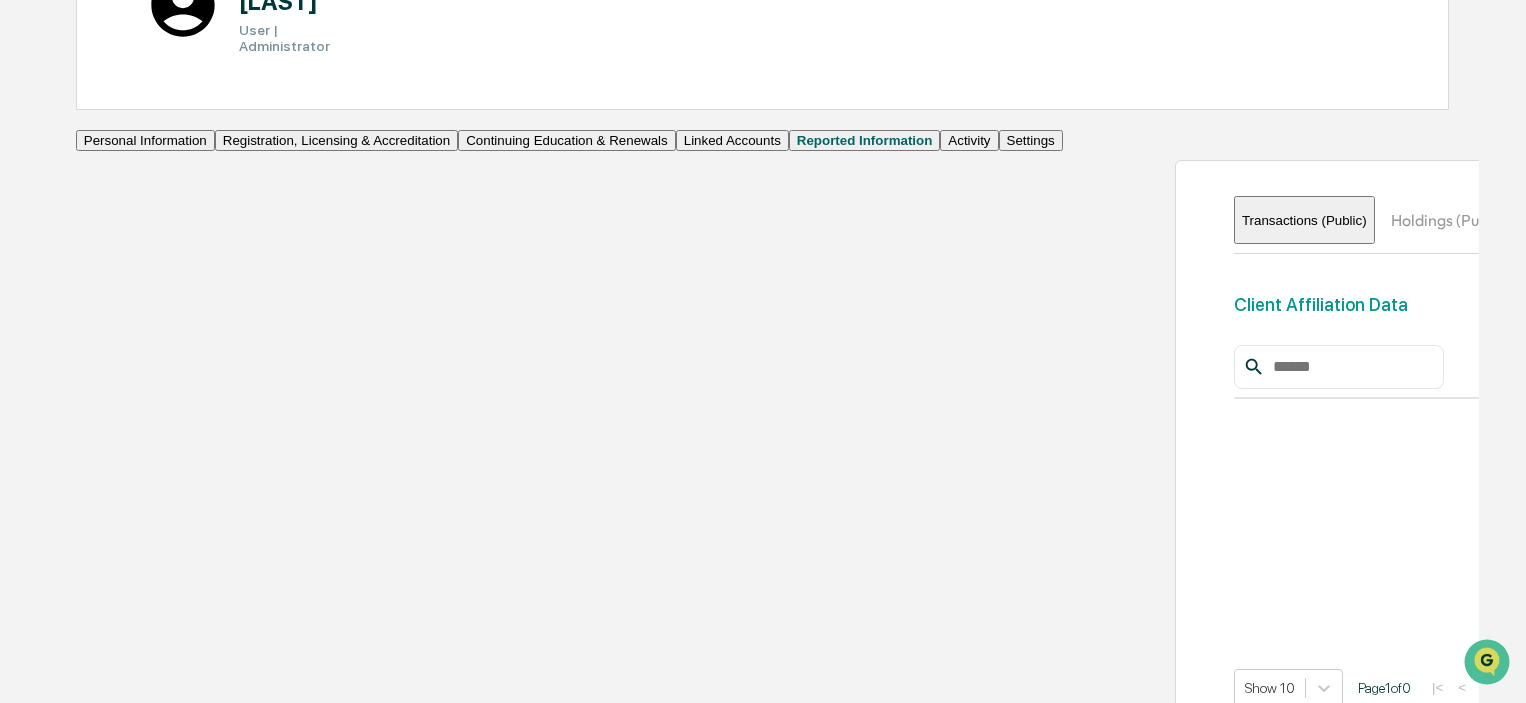 scroll, scrollTop: 395, scrollLeft: 0, axis: vertical 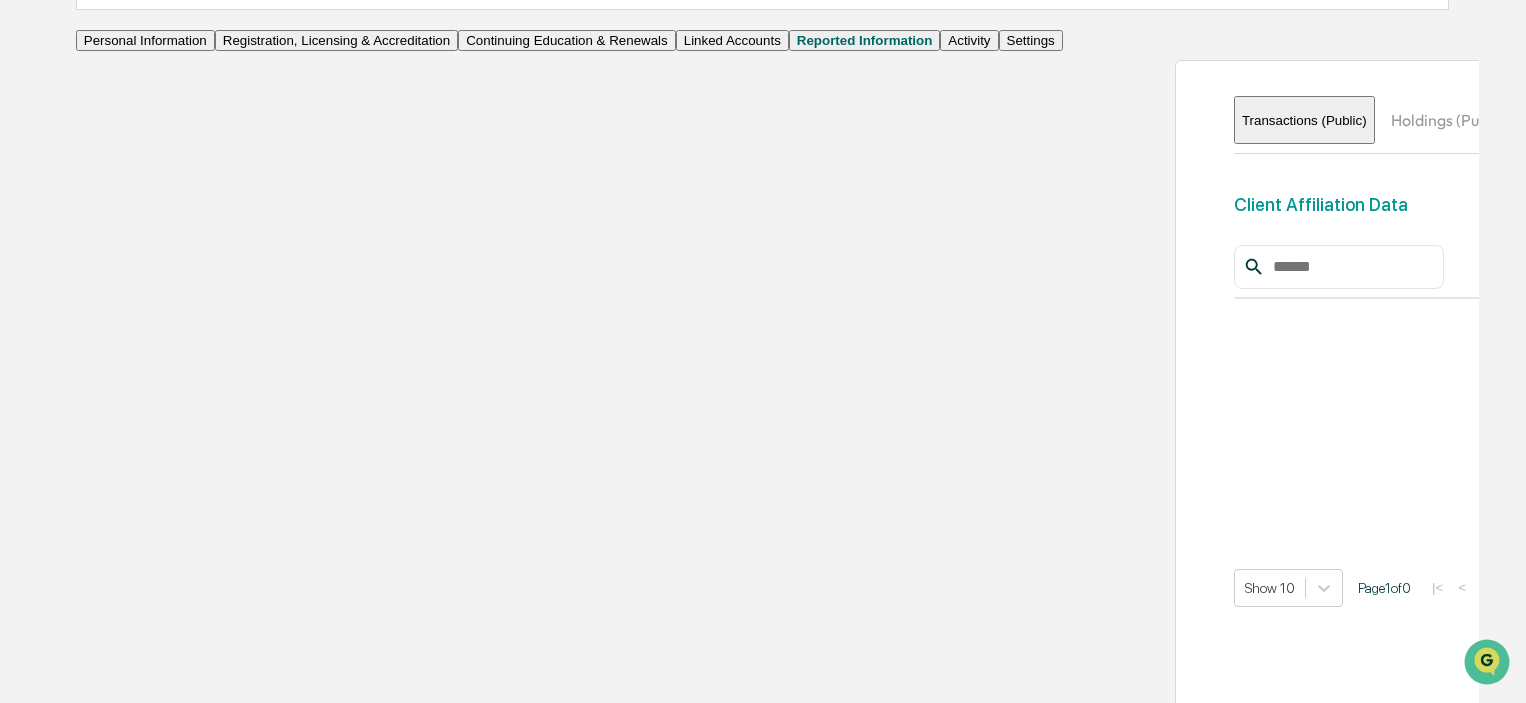 click on "Client Affiliation Data" at bounding box center [1321, 204] 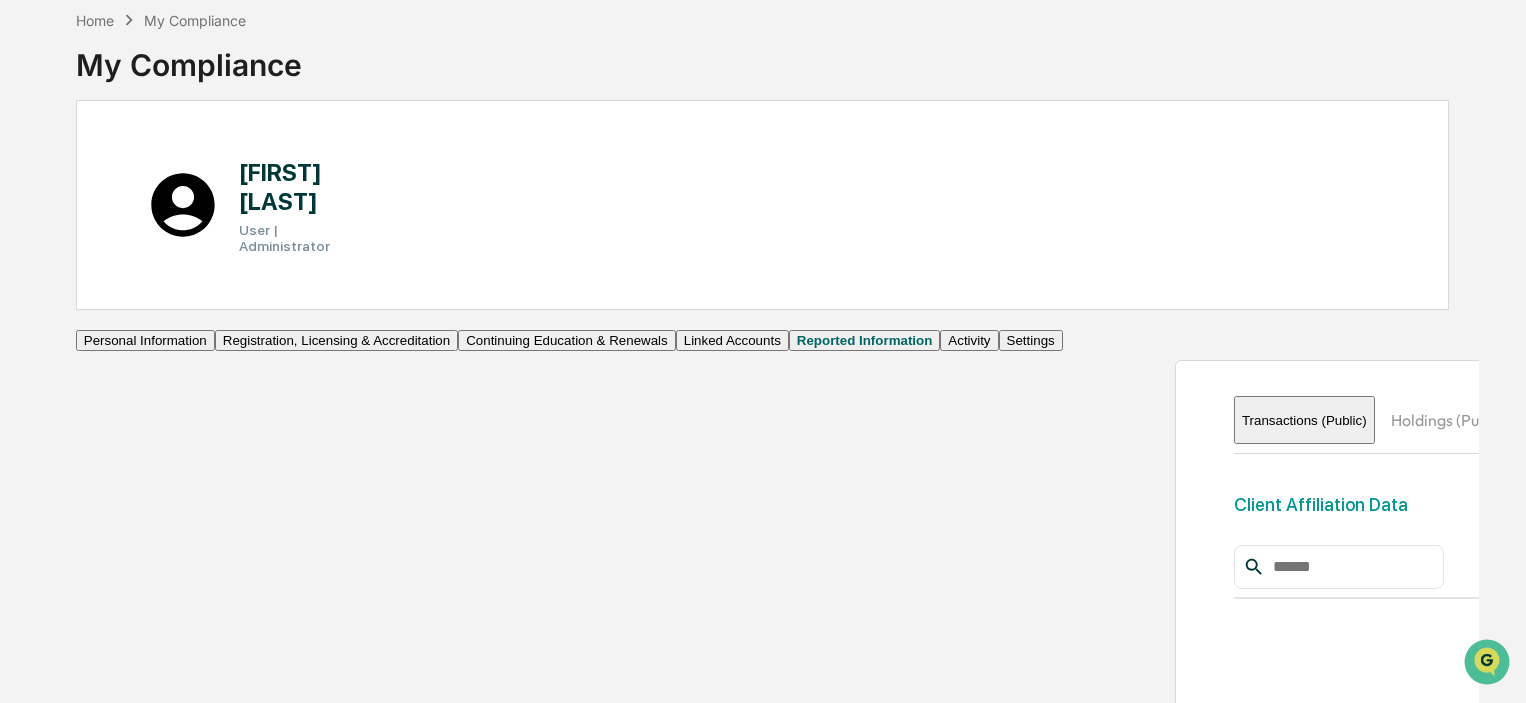 scroll, scrollTop: 0, scrollLeft: 0, axis: both 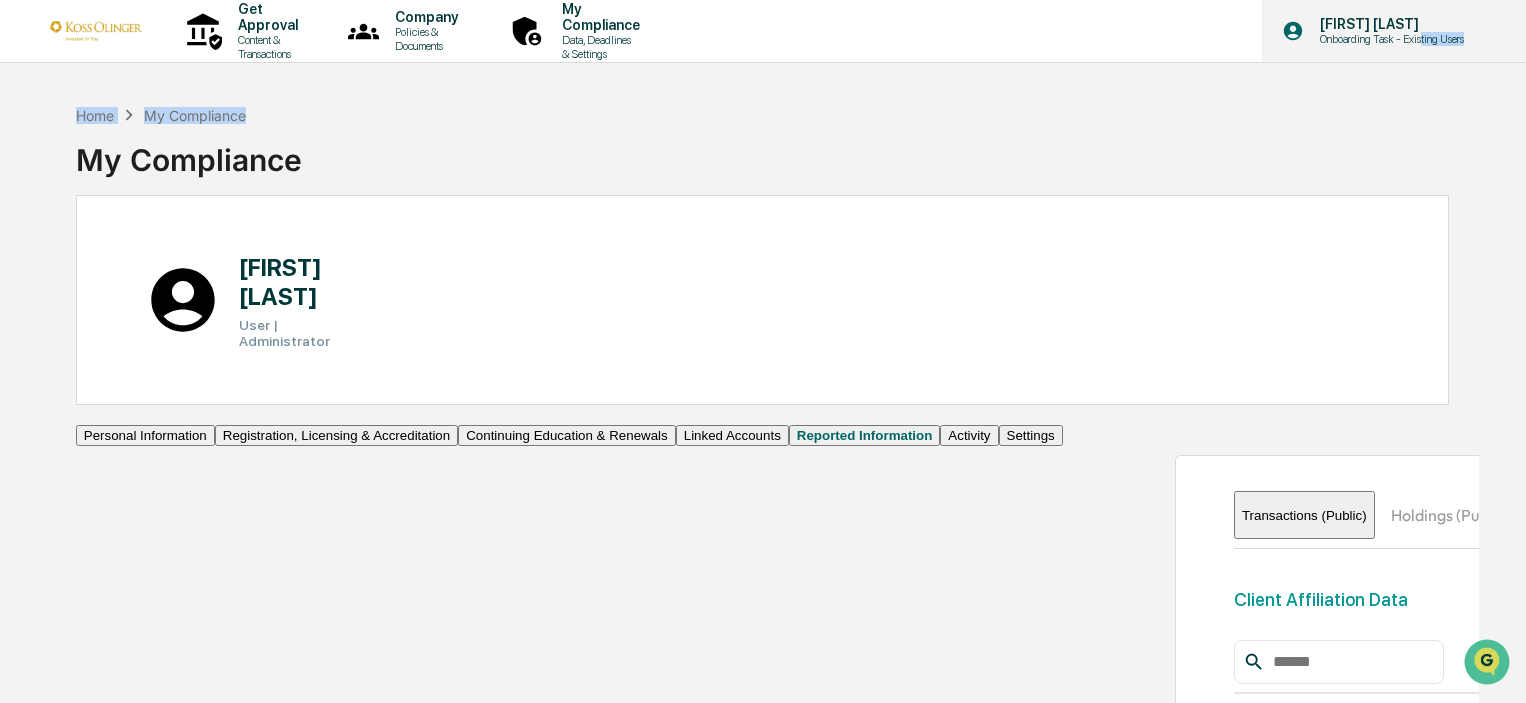 drag, startPoint x: 996, startPoint y: 78, endPoint x: 1397, endPoint y: 35, distance: 403.2989 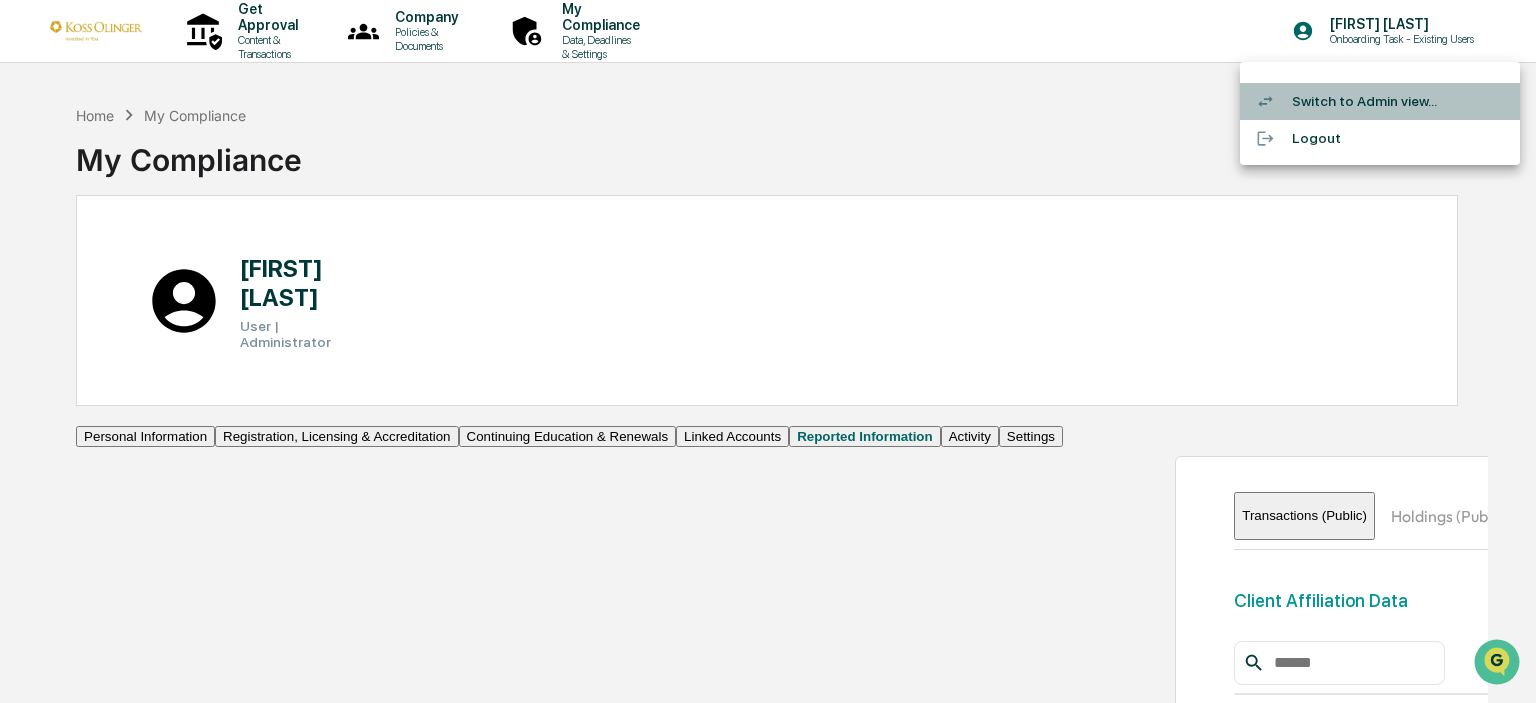 click on "Switch to Admin view..." at bounding box center [1380, 101] 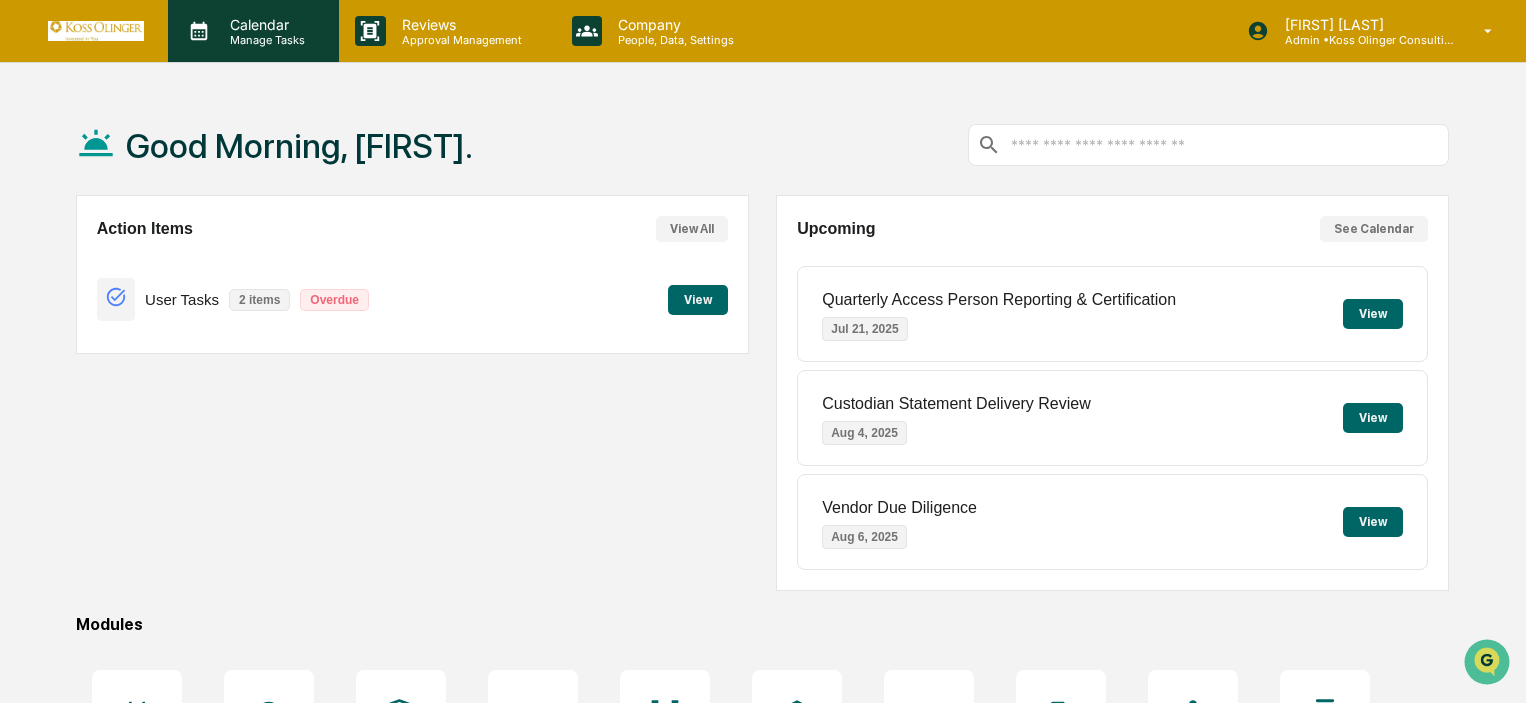 click on "Manage Tasks" at bounding box center (264, 40) 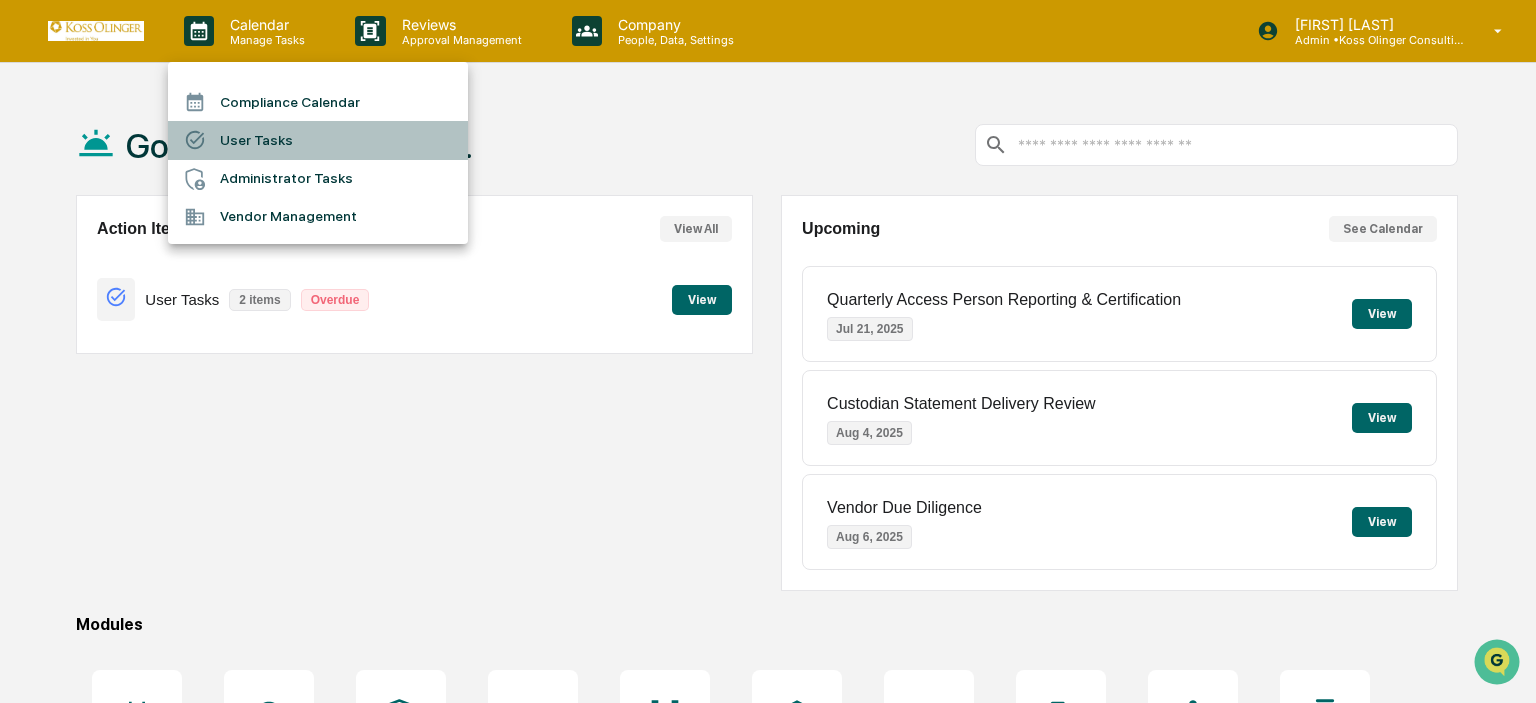 click on "User Tasks" at bounding box center (318, 140) 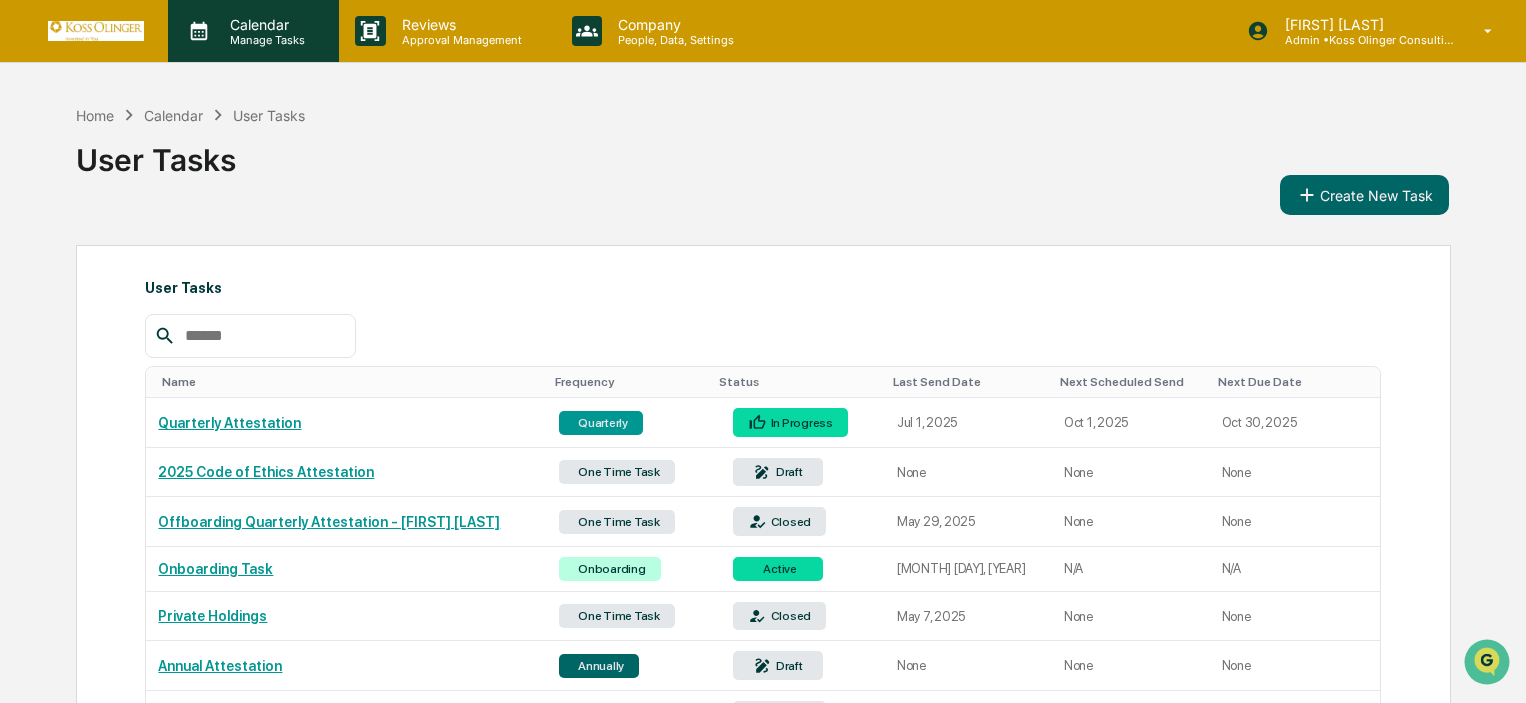 click on "Calendar Manage Tasks" at bounding box center [253, 31] 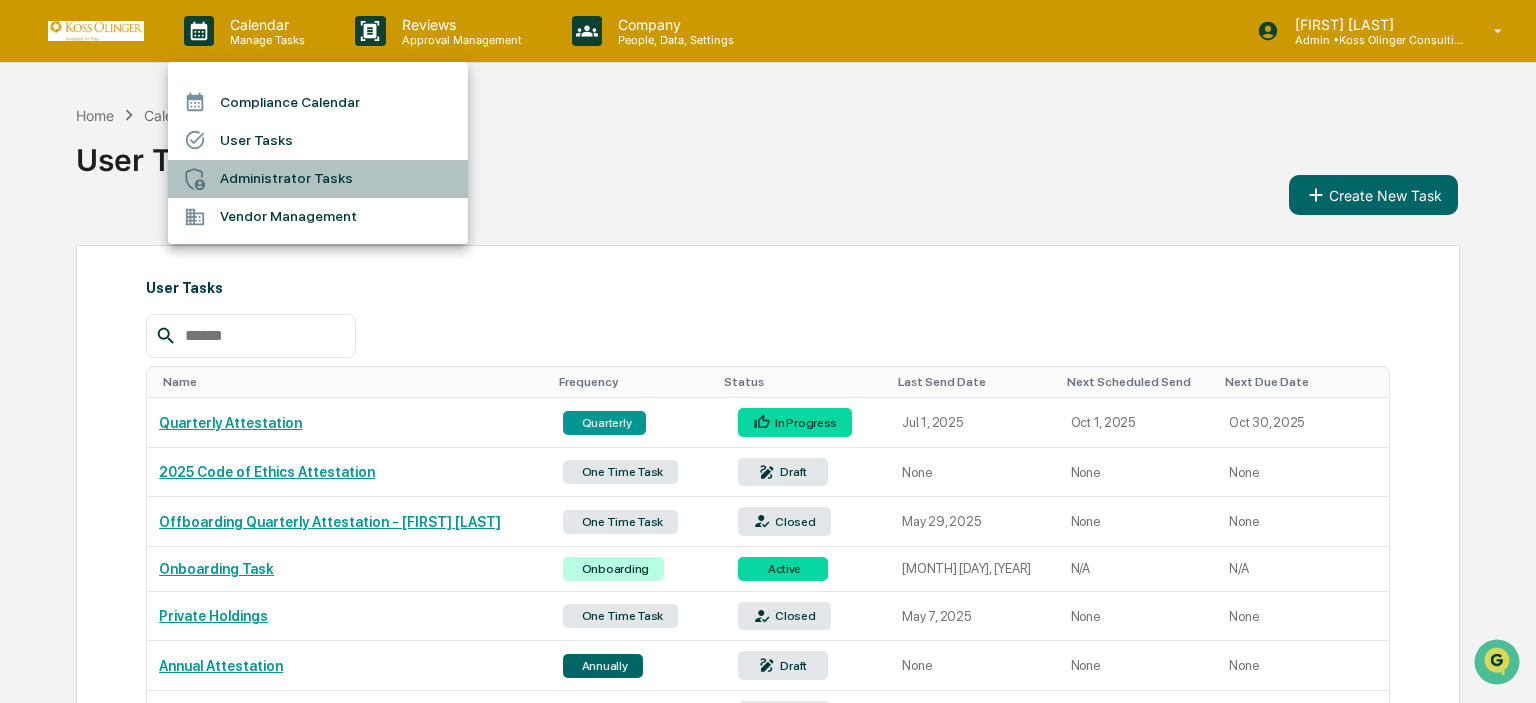 click on "Administrator Tasks" at bounding box center [318, 179] 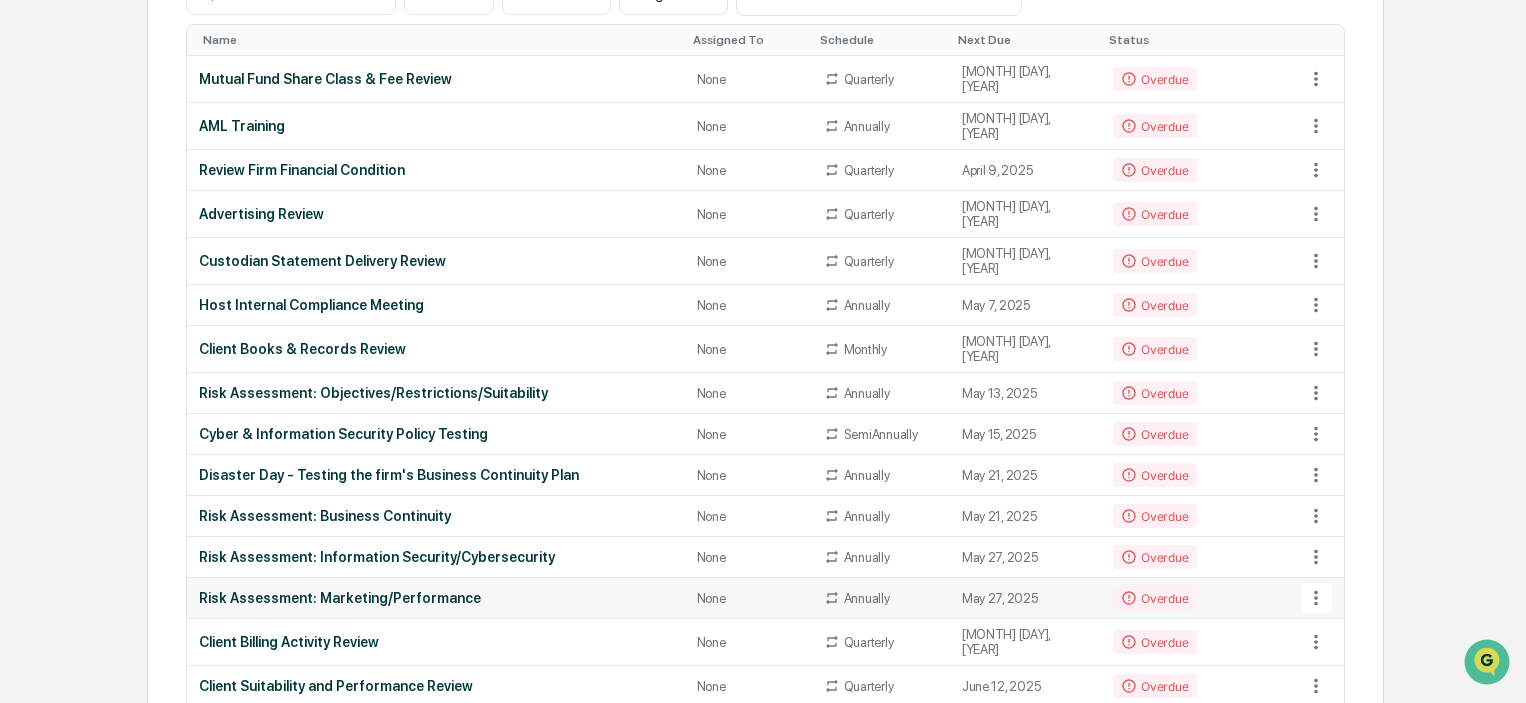 scroll, scrollTop: 0, scrollLeft: 0, axis: both 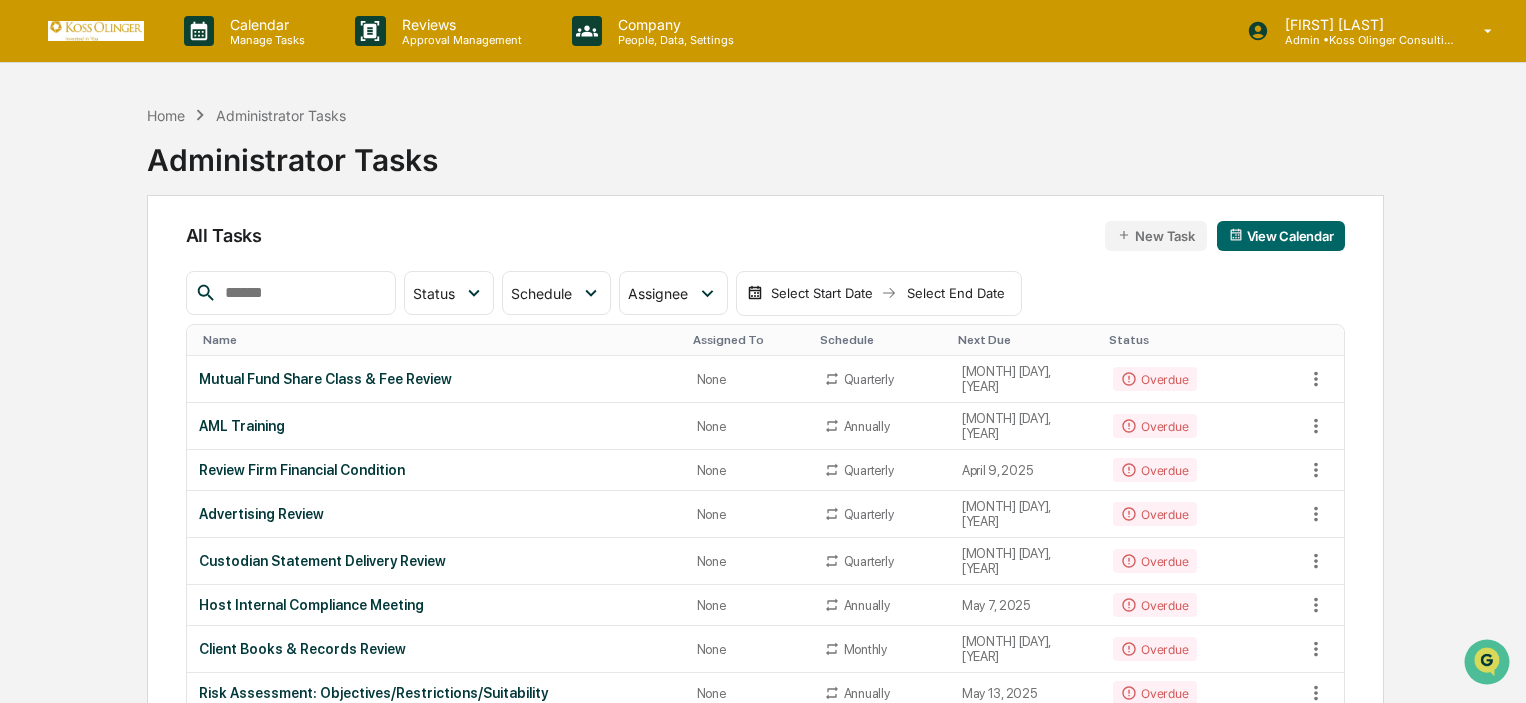 click at bounding box center (302, 293) 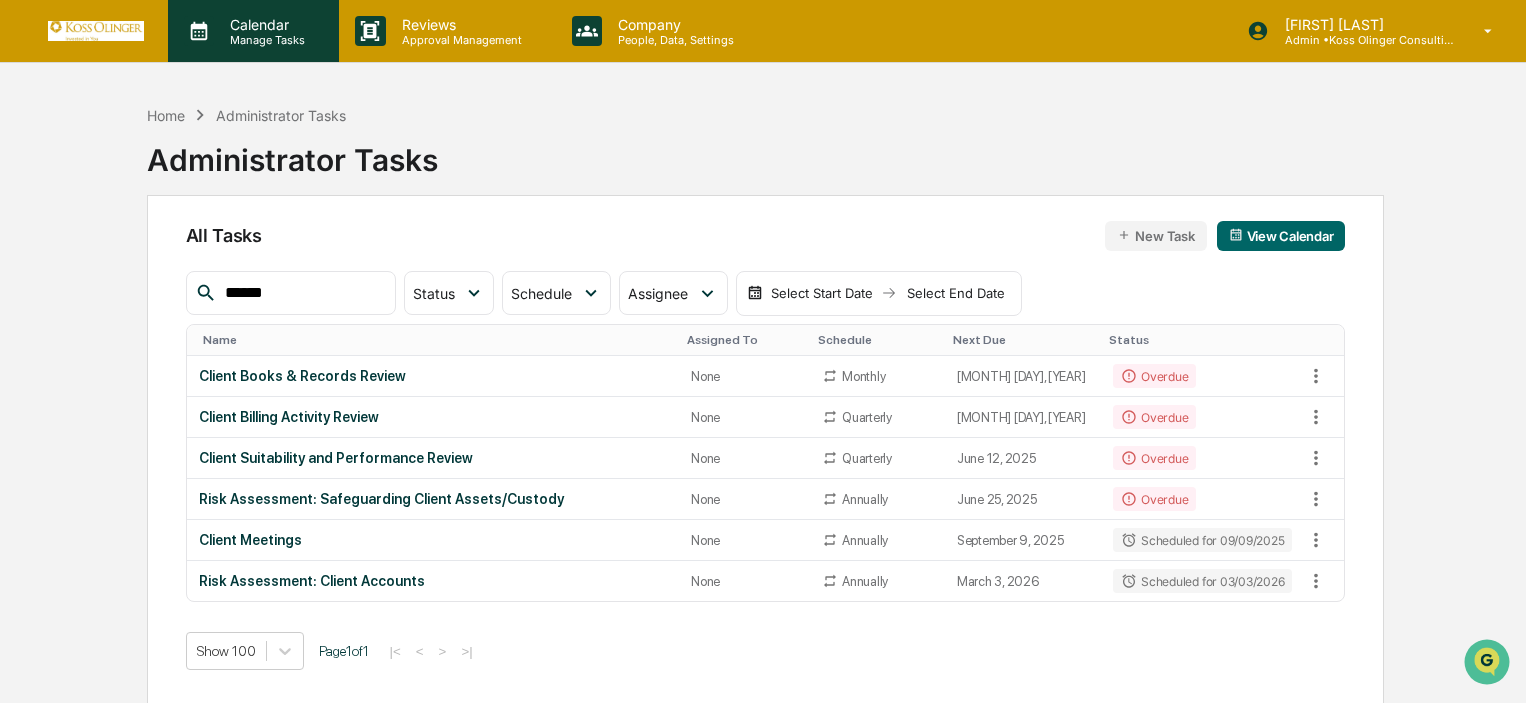 type on "******" 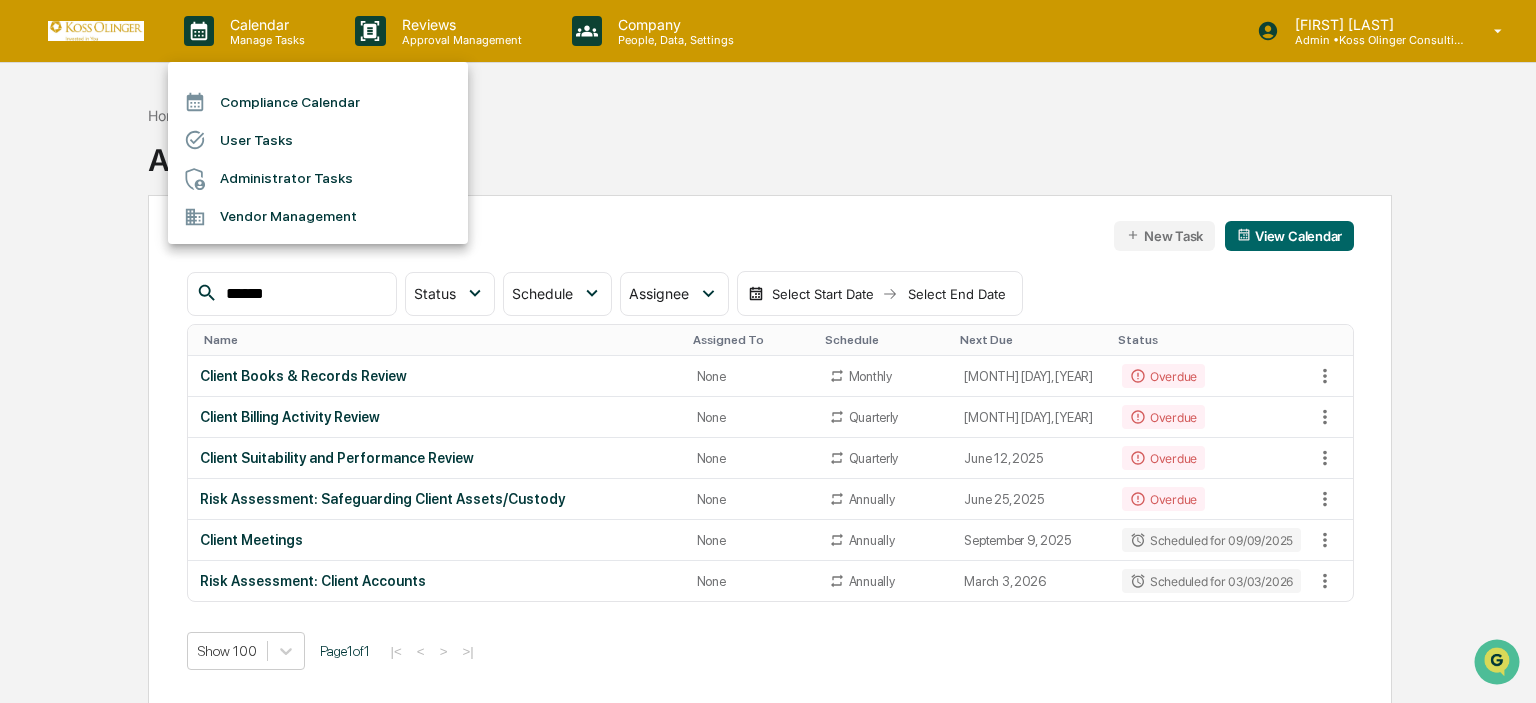 click at bounding box center [768, 351] 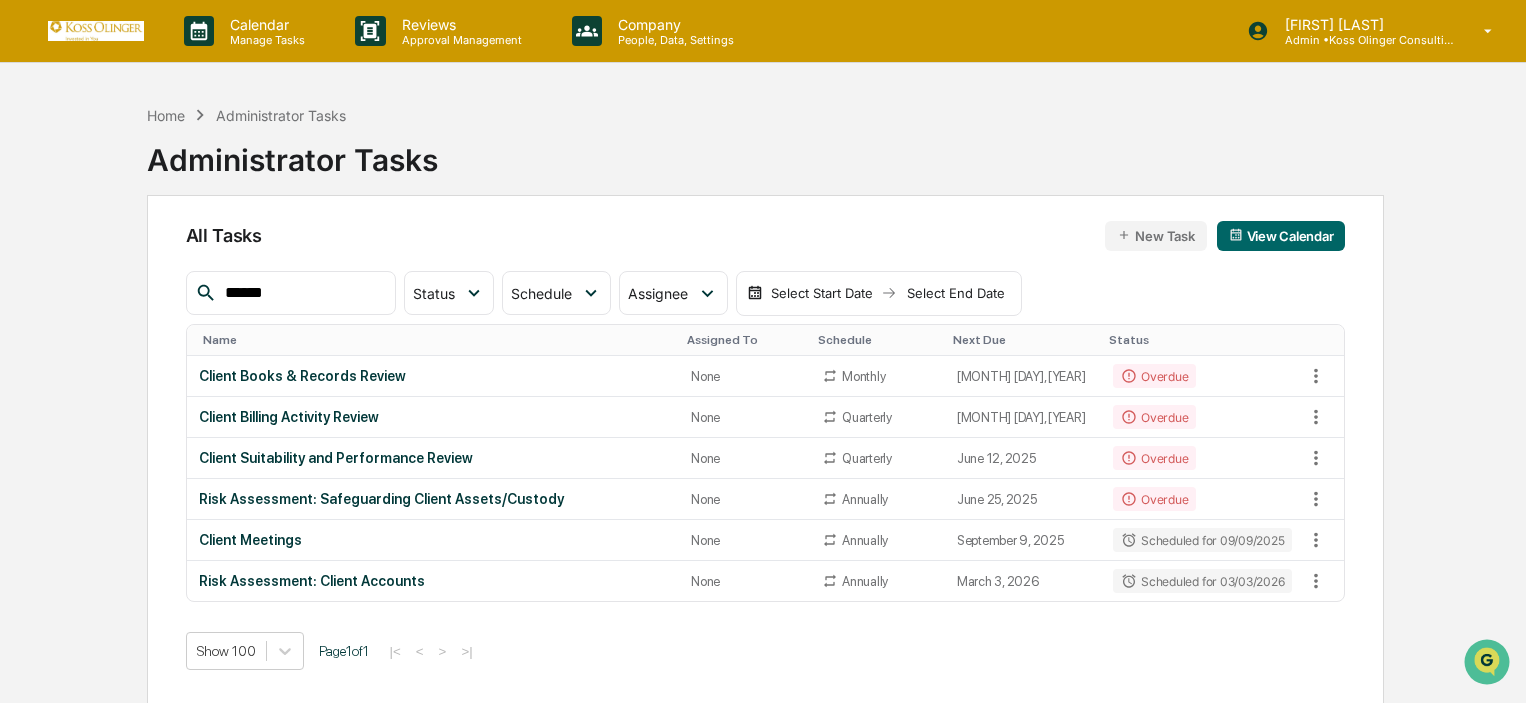 click on "Approval Management" at bounding box center [459, 40] 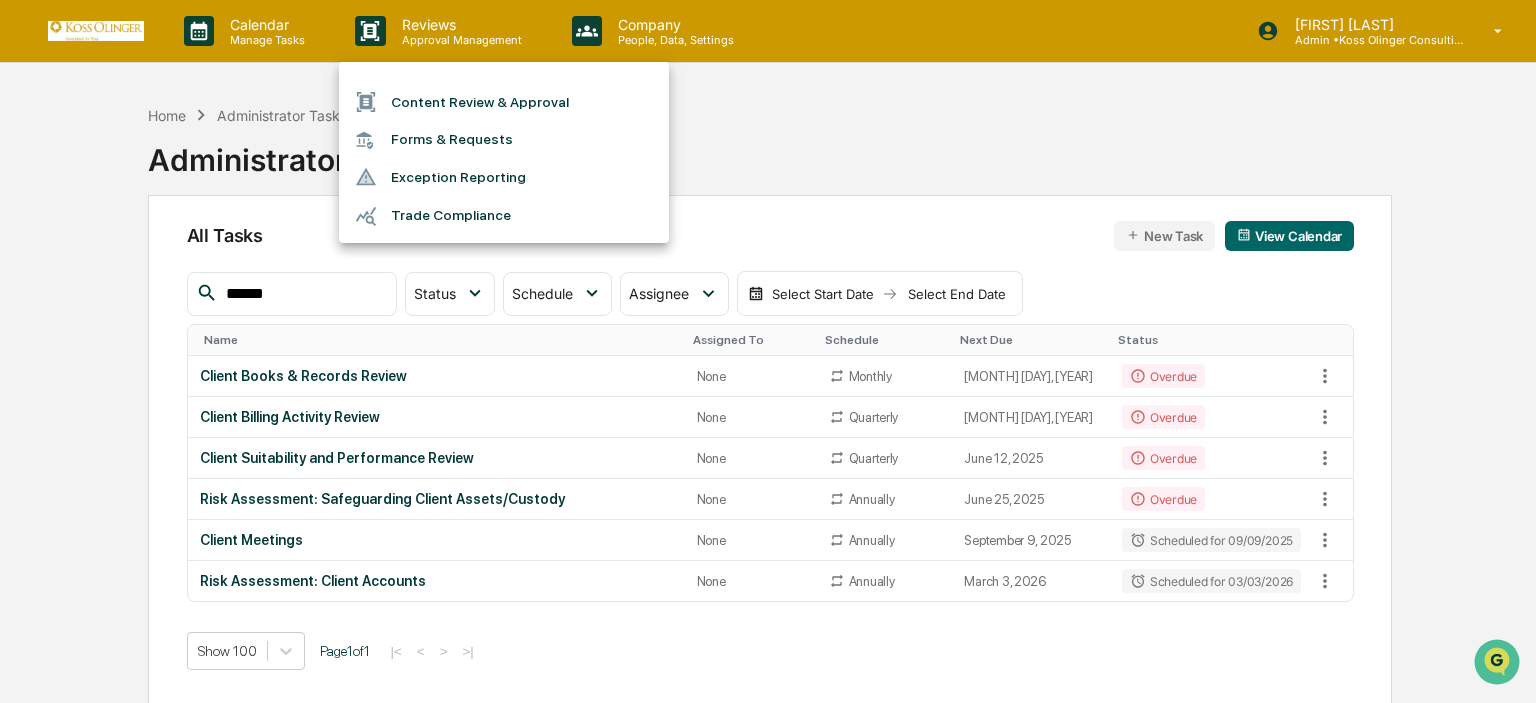 click on "Forms & Requests" at bounding box center (504, 139) 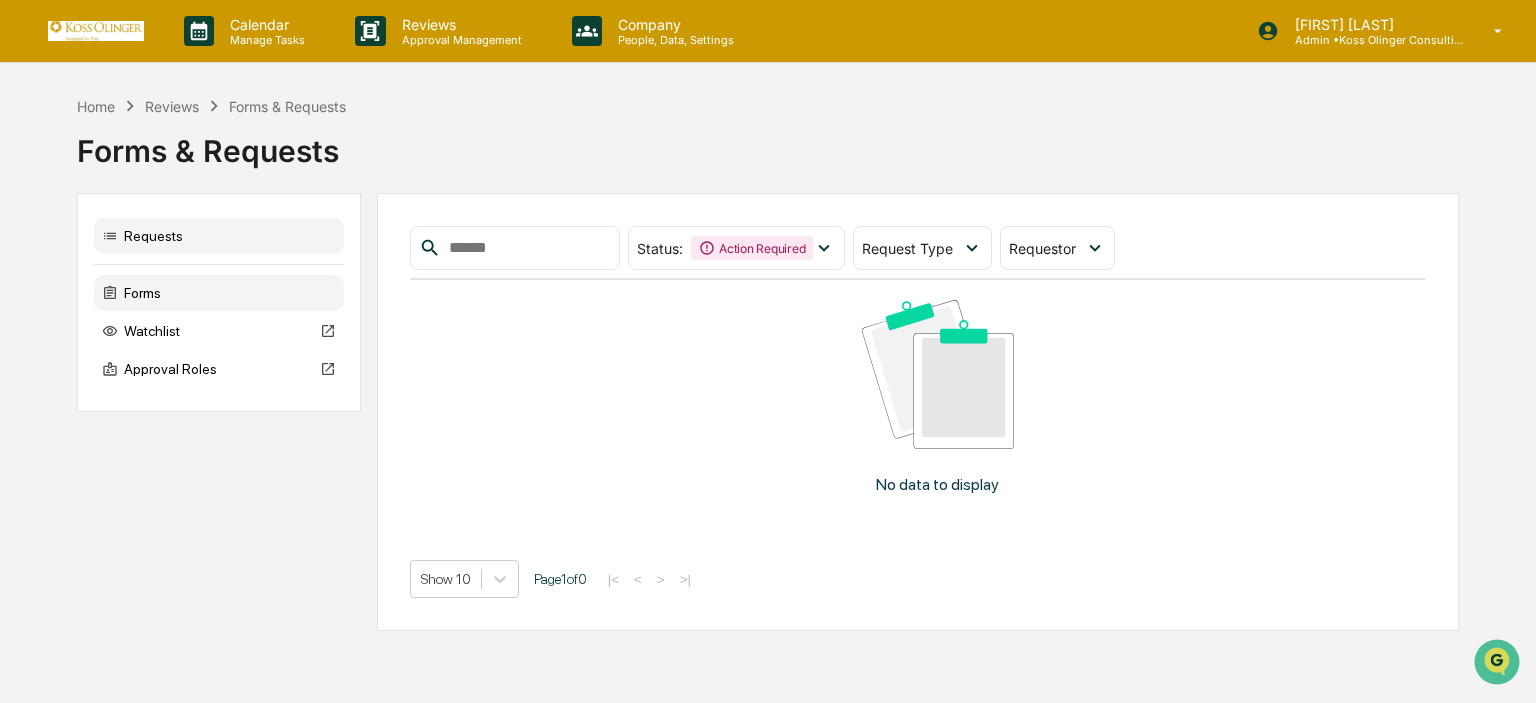 click on "Forms" at bounding box center [219, 293] 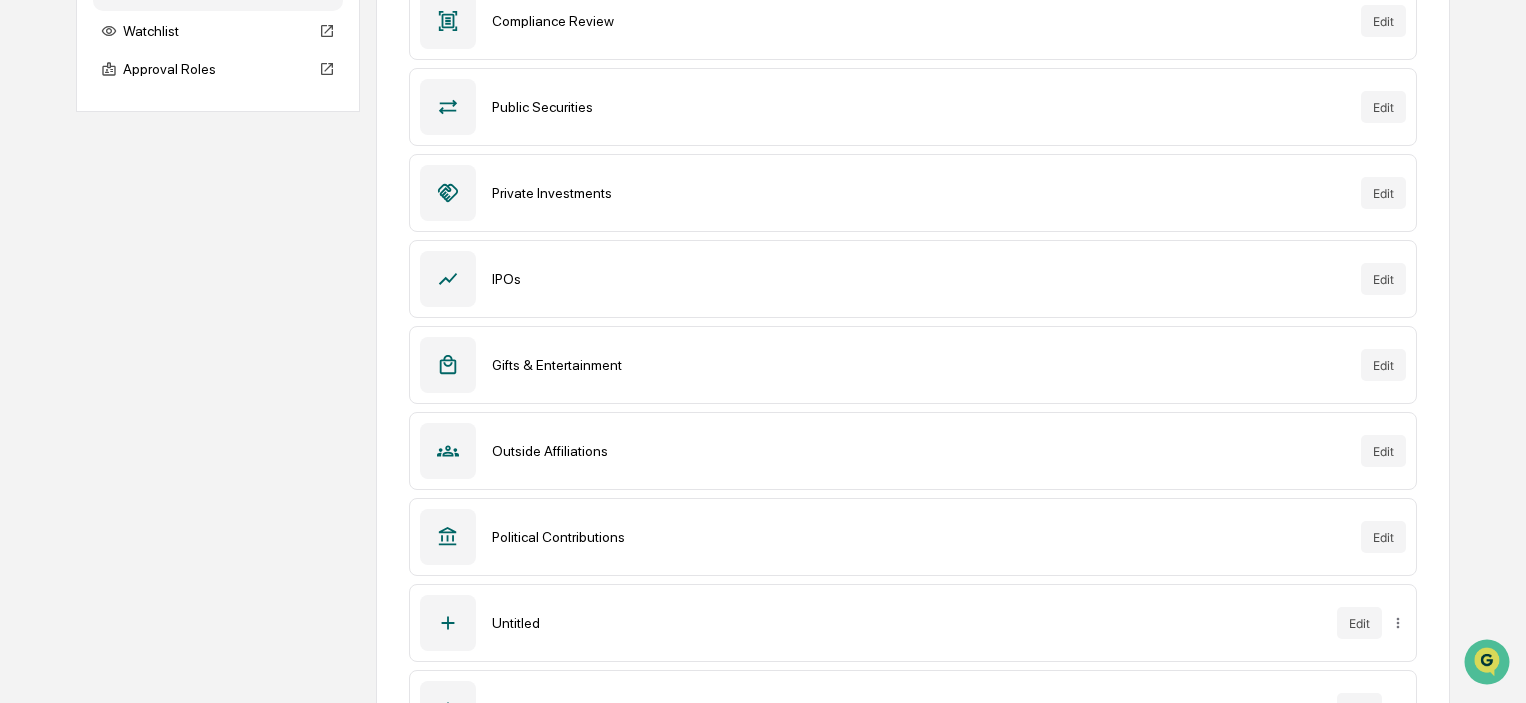 scroll, scrollTop: 386, scrollLeft: 0, axis: vertical 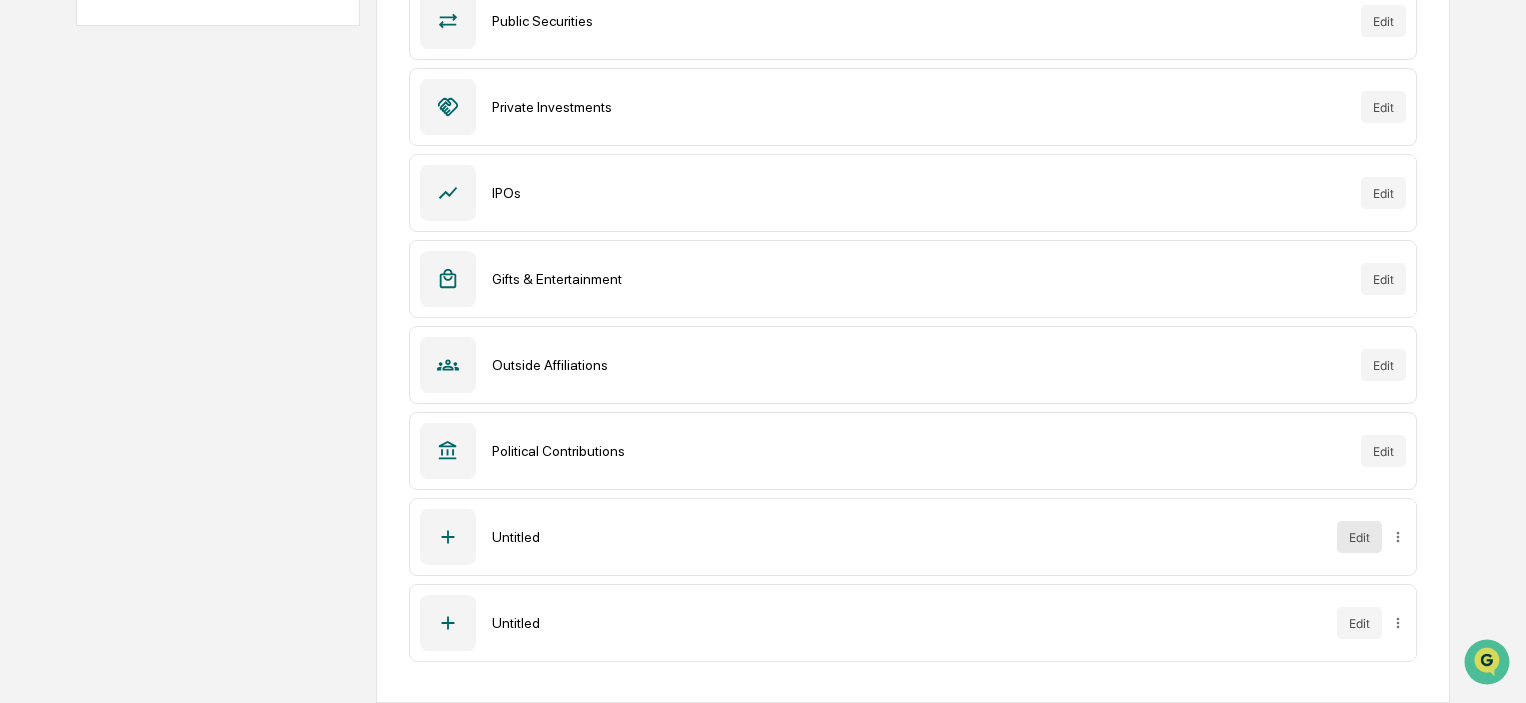 click on "Edit" at bounding box center [1359, 537] 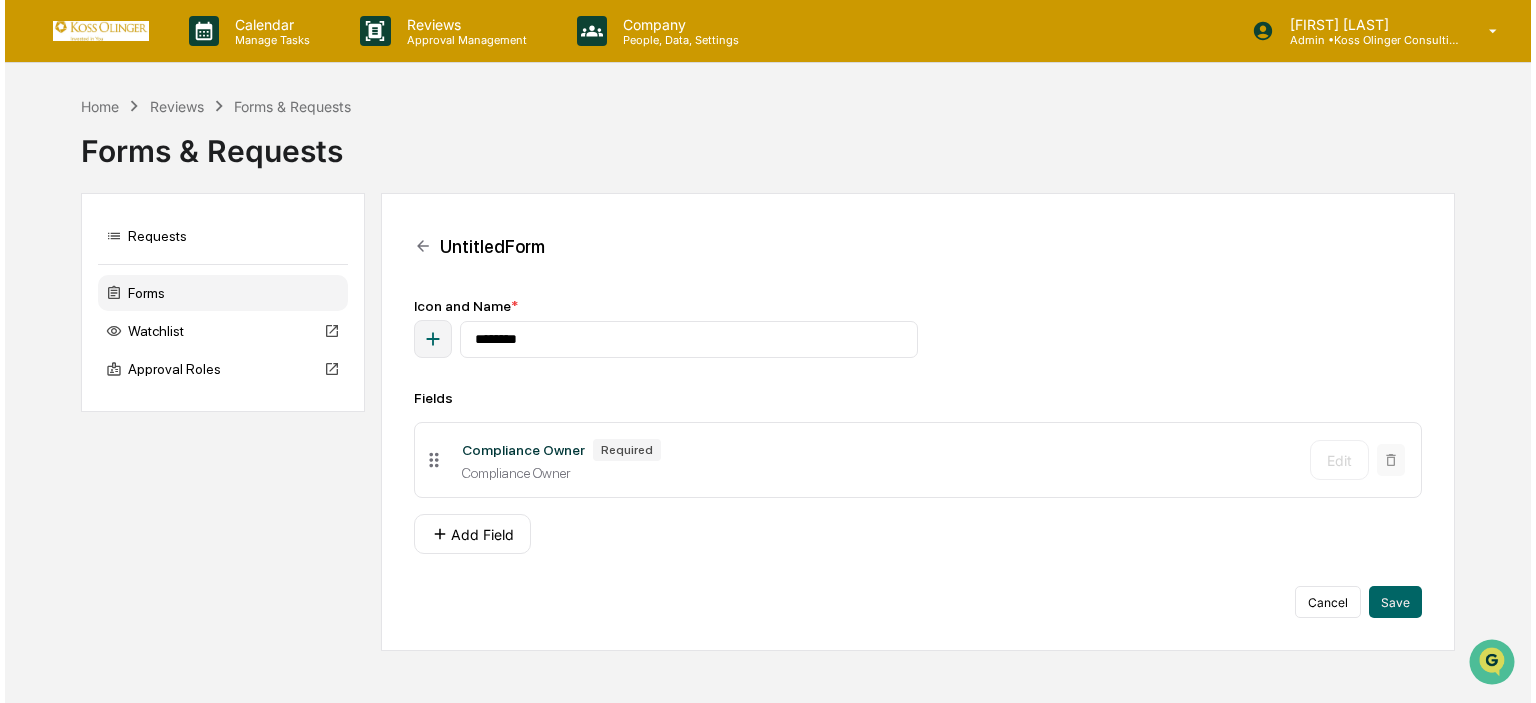 scroll, scrollTop: 0, scrollLeft: 0, axis: both 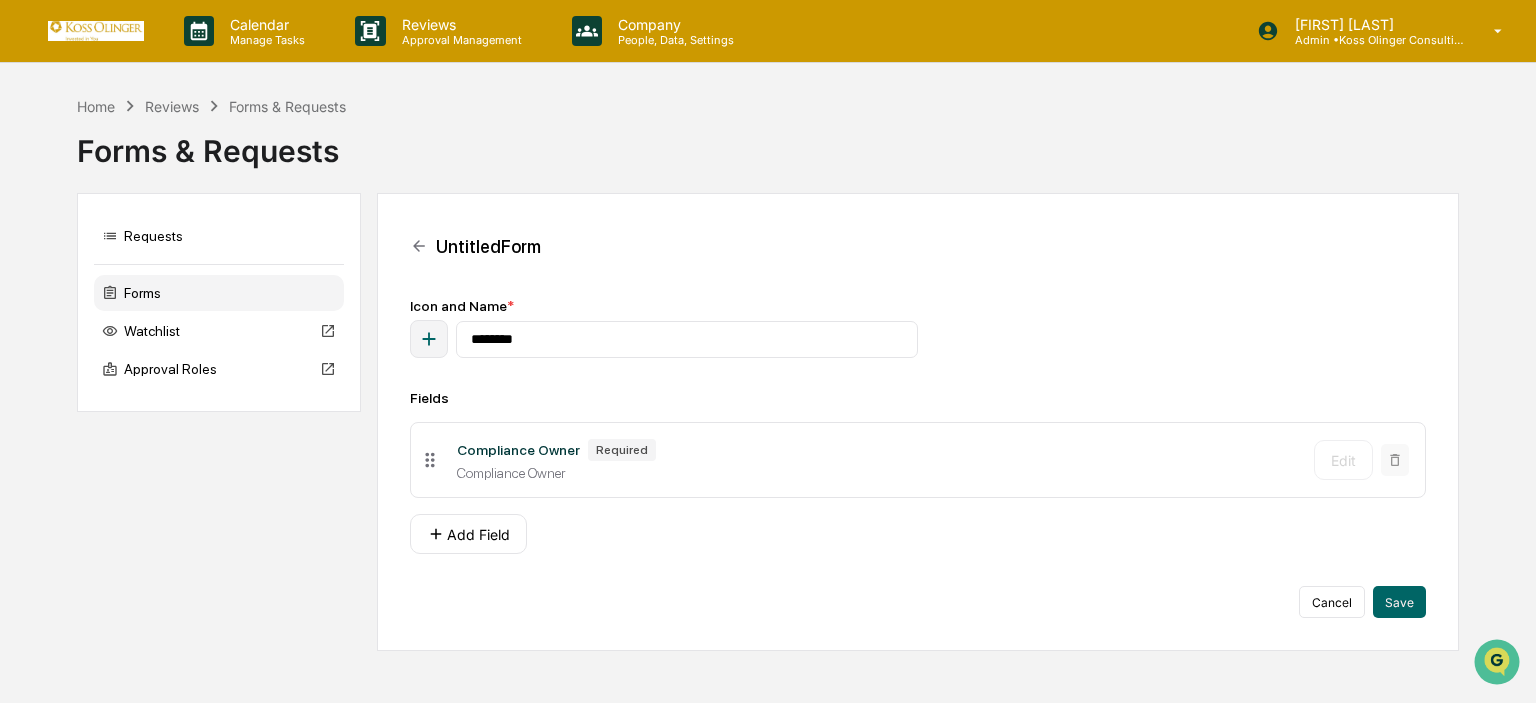 click on "Icon and Name  * ********" at bounding box center (918, 328) 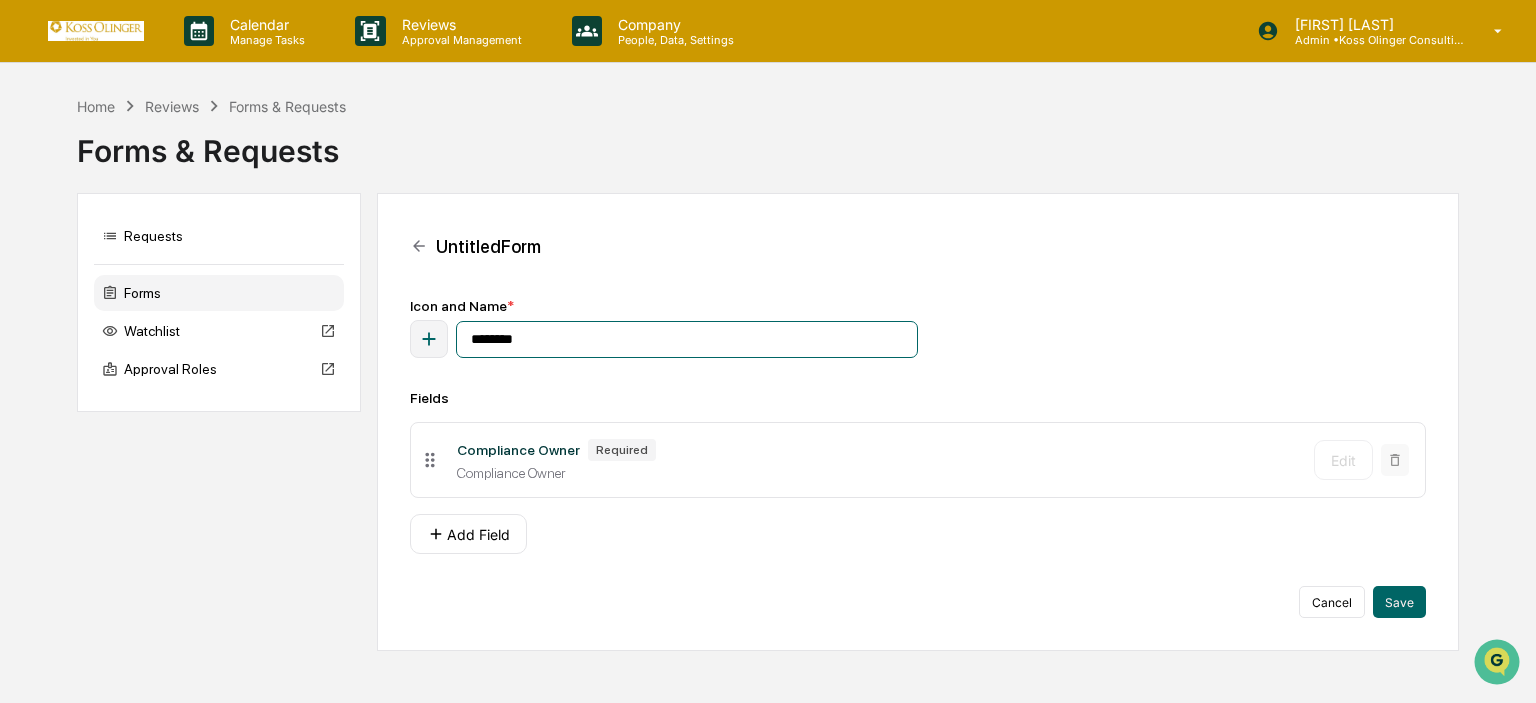 click on "********" at bounding box center [687, 339] 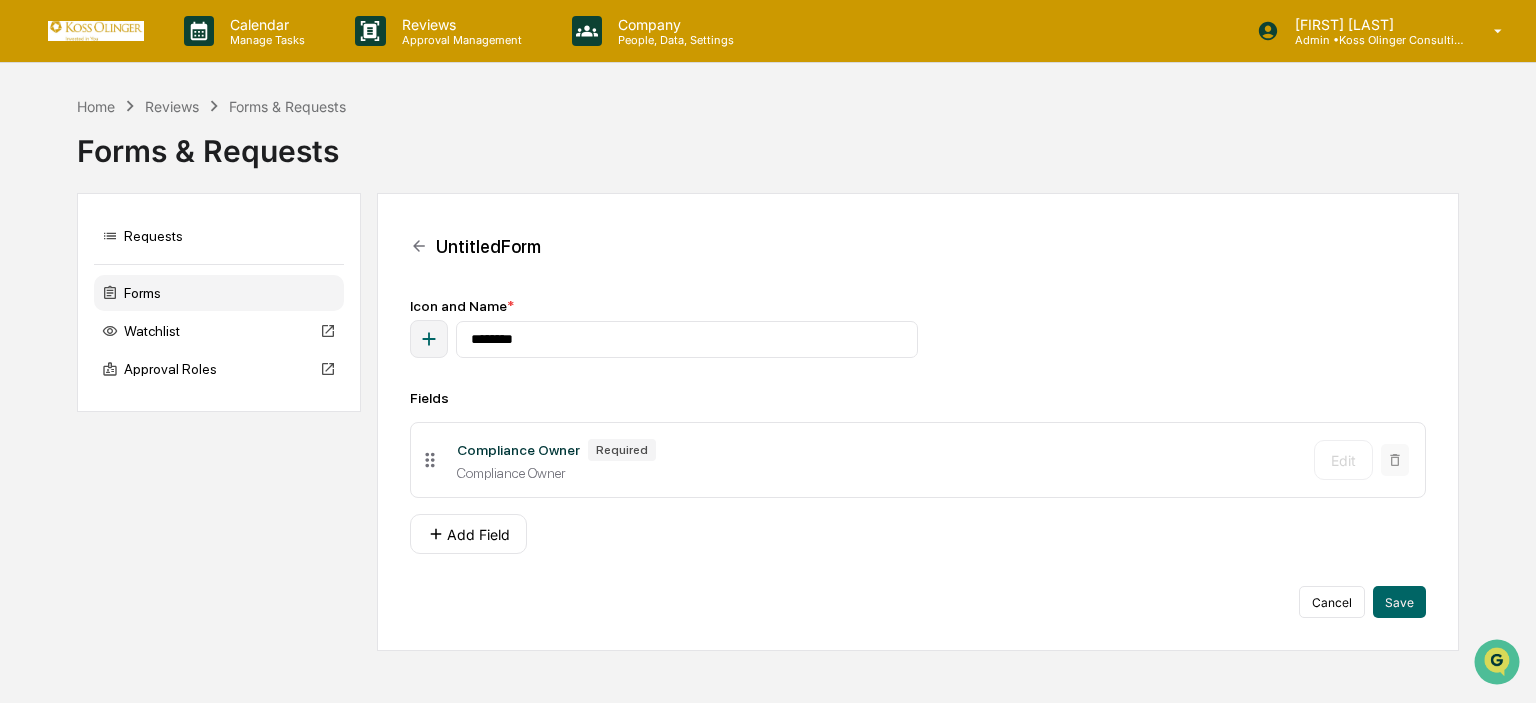 click on "Icon and Name  * ******** Fields Compliance Owner Required Compliance Owner Edit Add Field Cancel Save" at bounding box center [918, 458] 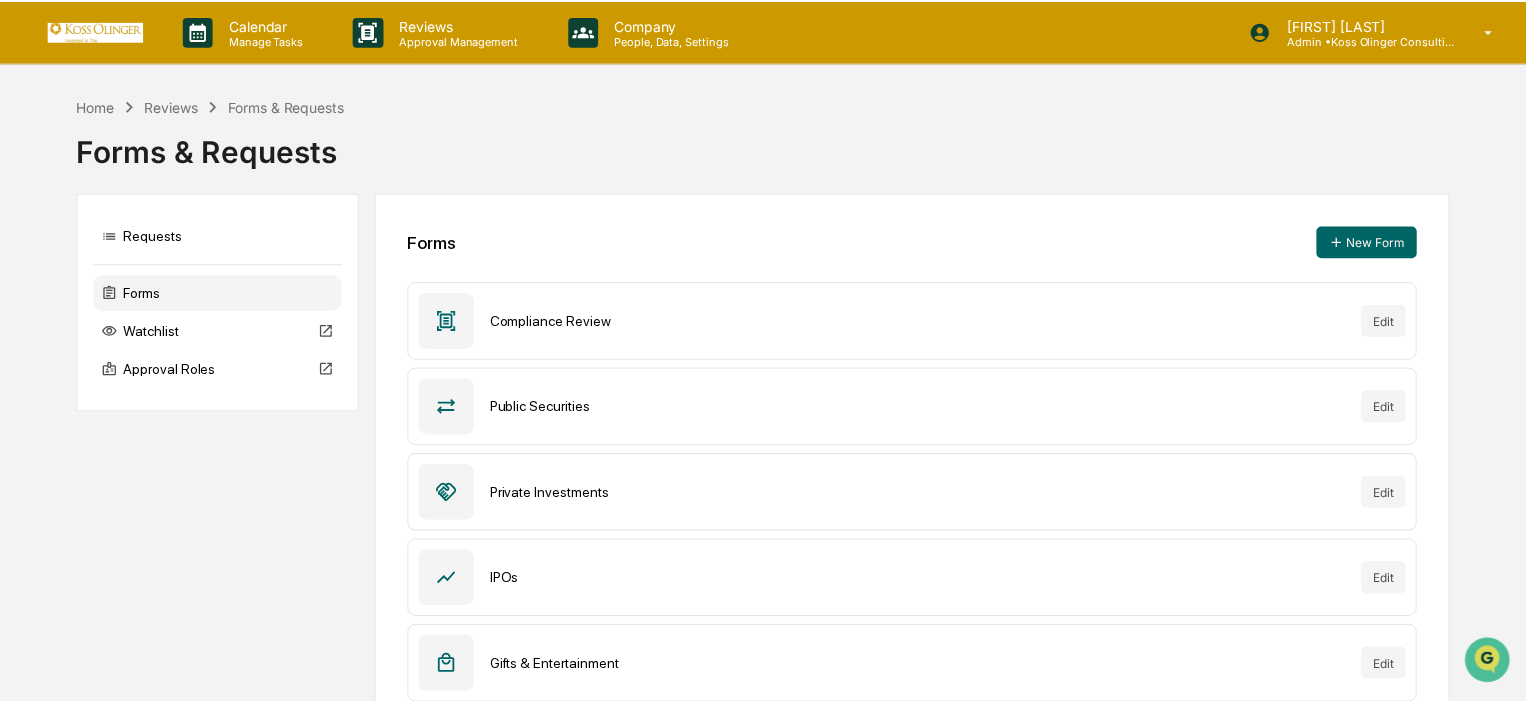 scroll, scrollTop: 386, scrollLeft: 0, axis: vertical 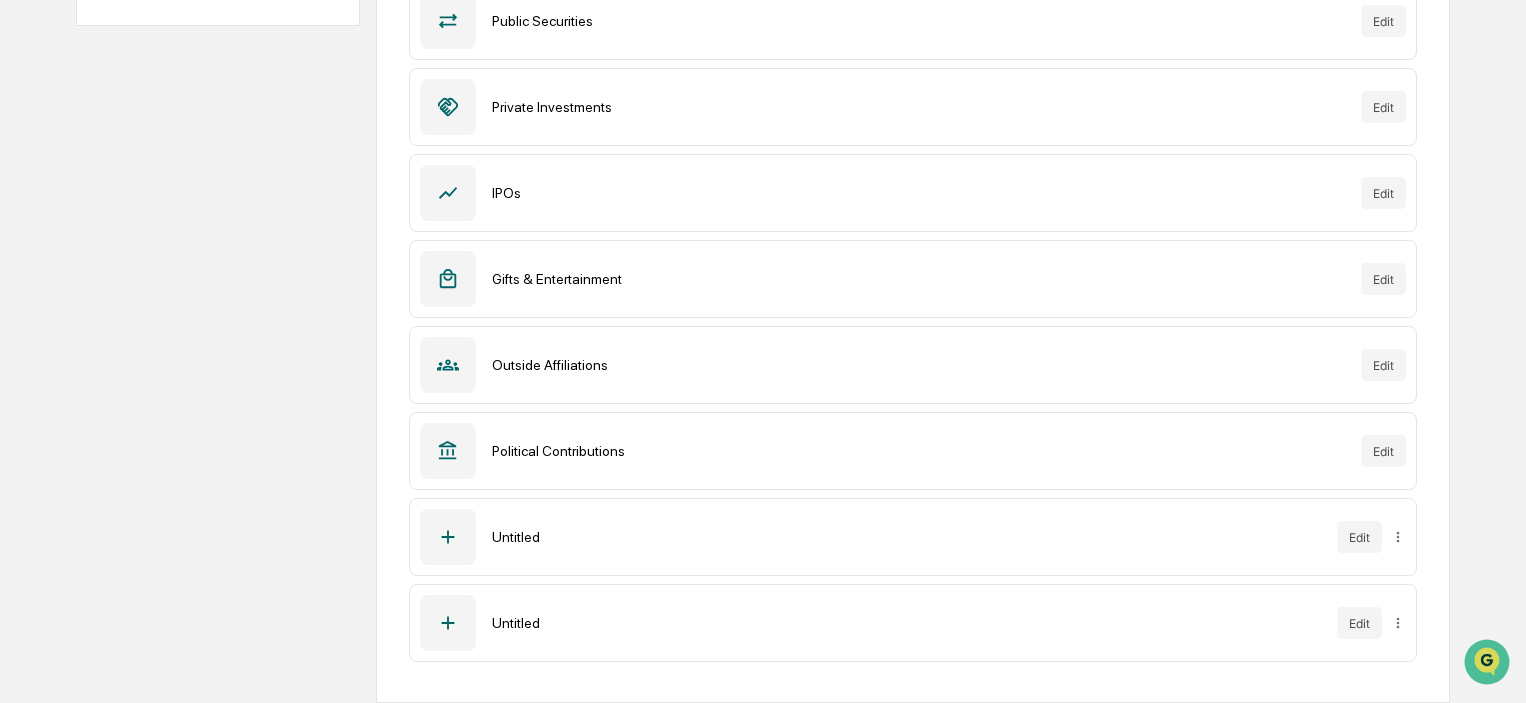 click on "Untitled Edit" at bounding box center (912, 537) 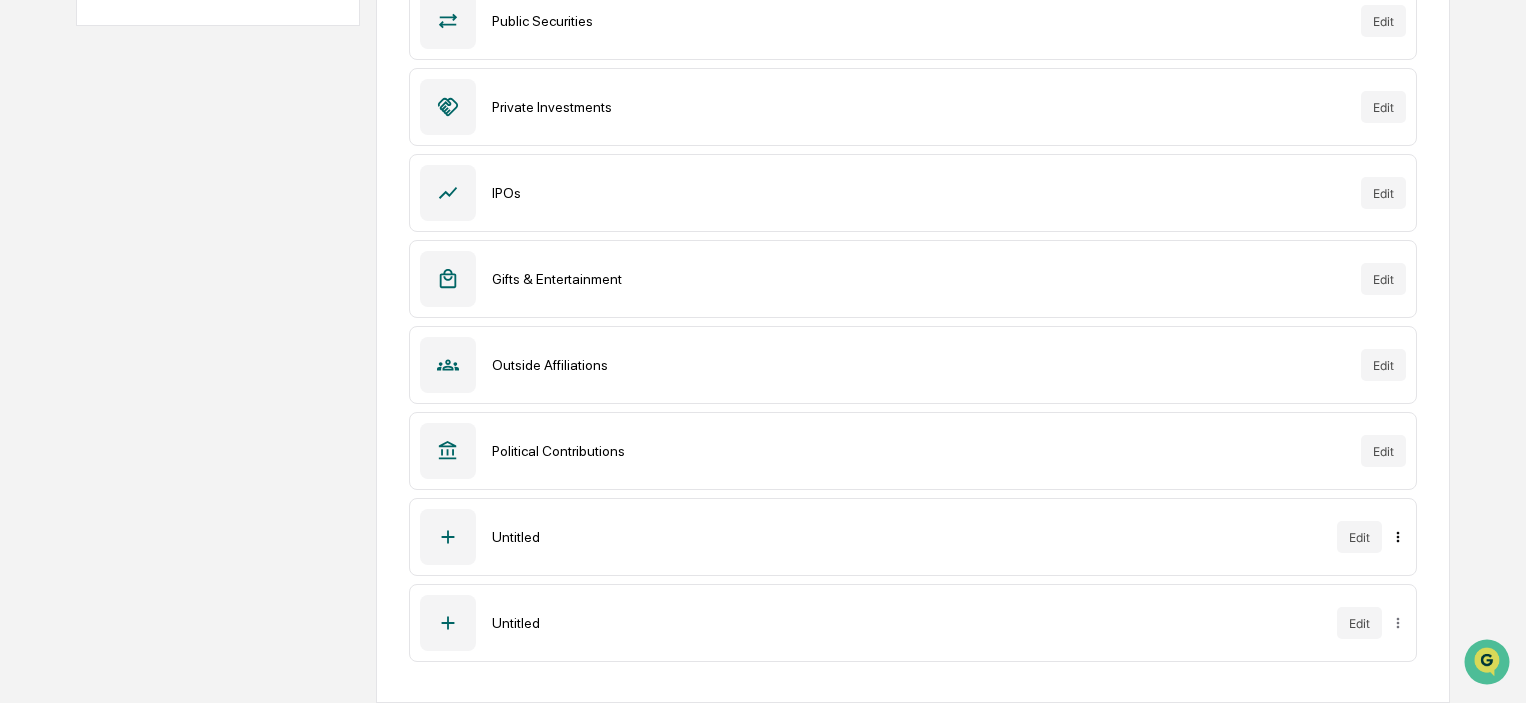 click on "Calendar Manage Tasks Reviews Approval Management Company People, Data, Settings [FIRST] [LAST] Admin •  Koss Olinger Consulting, LLC Home Reviews Forms & Requests Forms & Requests Requests Forms Watchlist Approval Roles Forms New Form Compliance Review Edit Public Securities Edit Private Investments Edit IPOs Edit Gifts & Entertainment Edit Outside Affiliations Edit Political Contributions Edit Untitled Edit Client Affiliations Edit Form archived! Archive" at bounding box center [763, -35] 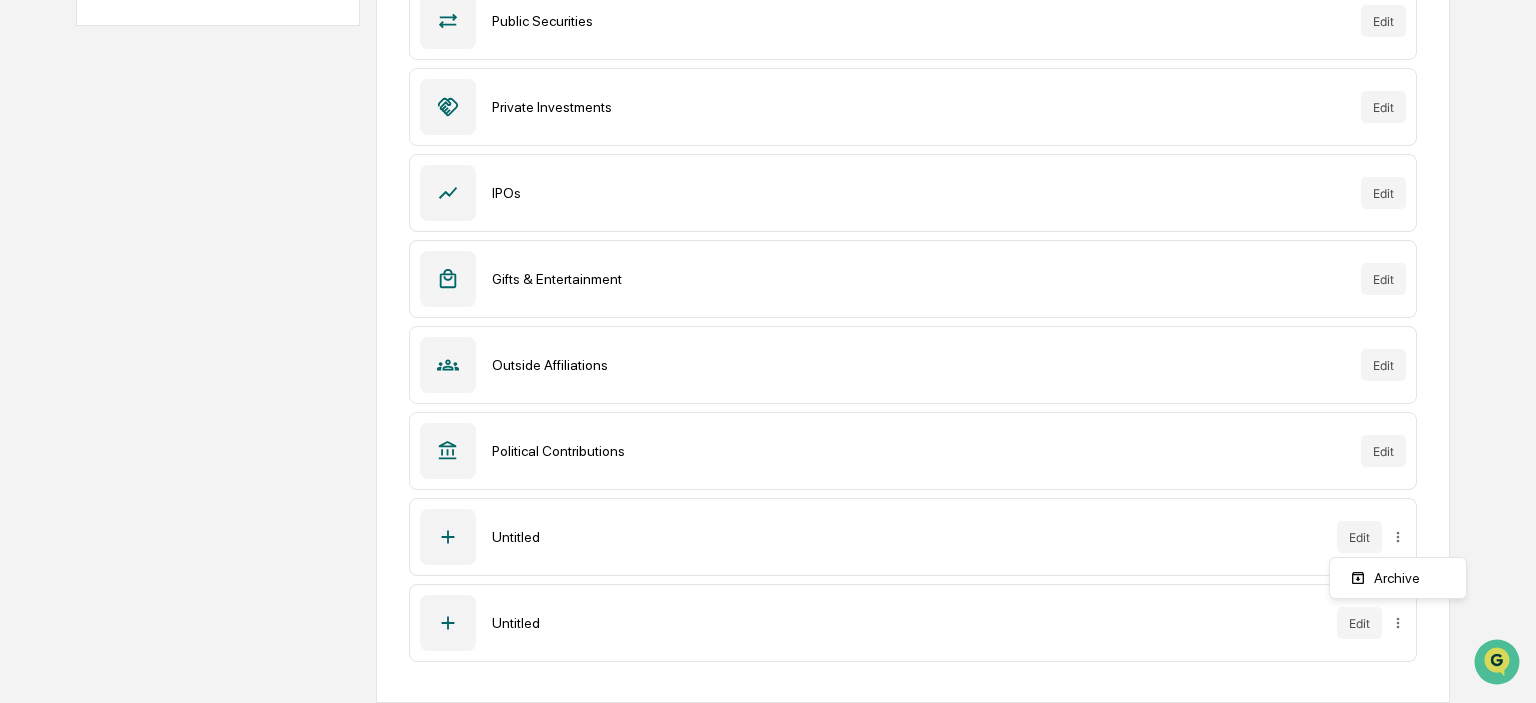 click on "Calendar Manage Tasks Reviews Approval Management Company People, Data, Settings [FIRST] [LAST] Admin •  Koss Olinger Consulting, LLC Home Reviews Forms & Requests Forms & Requests Requests Forms Watchlist Approval Roles Forms New Form Compliance Review Edit Public Securities Edit Private Investments Edit IPOs Edit Gifts & Entertainment Edit Outside Affiliations Edit Political Contributions Edit Untitled Edit Untitled Edit Archive" at bounding box center (768, -35) 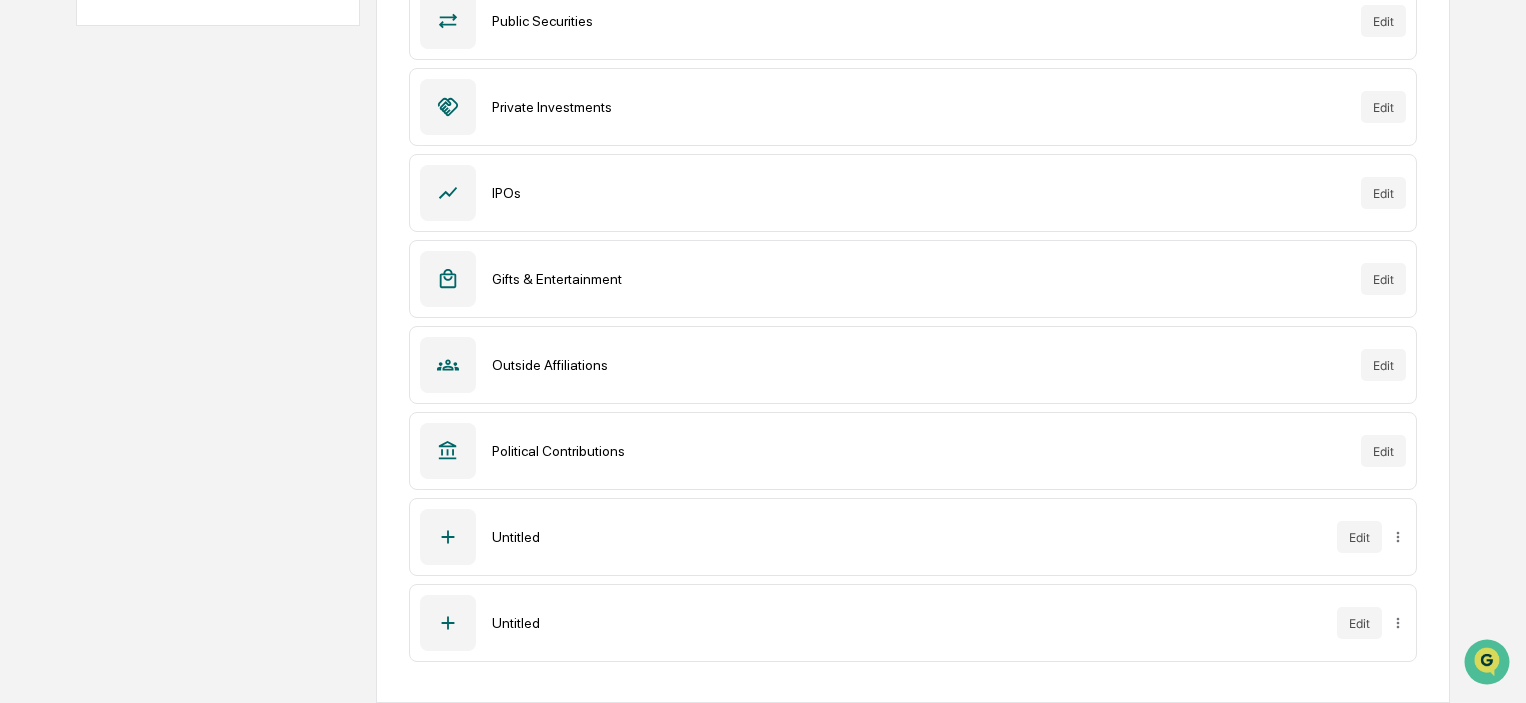 scroll, scrollTop: 0, scrollLeft: 0, axis: both 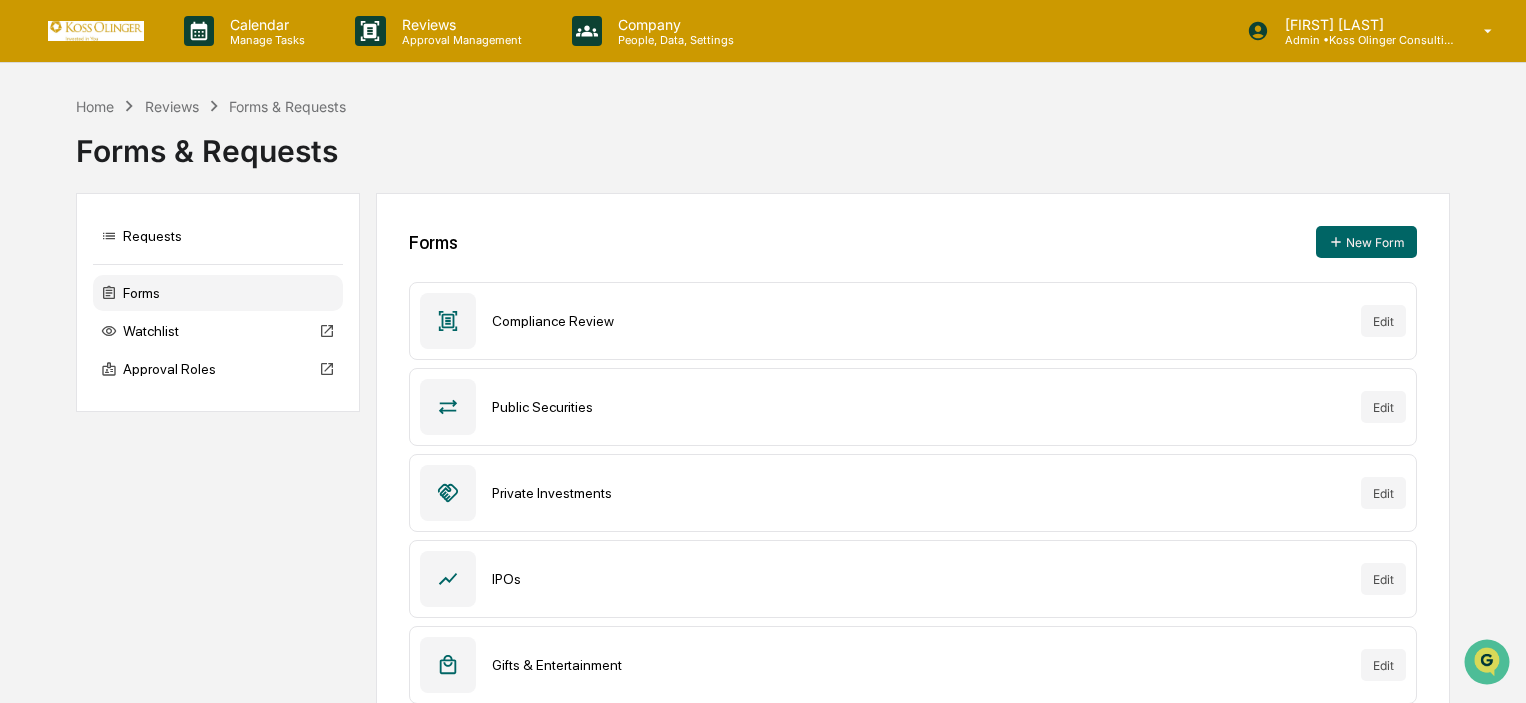 click on "Compliance Review" at bounding box center [918, 321] 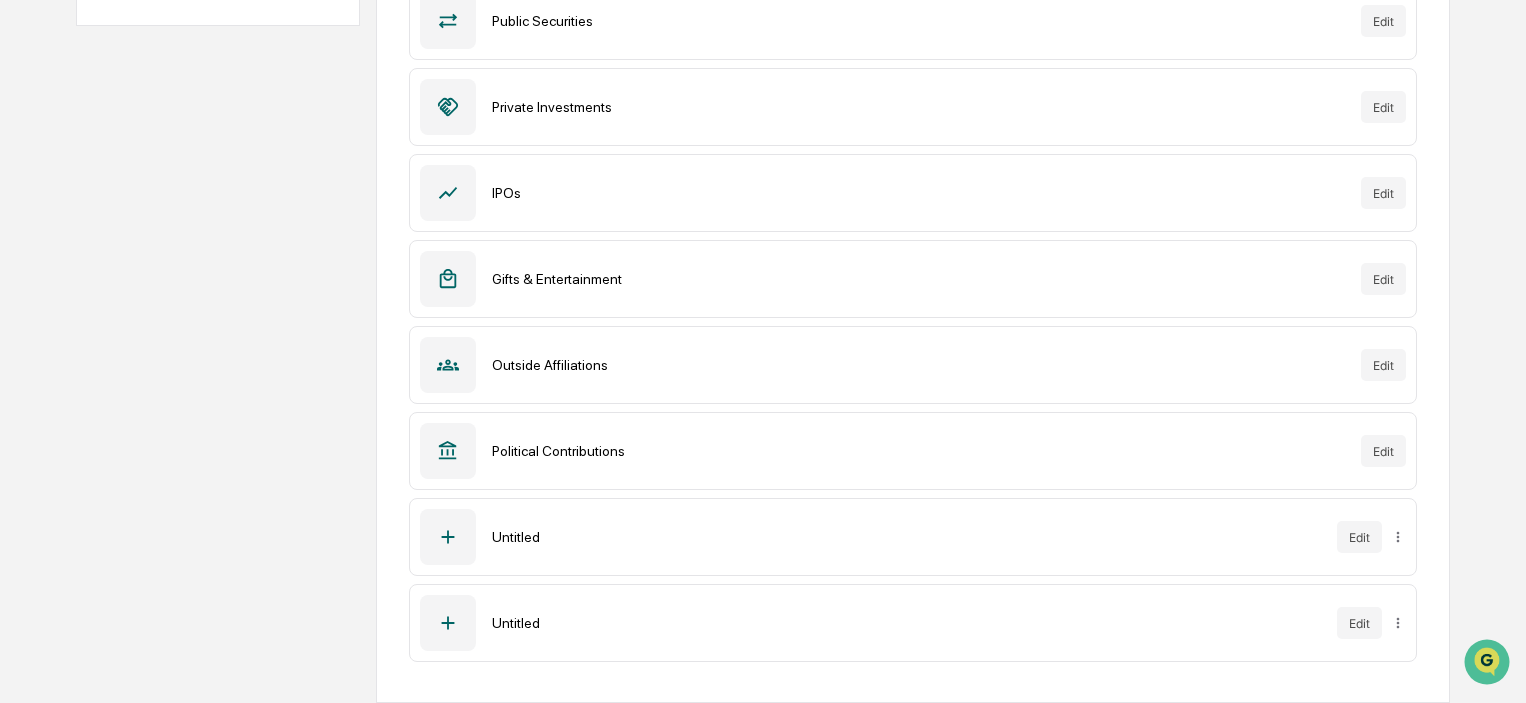 click on "Untitled" at bounding box center (906, 537) 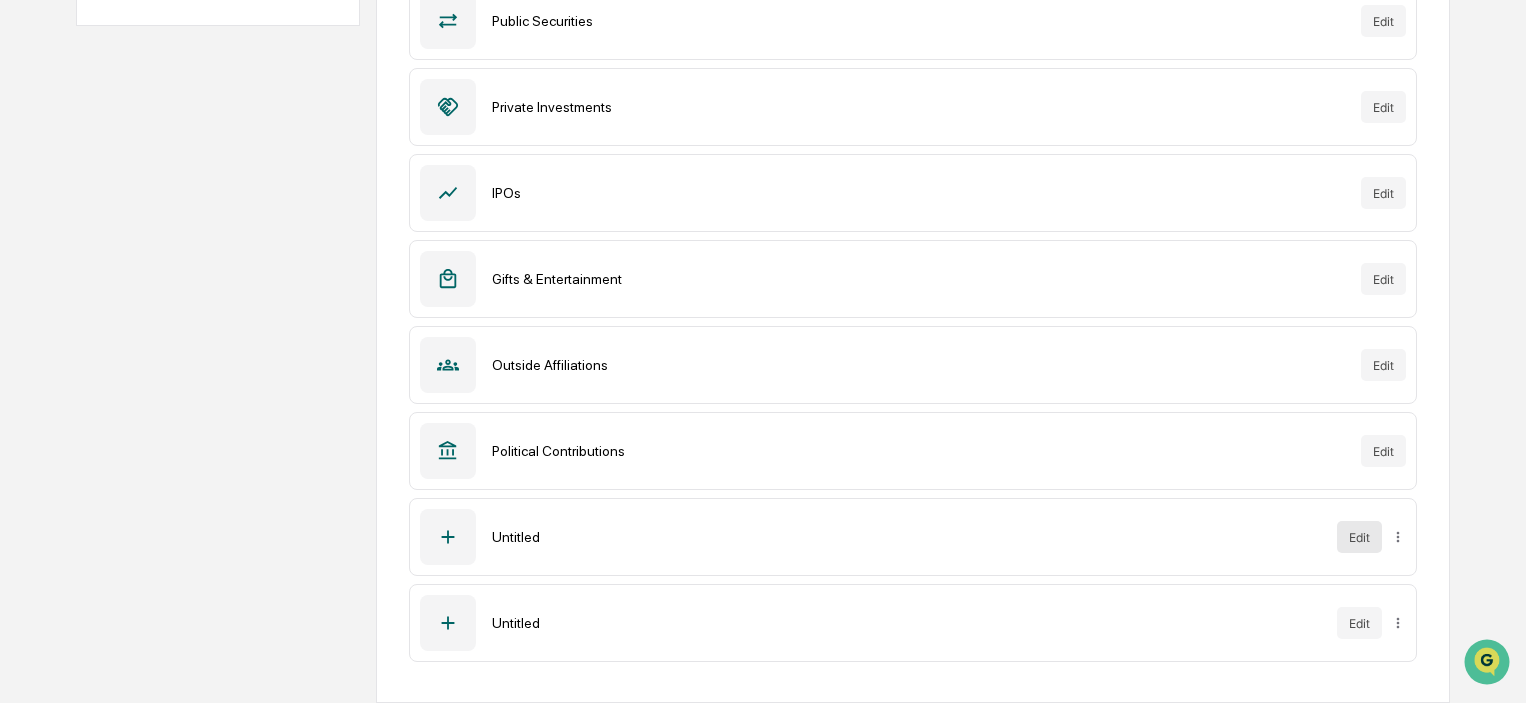 click on "Edit" at bounding box center [1359, 537] 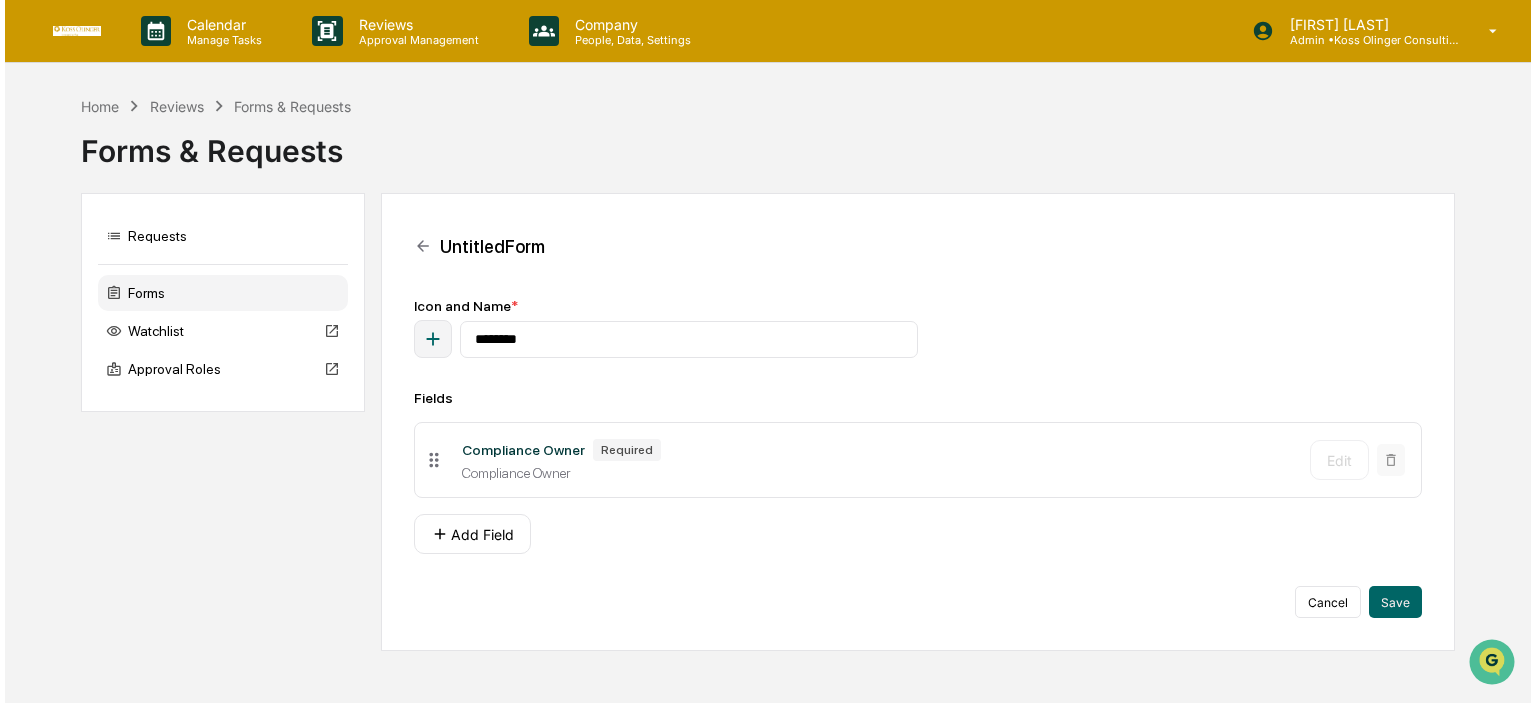 scroll, scrollTop: 0, scrollLeft: 0, axis: both 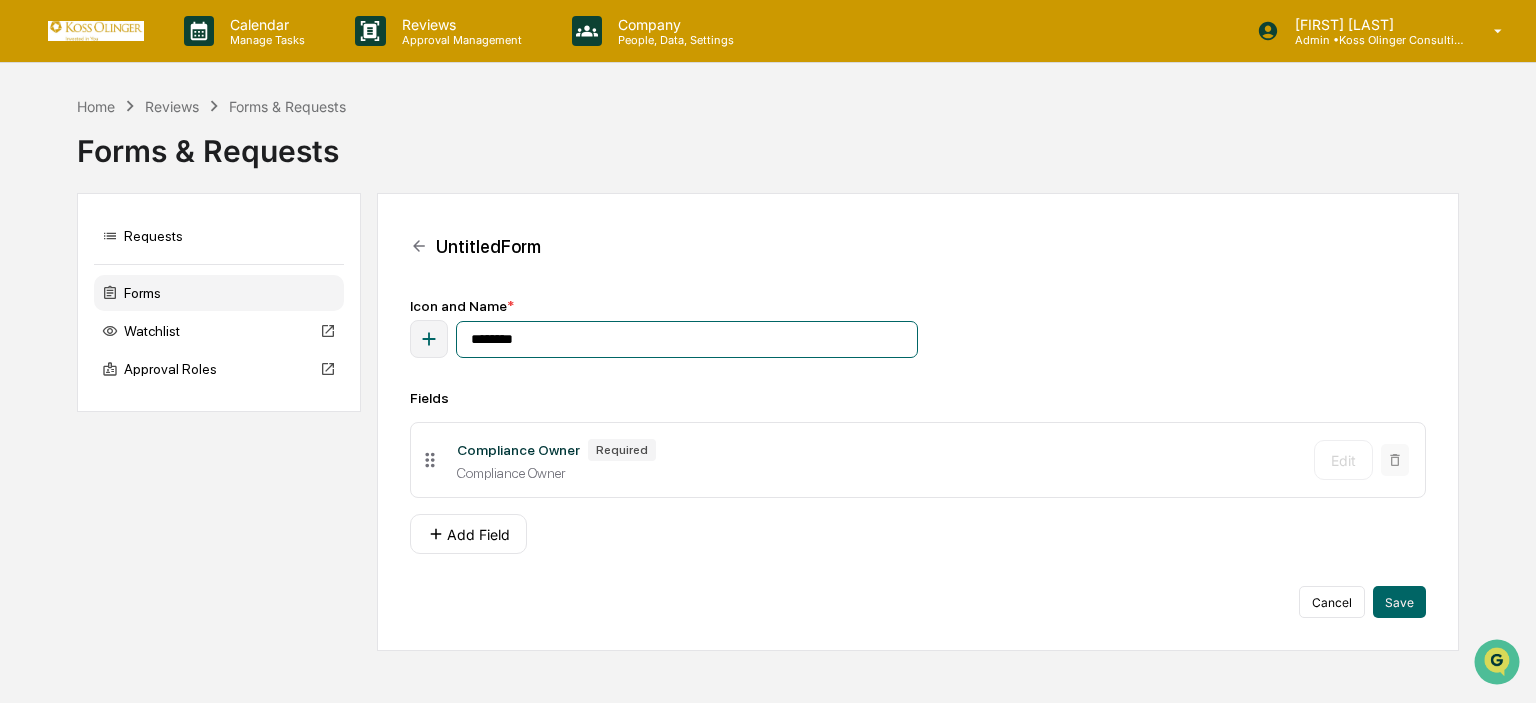 click on "********" at bounding box center [687, 339] 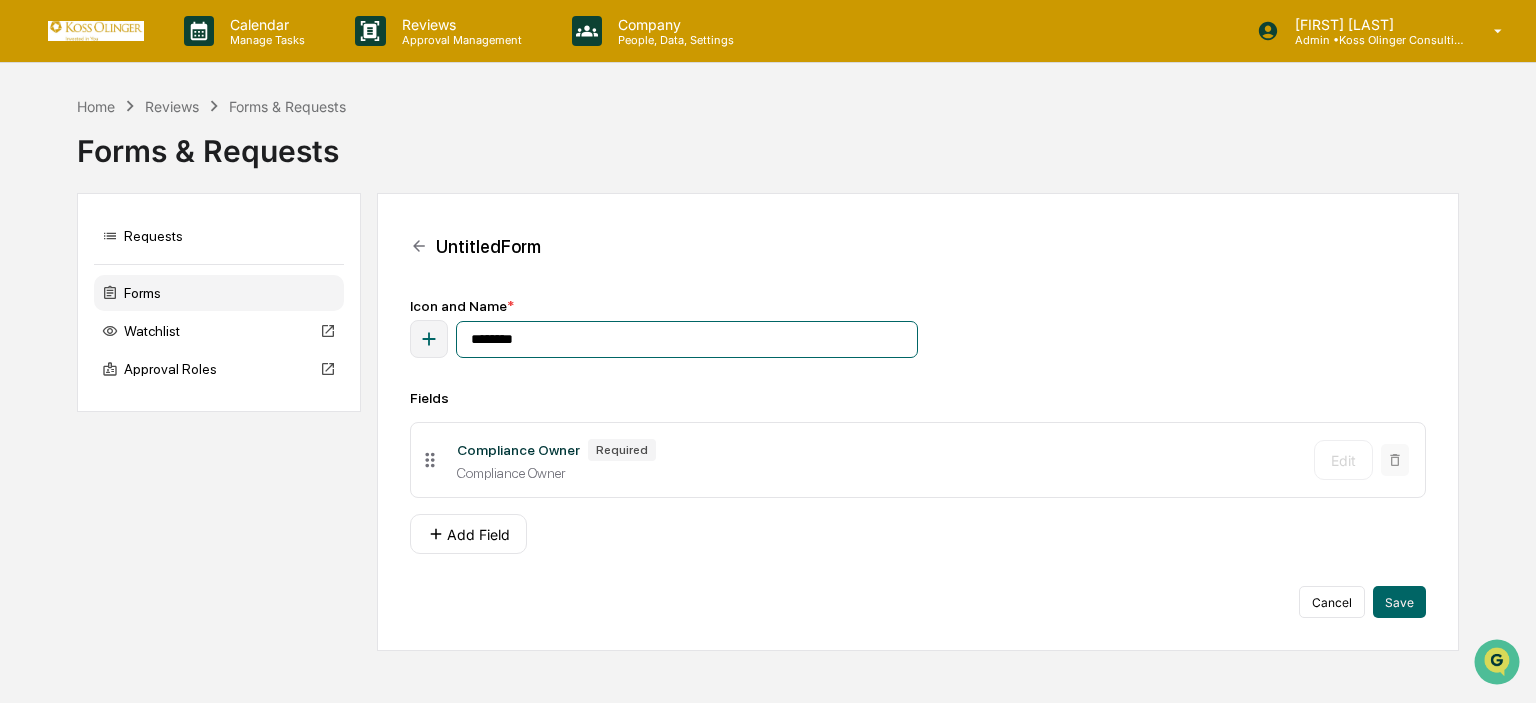 drag, startPoint x: 406, startPoint y: 362, endPoint x: 808, endPoint y: 339, distance: 402.6574 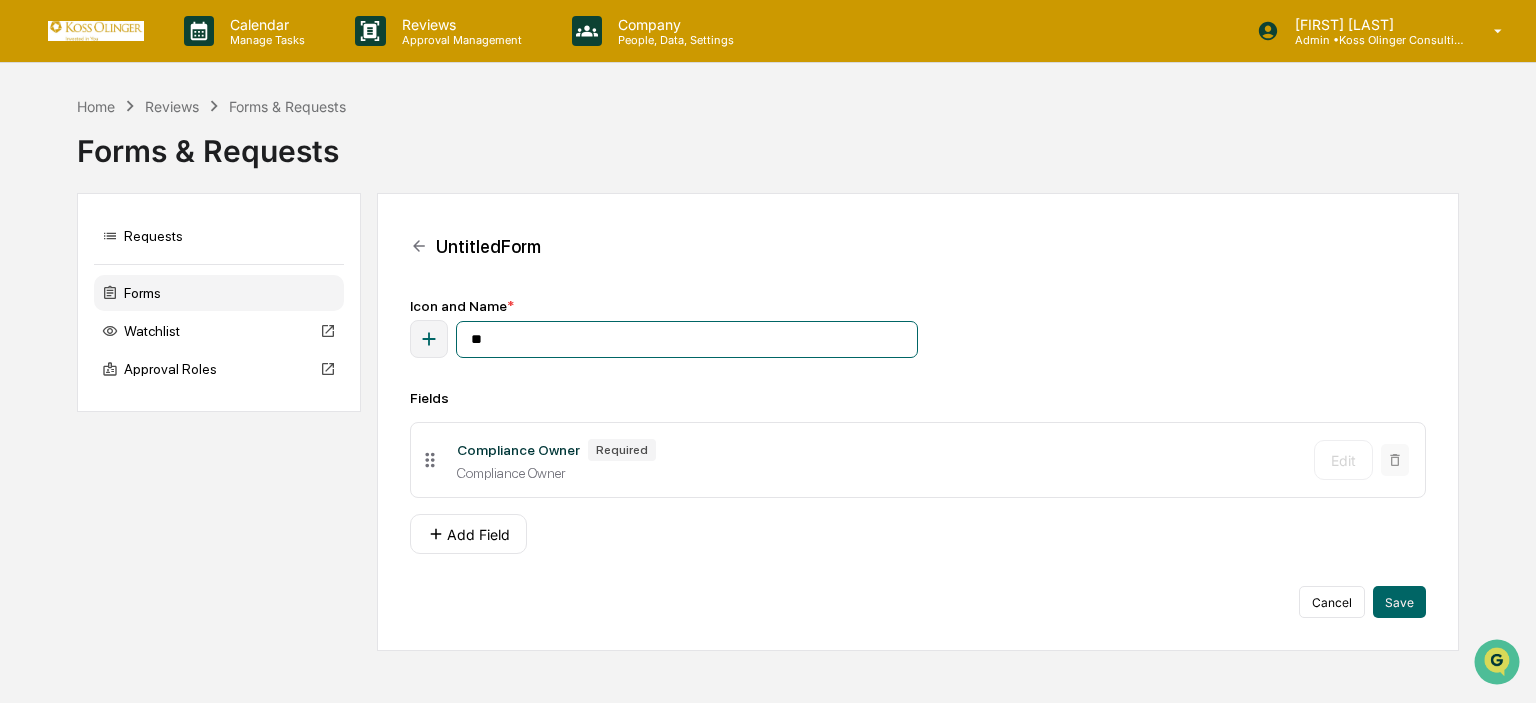 type on "*" 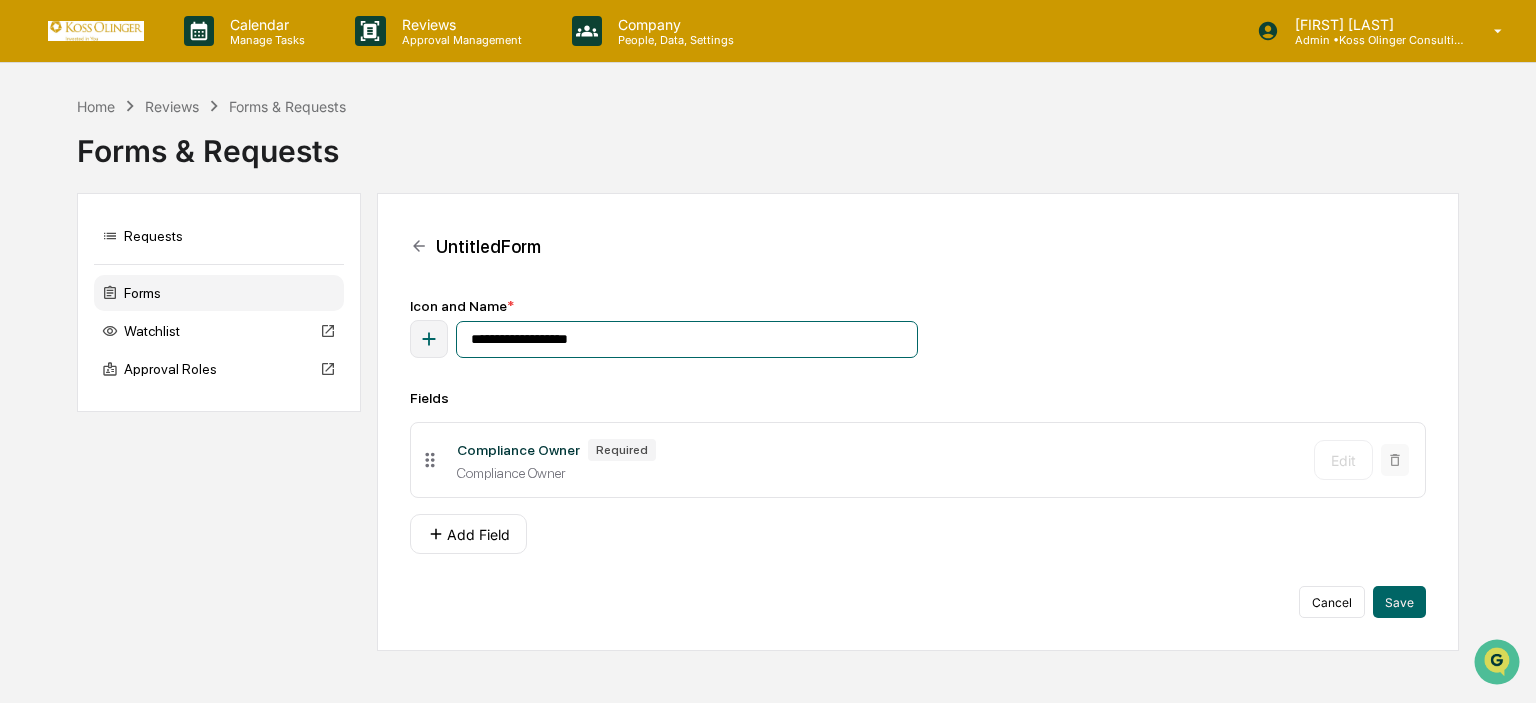 type on "**********" 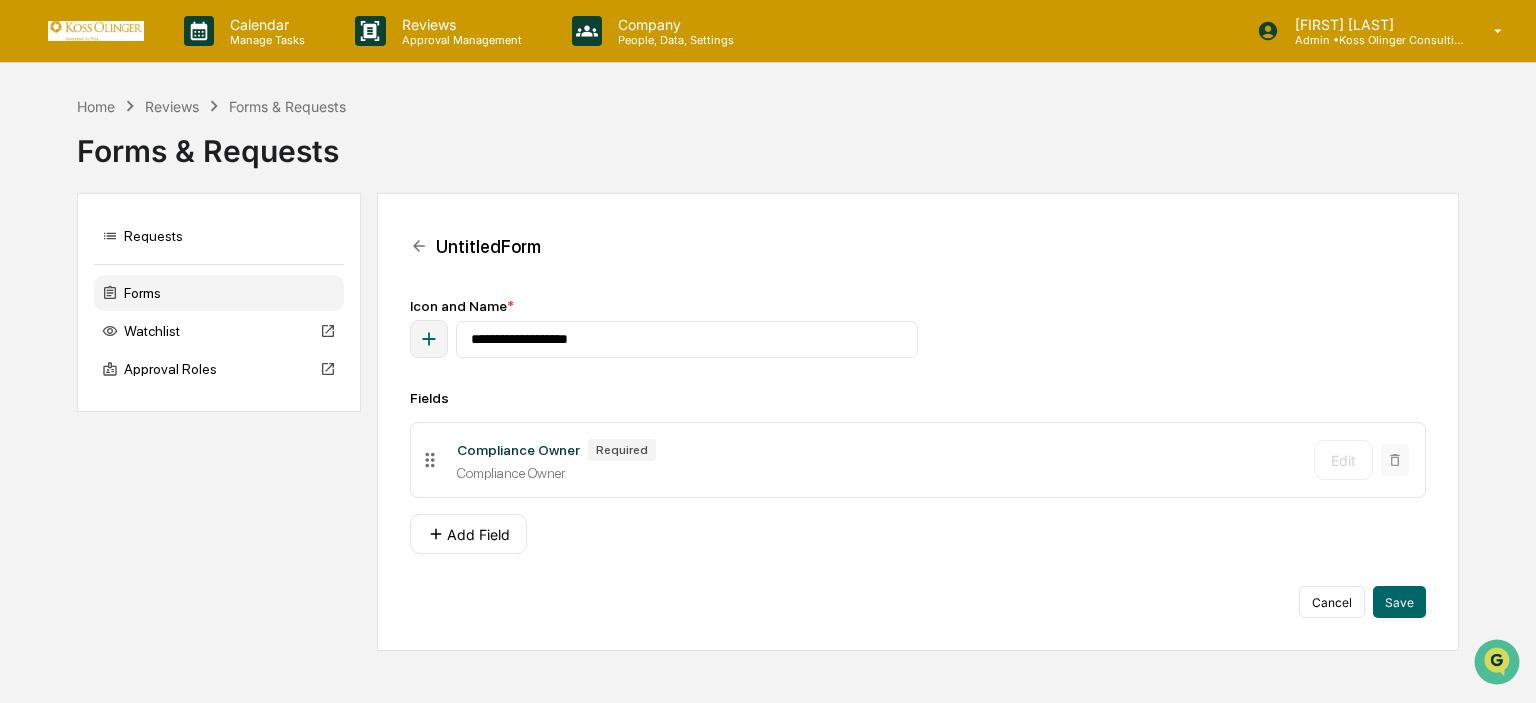 click on "**********" at bounding box center (918, 328) 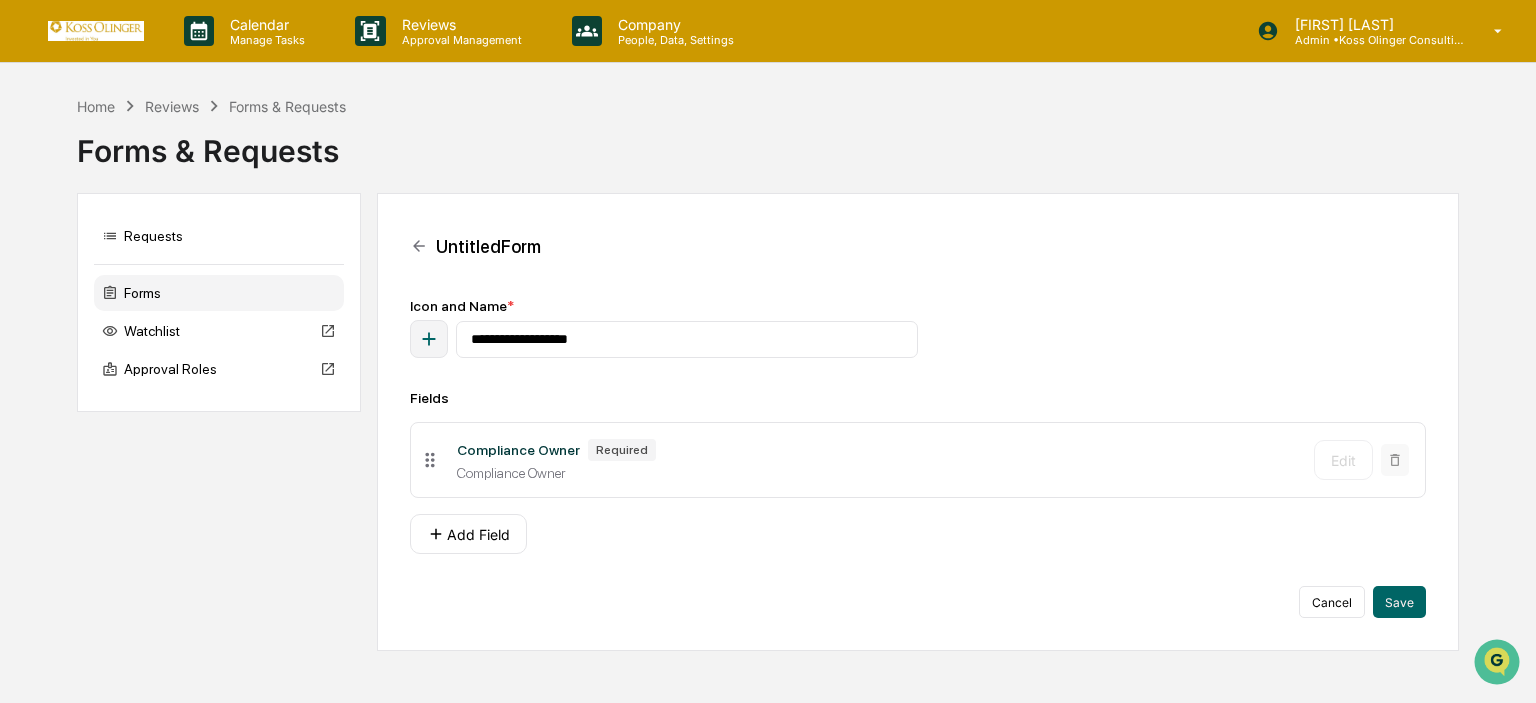 click on "Compliance Owner" at bounding box center (877, 473) 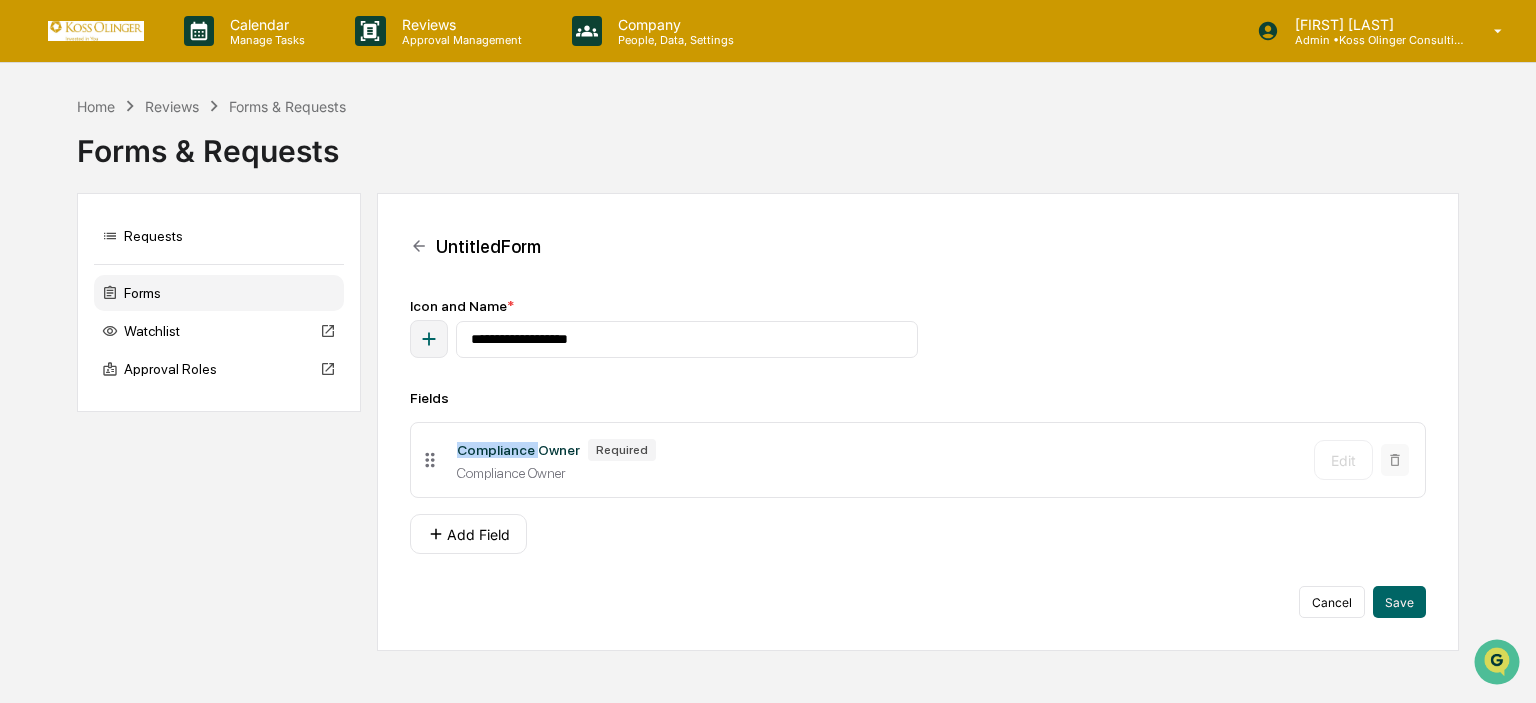 click on "Compliance Owner" at bounding box center [518, 450] 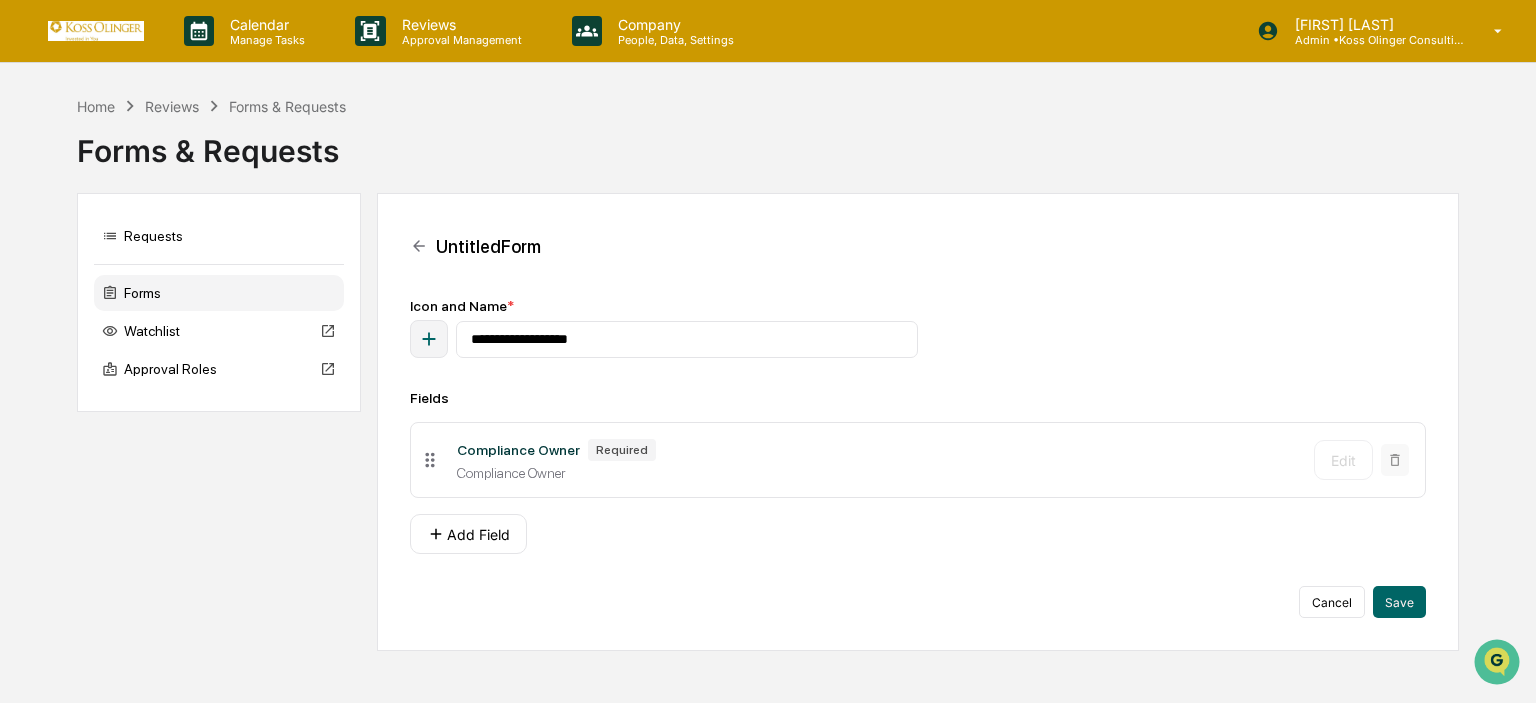 click on "Compliance Owner Required Compliance Owner Edit" at bounding box center [918, 460] 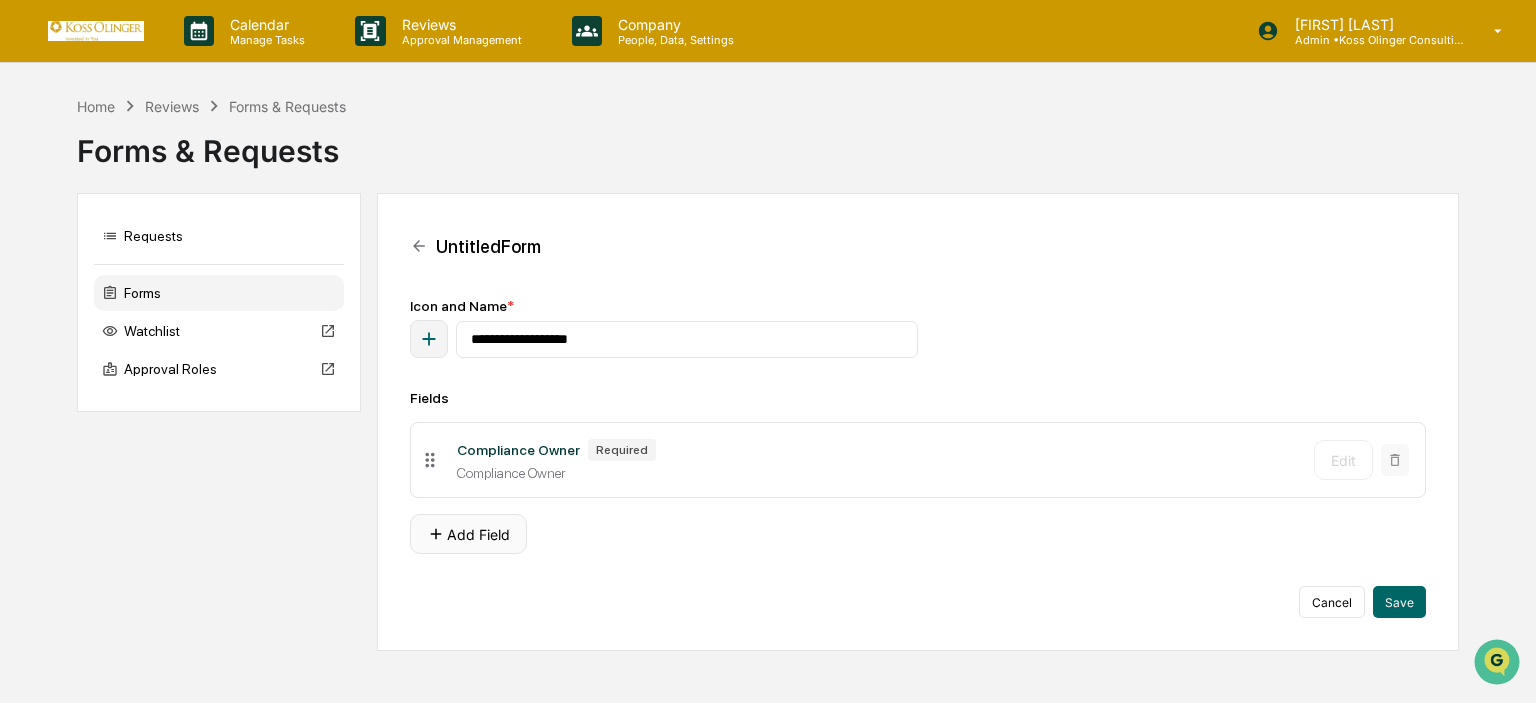 click on "Add Field" at bounding box center (468, 534) 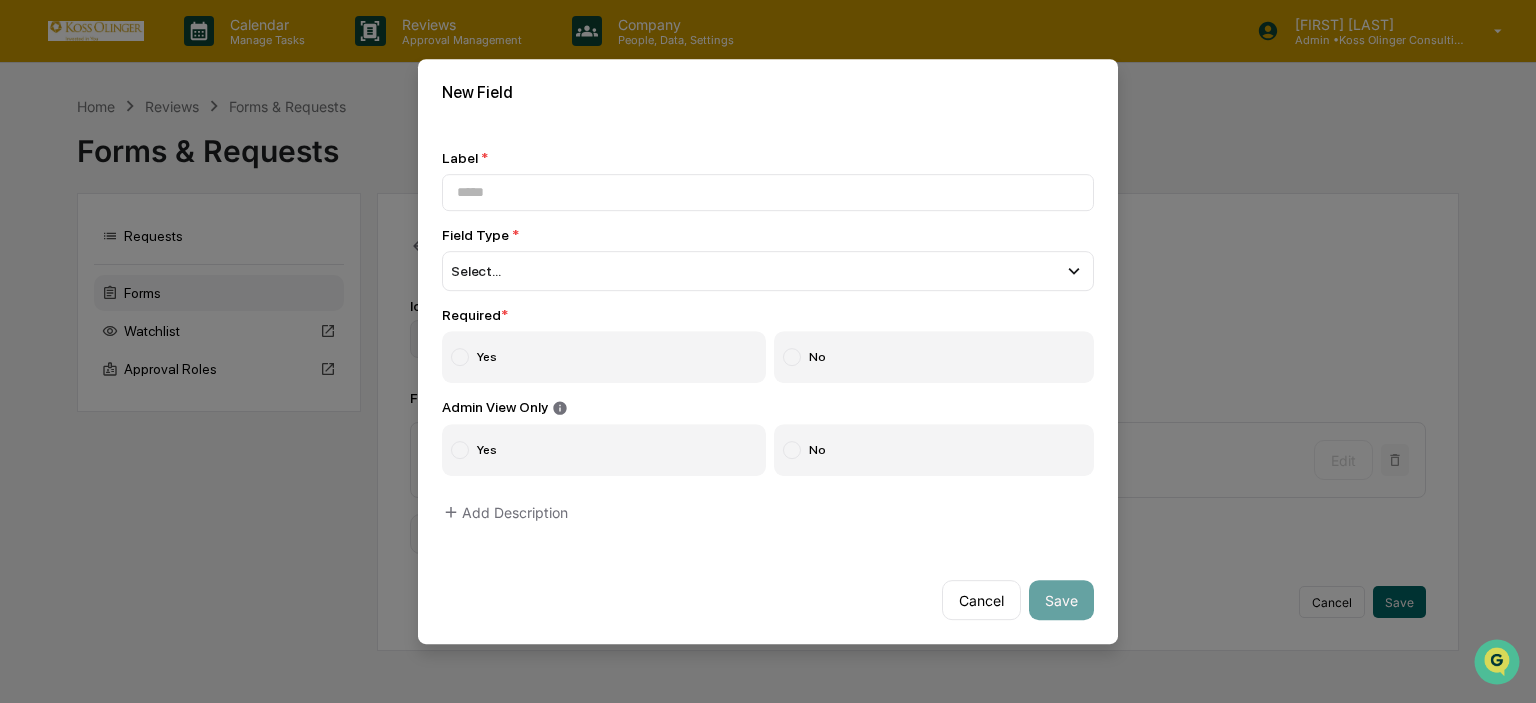 click on "Add Description" at bounding box center (505, 512) 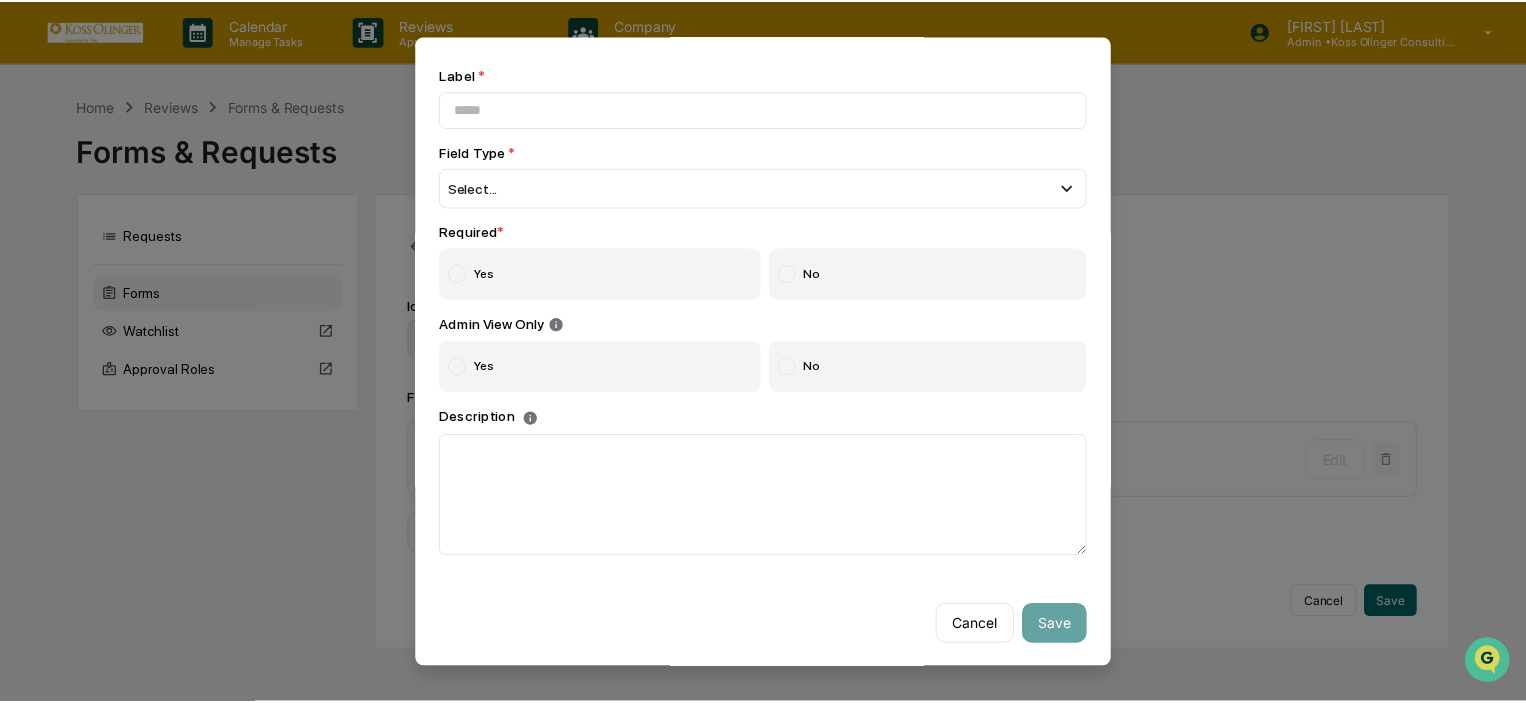 scroll, scrollTop: 0, scrollLeft: 0, axis: both 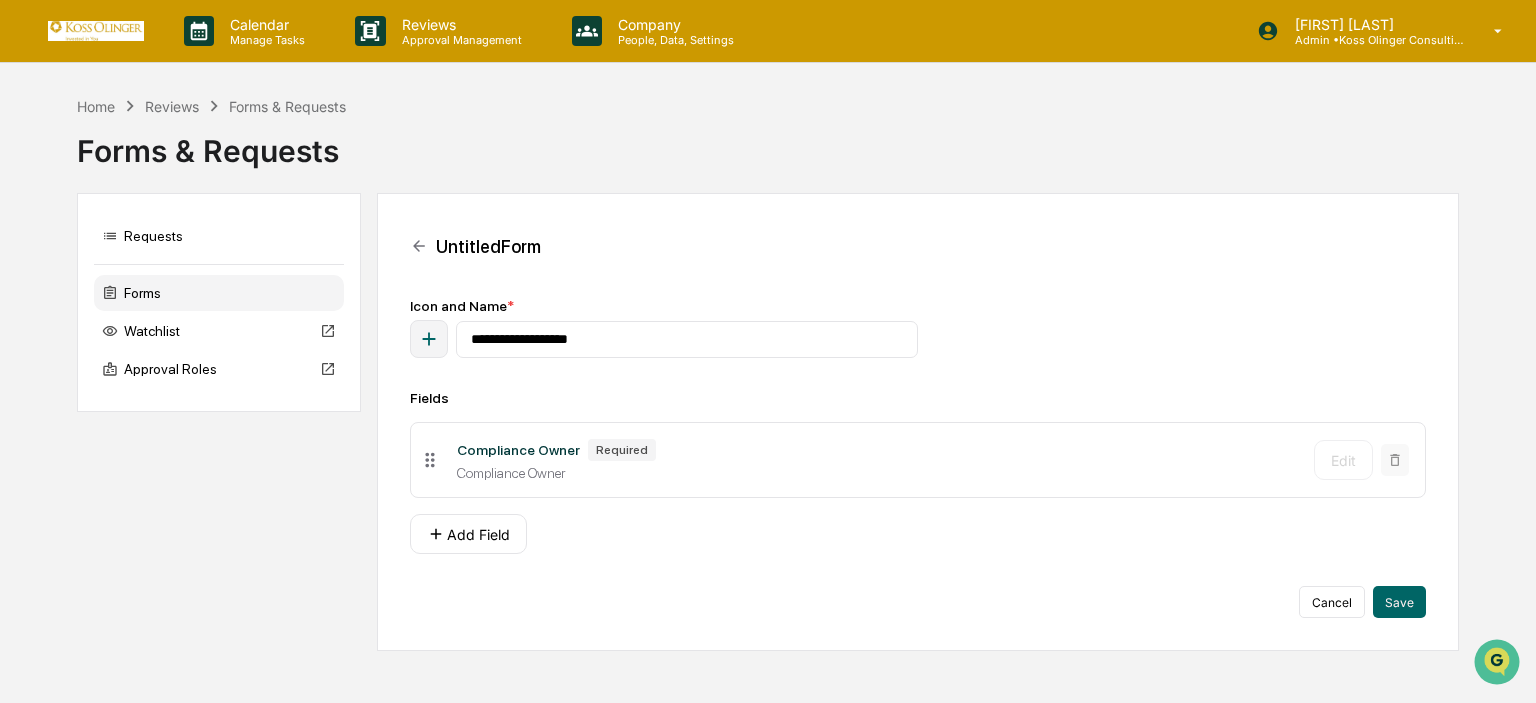 click on "Compliance Owner" at bounding box center (877, 473) 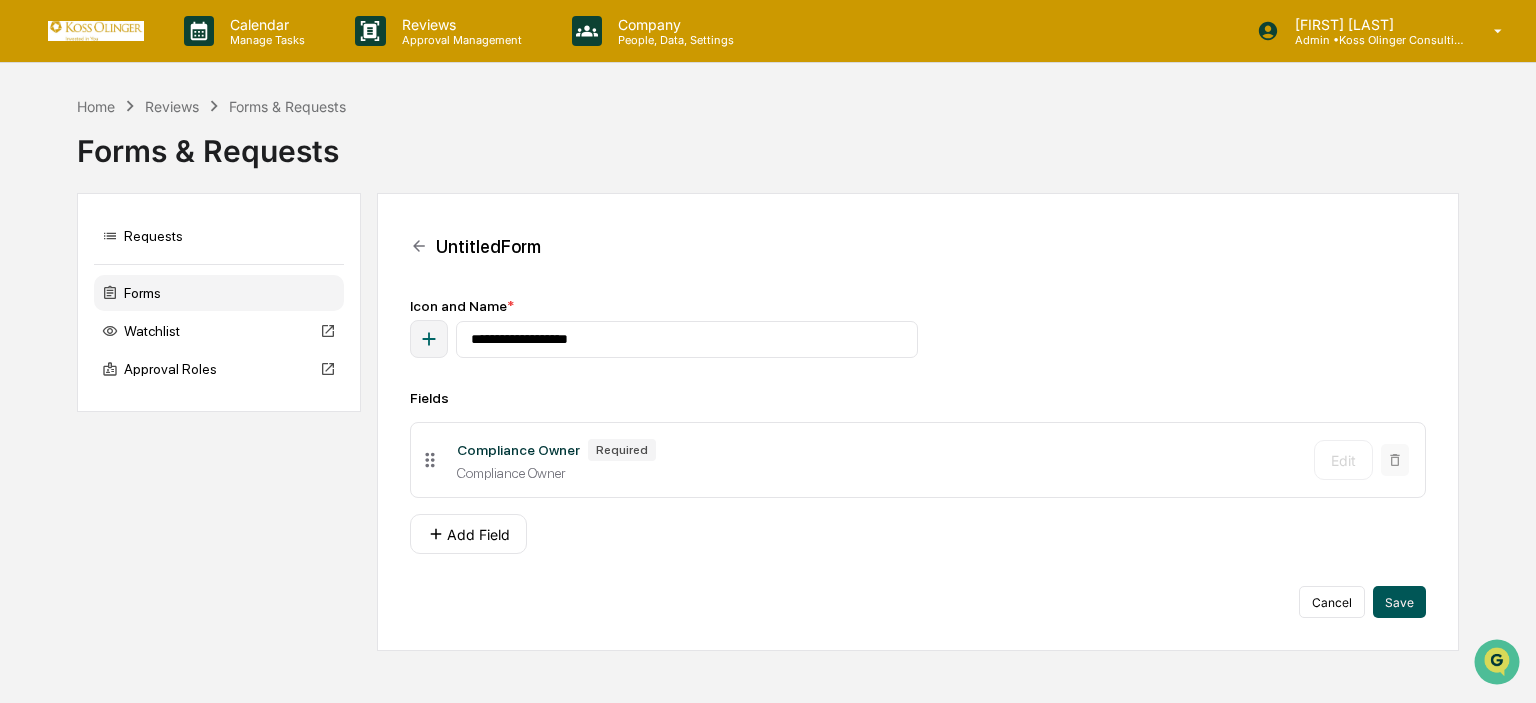 click on "Save" at bounding box center [1399, 602] 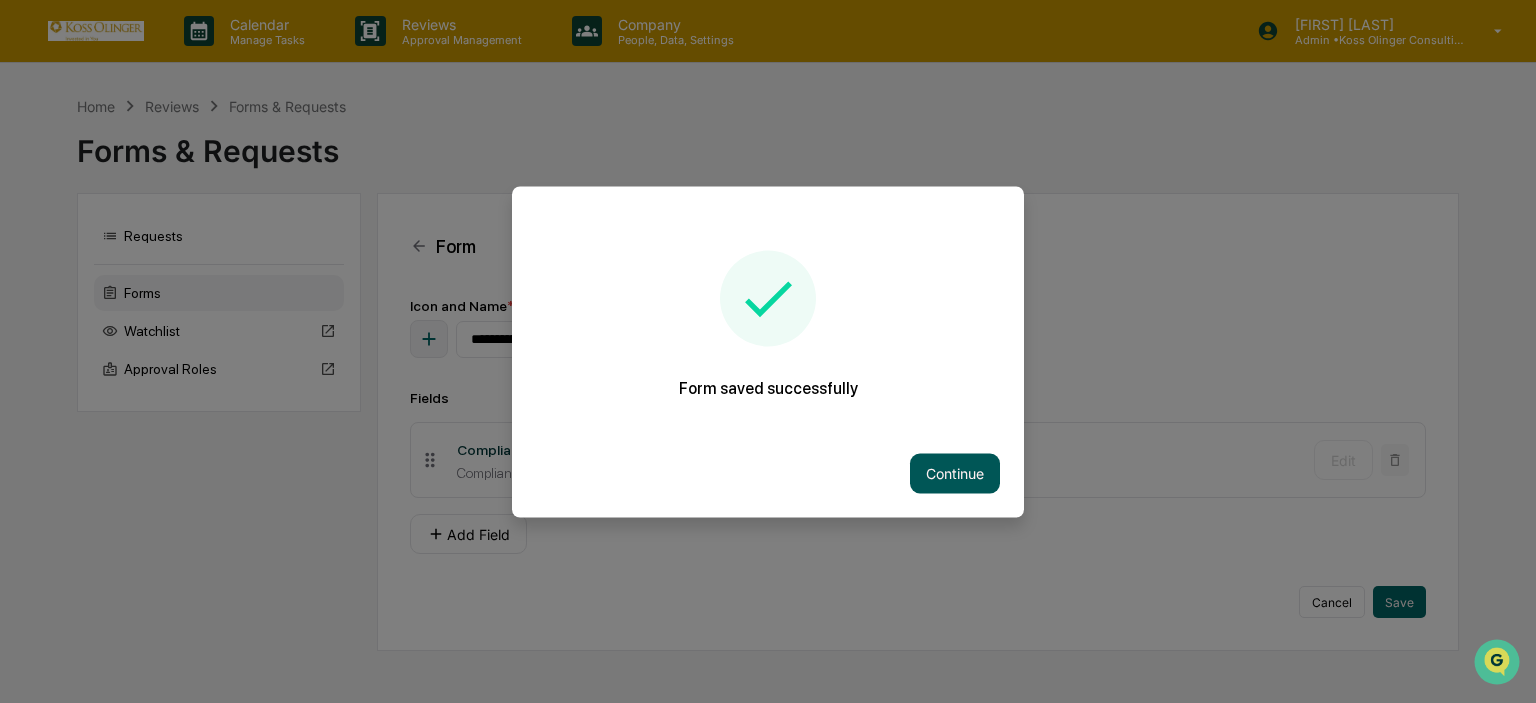 click on "Continue" at bounding box center [955, 473] 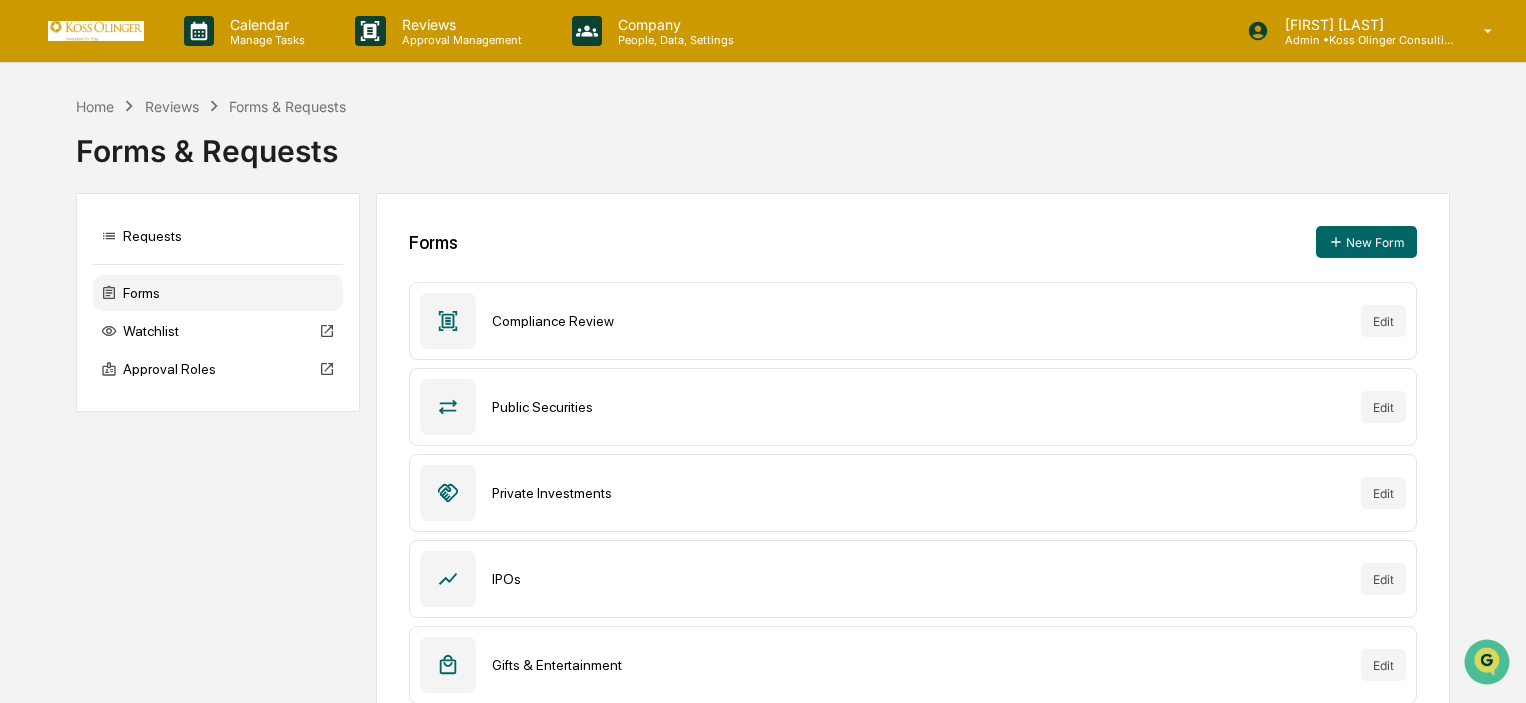 scroll, scrollTop: 386, scrollLeft: 0, axis: vertical 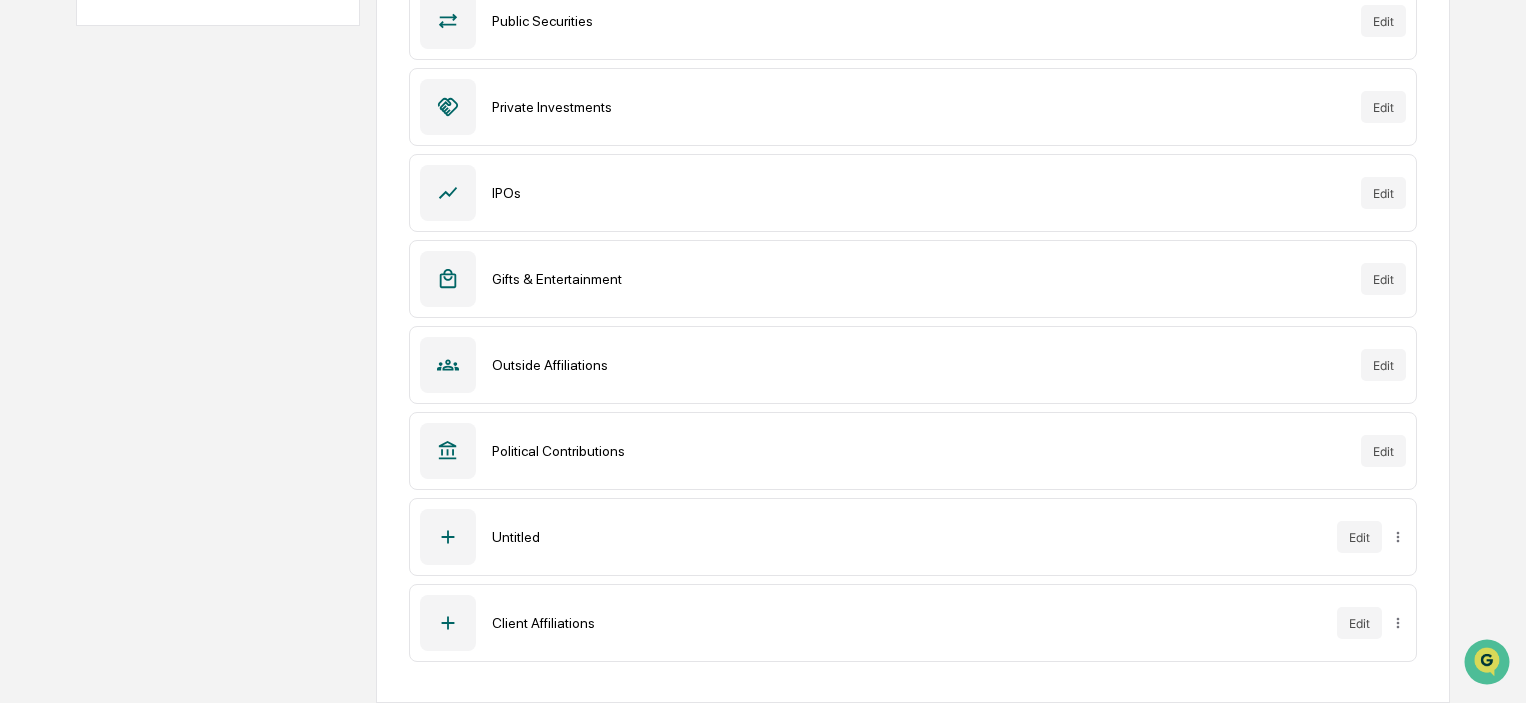 click on "Untitled Edit" at bounding box center (912, 537) 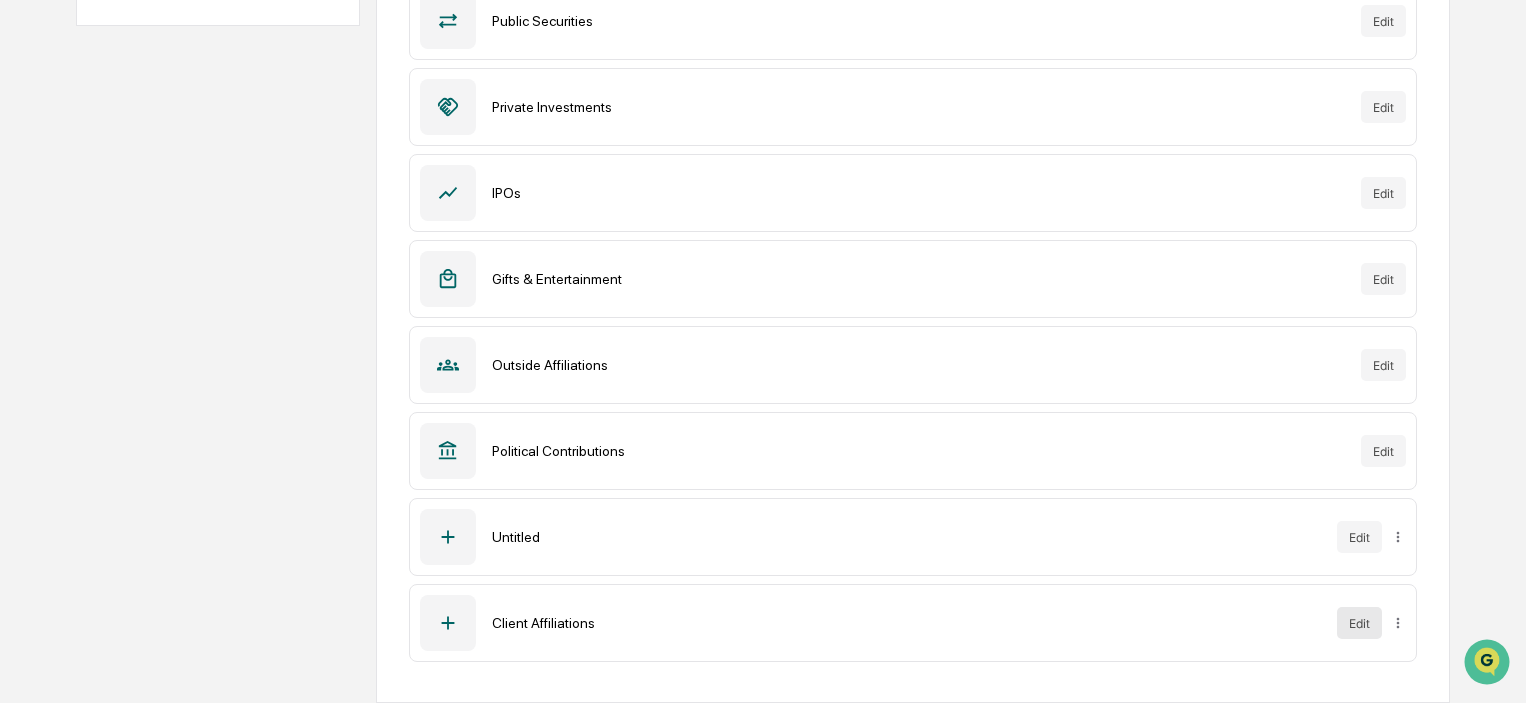 click on "Edit" at bounding box center (1359, 623) 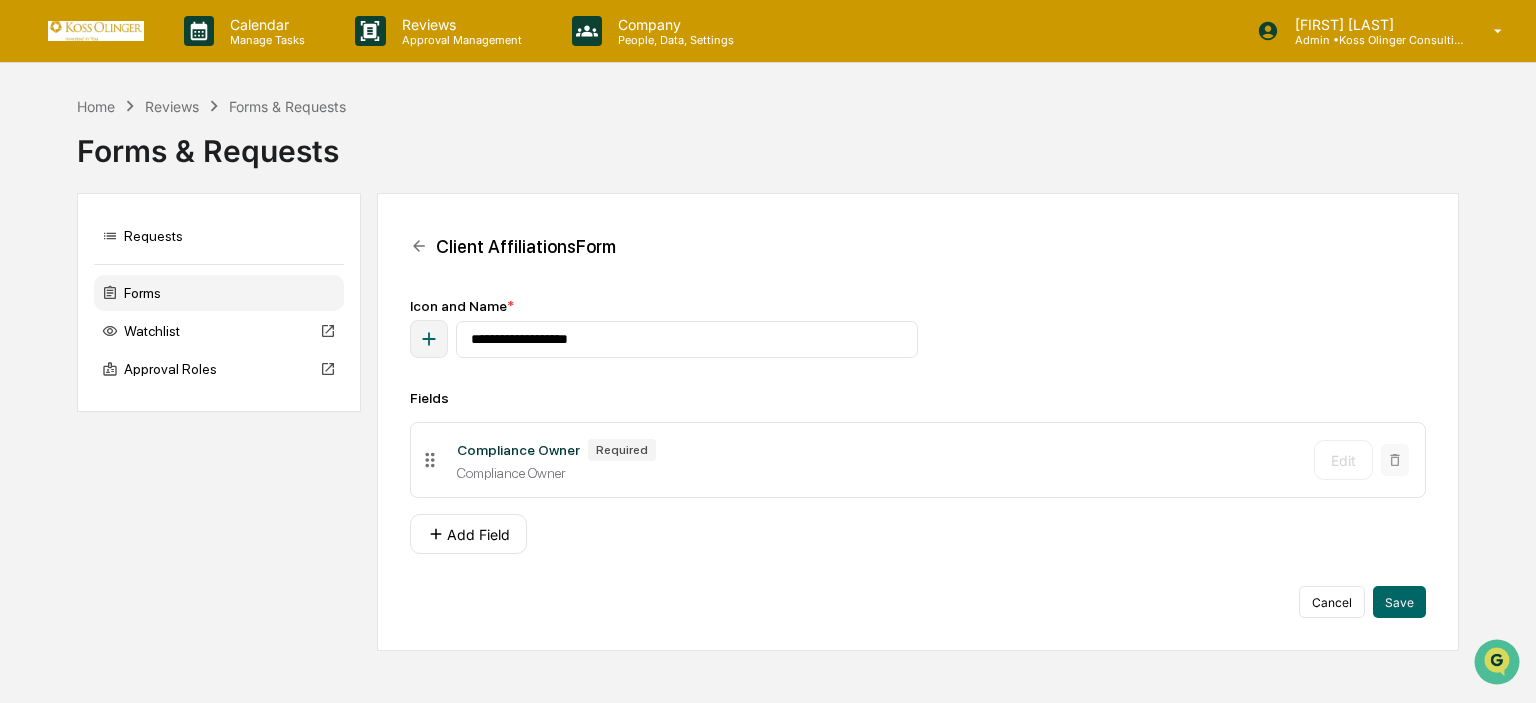 click 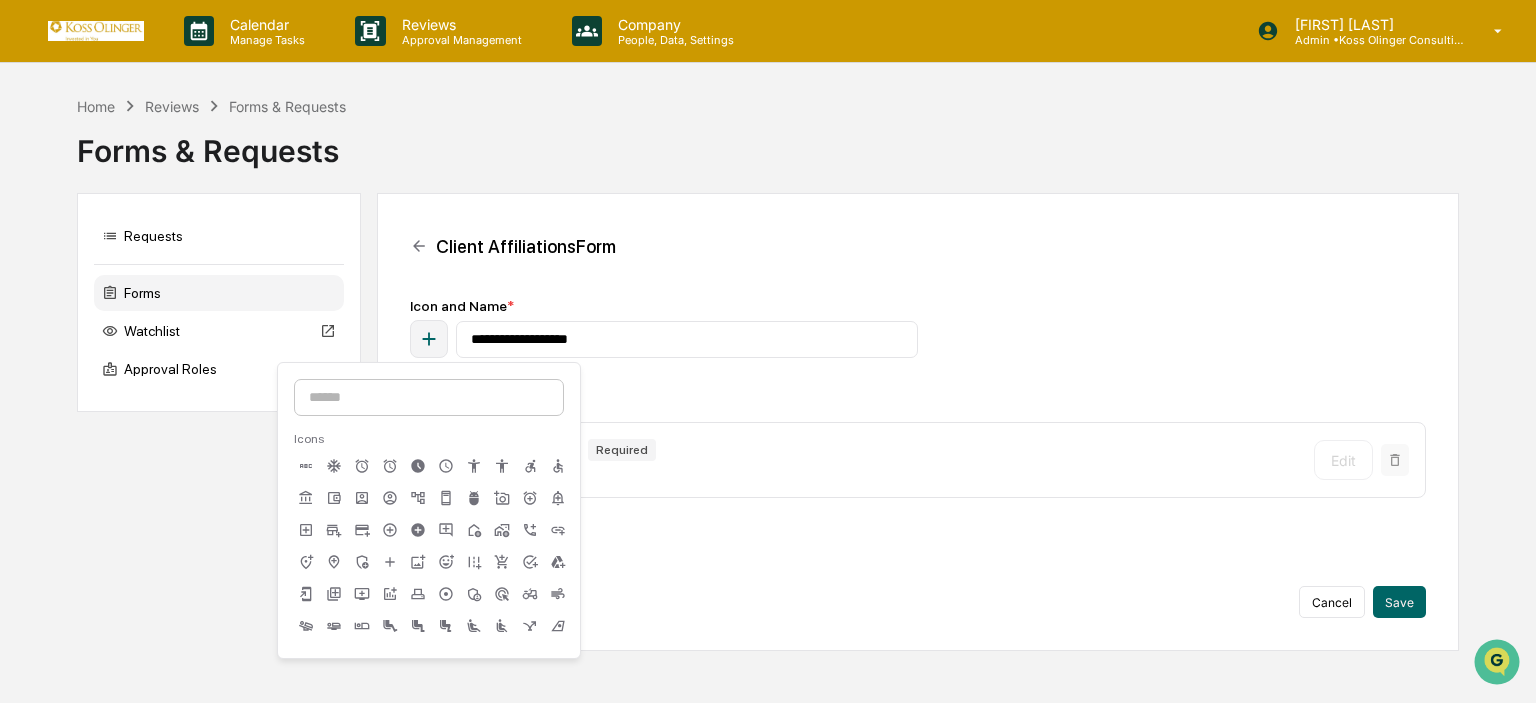click at bounding box center [429, 397] 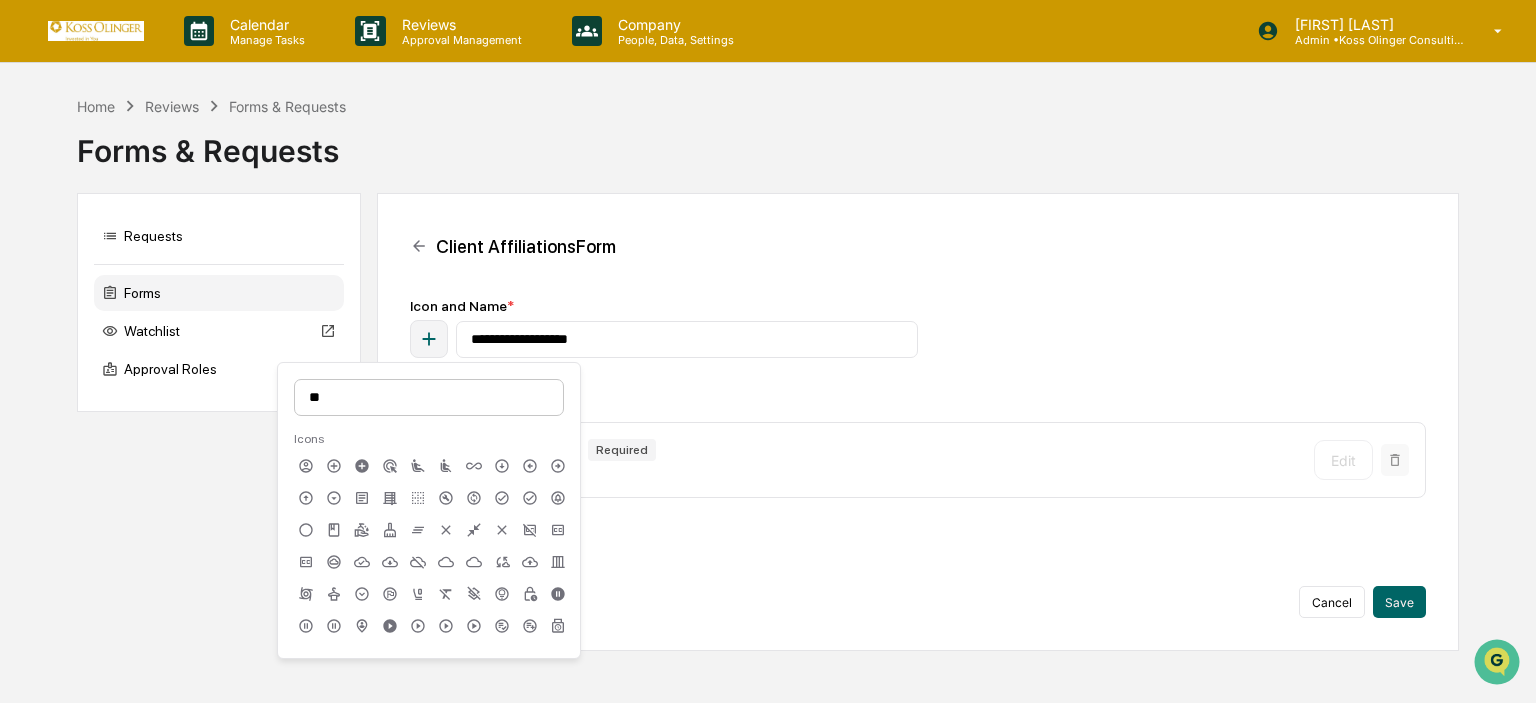 type on "*" 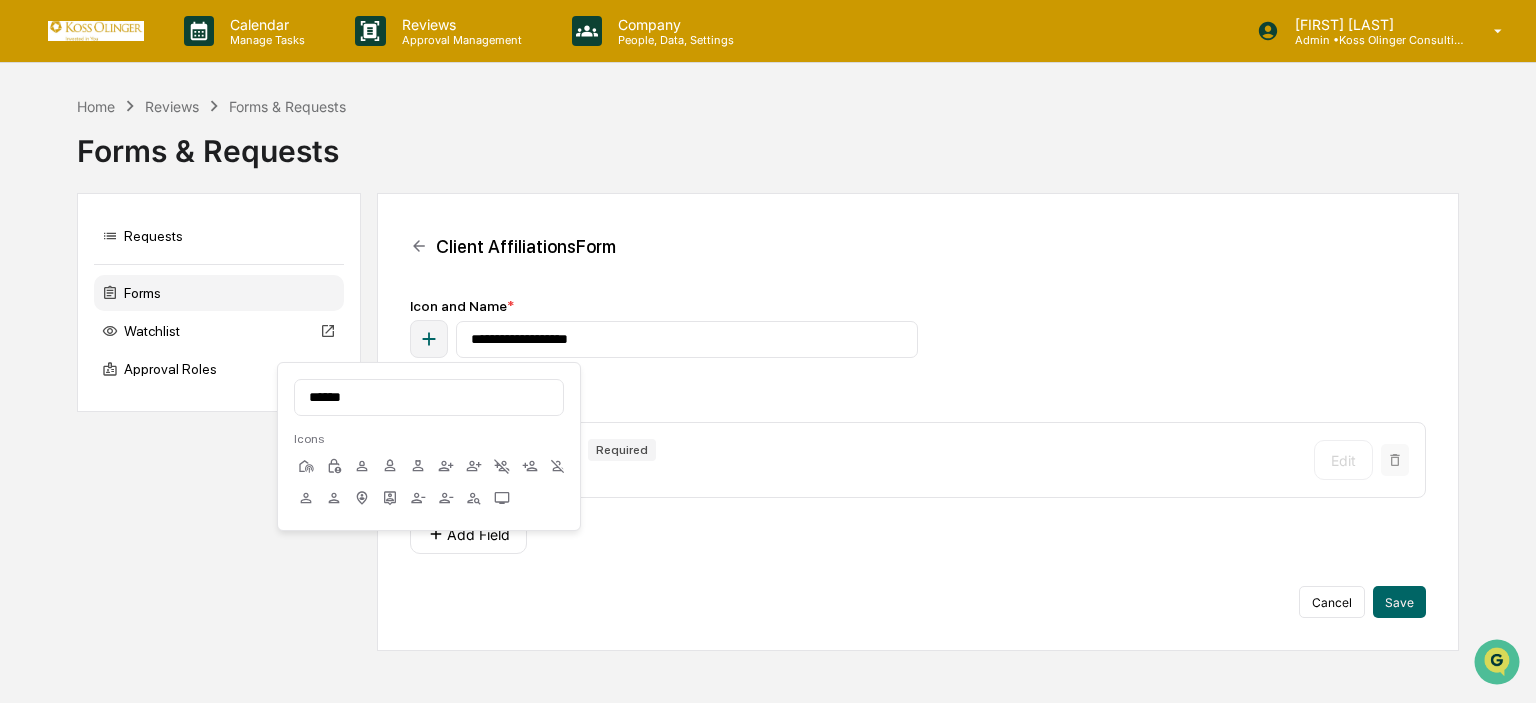 type on "******" 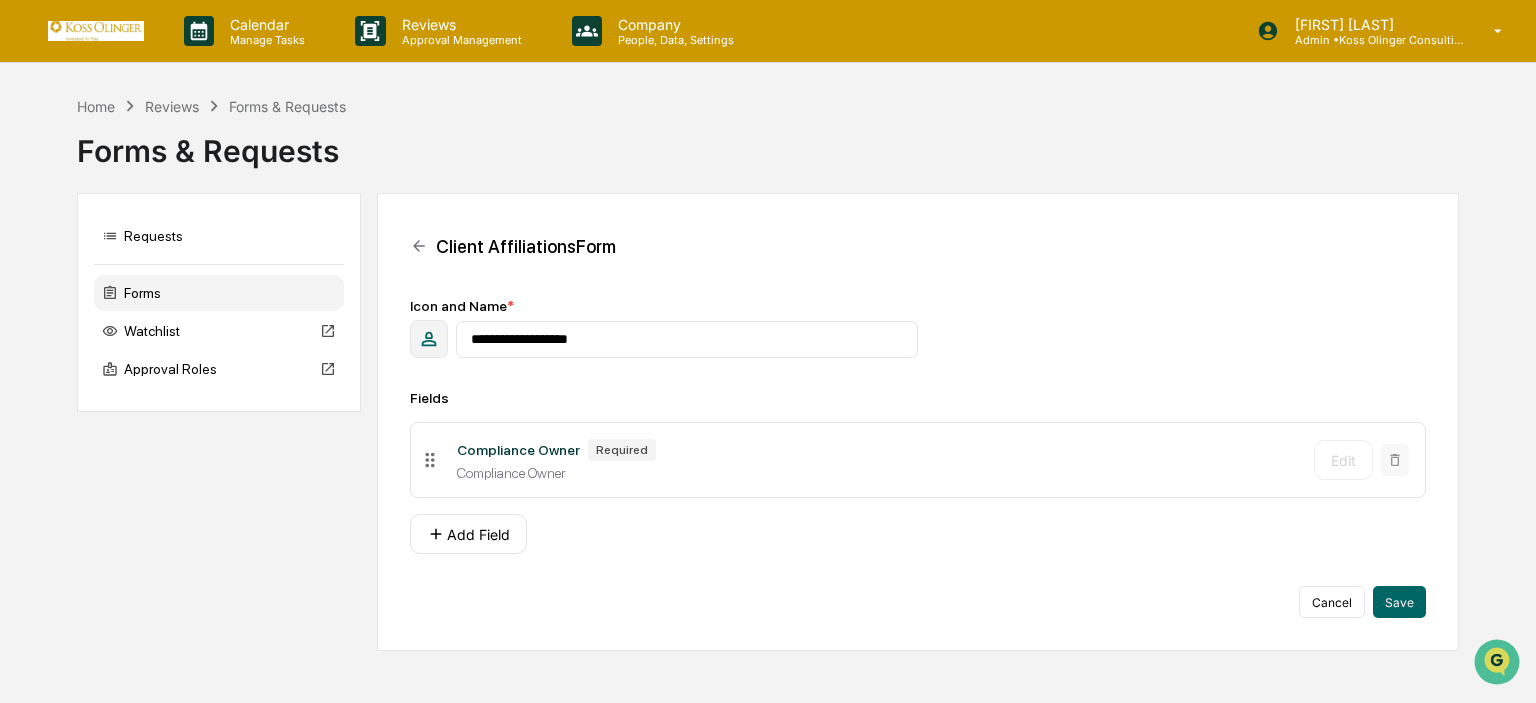 click on "Cancel Save" at bounding box center (918, 602) 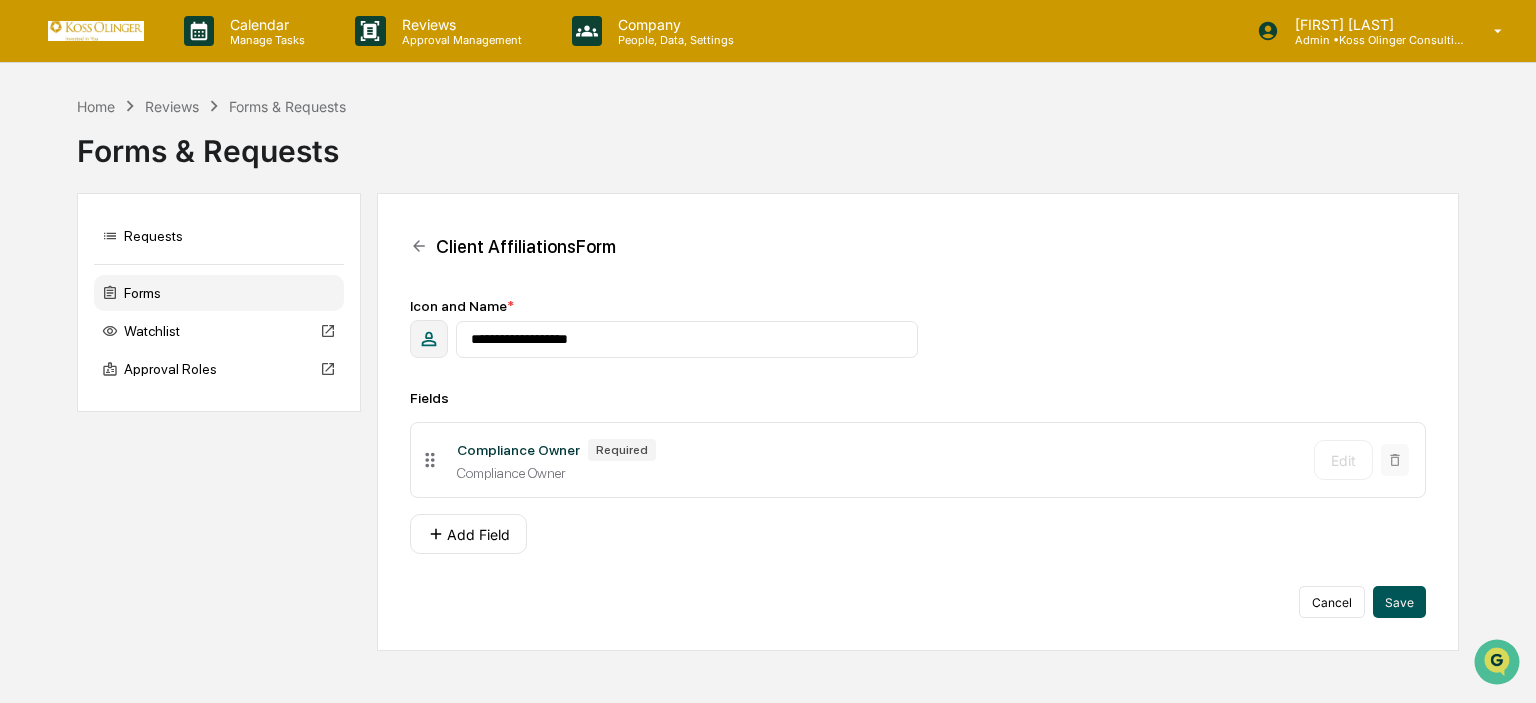 click on "Save" at bounding box center (1399, 602) 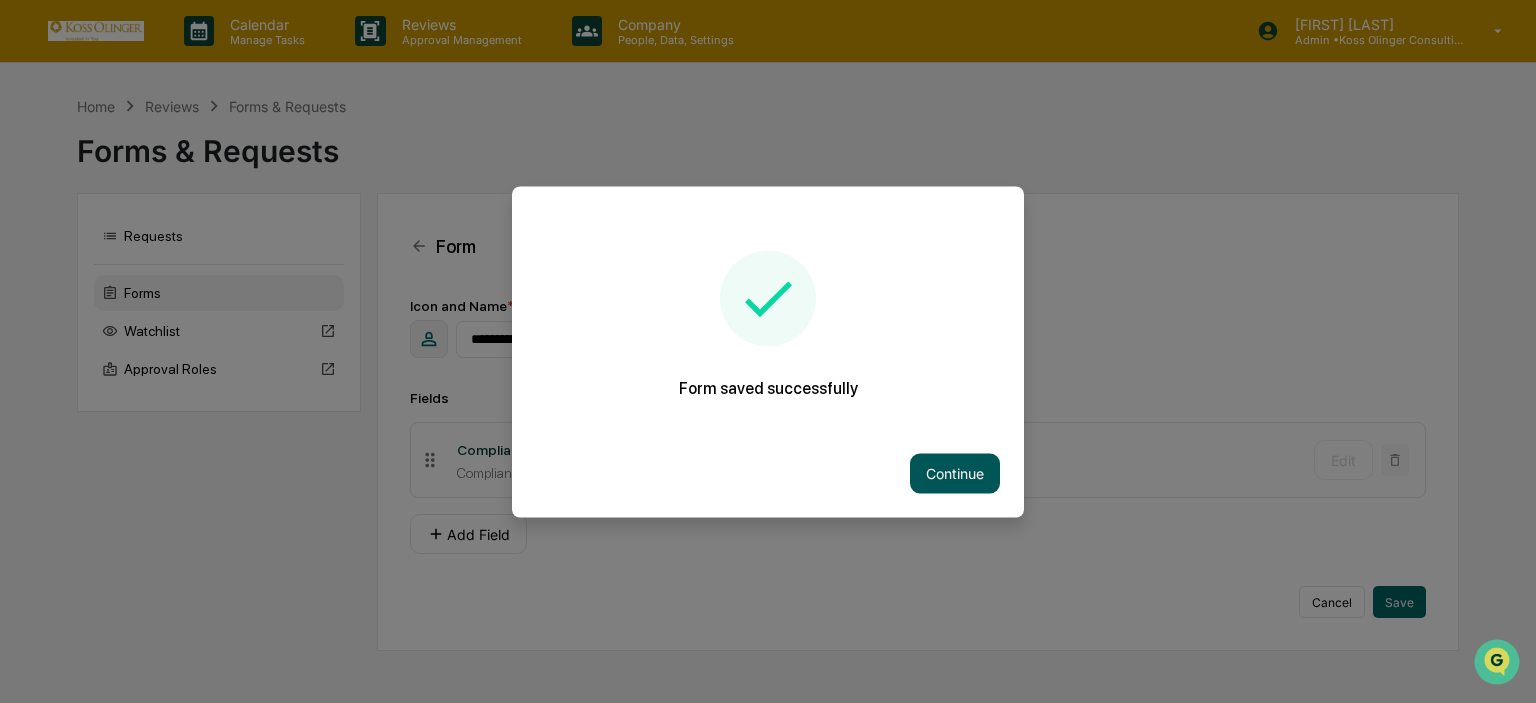 click on "Continue" at bounding box center [955, 473] 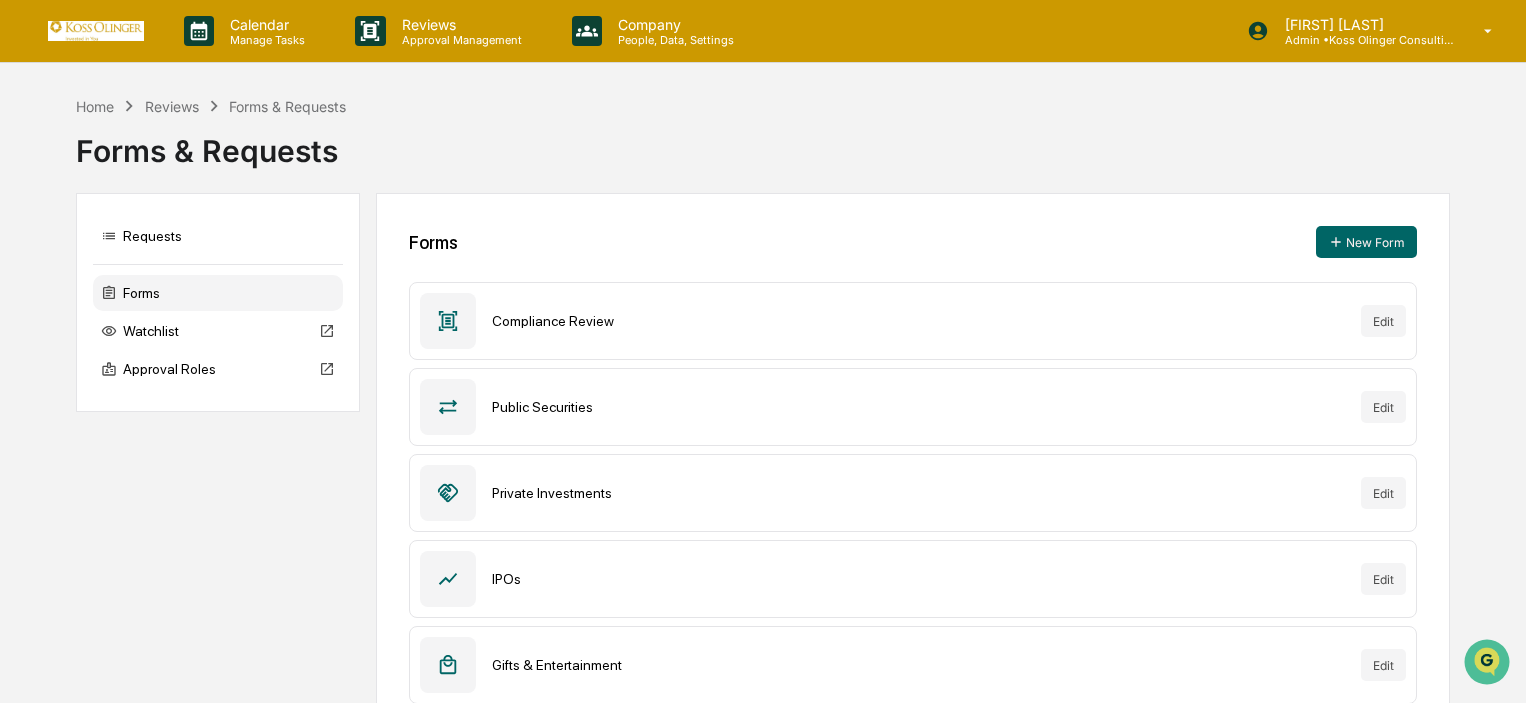 scroll, scrollTop: 386, scrollLeft: 0, axis: vertical 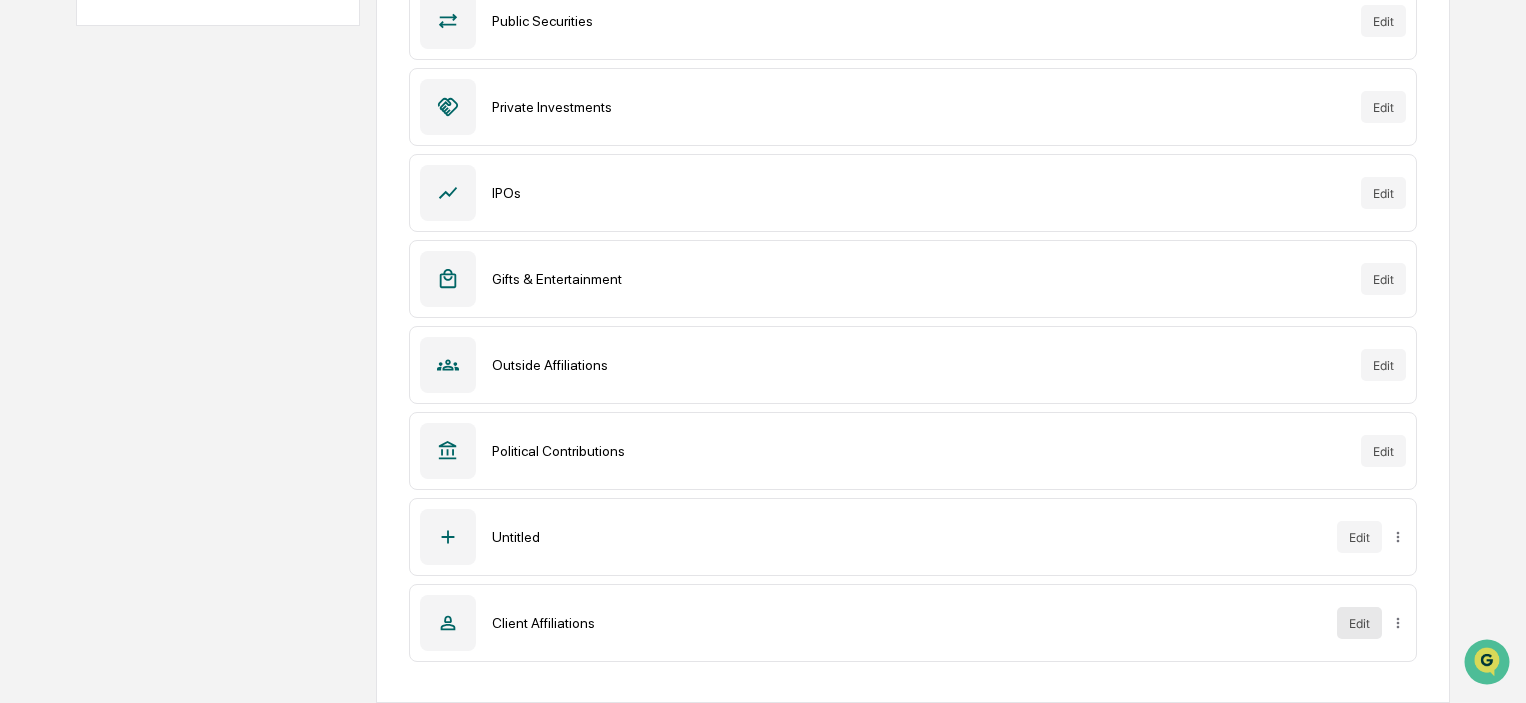 click on "Edit" at bounding box center [1359, 623] 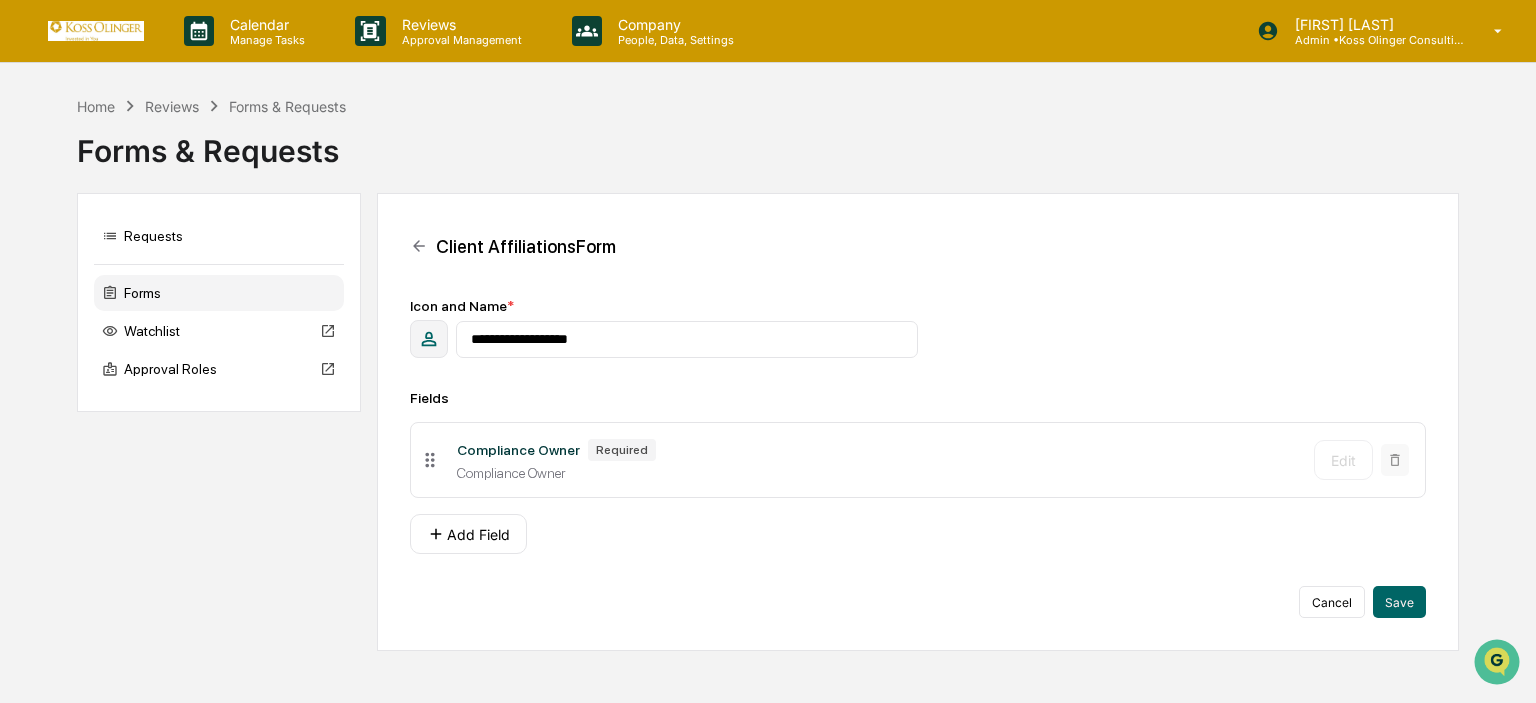 click on "Add Field" at bounding box center (918, 534) 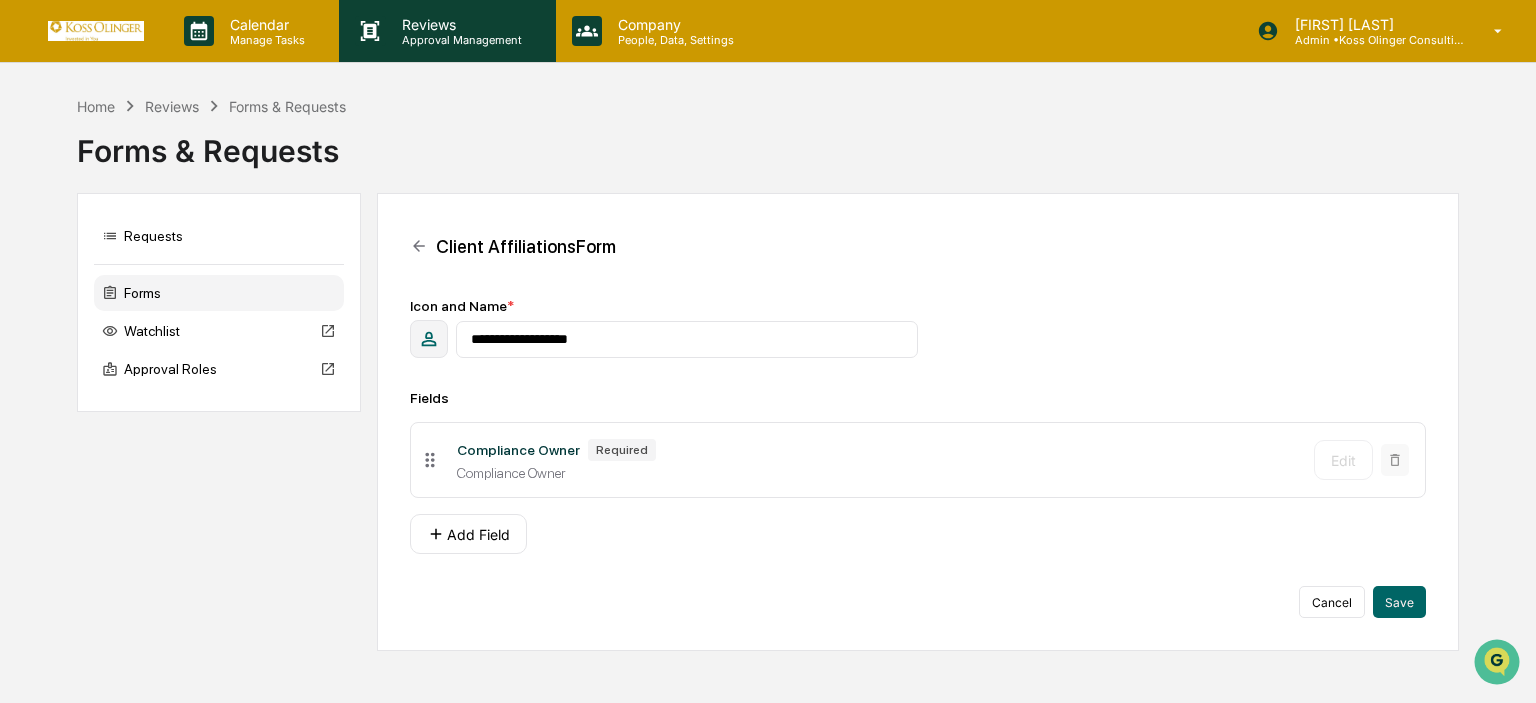 click on "Reviews" at bounding box center [459, 24] 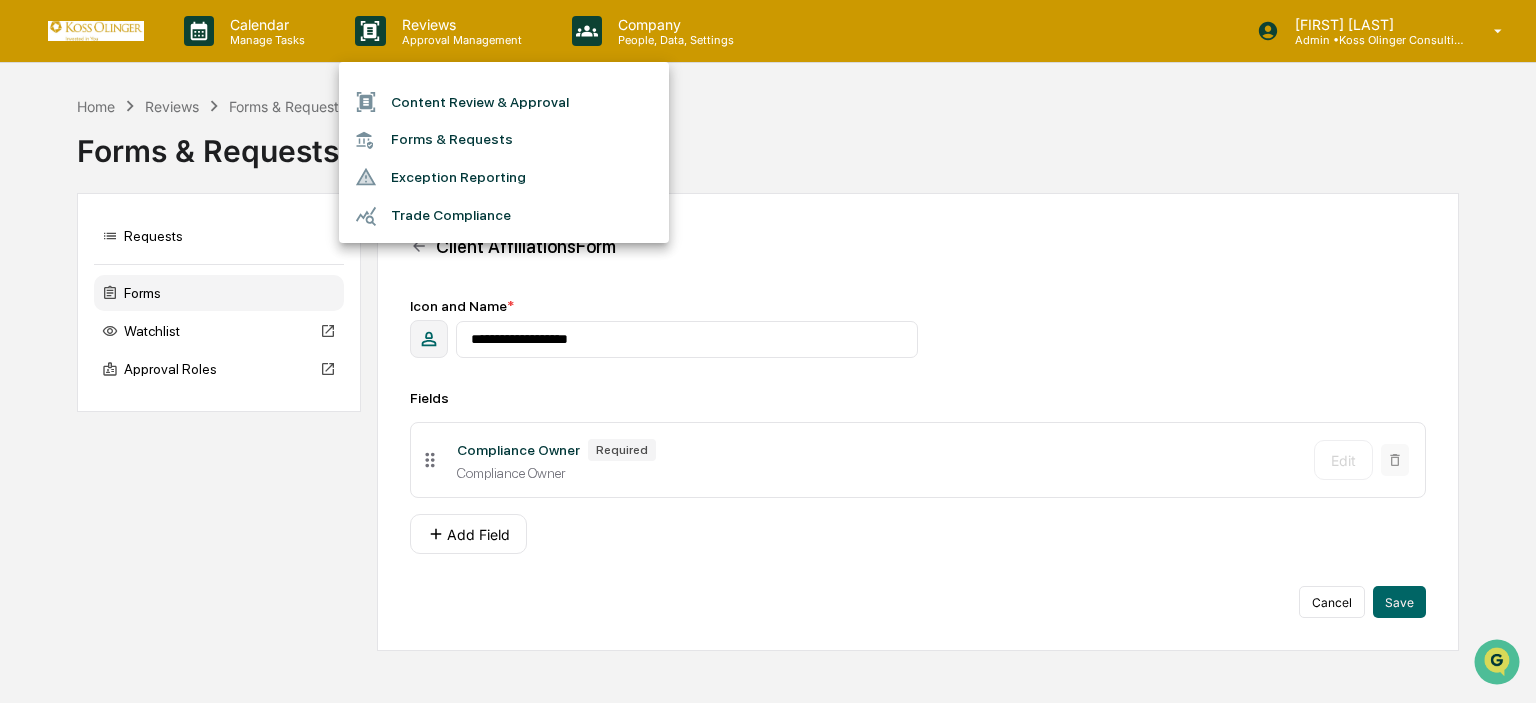 click on "Forms & Requests" at bounding box center (504, 139) 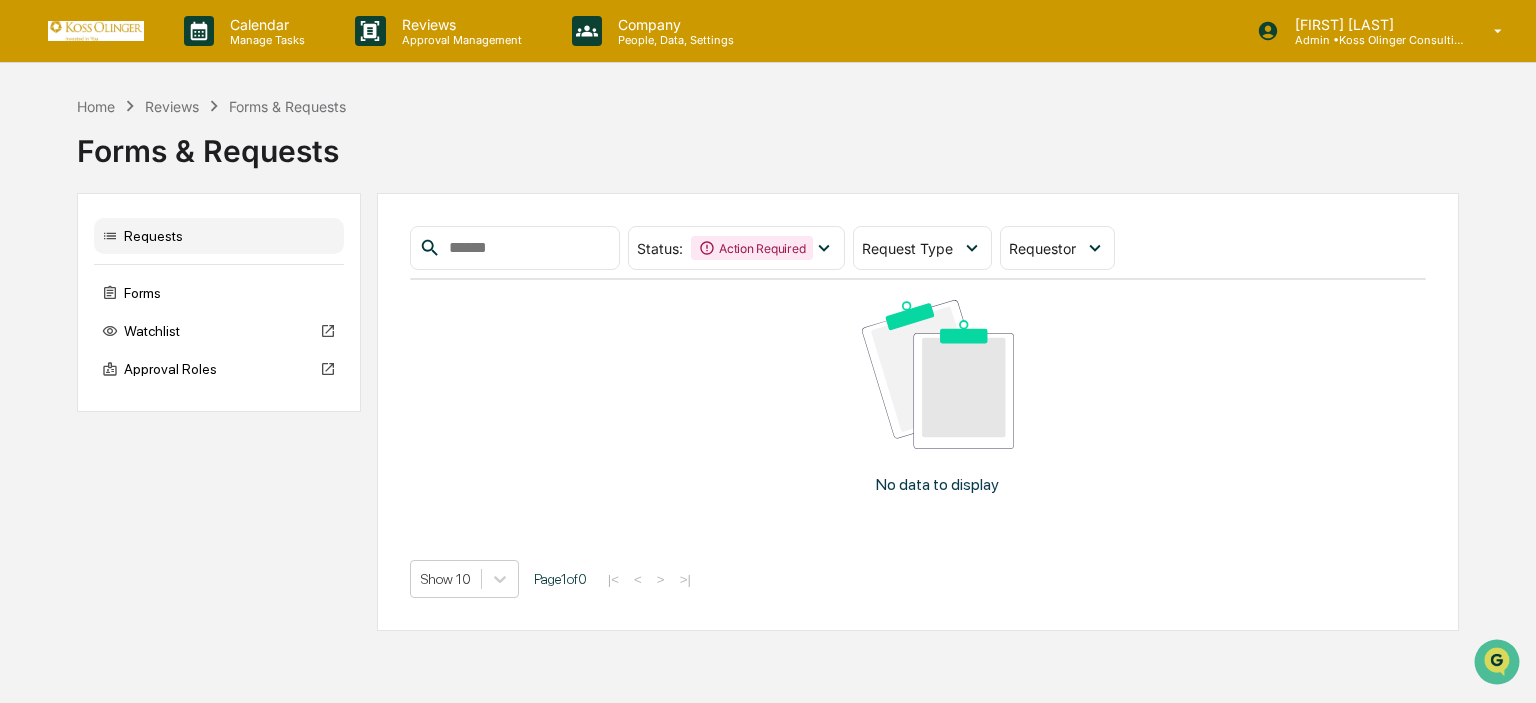 click on "Calendar Manage Tasks Reviews Approval Management Company People, Data, Settings [FIRST] [LAST] Admin •  Koss Olinger Consulting, LLC Home Reviews Forms & Requests Forms & Requests Requests Forms Watchlist Approval Roles Status : Action Required Select/Deselect All Action Required Awaiting Requestor Updates Approved Rejected Request Type Select/Deselect All IPOs Outside Affiliations Gifts & Entertainment Political Contributions Private Investments Public Securities Untitled Client Affiliations Requestor Select/Deselect All [FIRST] [LAST] ([FIRST]) [FIRST] [LAST] ([FIRST]) [FIRST] [LAST] ([FIRST]) [FIRST] [LAST] [FIRST] [LAST] [FIRST] [LAST] [FIRST] [LAST] ([FIRST]) [FIRST] [LAST] [FIRST] [LAST] [FIRST] [LAST] [FIRST] [LAST] [FIRST] [LAST] [FIRST] [LAST] ([FIRST]) [FIRST] [LAST] ([FIRST]) [FIRST] [LAST] [FIRST] [LAST] [FIRST] [LAST] [FIRST] [LAST] [FIRST] [LAST] [FIRST] [LAST] [FIRST] [LAST] [FIRST] [LAST] [FIRST] [LAST] [FIRST] [LAST] [FIRST] [LAST]" at bounding box center [768, 351] 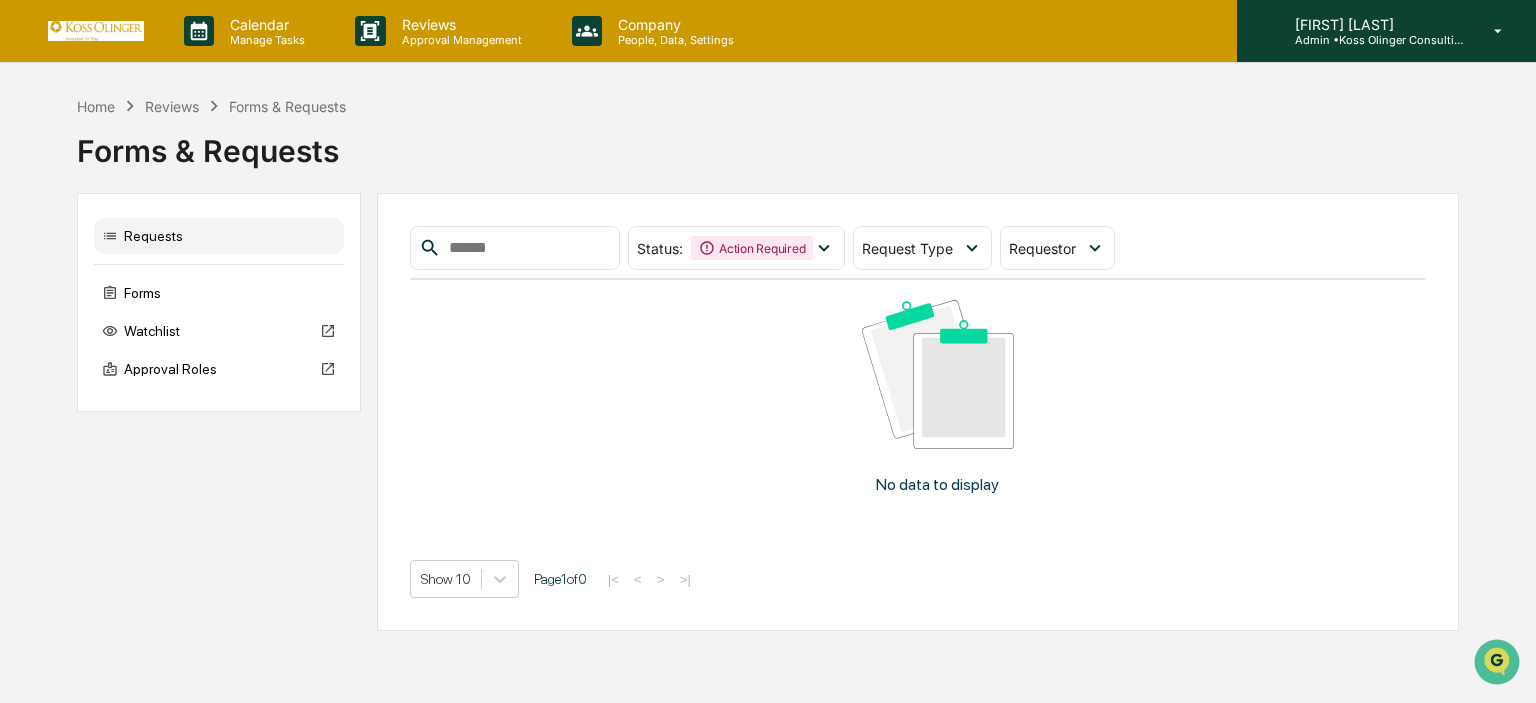 click on "[FIRST] [LAST] Admin • Koss Olinger Consulting, LLC" at bounding box center [1386, 31] 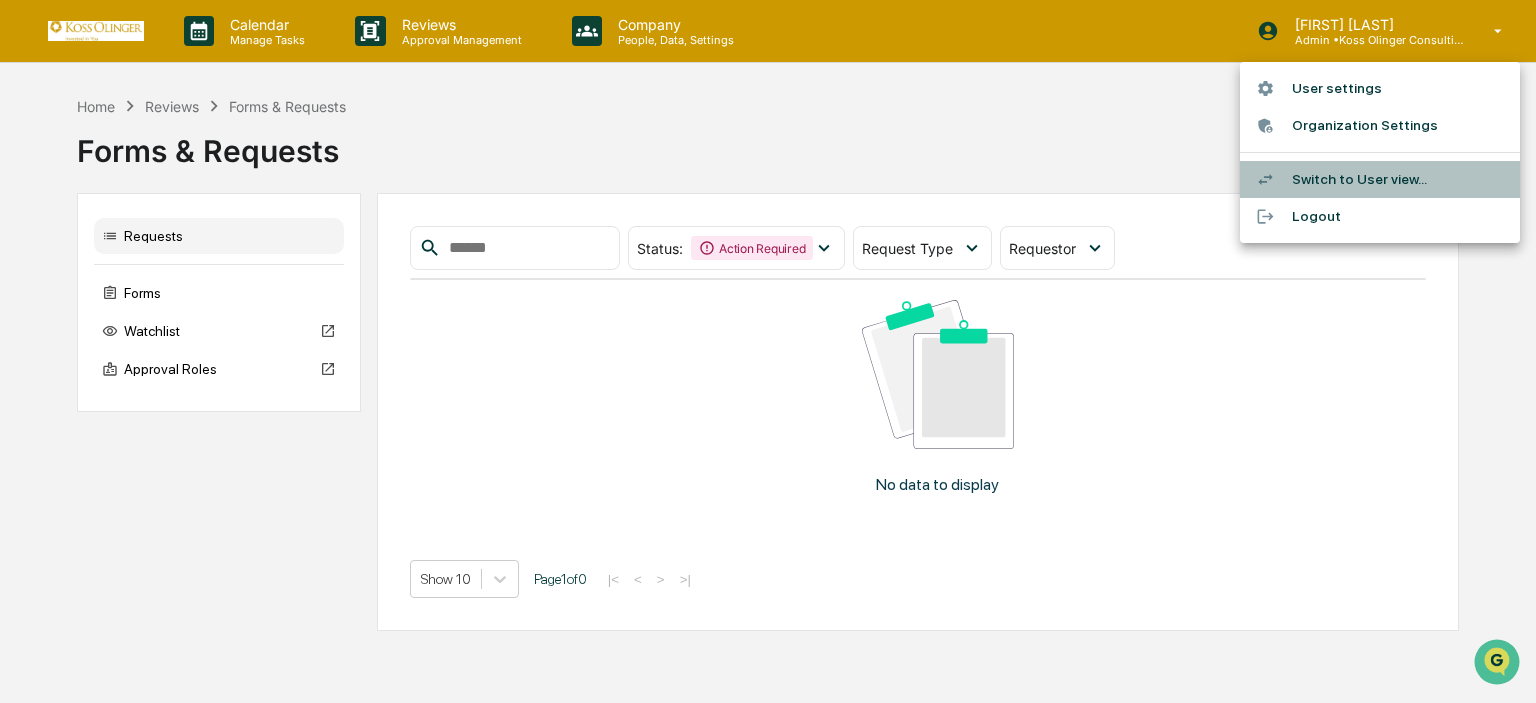 click on "Switch to User view..." at bounding box center (1380, 179) 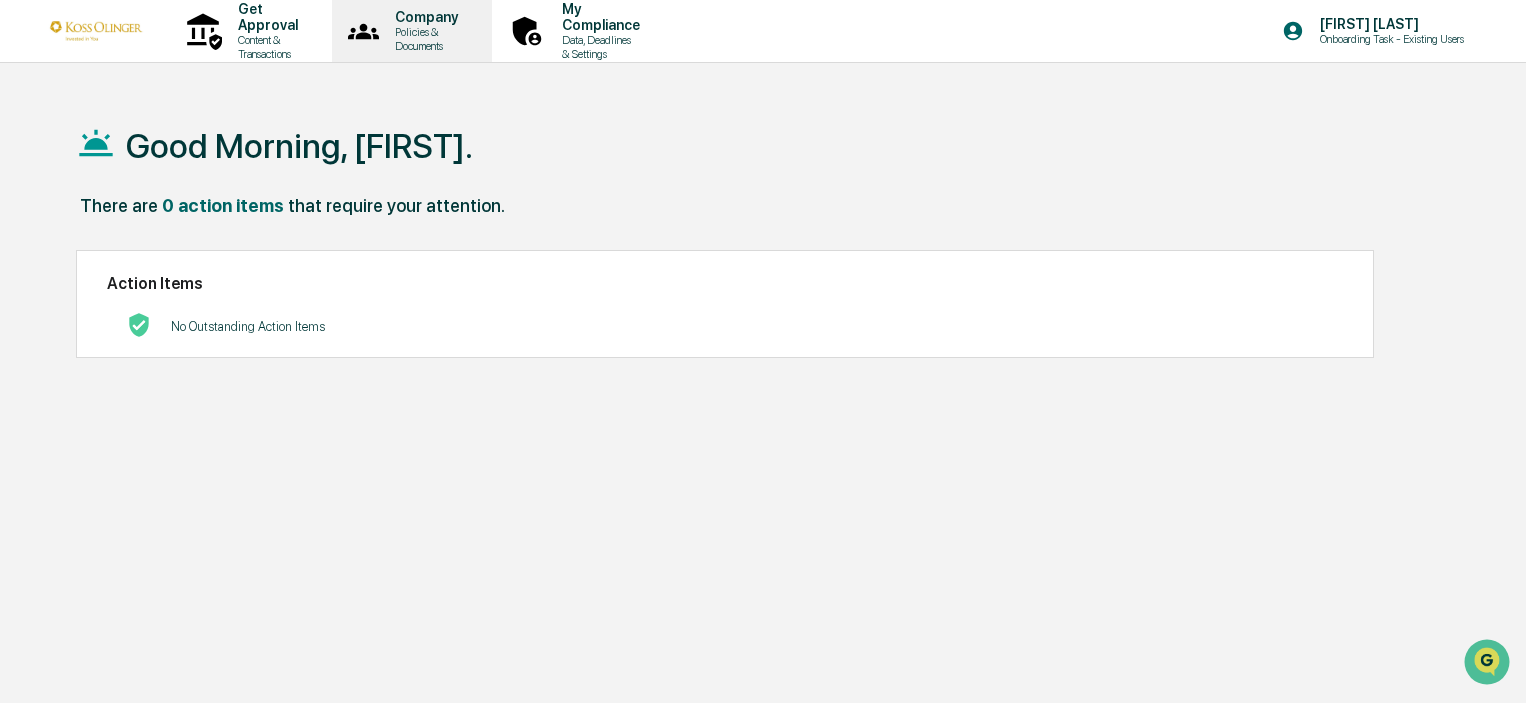click on "Company Policies & Documents" at bounding box center [410, 31] 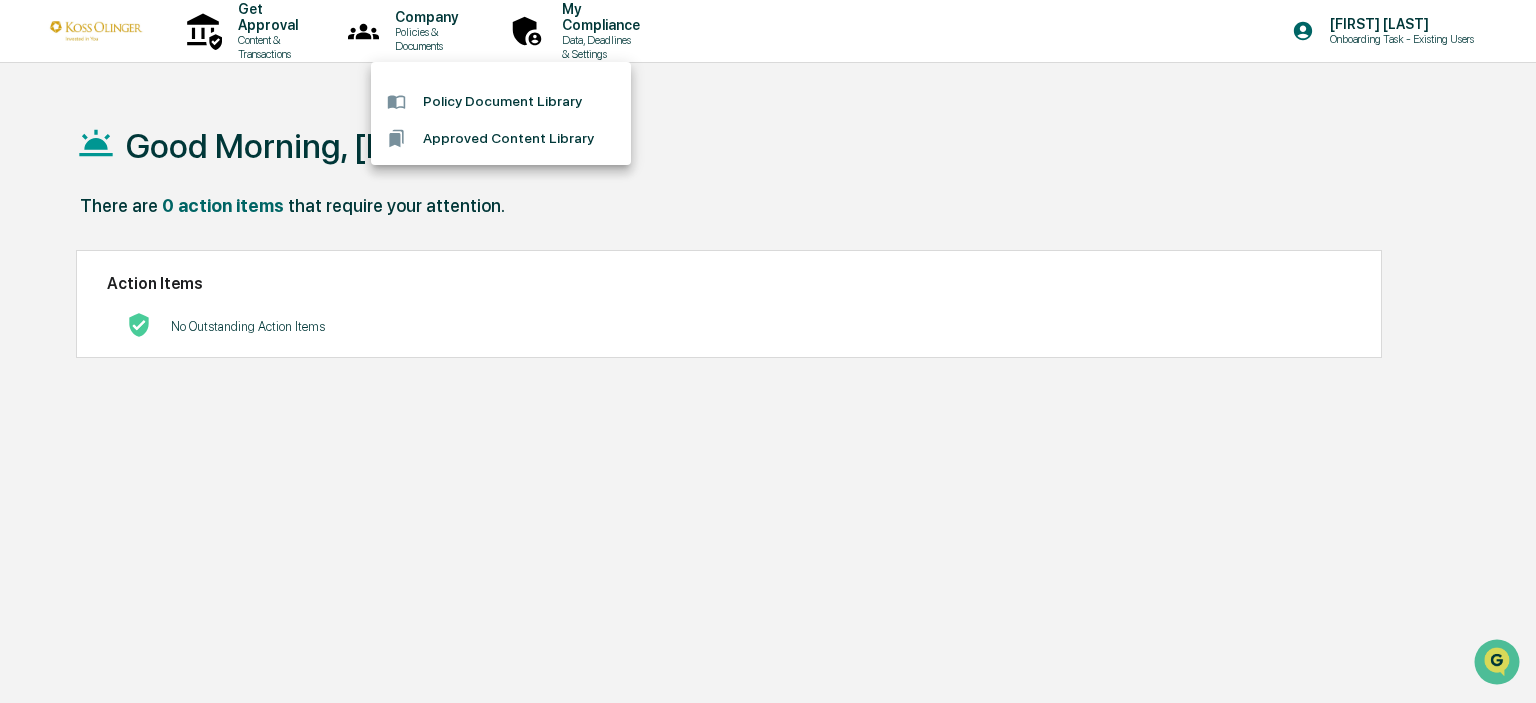 click at bounding box center [768, 351] 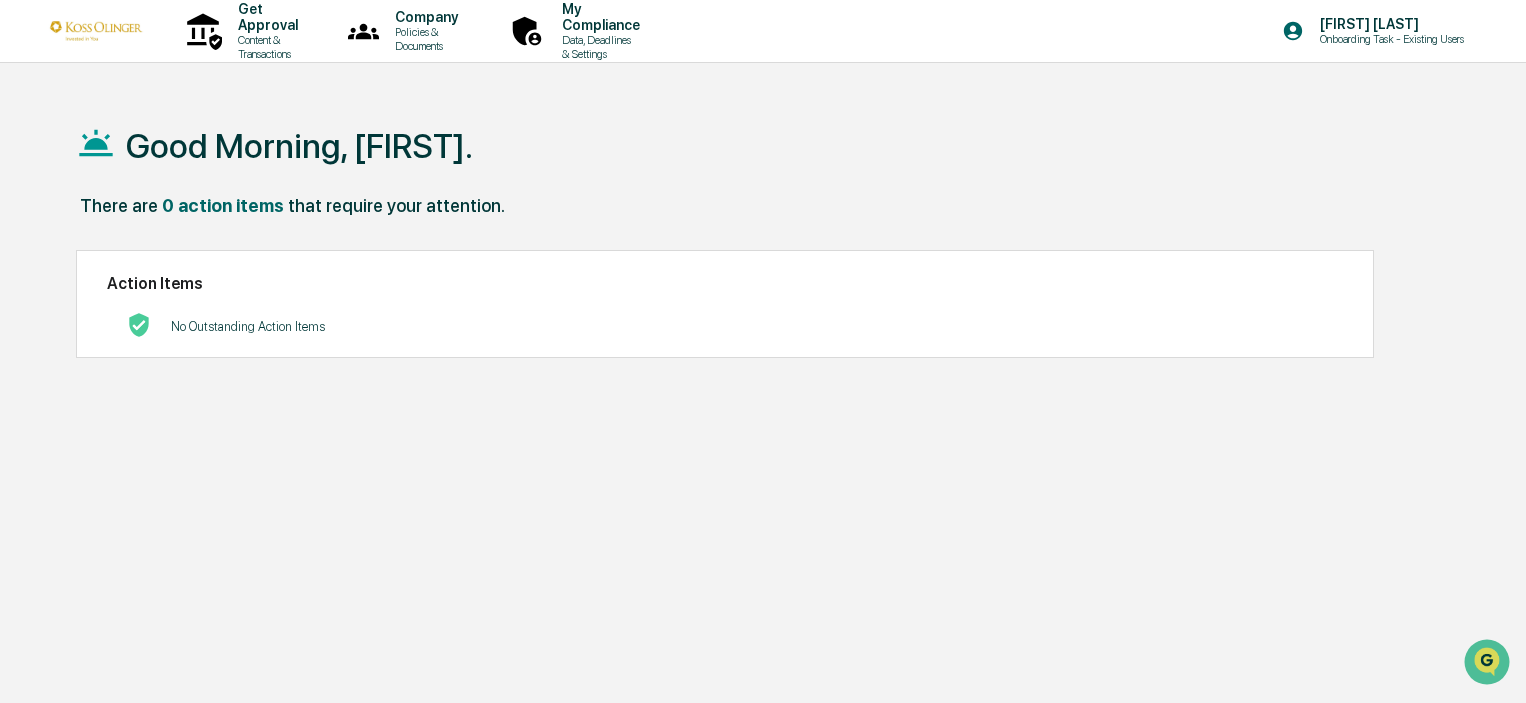 click on "Get Approval Content & Transactions" at bounding box center [248, 31] 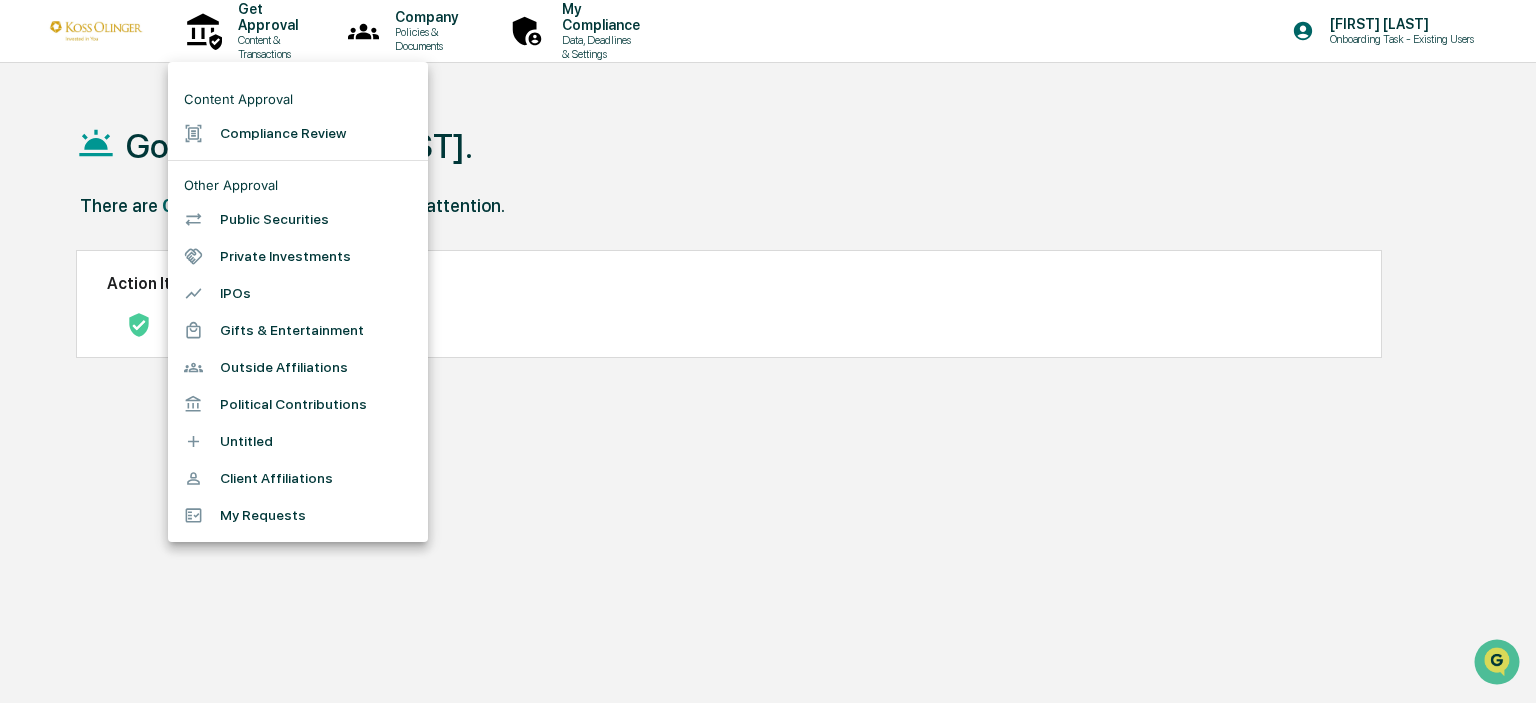 click on "Client Affiliations" at bounding box center [298, 478] 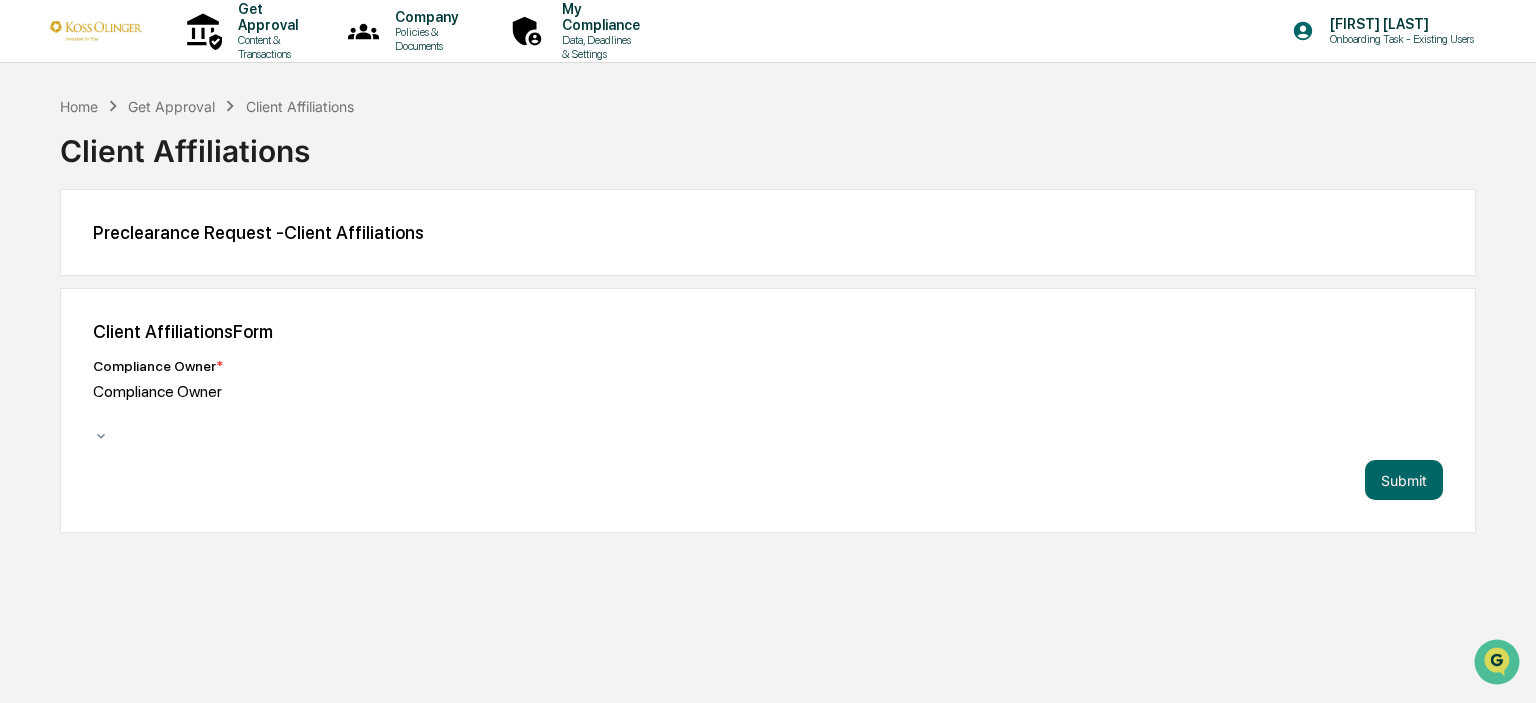 click on "Compliance Owner" at bounding box center (243, 413) 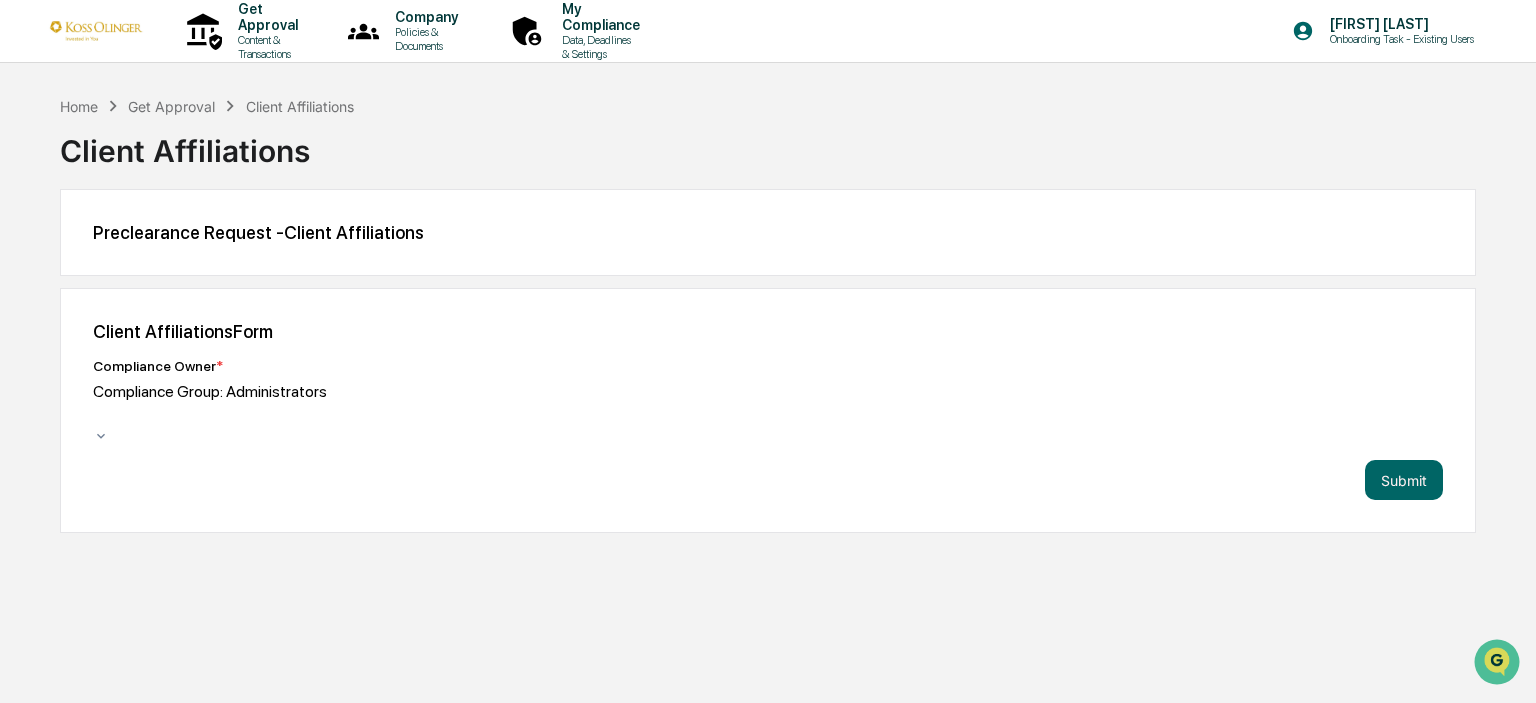 click on "Compliance Group: Administrators" at bounding box center (243, 413) 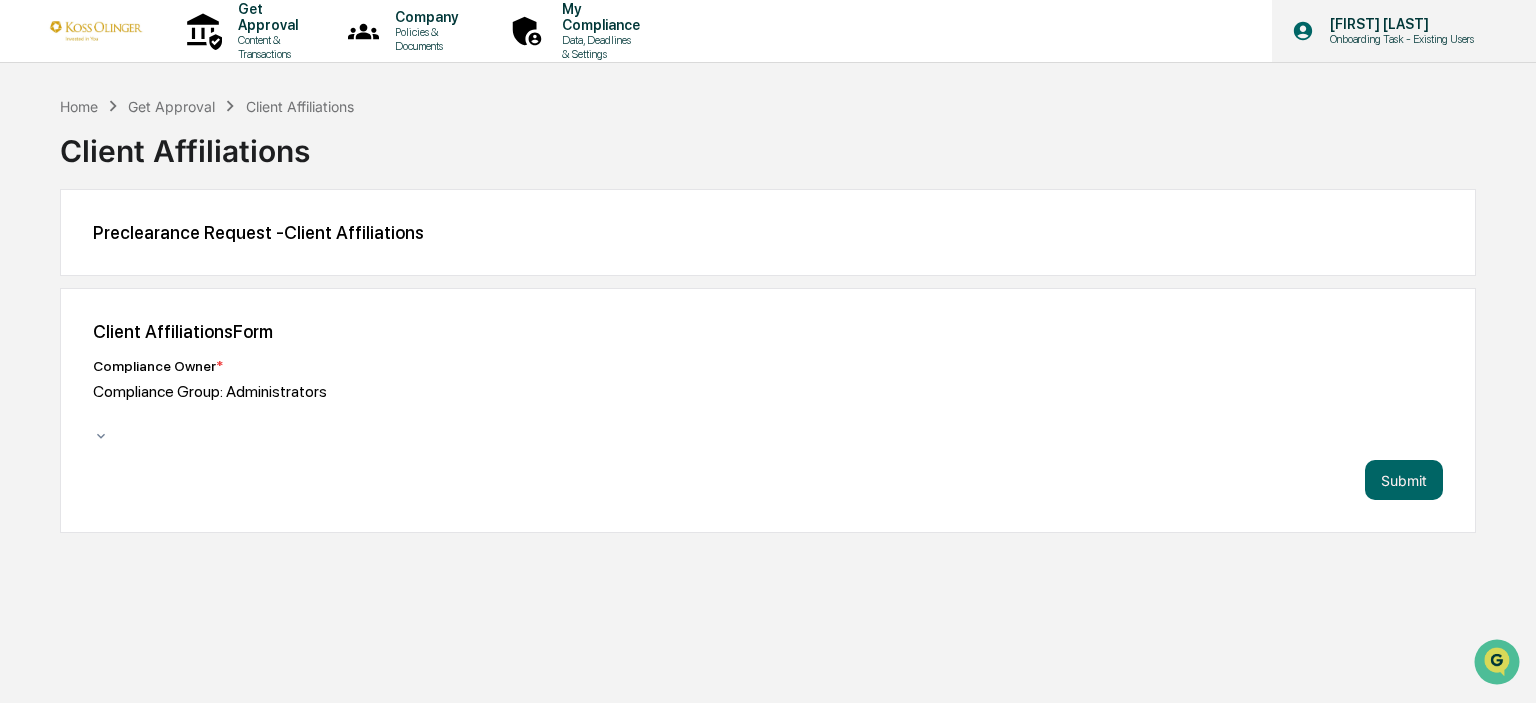 click on "Onboarding Task - Existing Users" at bounding box center [1399, 39] 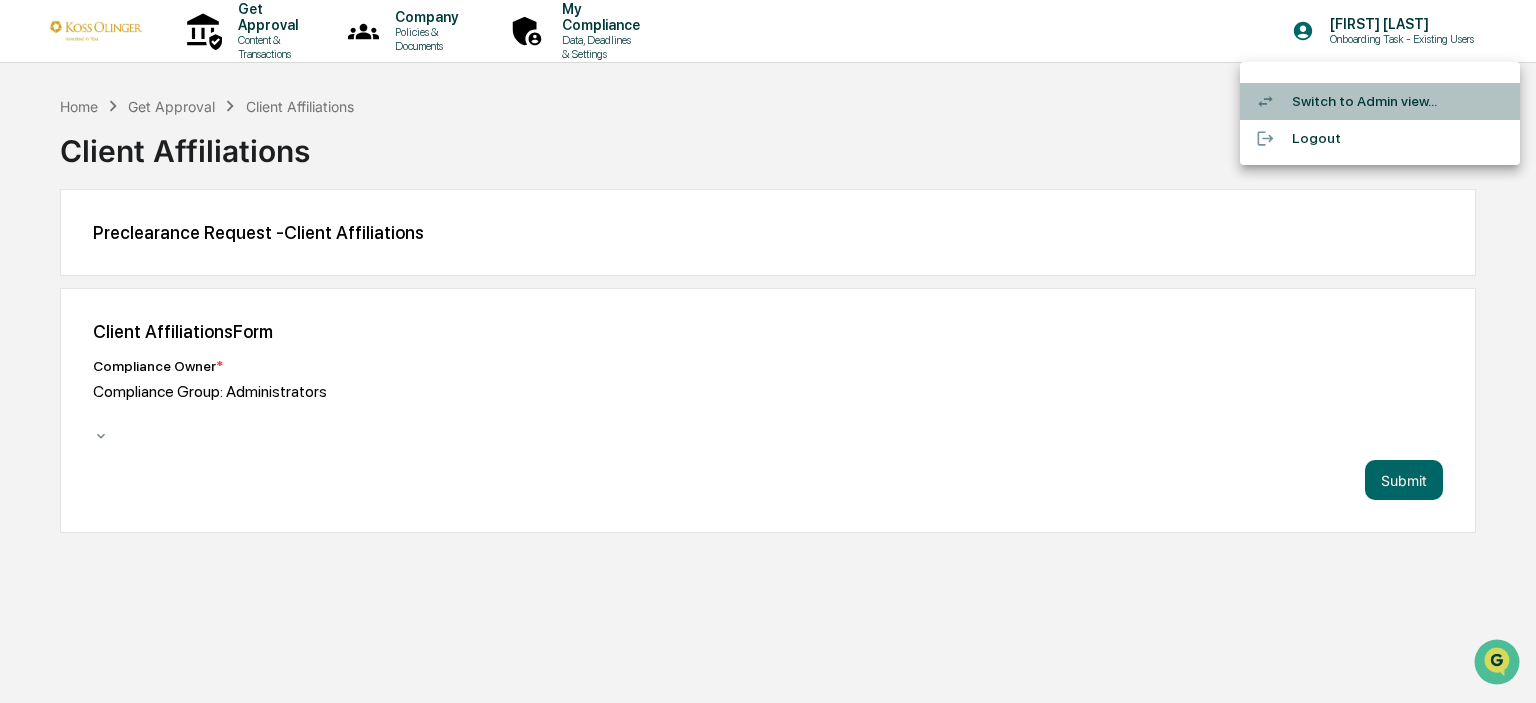 click on "Switch to Admin view..." at bounding box center (1380, 101) 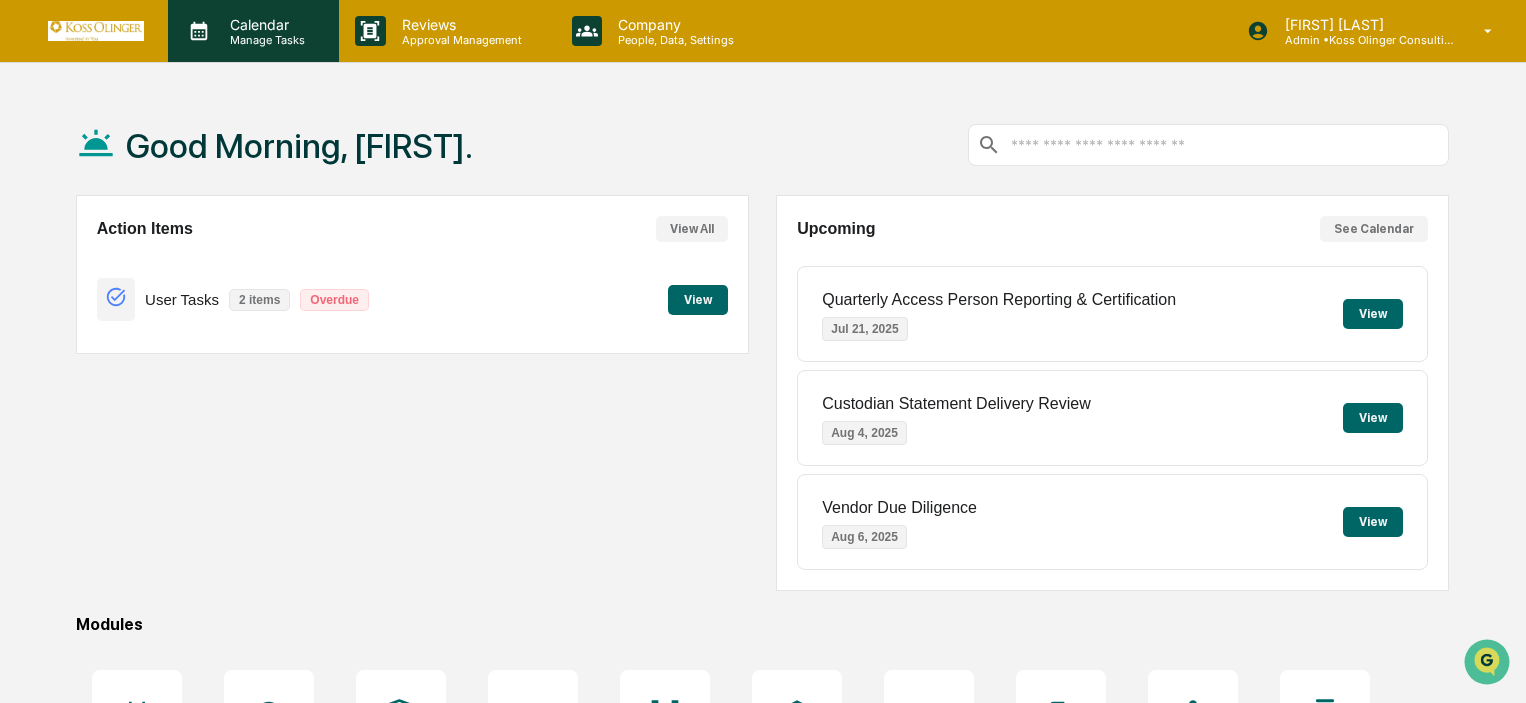 click on "Calendar Manage Tasks" at bounding box center [253, 31] 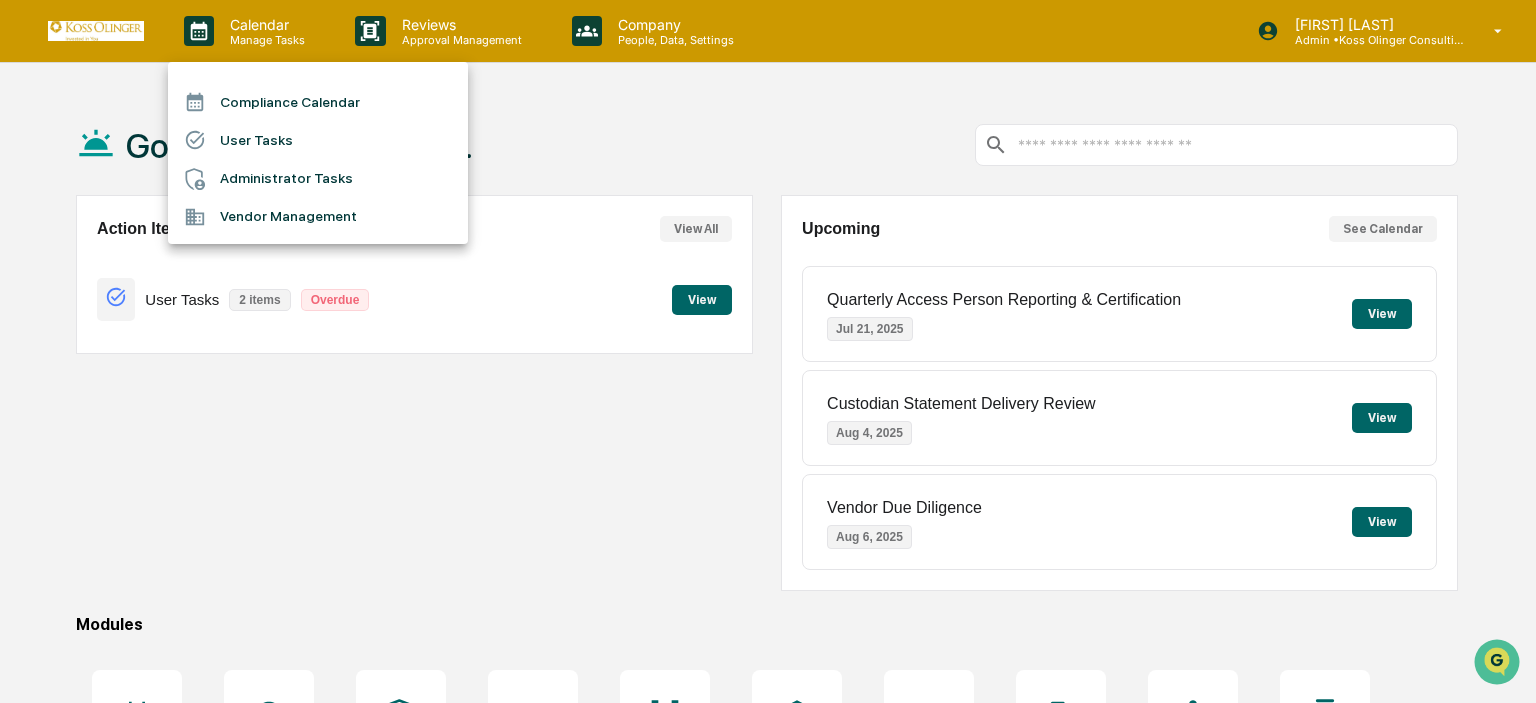 click on "Administrator Tasks" at bounding box center [318, 179] 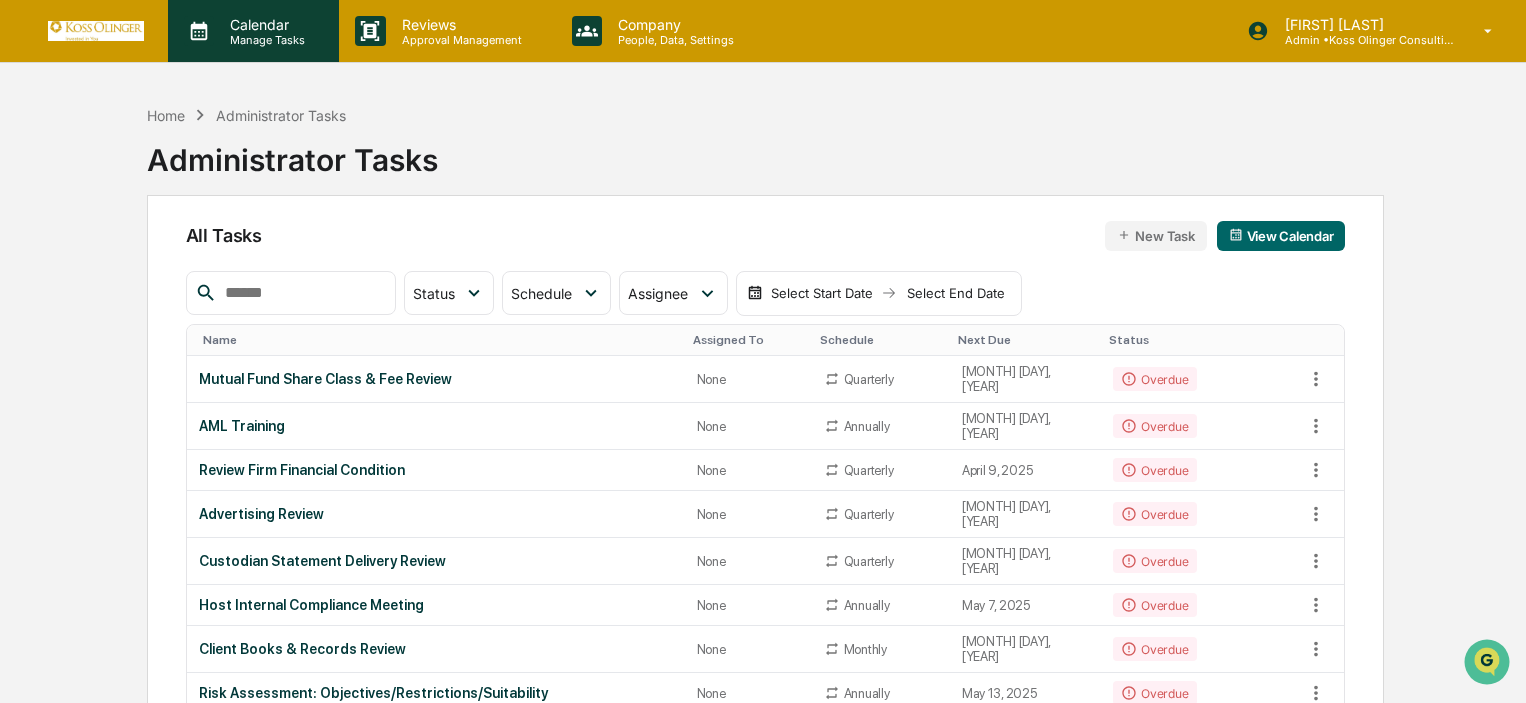 click on "Manage Tasks" at bounding box center [264, 40] 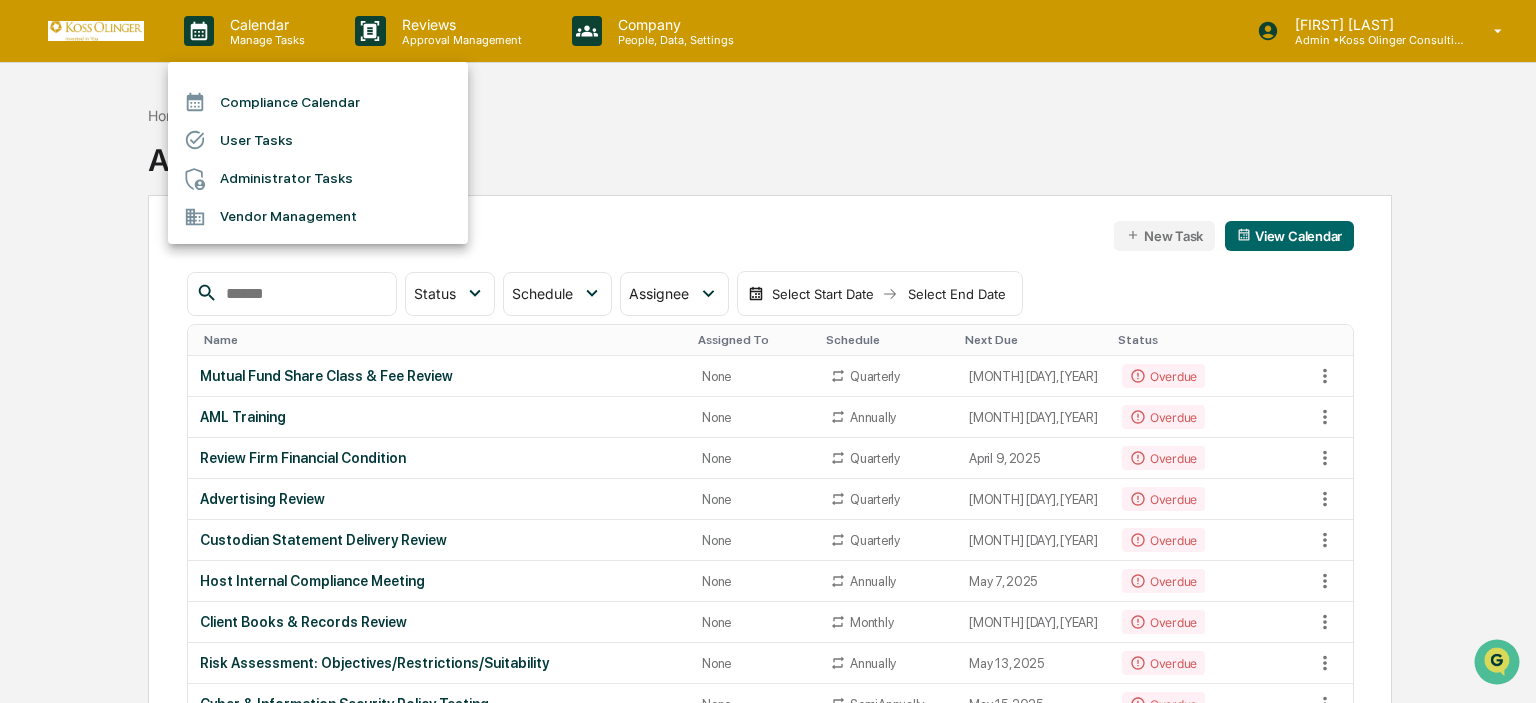 click at bounding box center (768, 351) 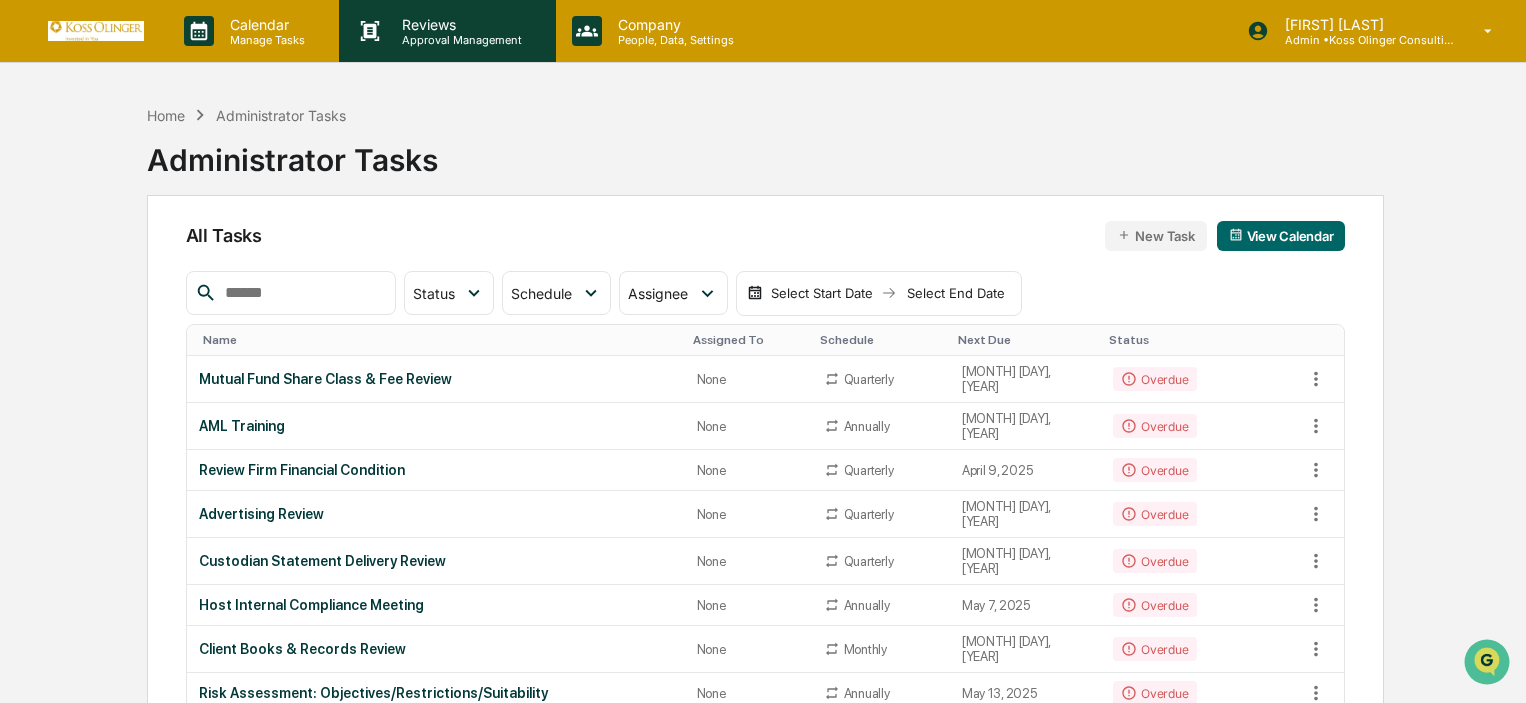 click on "Approval Management" at bounding box center [459, 40] 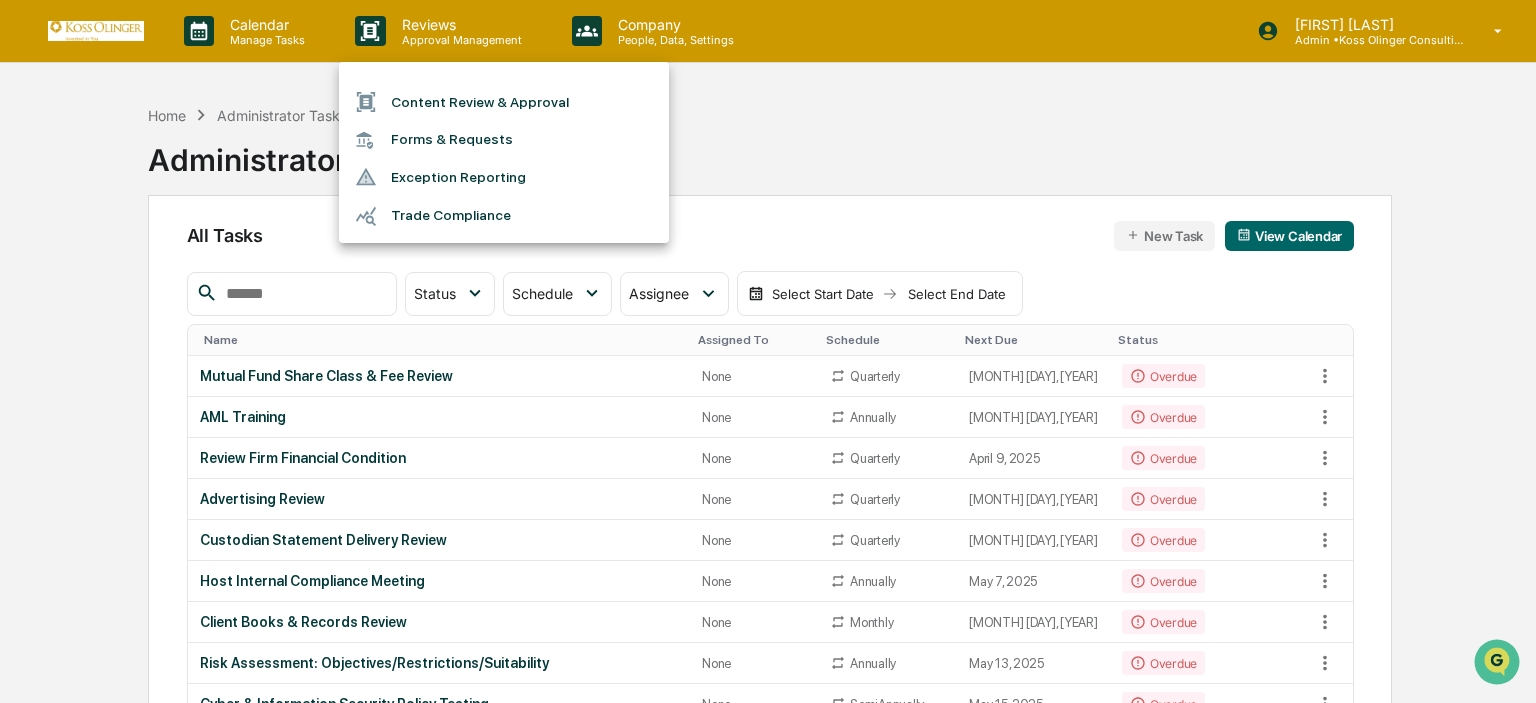 click on "Forms & Requests" at bounding box center (504, 139) 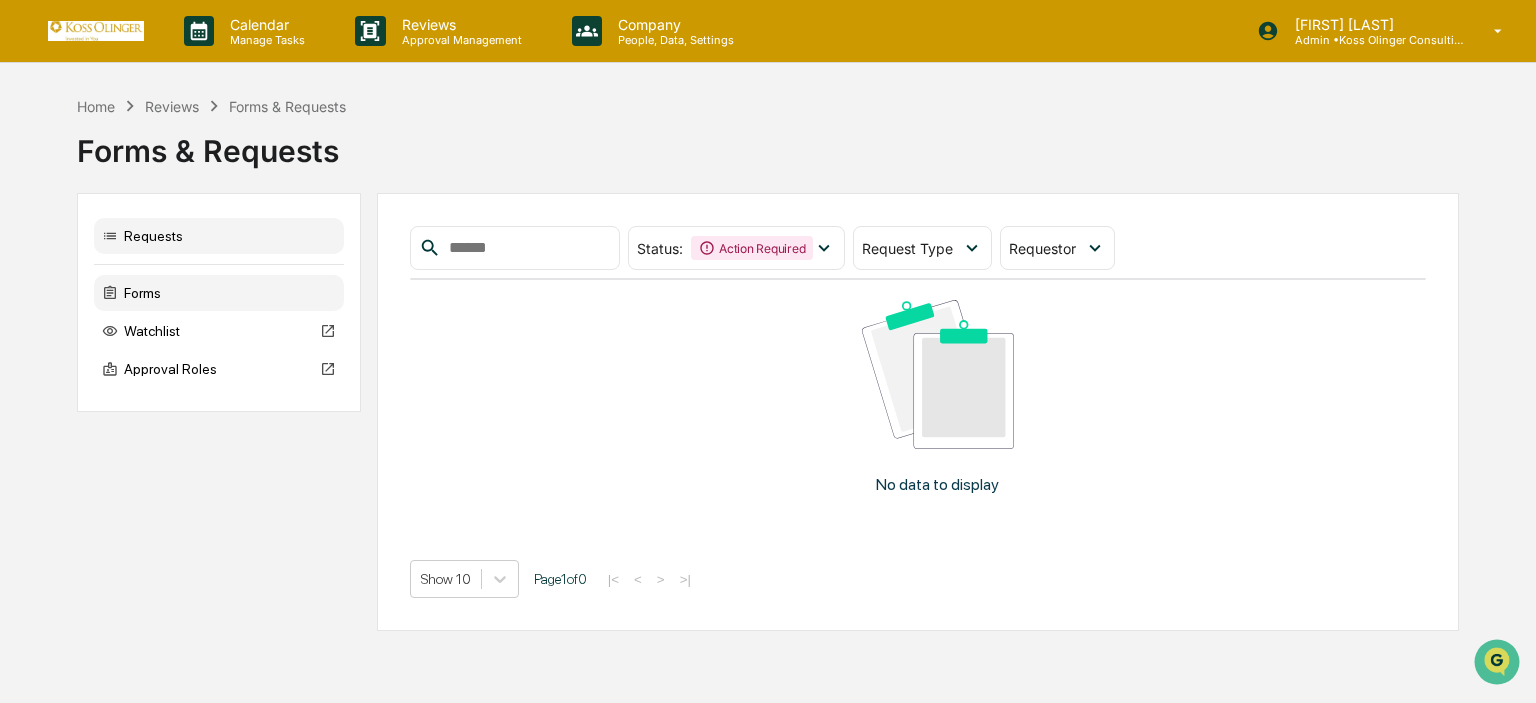 click on "Forms" at bounding box center (219, 293) 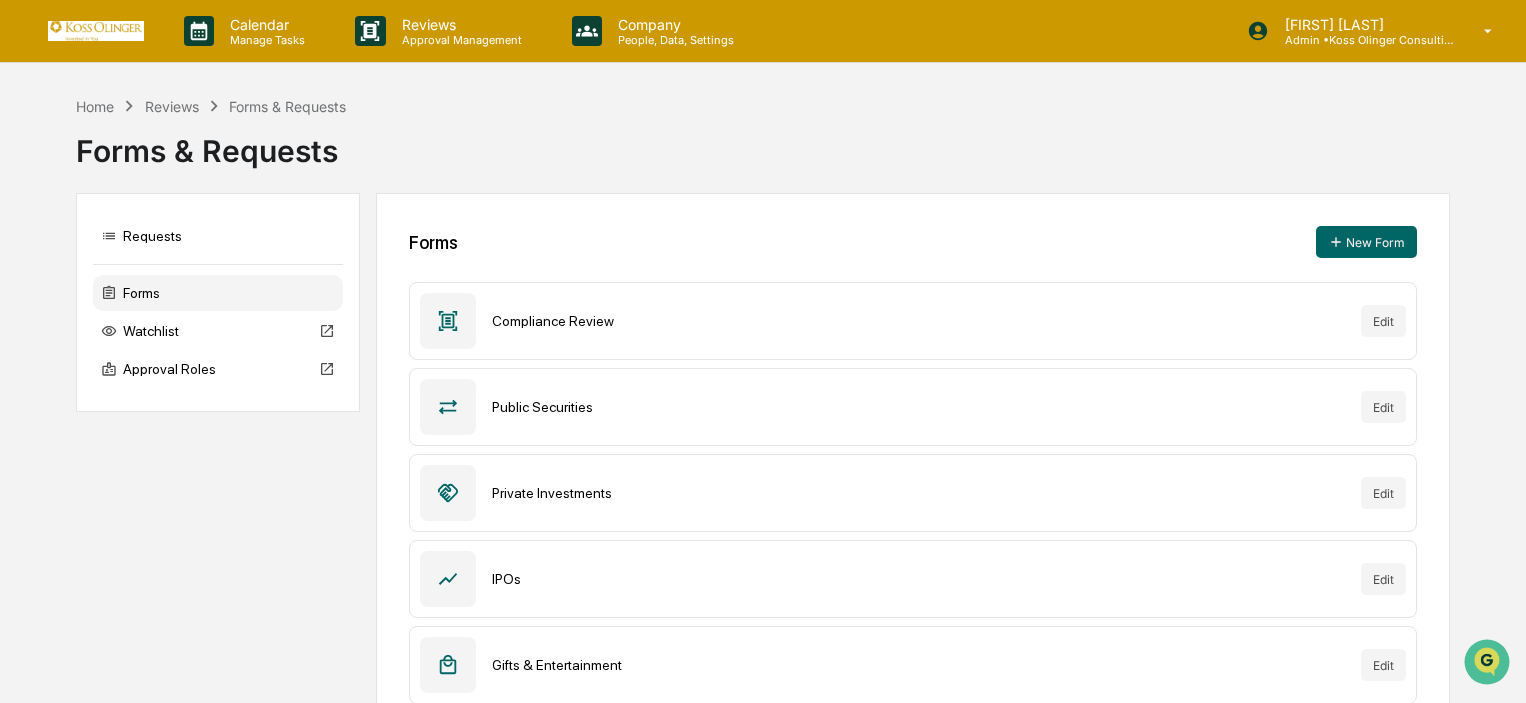 scroll, scrollTop: 100, scrollLeft: 0, axis: vertical 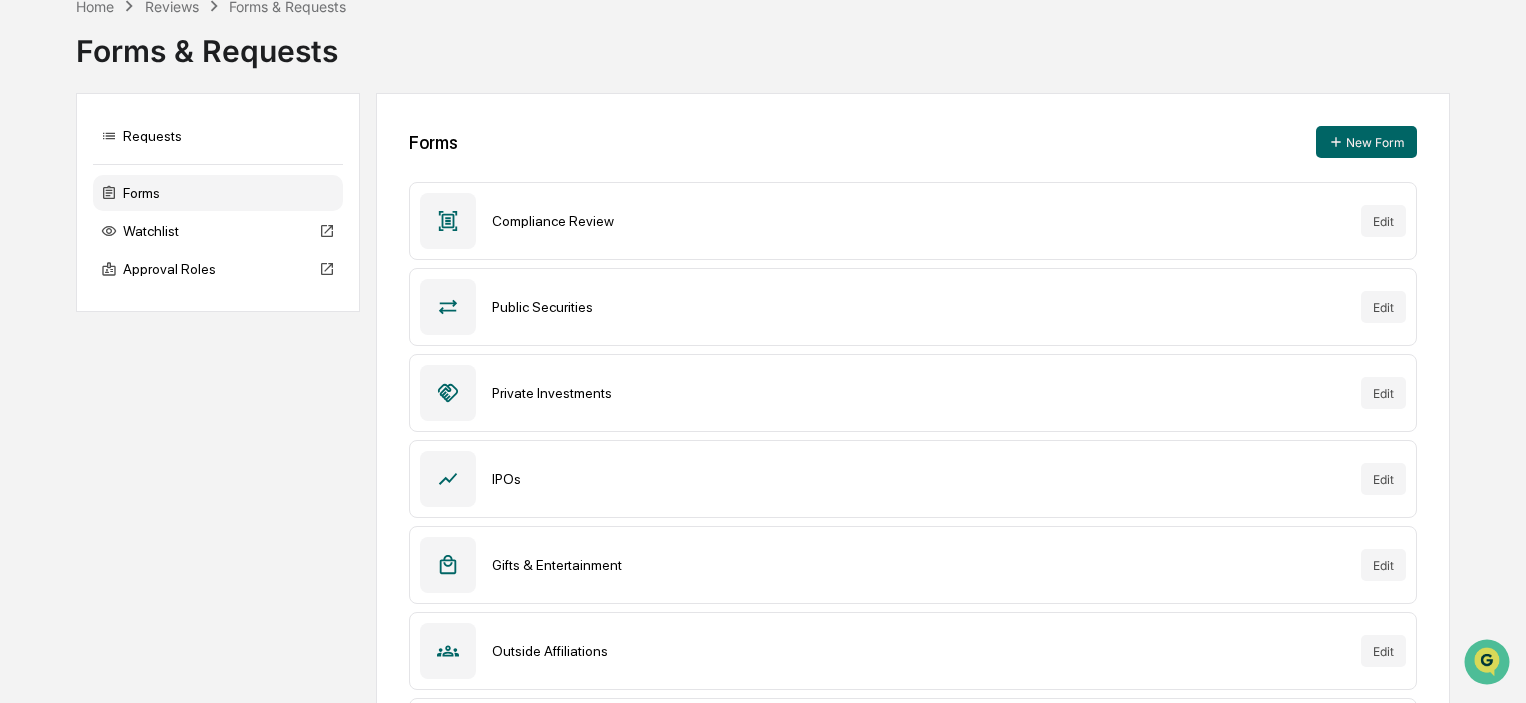 click on "Compliance Review Edit" at bounding box center [912, 221] 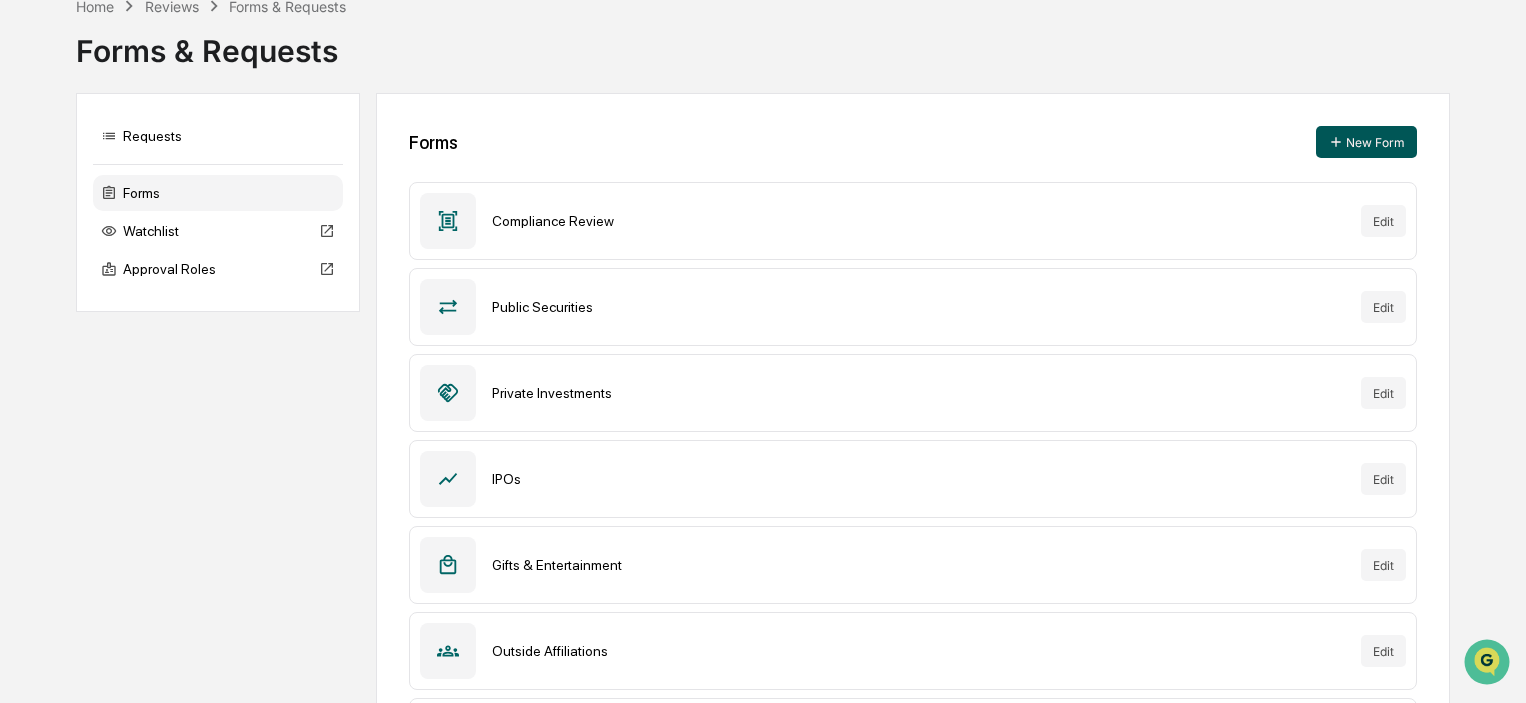 click on "New Form" at bounding box center [1366, 142] 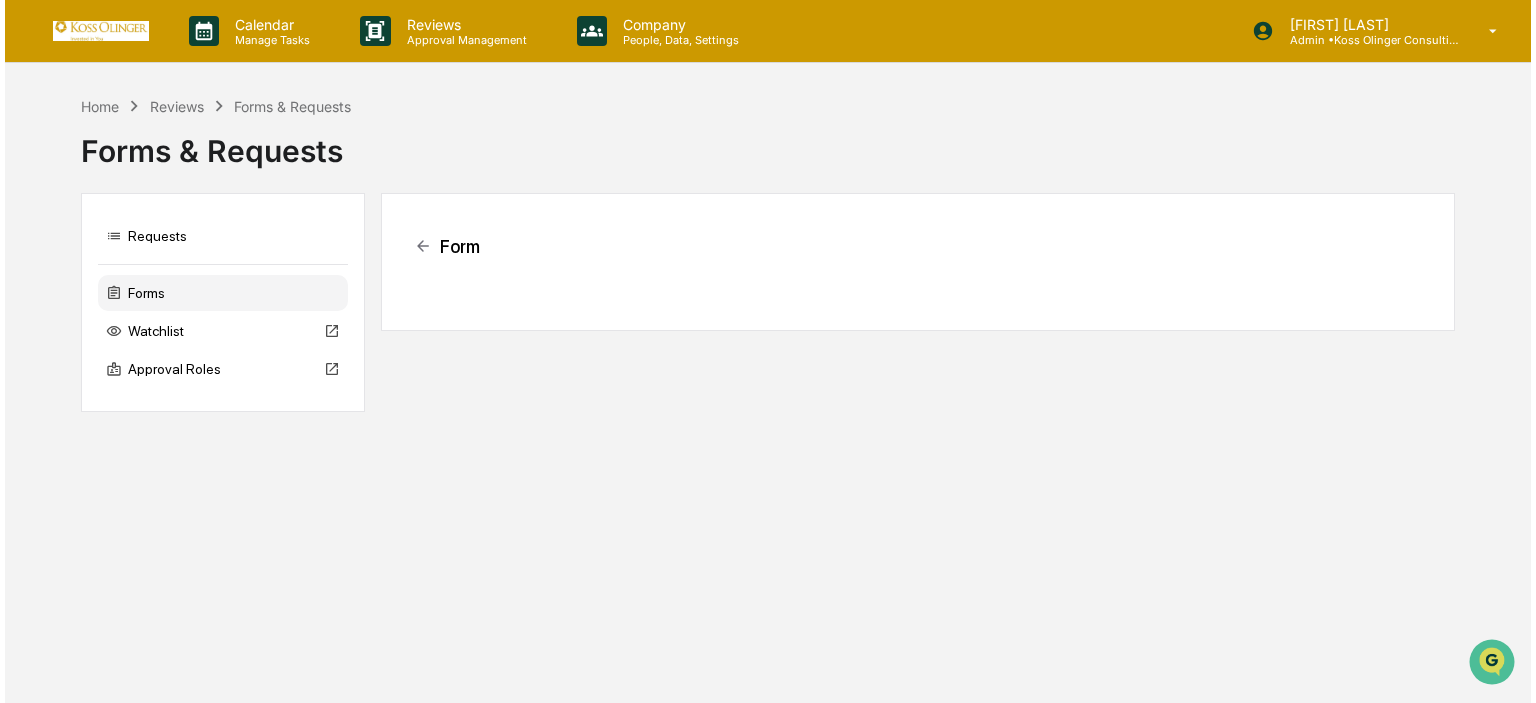scroll, scrollTop: 0, scrollLeft: 0, axis: both 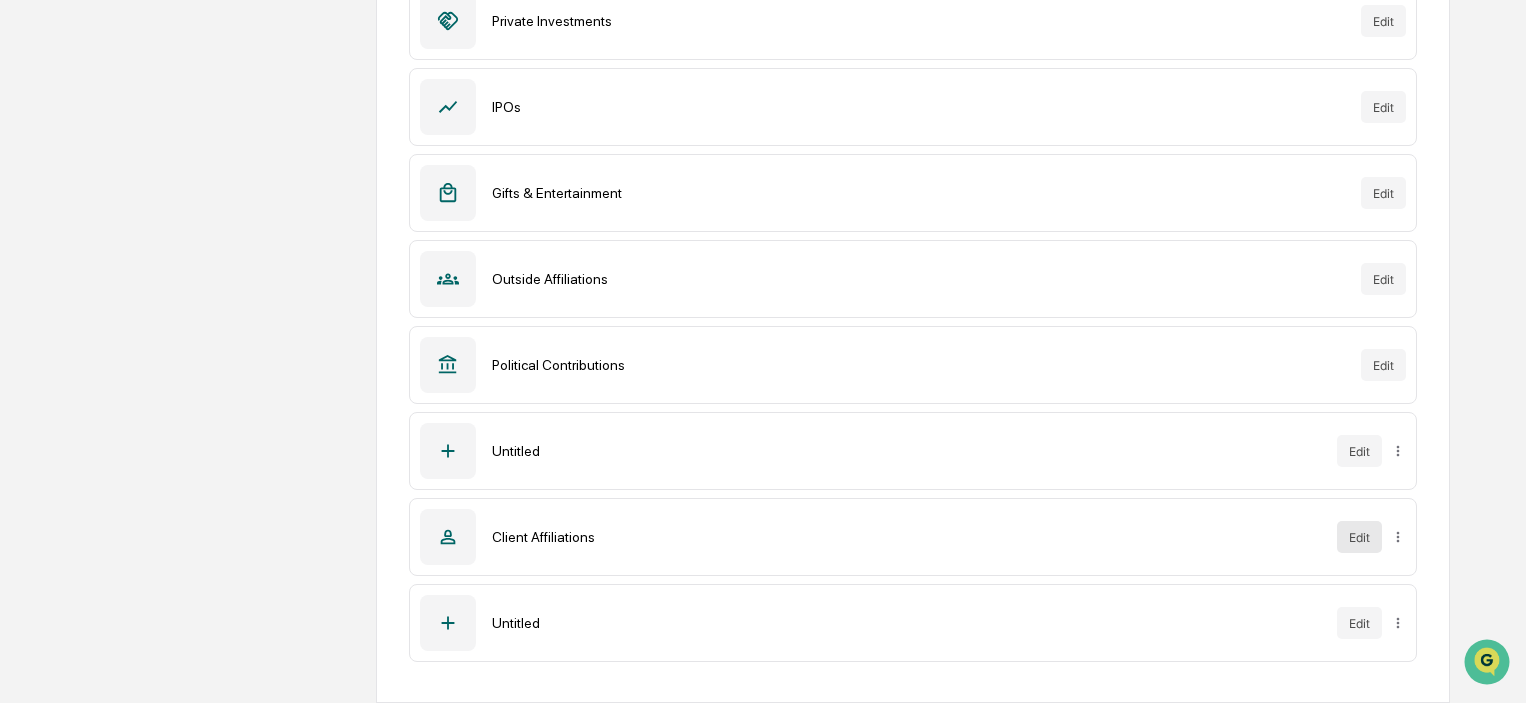 click on "Edit" at bounding box center (1359, 537) 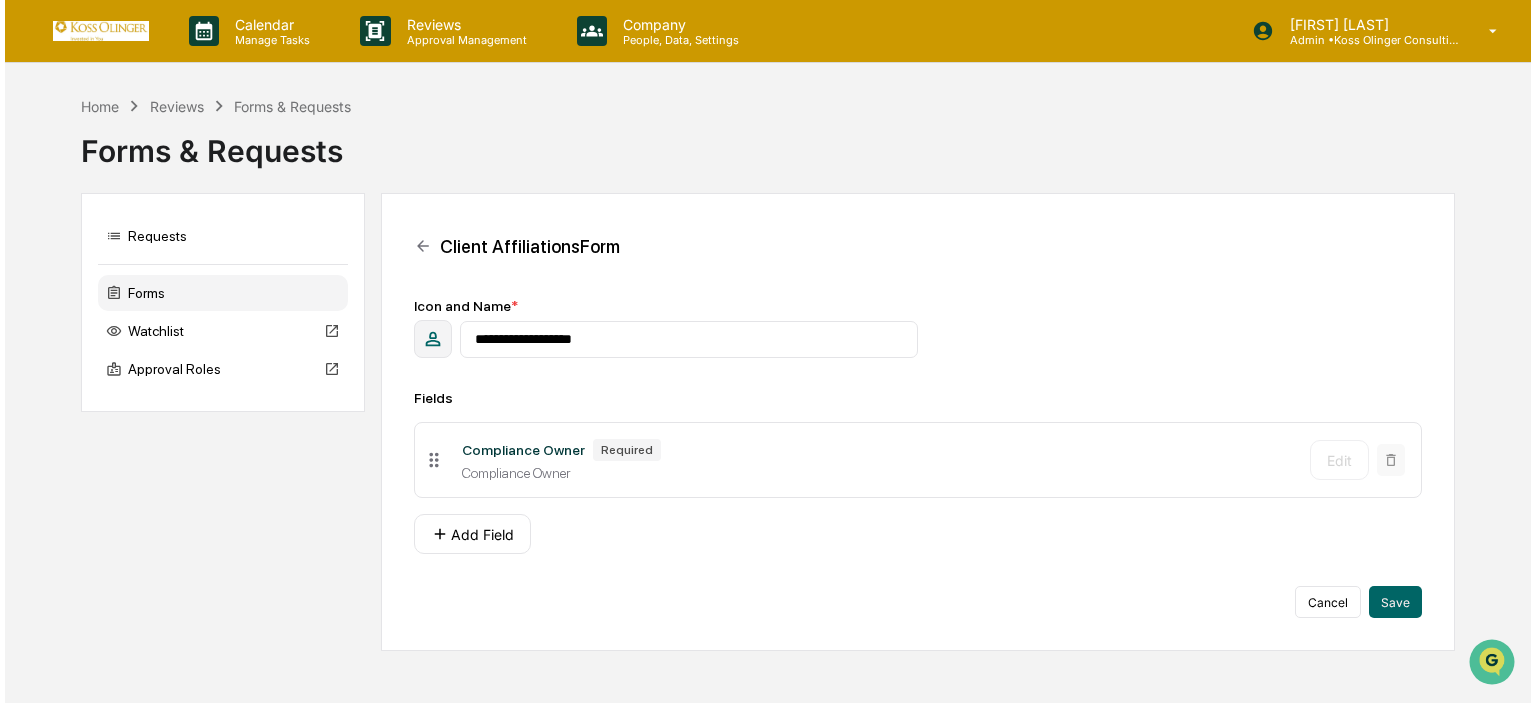 scroll, scrollTop: 0, scrollLeft: 0, axis: both 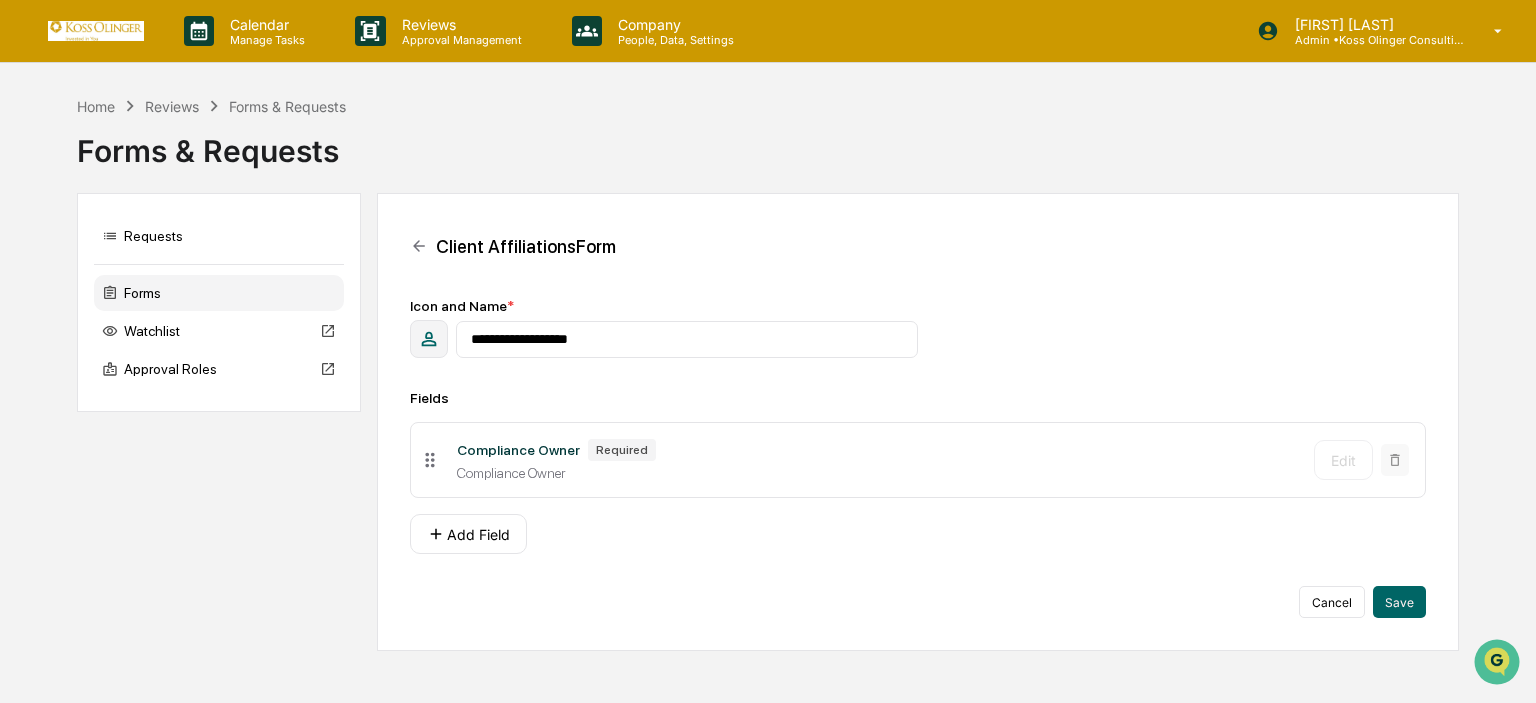 click on "Compliance Owner Required Compliance Owner Edit" at bounding box center (918, 460) 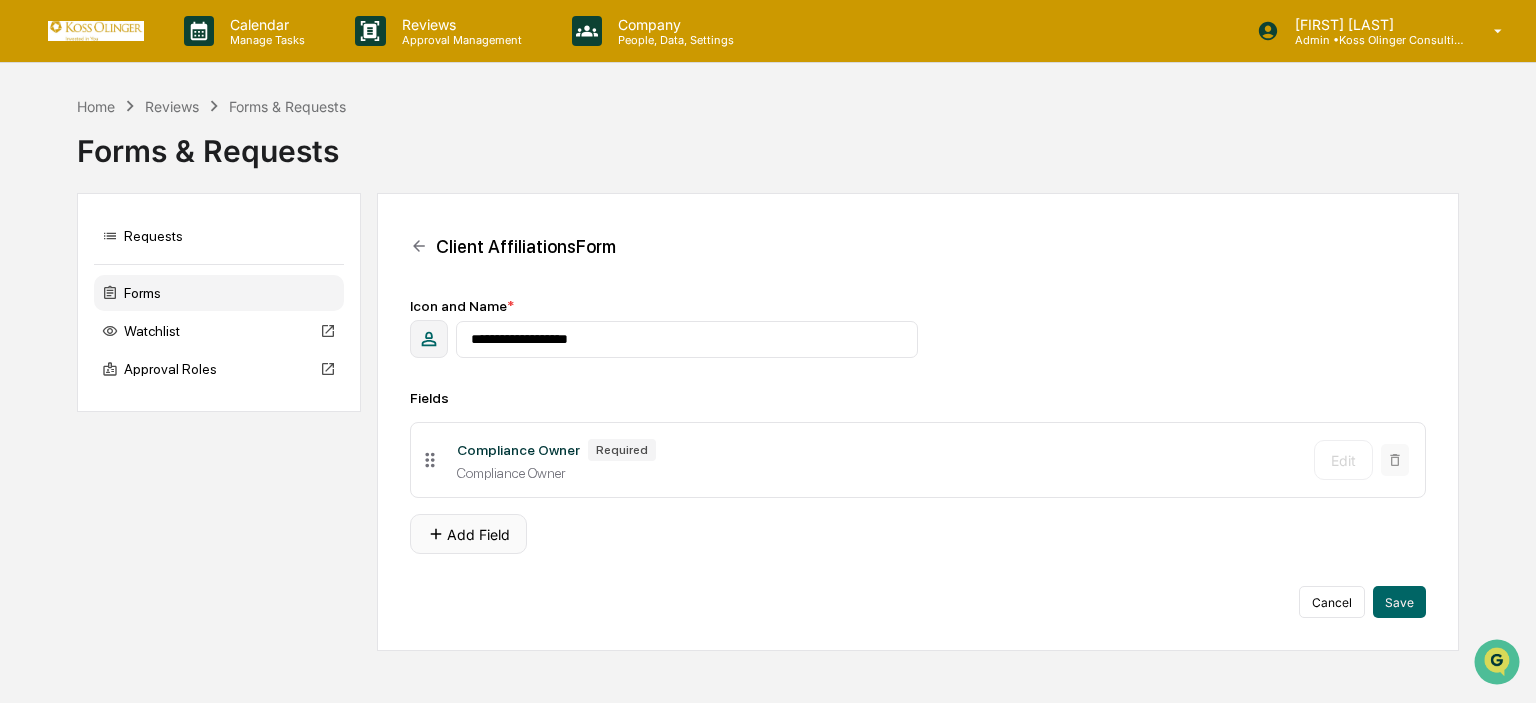 click on "Add Field" at bounding box center (468, 534) 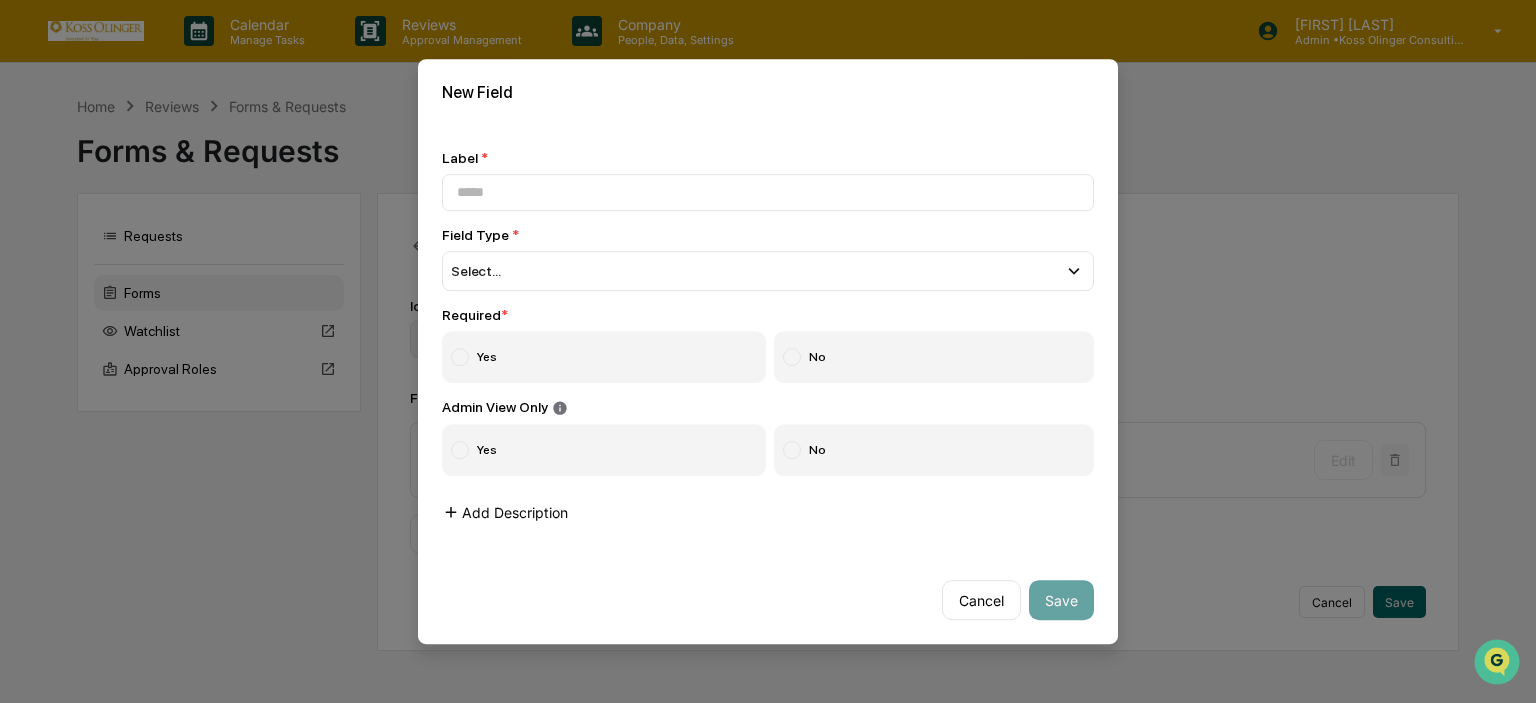 click on "Add Description" at bounding box center [505, 512] 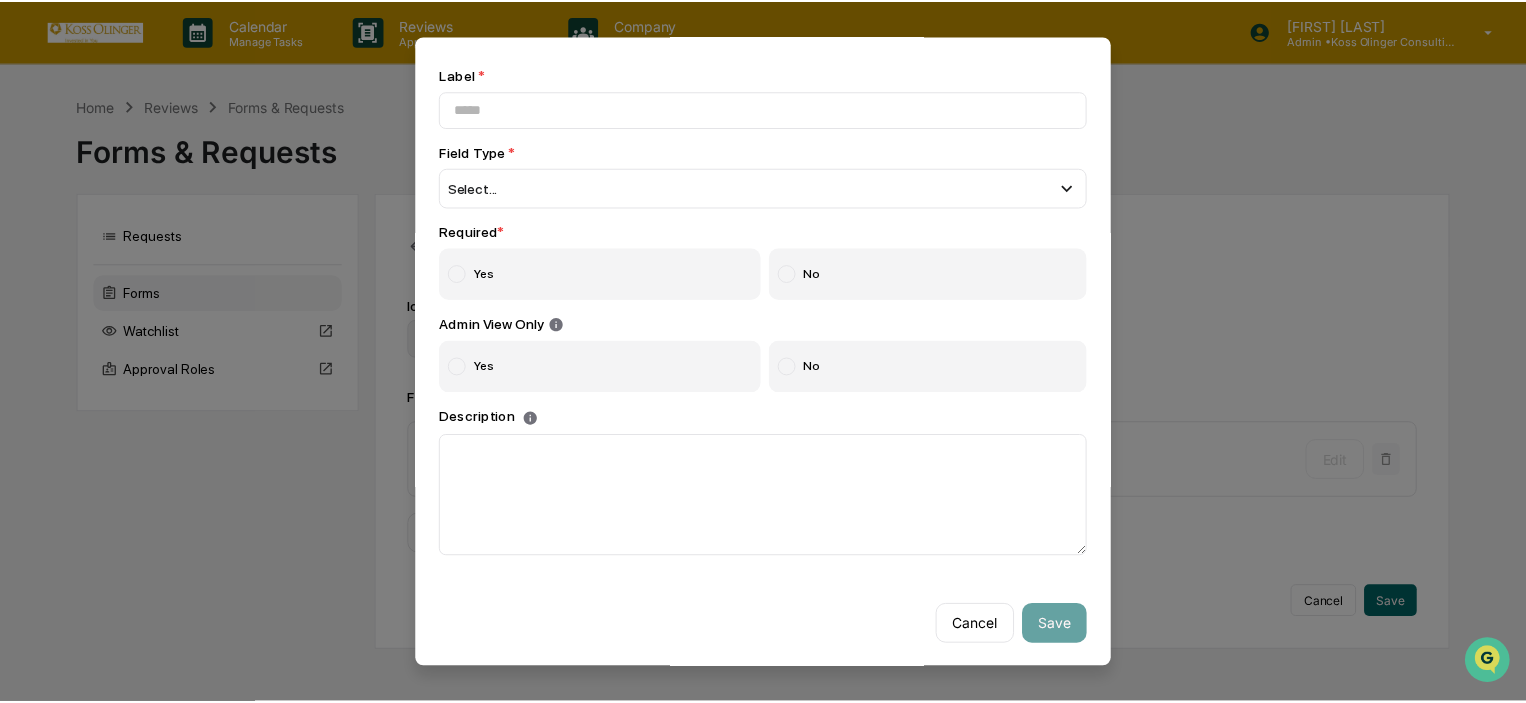 scroll, scrollTop: 0, scrollLeft: 0, axis: both 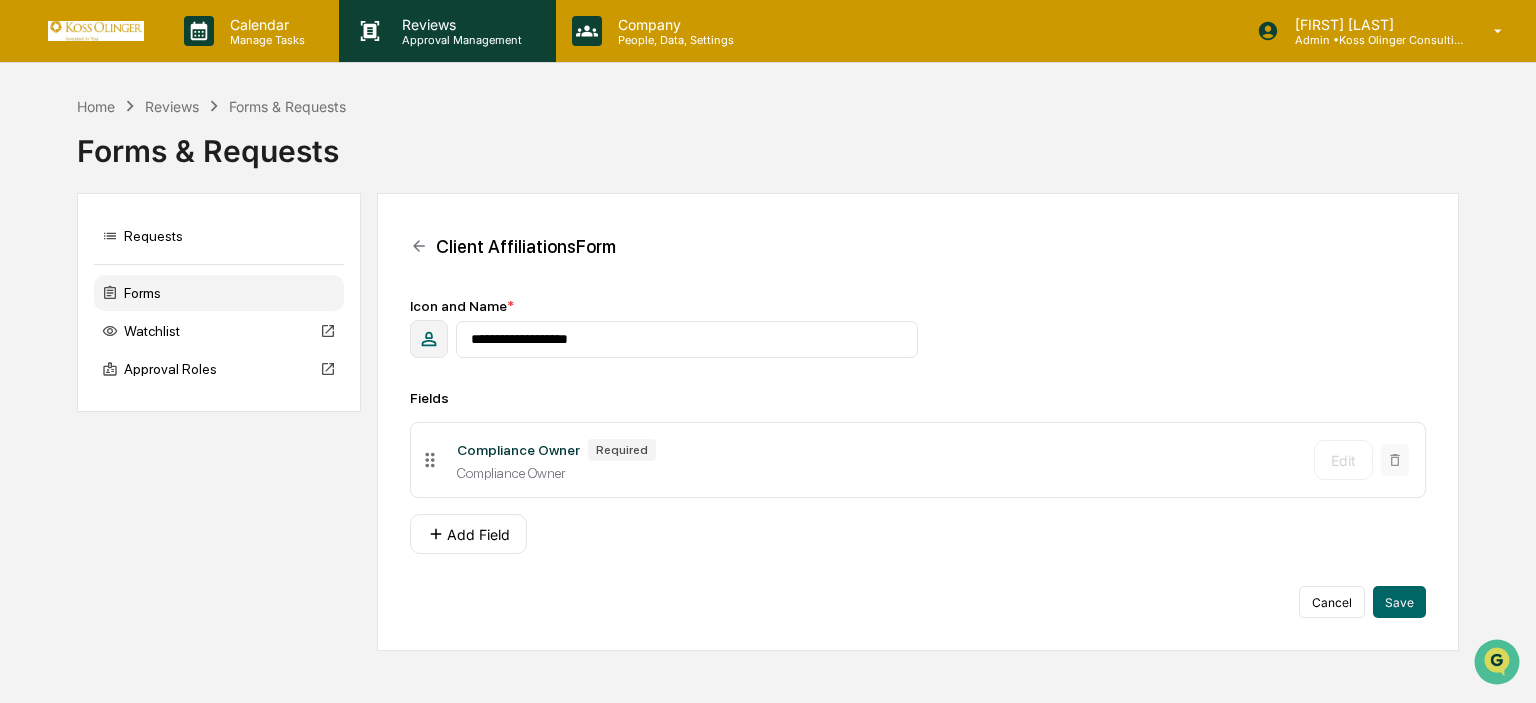 click on "Reviews Approval Management" at bounding box center [447, 31] 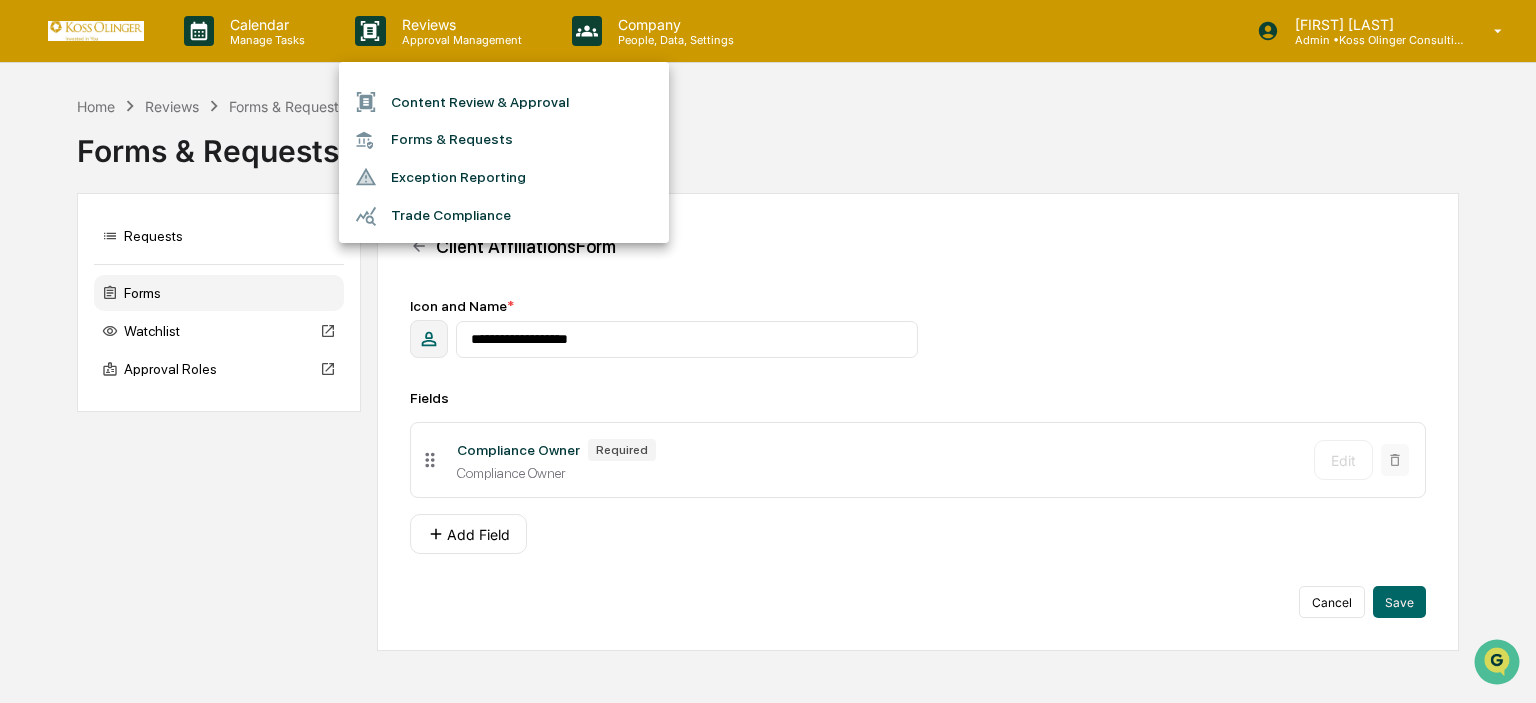 click at bounding box center (768, 351) 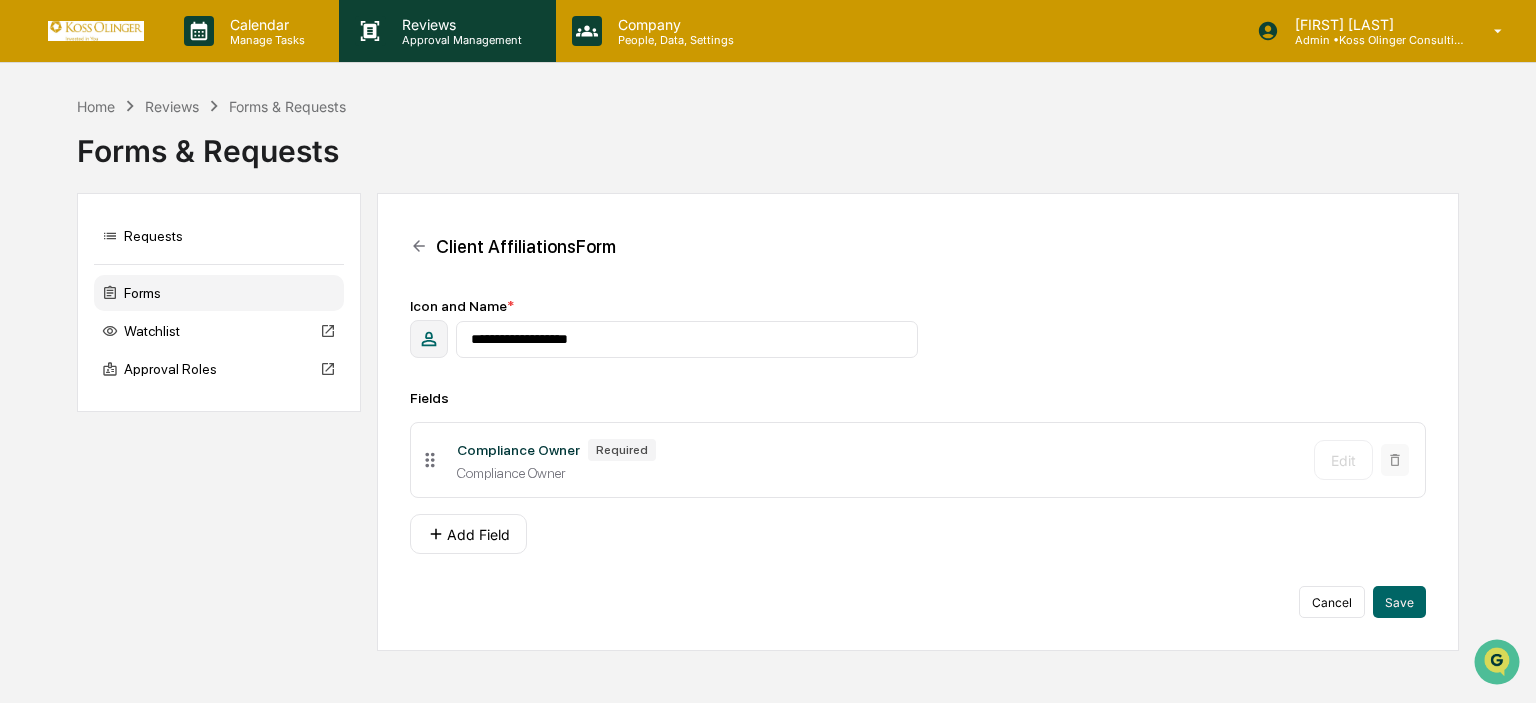 click on "Reviews" at bounding box center (459, 24) 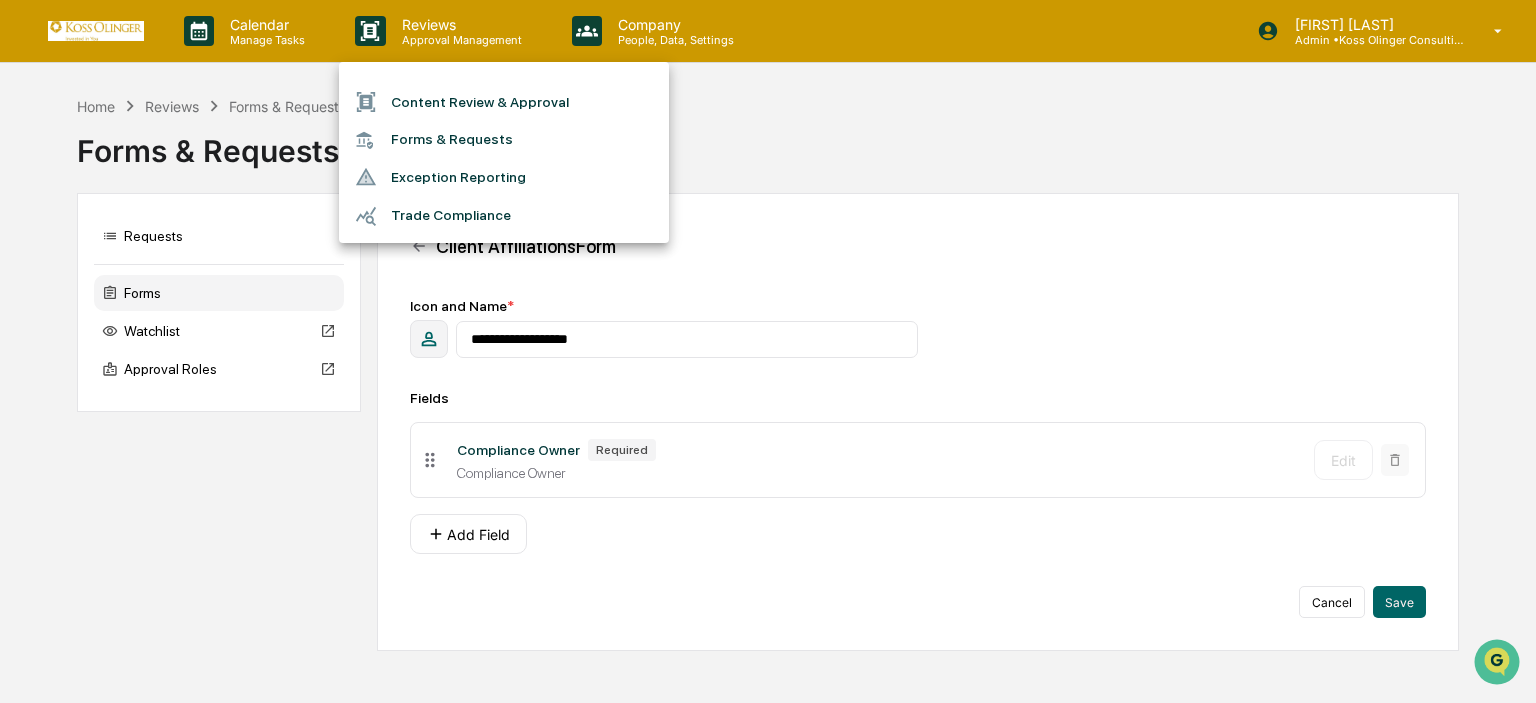 click on "Forms & Requests" at bounding box center (504, 139) 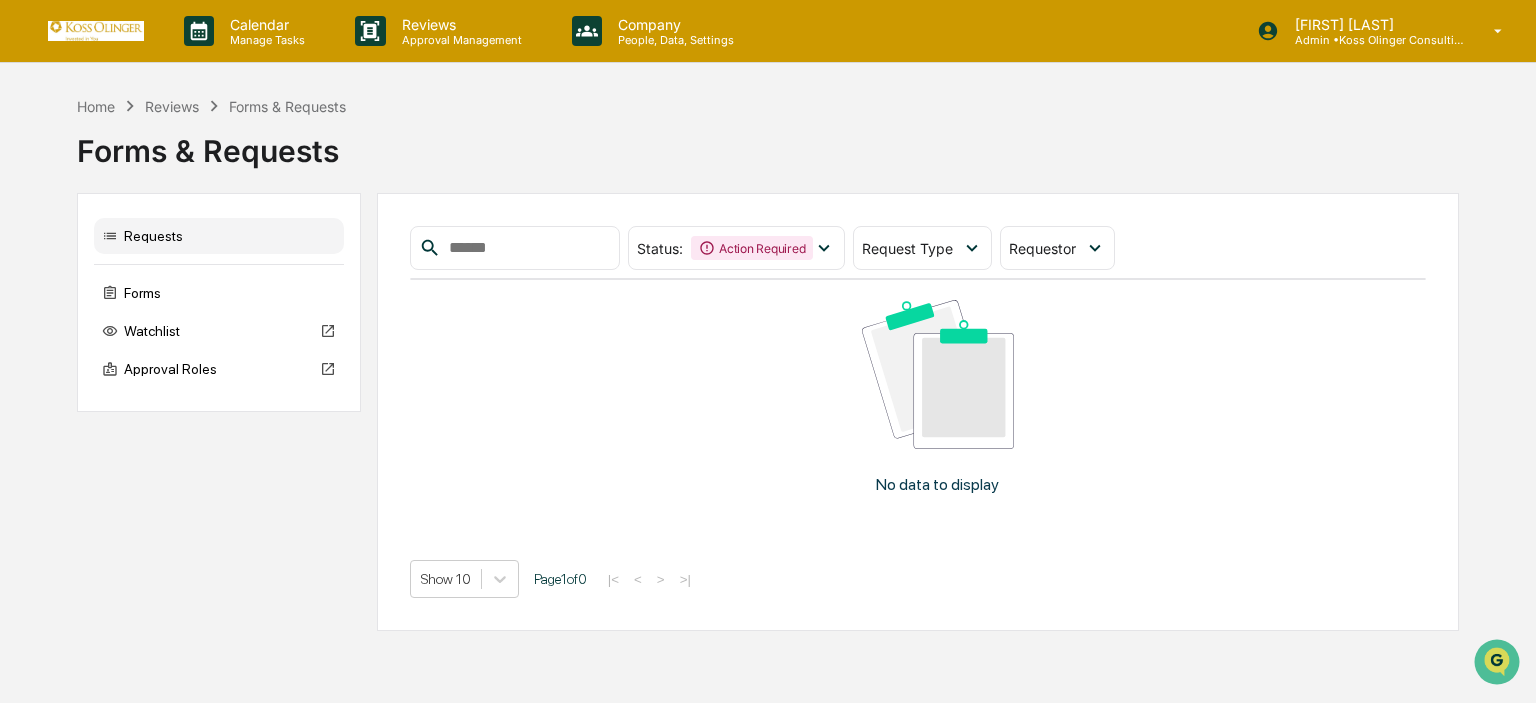 click on "No data to display" at bounding box center [938, 405] 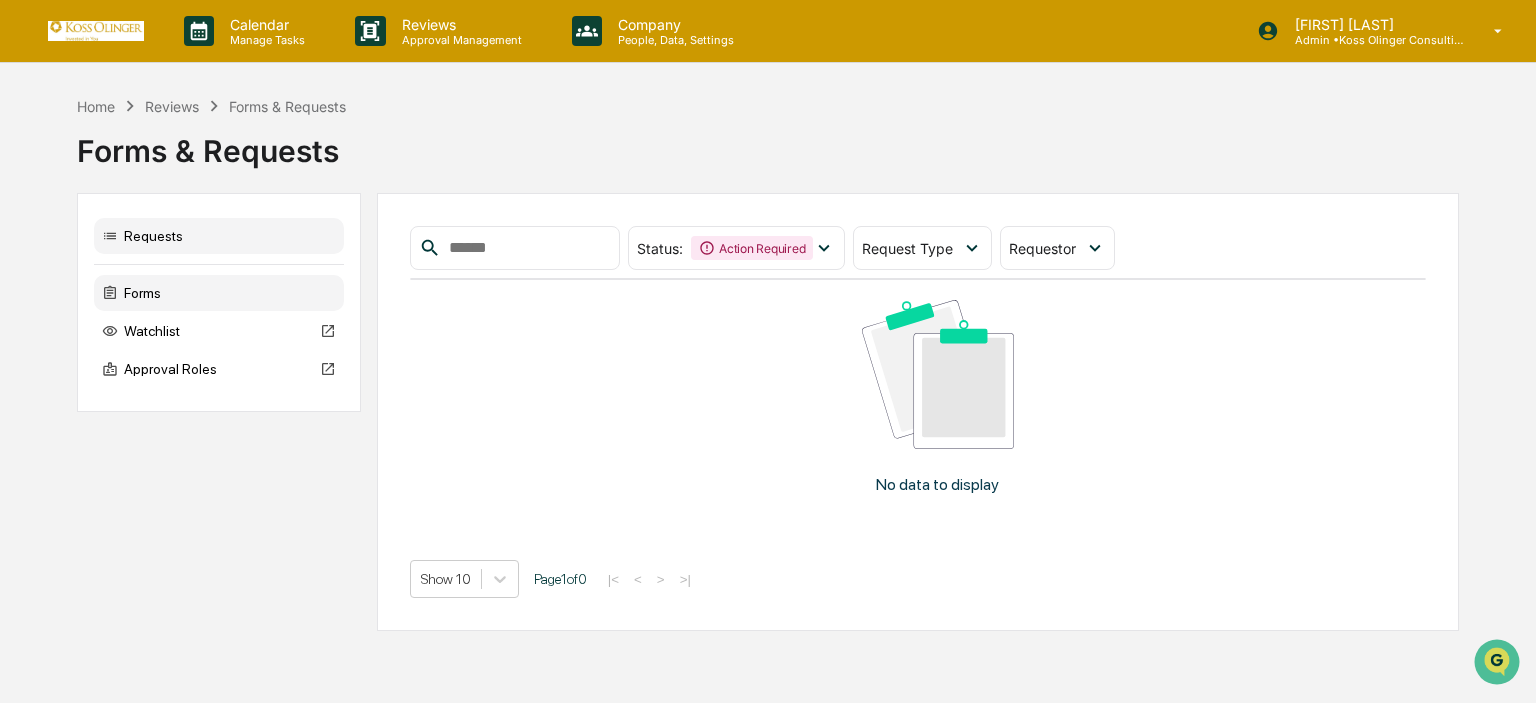 click on "Forms" at bounding box center (219, 293) 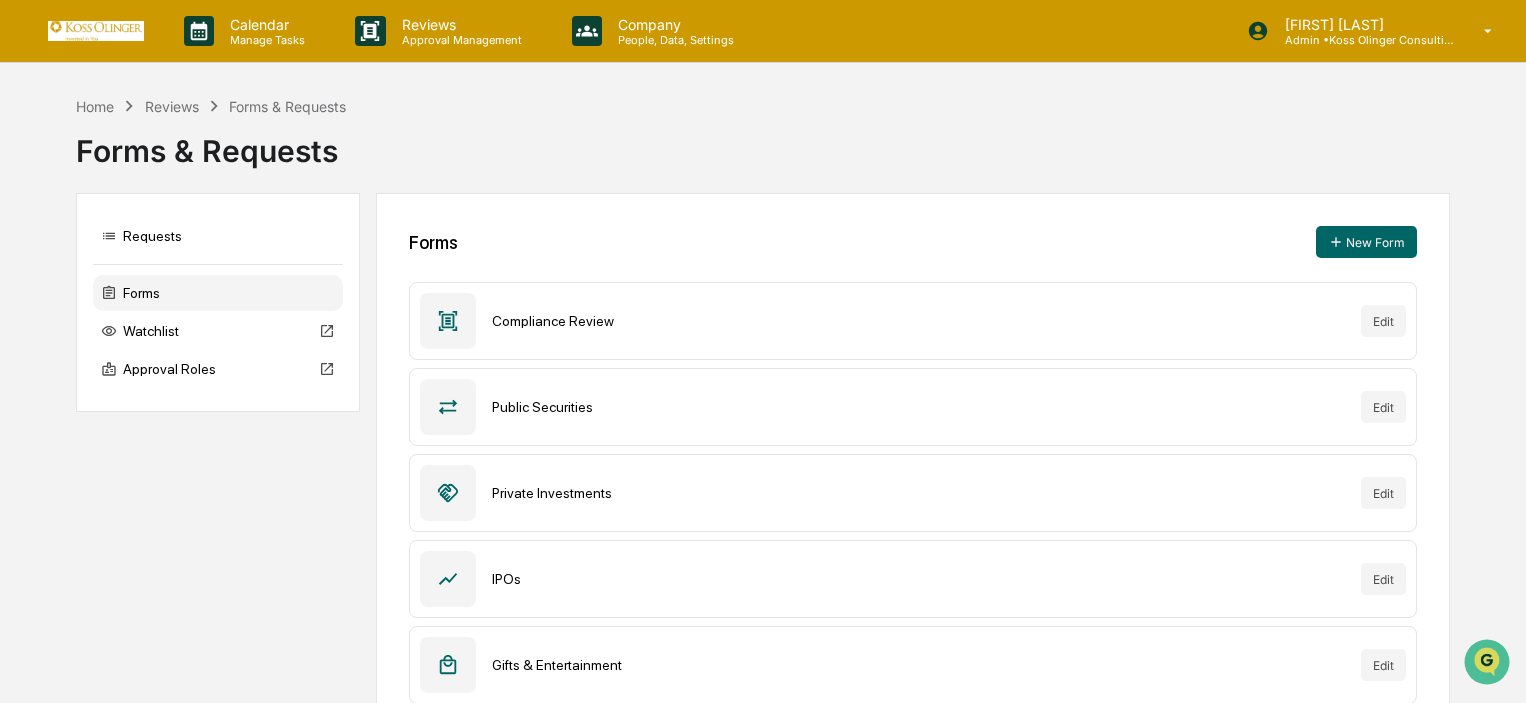 scroll, scrollTop: 472, scrollLeft: 0, axis: vertical 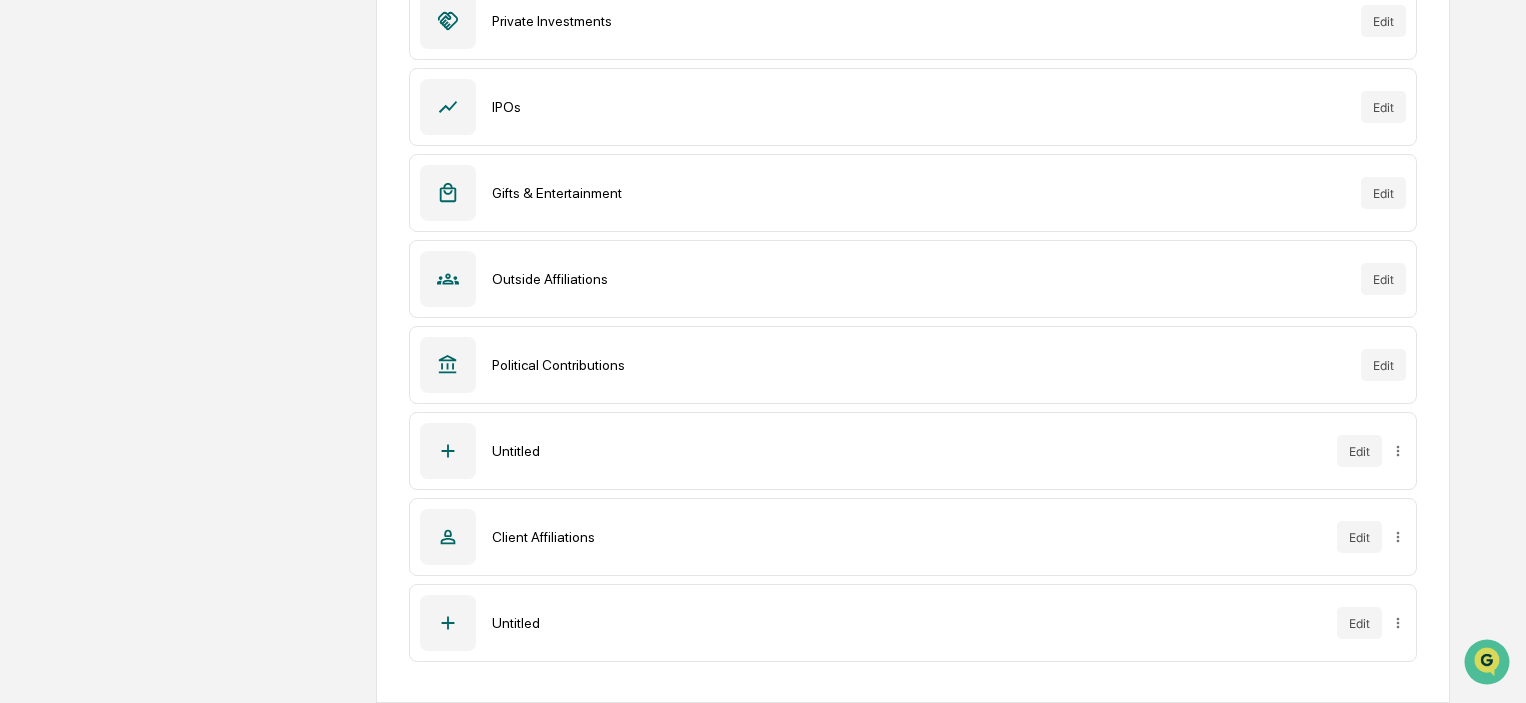 click on "Home Reviews Forms & Requests Forms & Requests Requests Forms Watchlist Approval Roles Forms New Form Compliance Review Edit Public Securities Edit Private Investments Edit IPOs Edit Gifts & Entertainment Edit Outside Affiliations Edit Political Contributions Edit Client Affiliations Edit Untitled Edit" at bounding box center [763, 163] 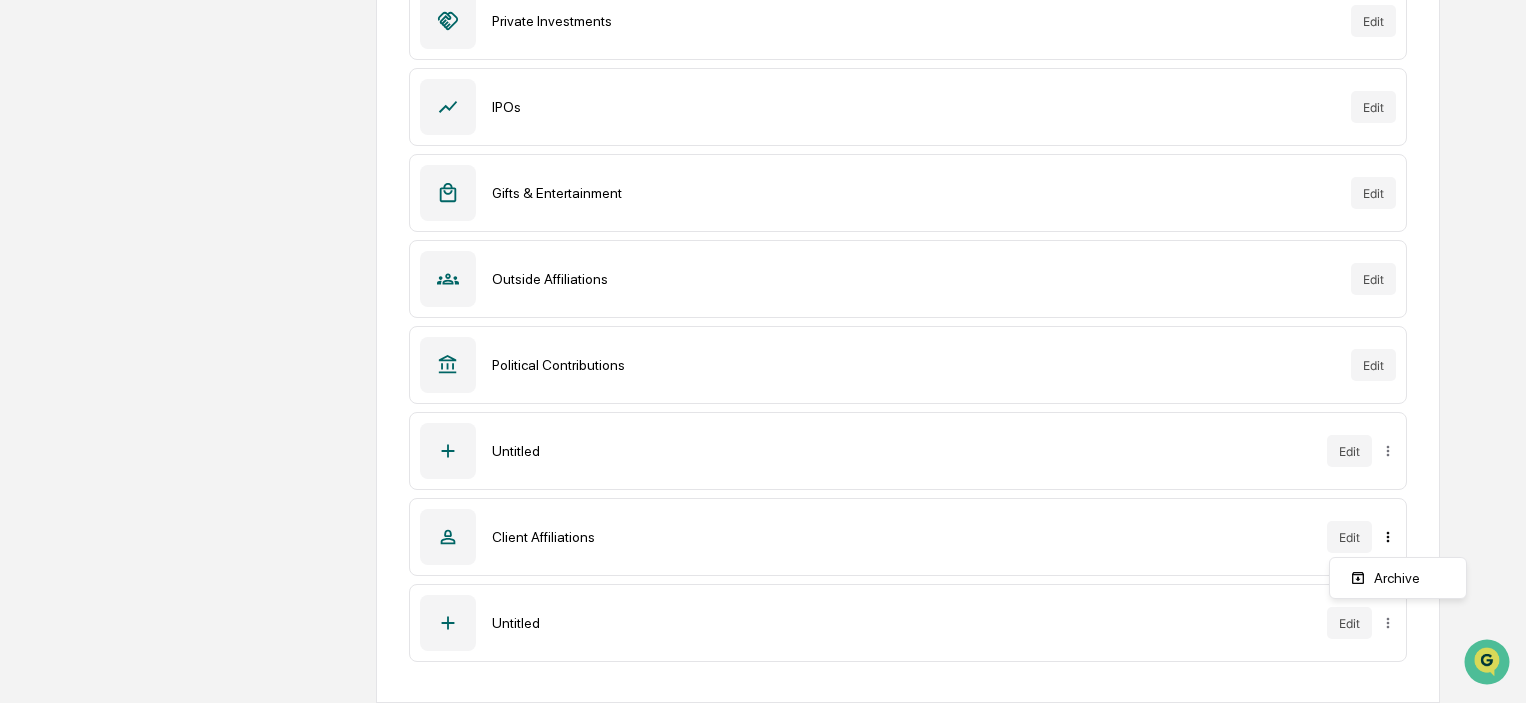 click on "Calendar Manage Tasks Reviews Approval Management Company People, Data, Settings [FIRST] [LAST] Admin •  Koss Olinger Consulting, LLC Home Reviews Forms & Requests Forms & Requests Requests Forms Watchlist Approval Roles Forms New Form Compliance Review Edit Public Securities Edit Private Investments Edit IPOs Edit Gifts & Entertainment Edit Outside Affiliations Edit Political Contributions Edit Untitled Edit Client Affiliations Edit Untitled Edit Archive" at bounding box center [763, -121] 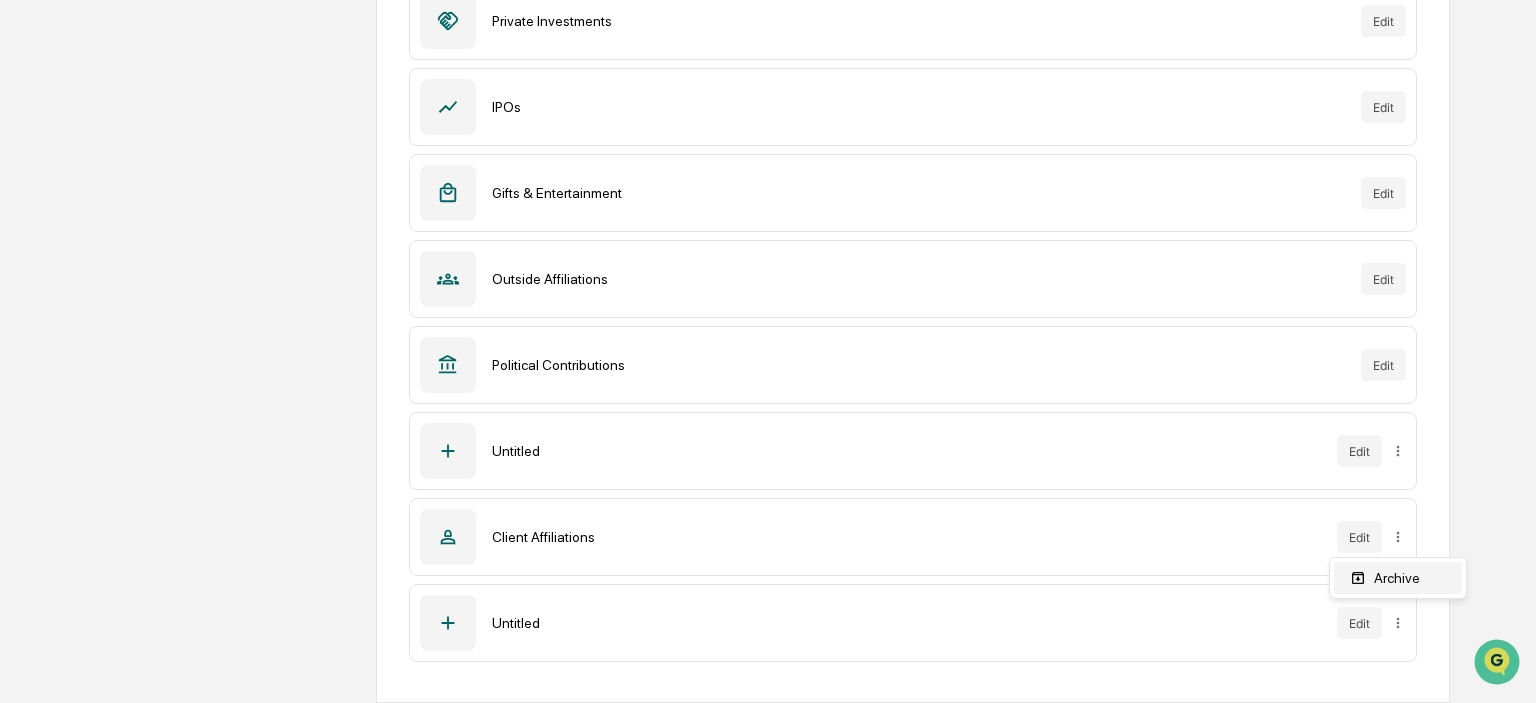 click on "Archive" at bounding box center [1398, 578] 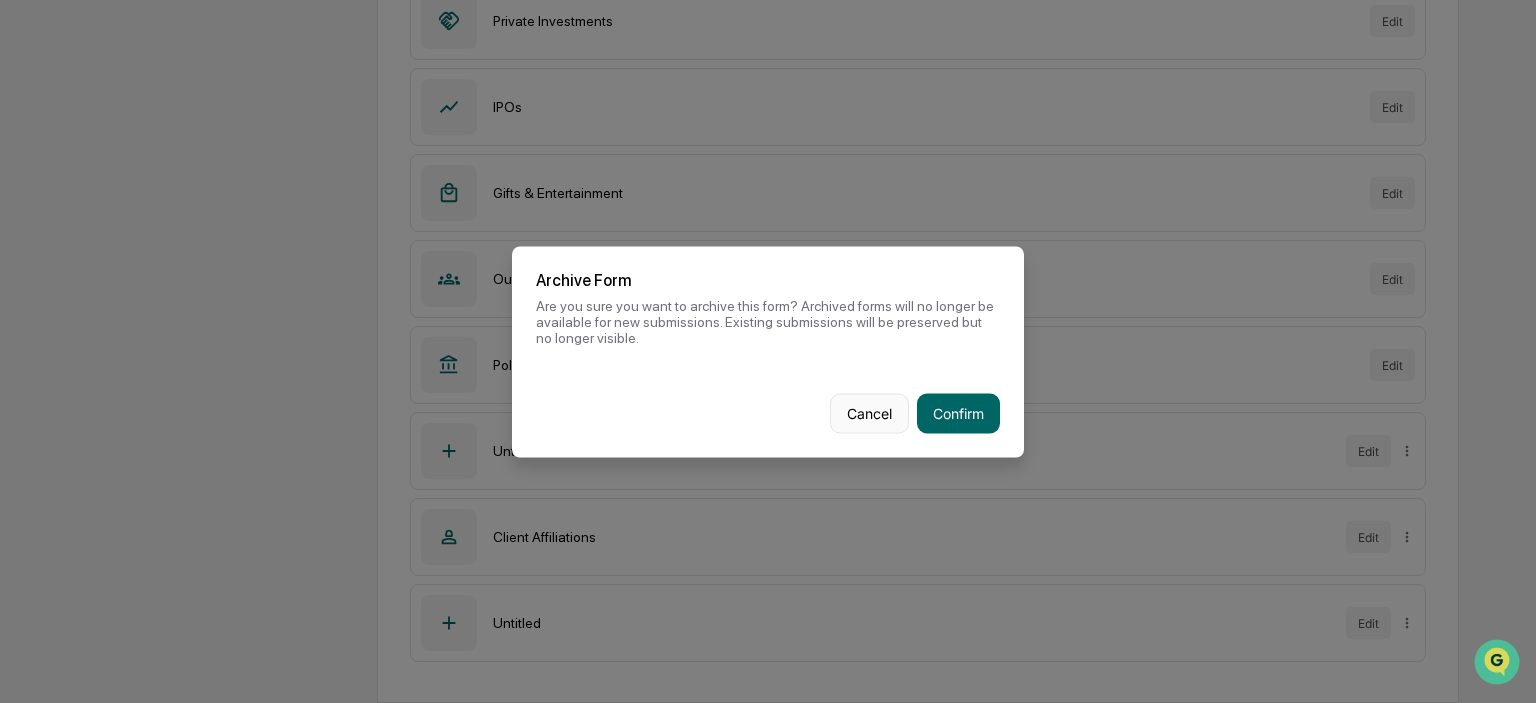 click on "Cancel" at bounding box center (869, 413) 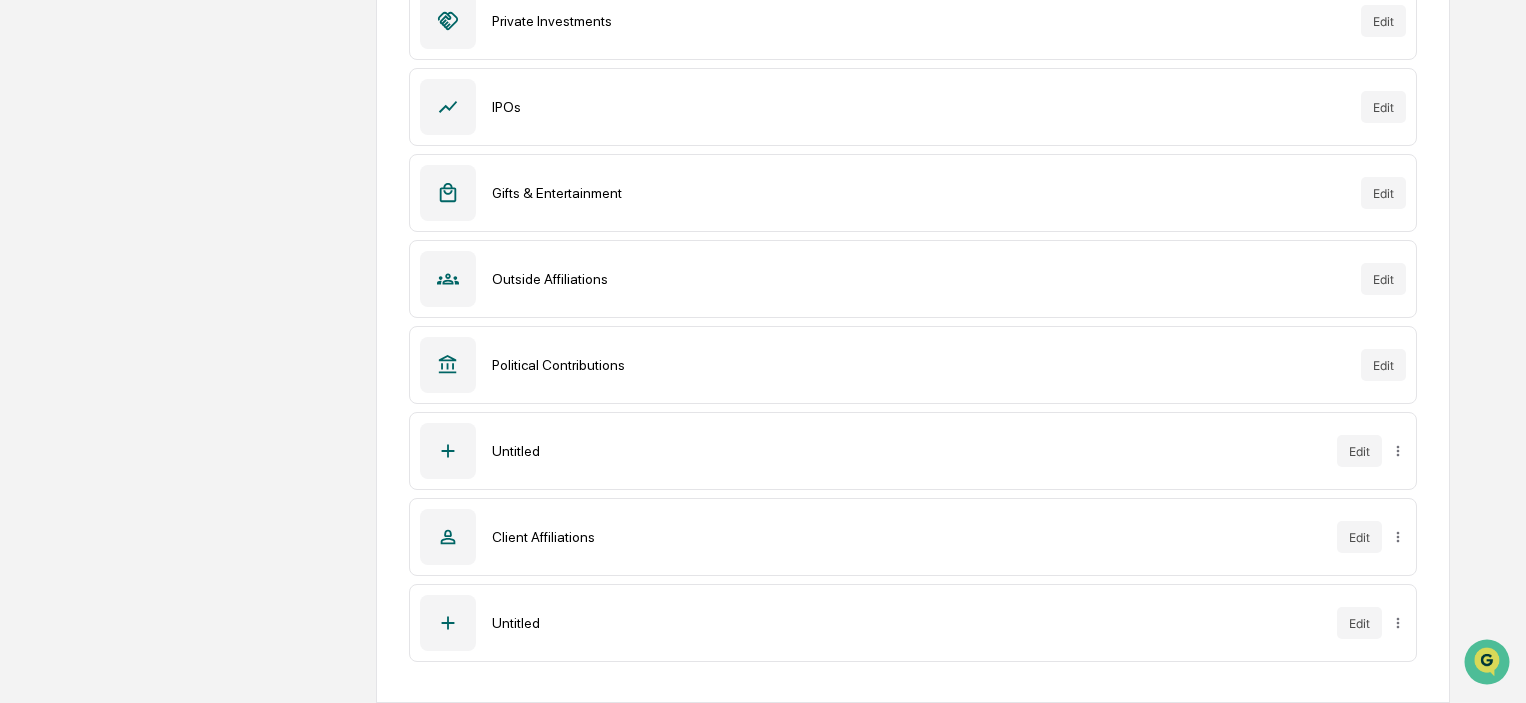 scroll, scrollTop: 0, scrollLeft: 0, axis: both 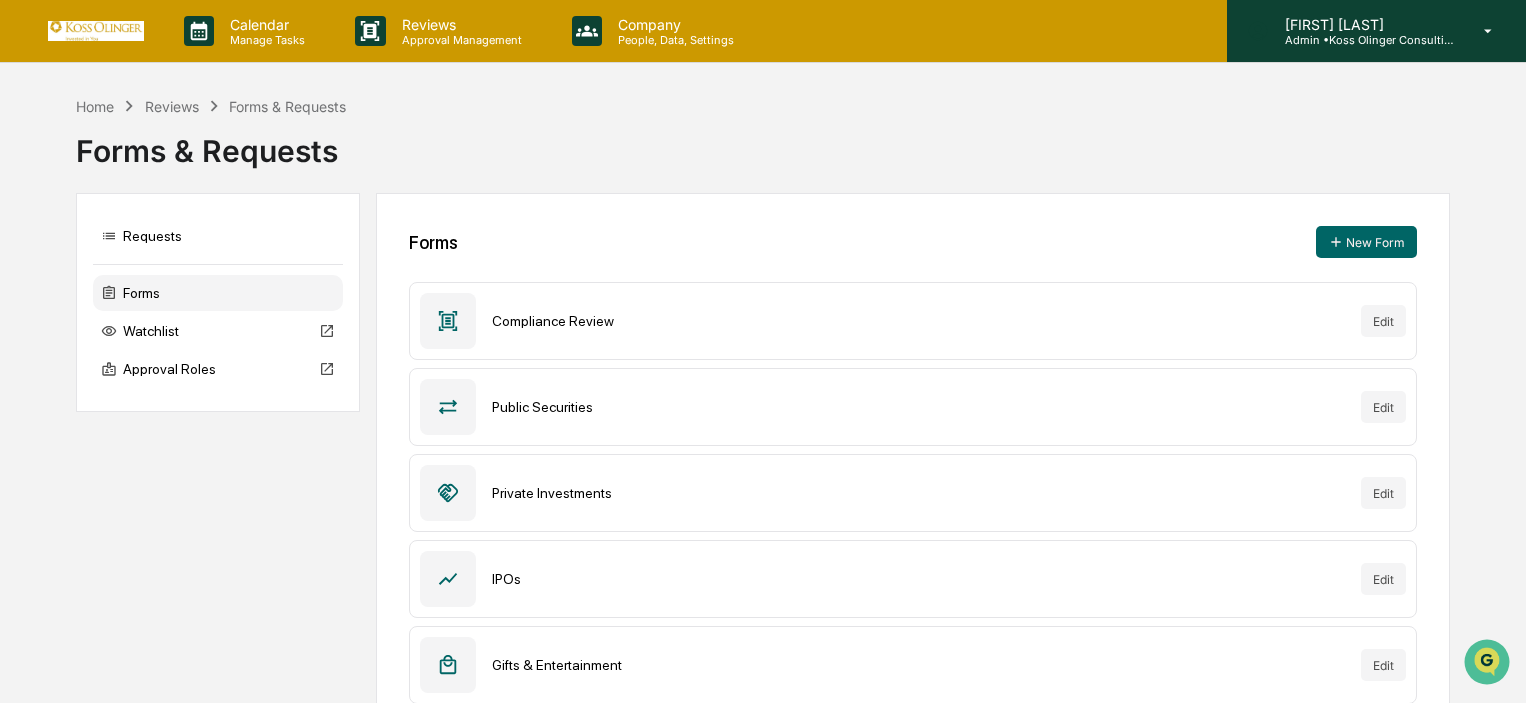 click on "Admin •  Koss Olinger Consulting, LLC" at bounding box center (1362, 40) 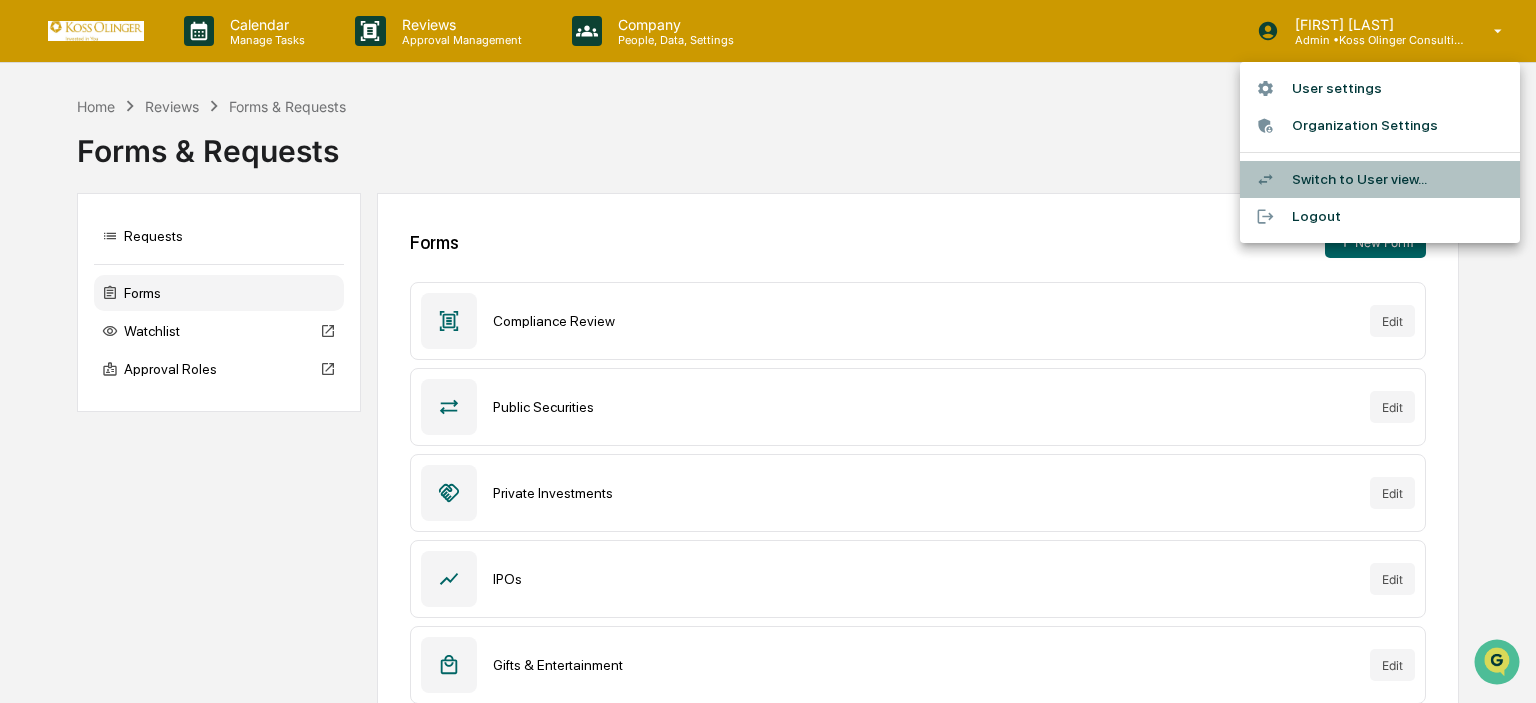 click on "Switch to User view..." at bounding box center [1380, 179] 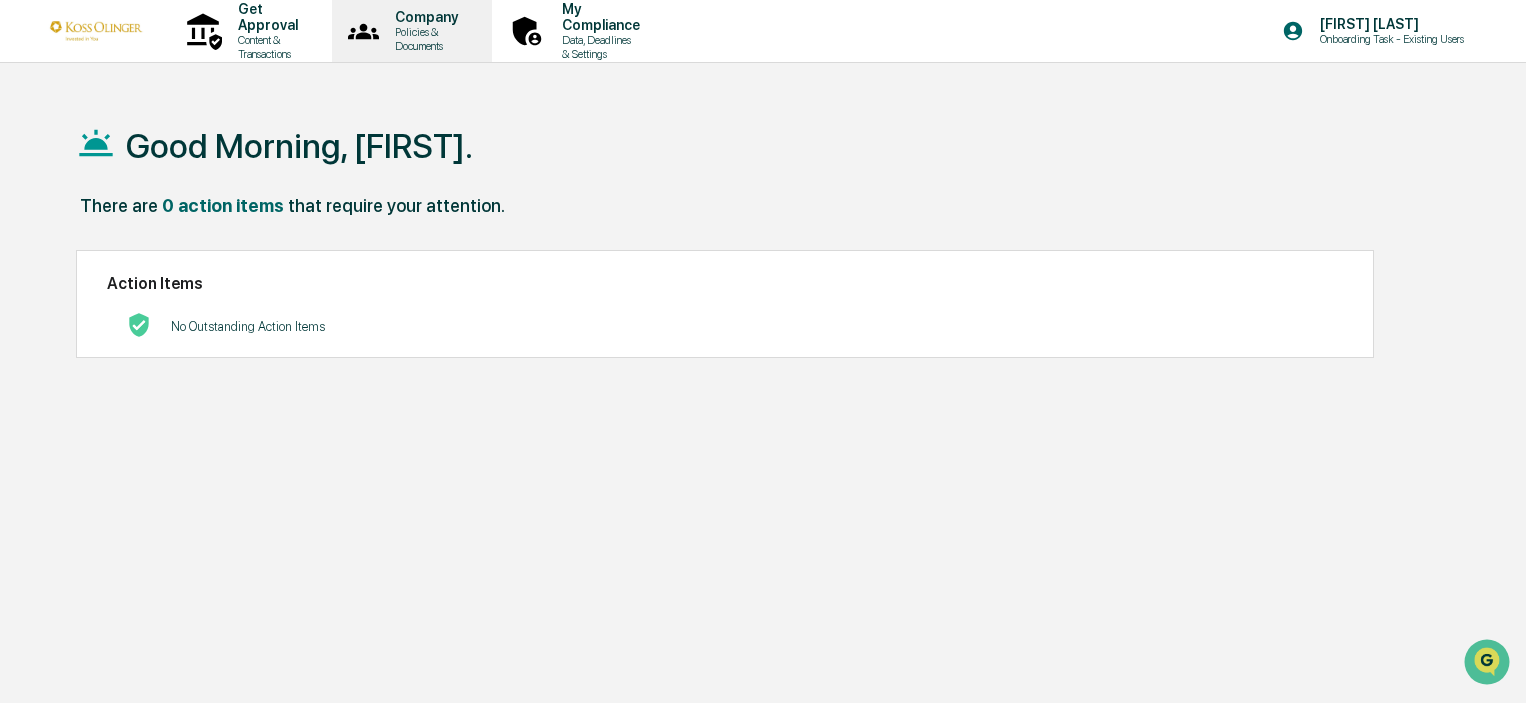 click on "Company" at bounding box center [423, 17] 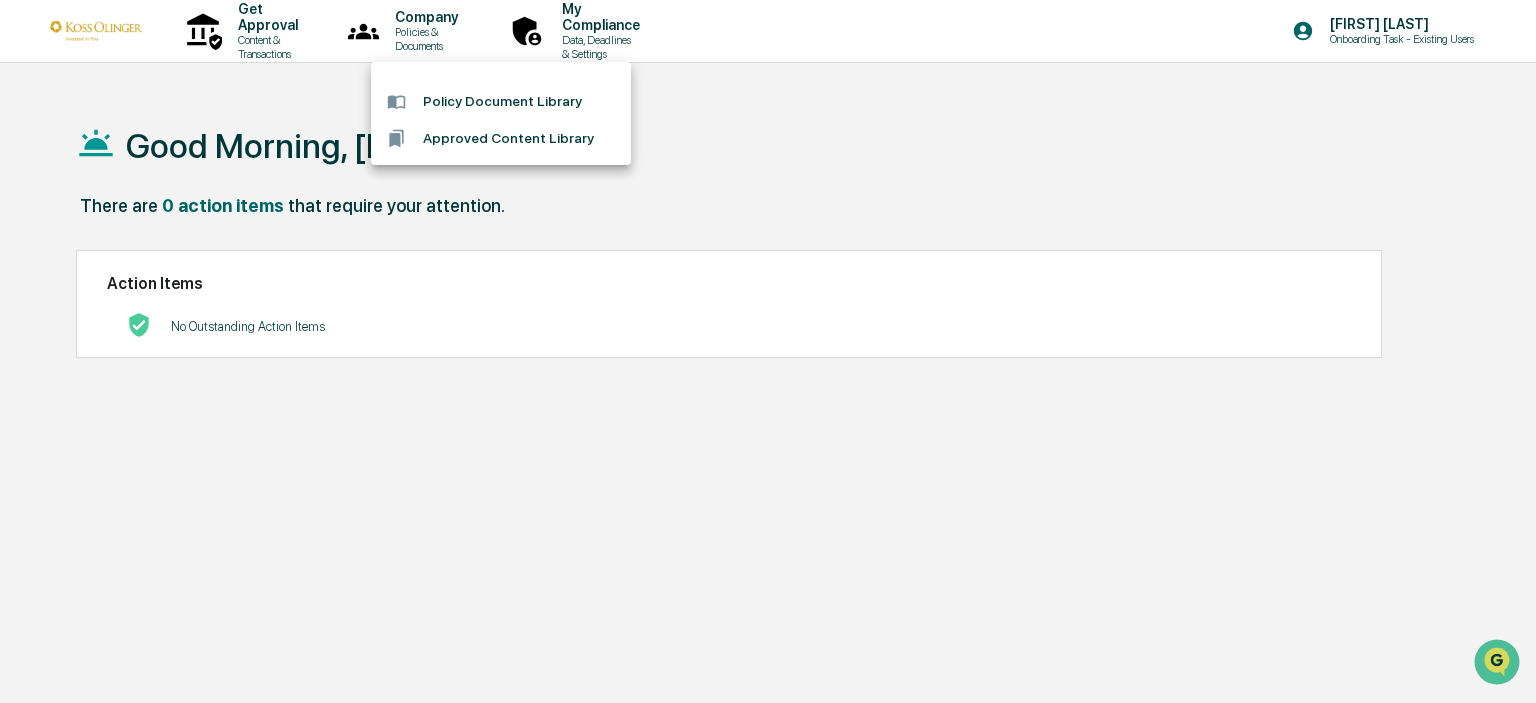 click at bounding box center [768, 351] 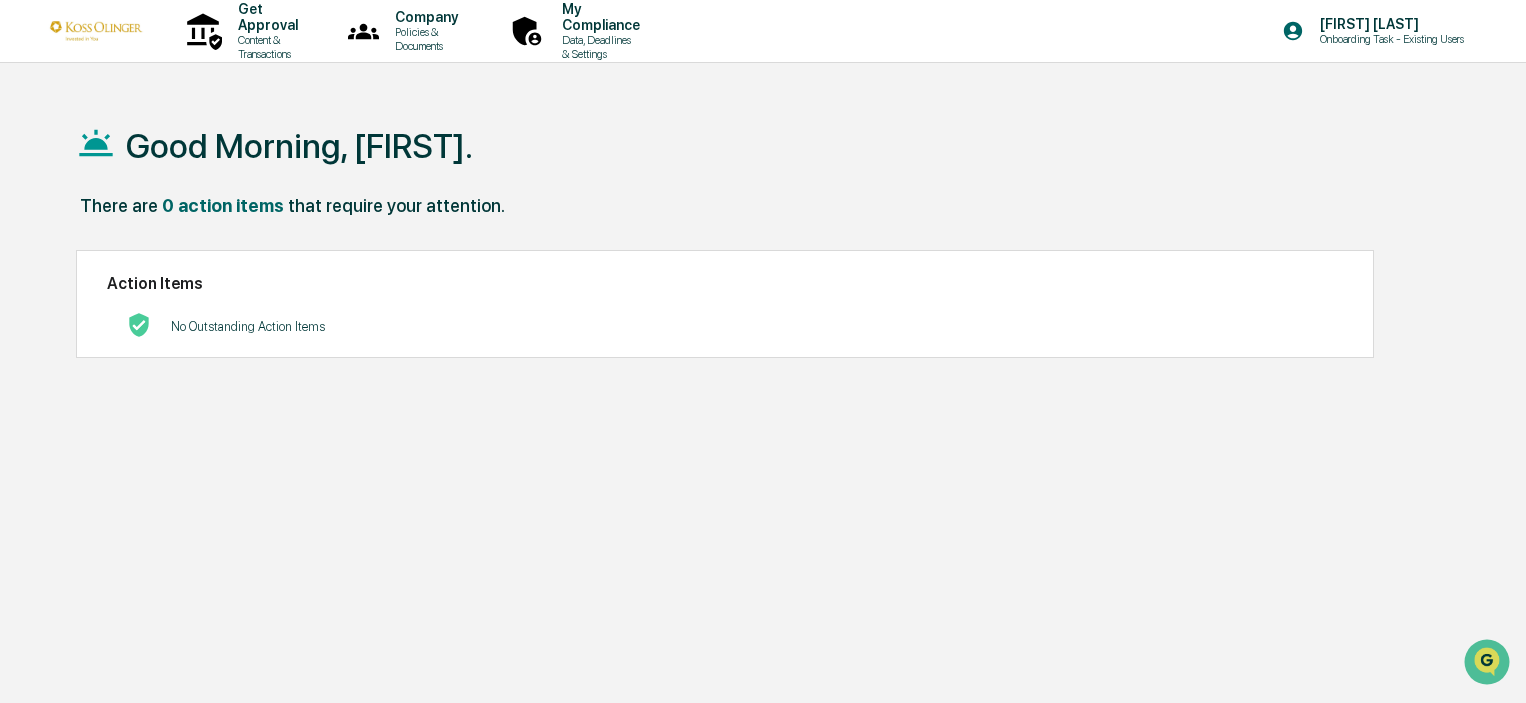 click on "Content & Transactions" at bounding box center [265, 47] 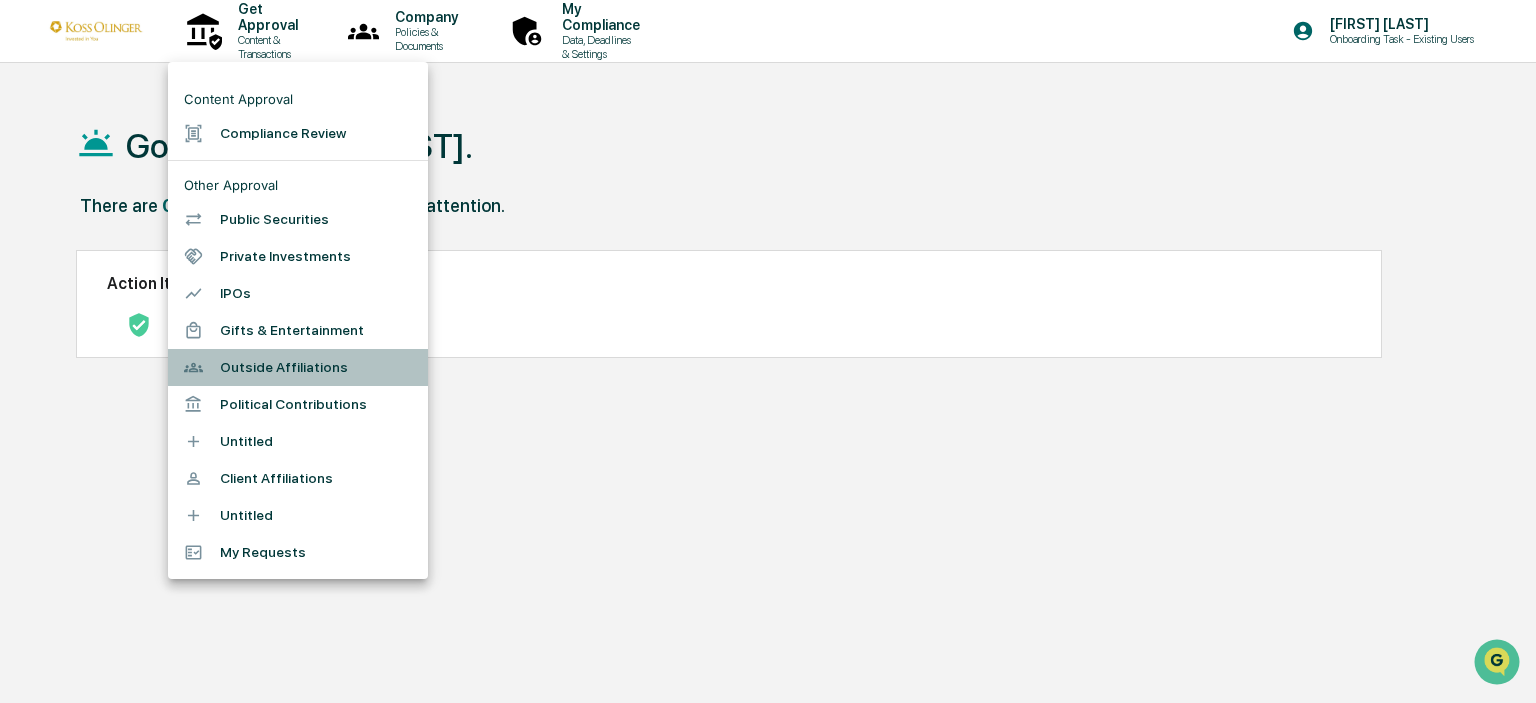 click on "Outside Affiliations" at bounding box center (298, 367) 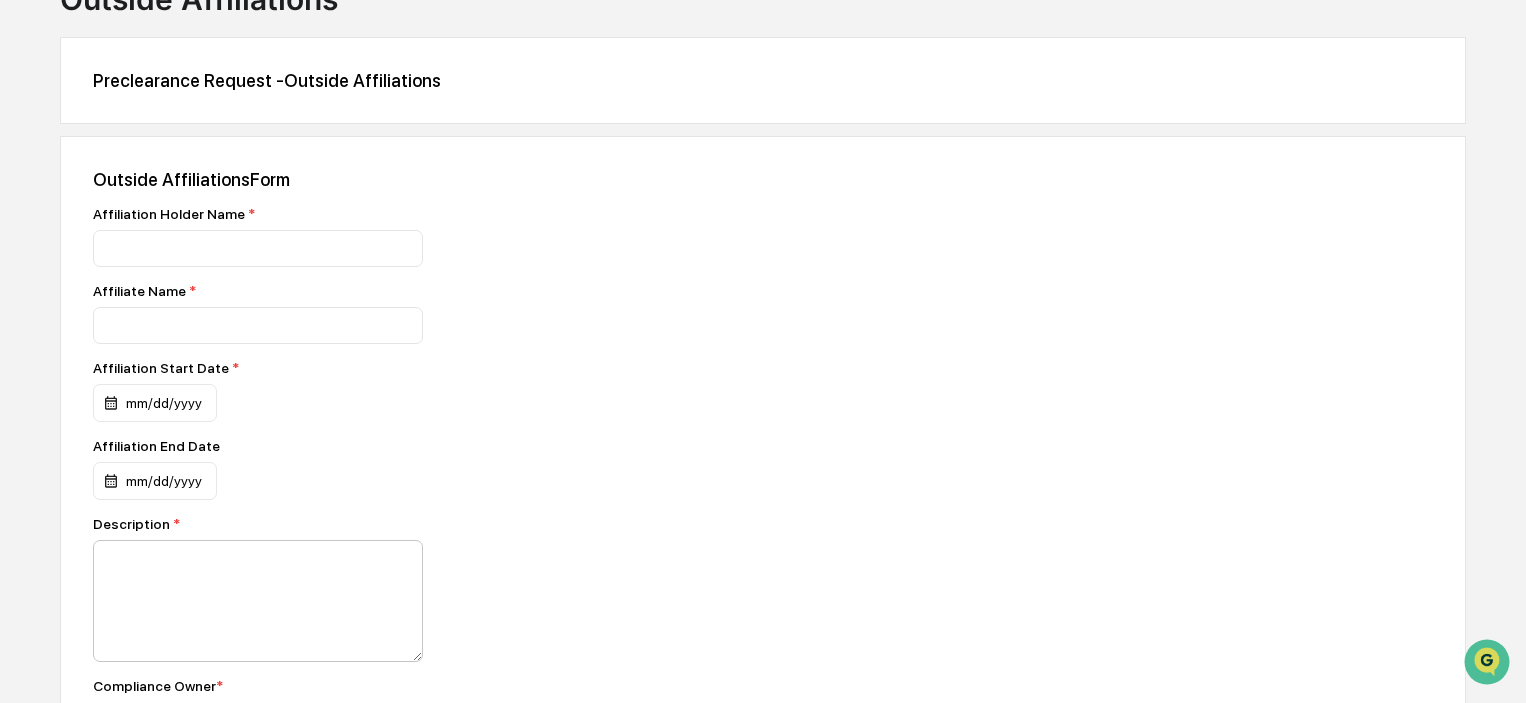 scroll, scrollTop: 0, scrollLeft: 0, axis: both 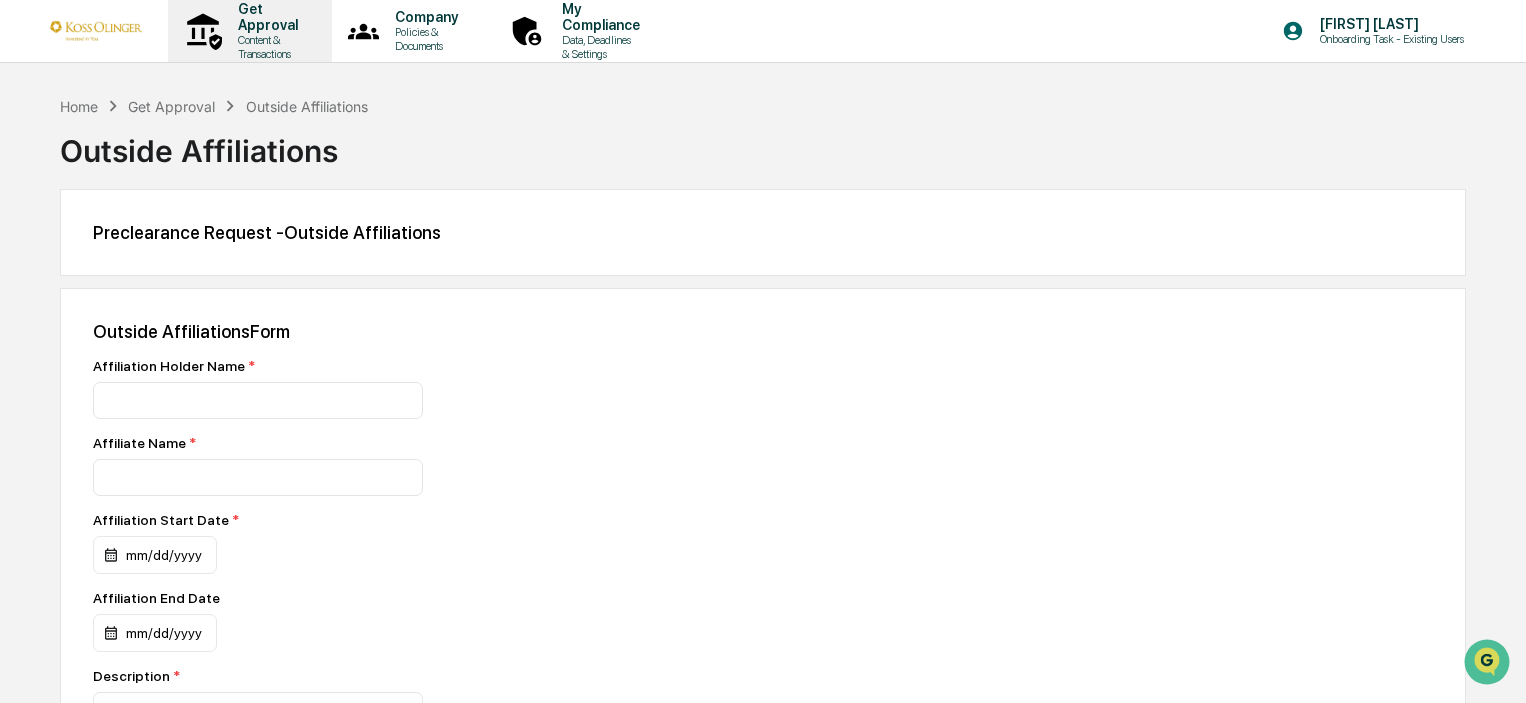 click on "Content & Transactions" at bounding box center [265, 47] 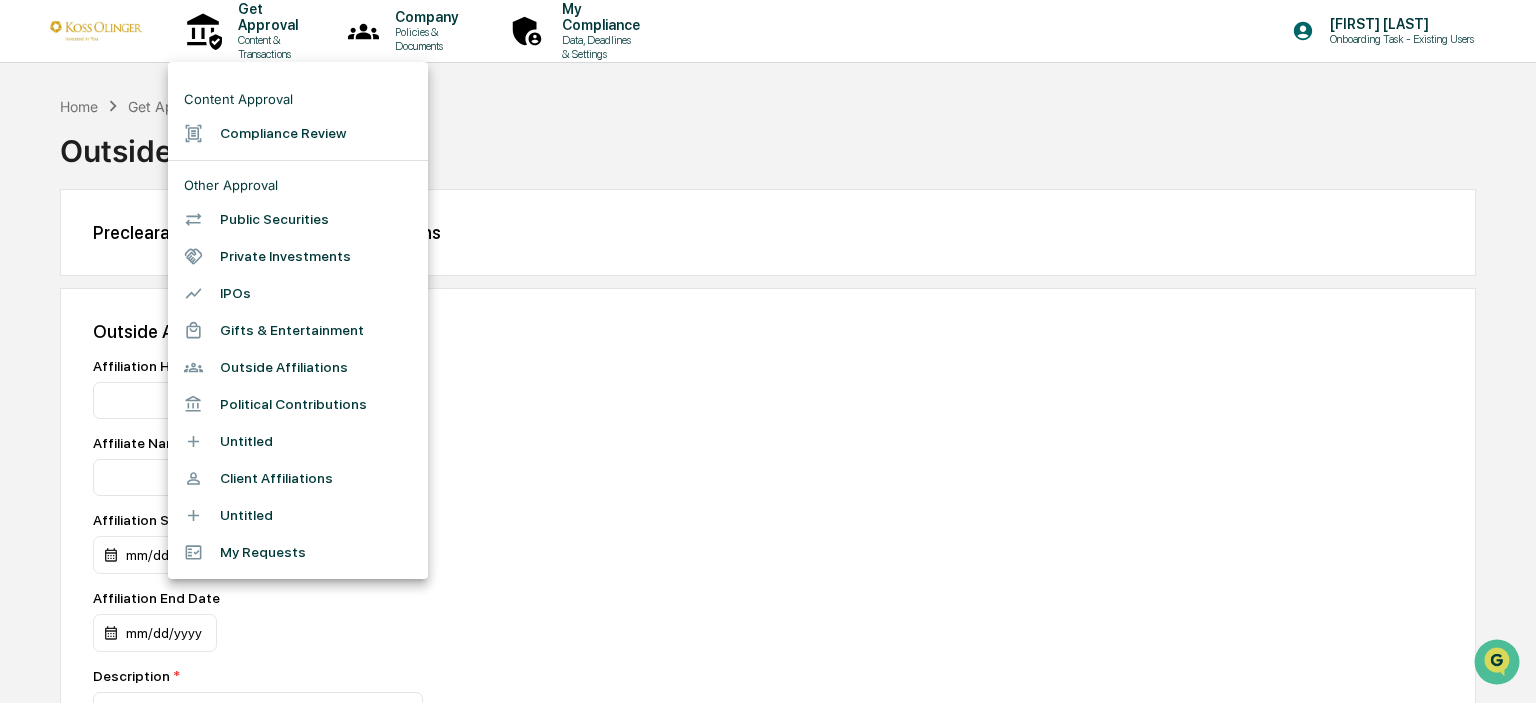 click on "Client Affiliations" at bounding box center (298, 478) 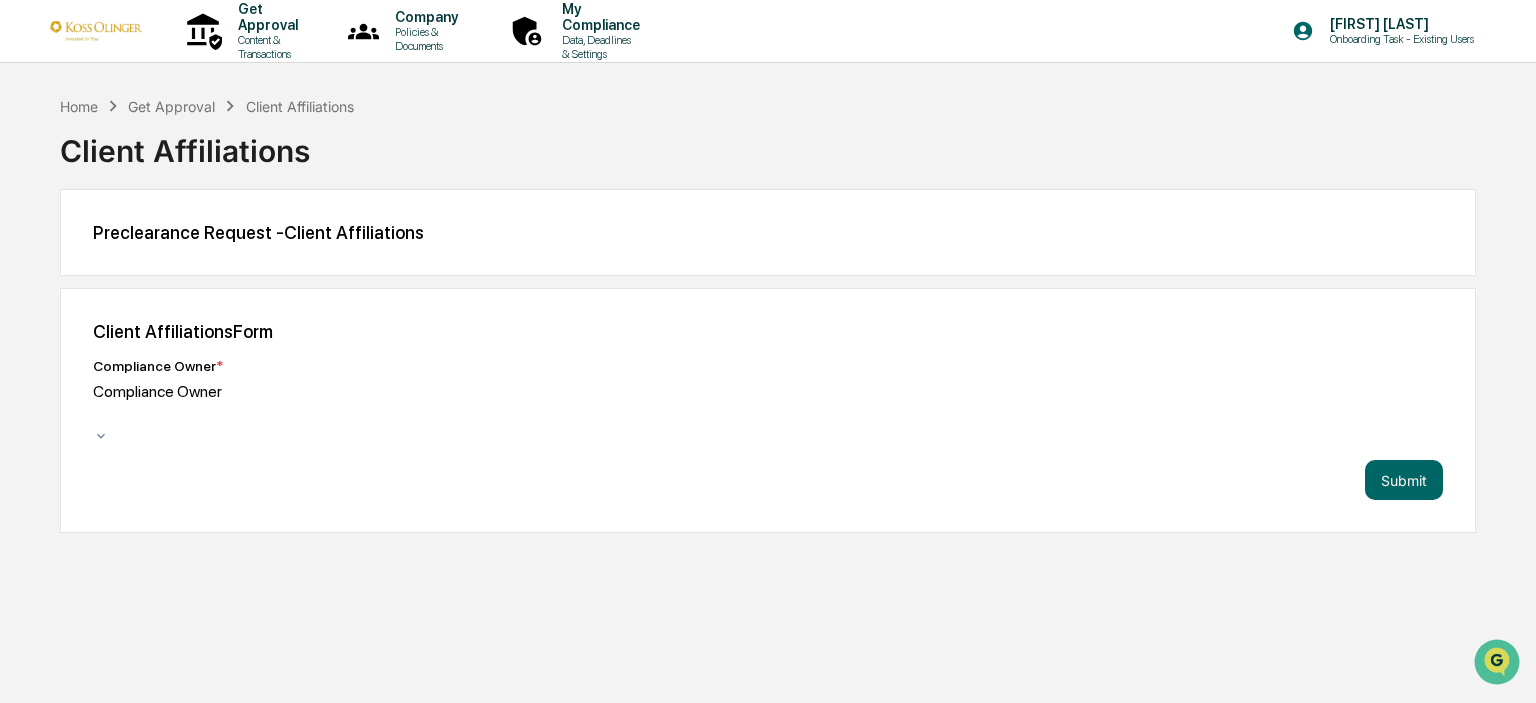 click on "Compliance Owner  *" at bounding box center (443, 366) 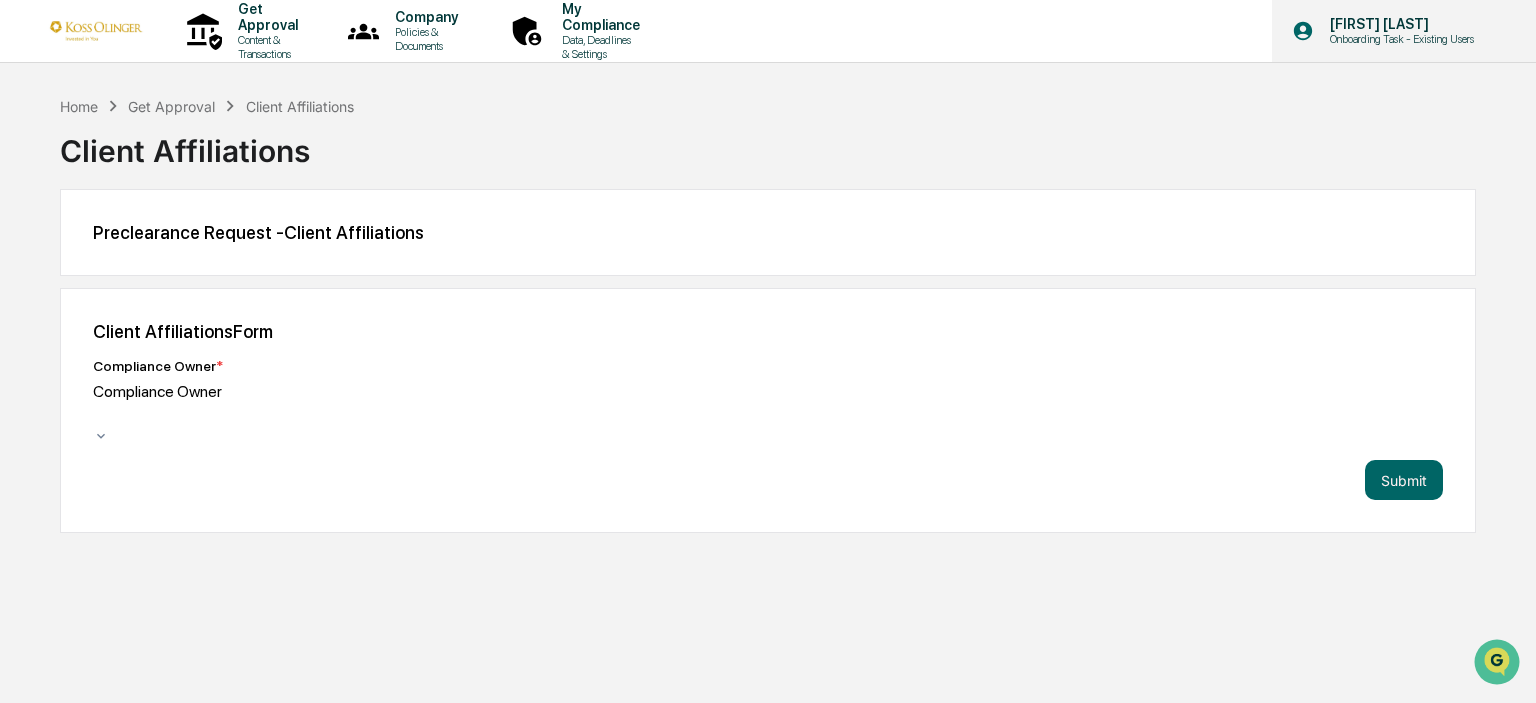 click on "[FIRST] [LAST] Onboarding Task - Existing Users" at bounding box center (1404, 31) 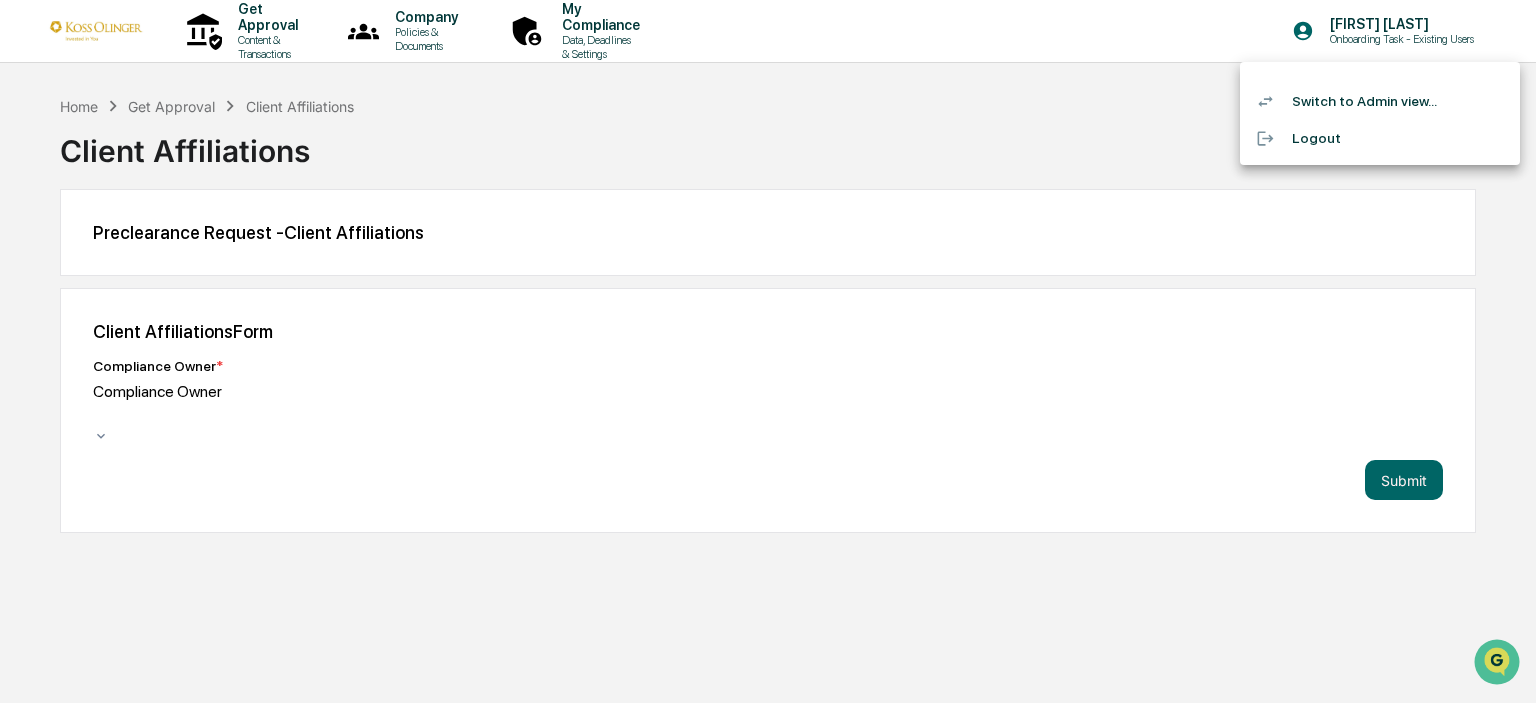 click on "Switch to Admin view..." at bounding box center [1380, 101] 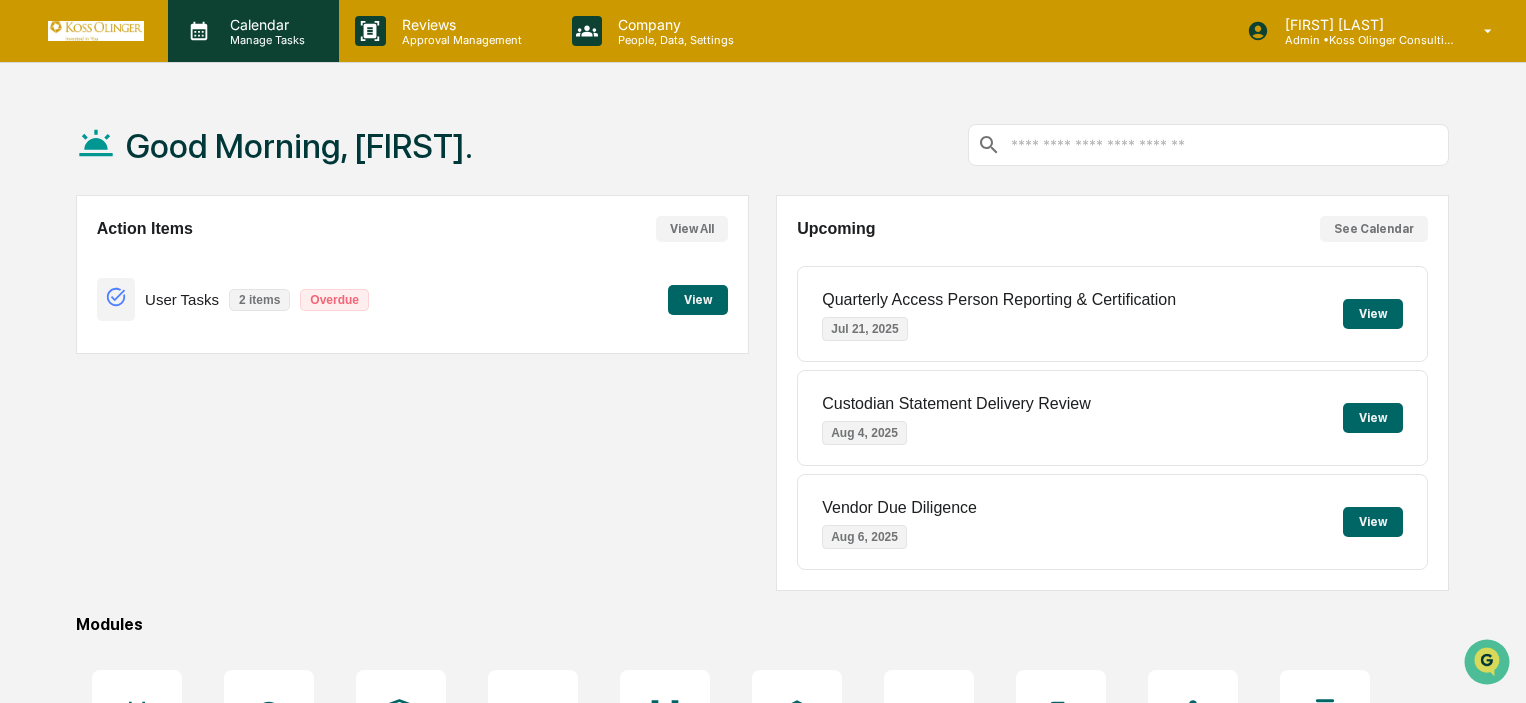 click on "Manage Tasks" at bounding box center (264, 40) 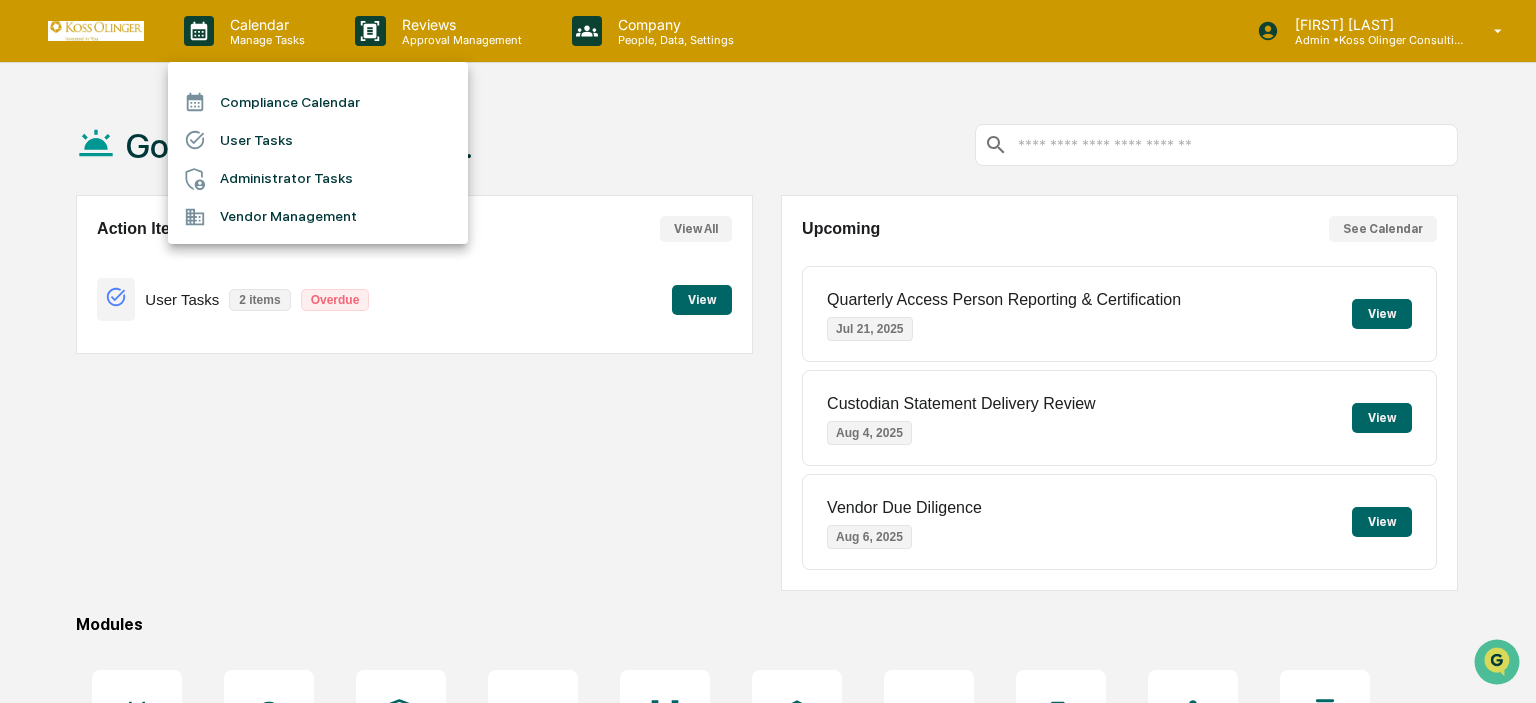 click at bounding box center [768, 351] 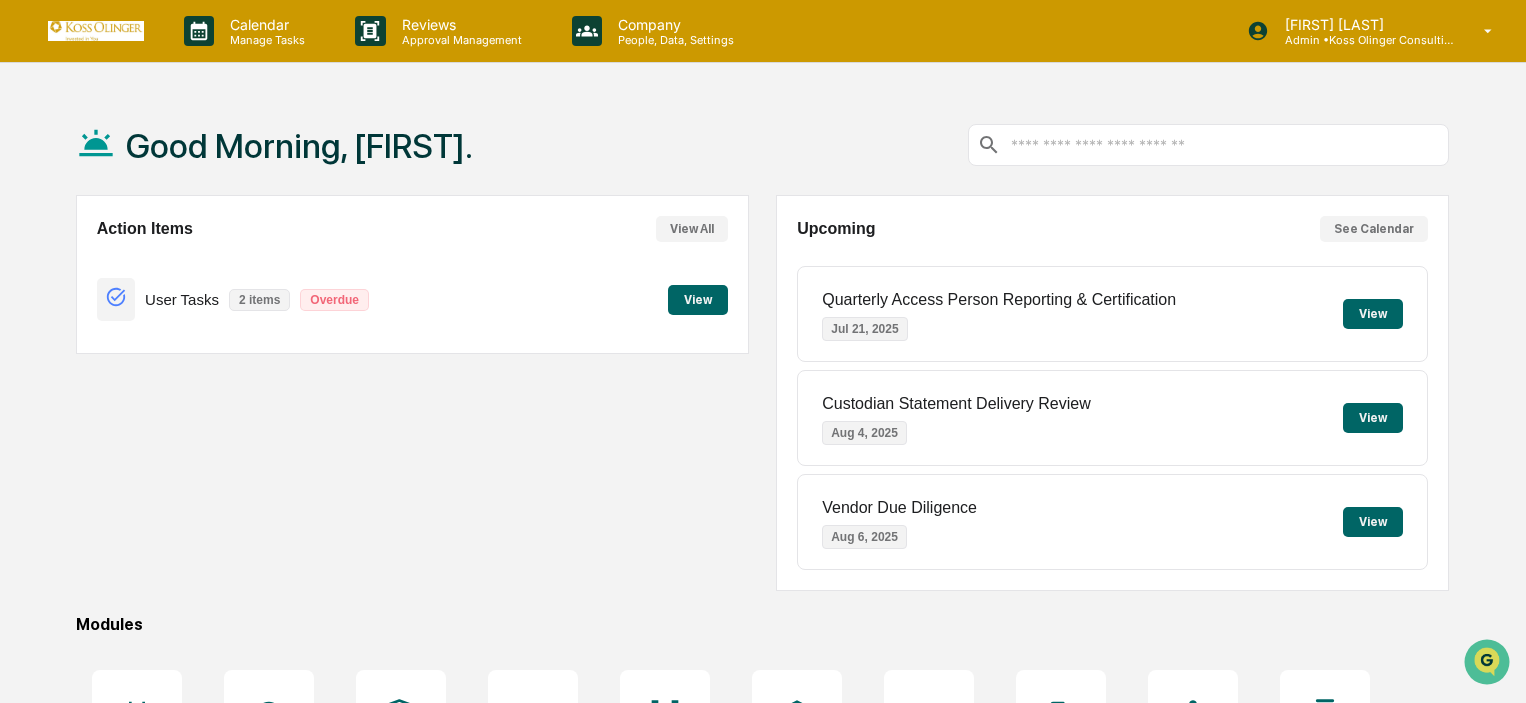 click on "Reviews Approval Management" at bounding box center (447, 31) 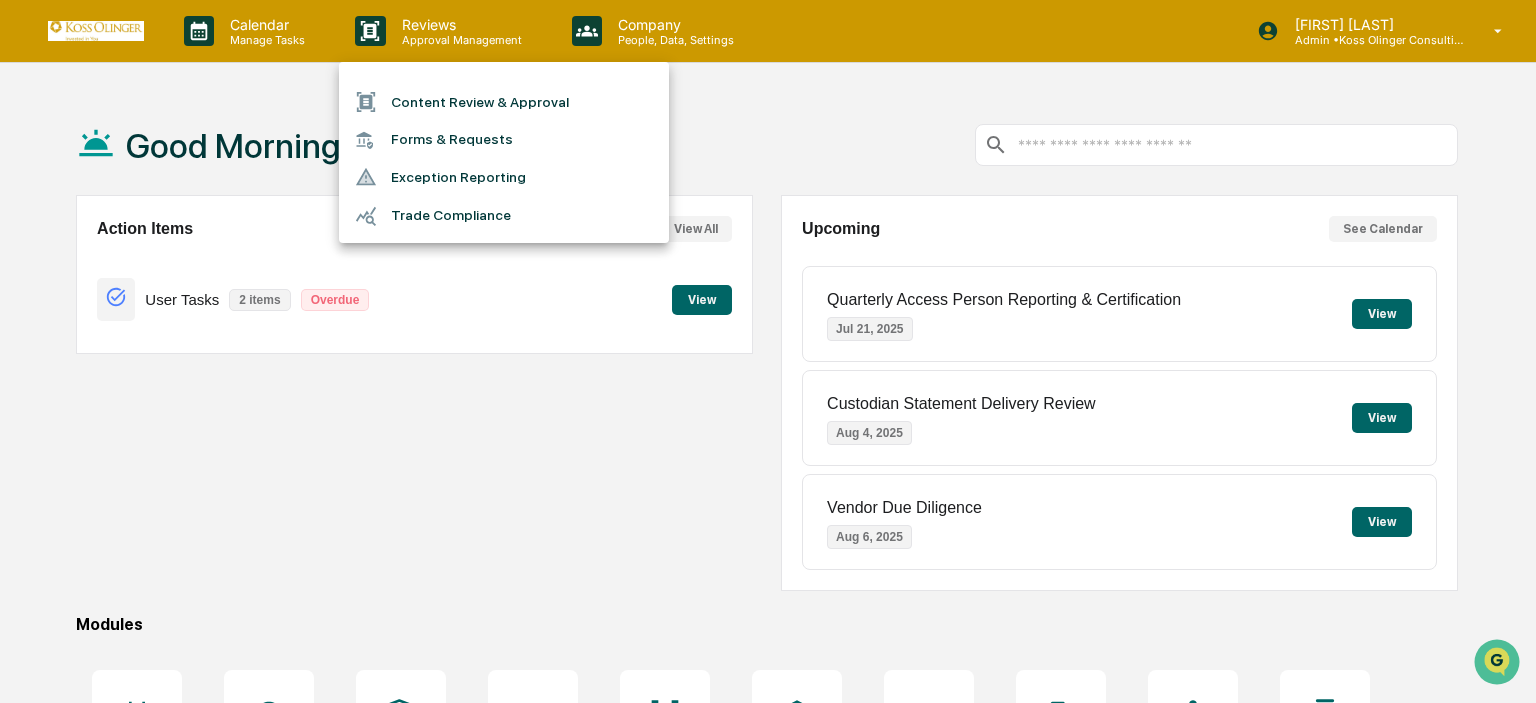 click on "Forms & Requests" at bounding box center (504, 139) 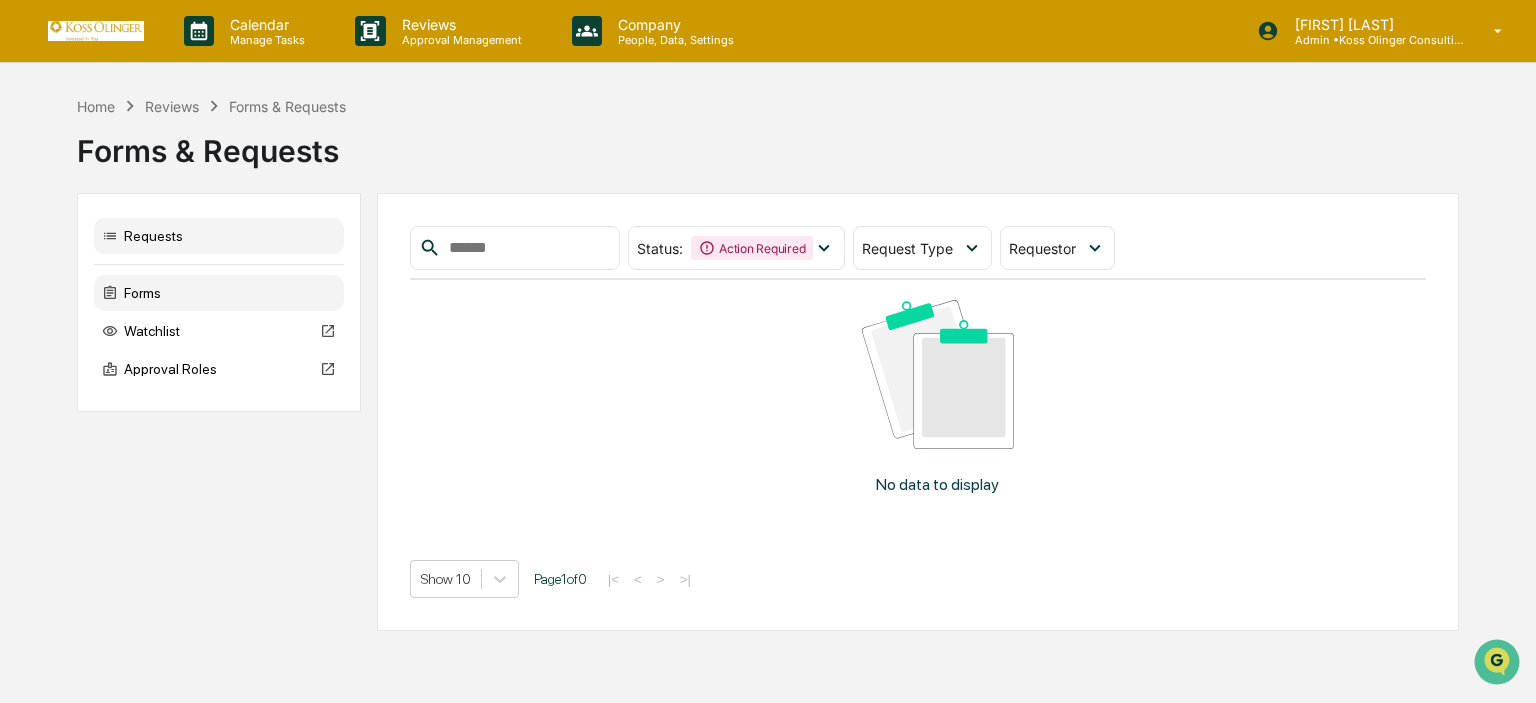 click on "Forms" at bounding box center [219, 293] 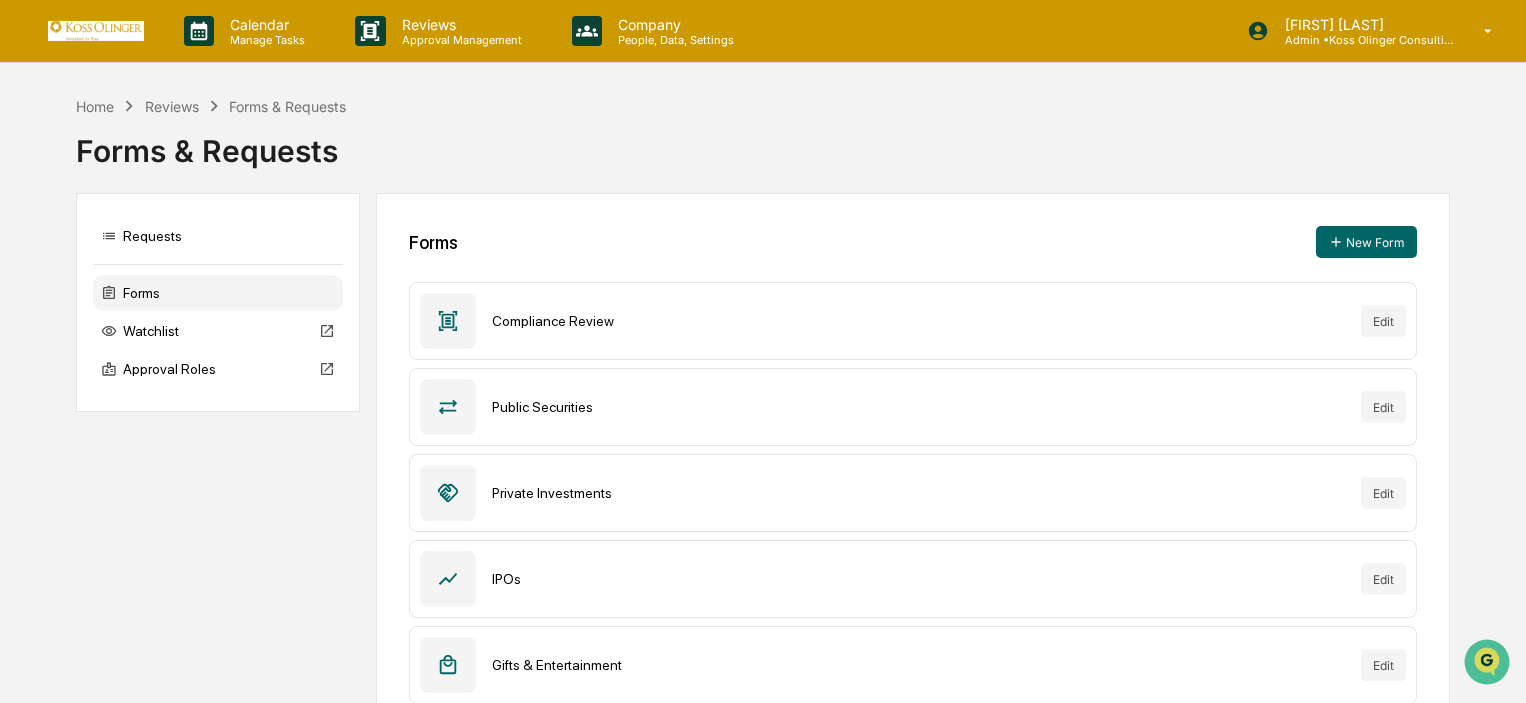 scroll, scrollTop: 472, scrollLeft: 0, axis: vertical 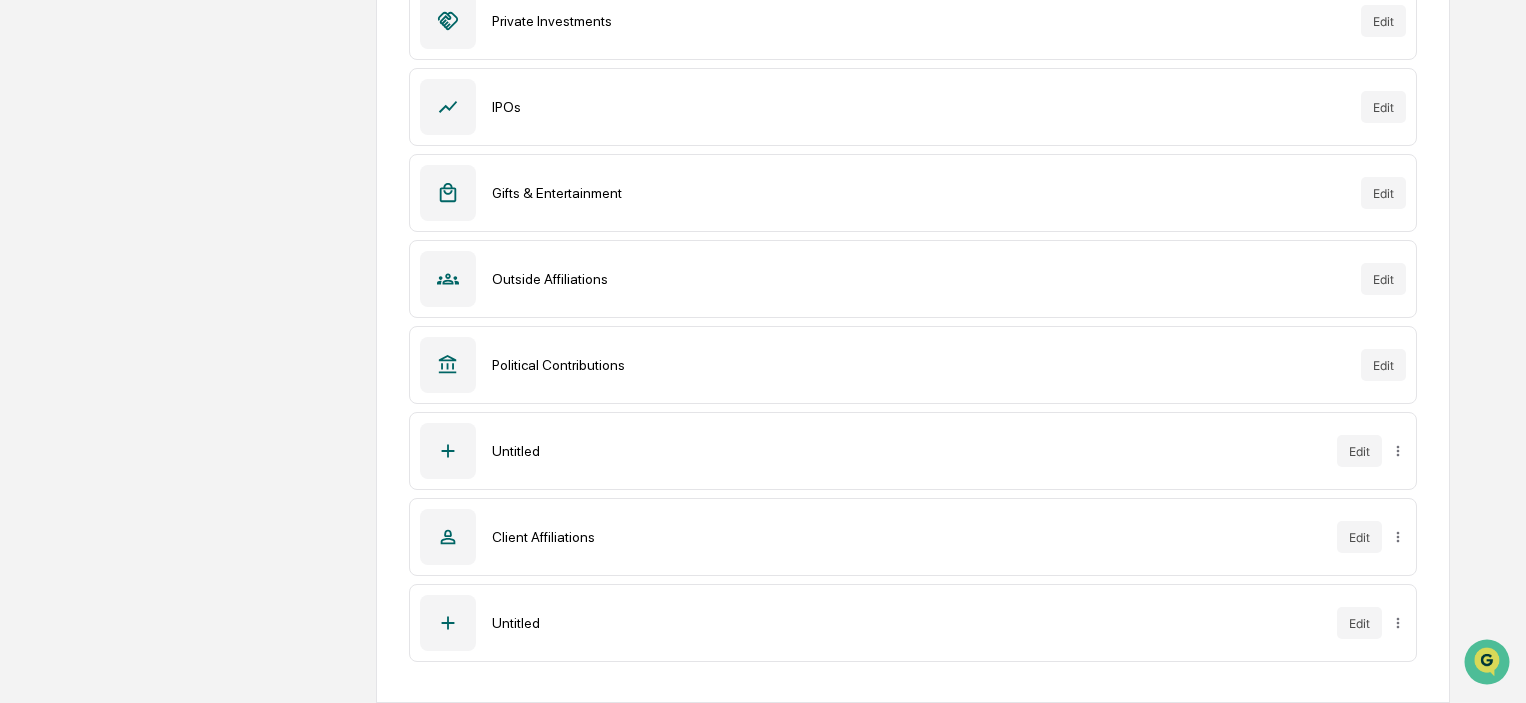 drag, startPoint x: 1366, startPoint y: 548, endPoint x: 1103, endPoint y: 600, distance: 268.0914 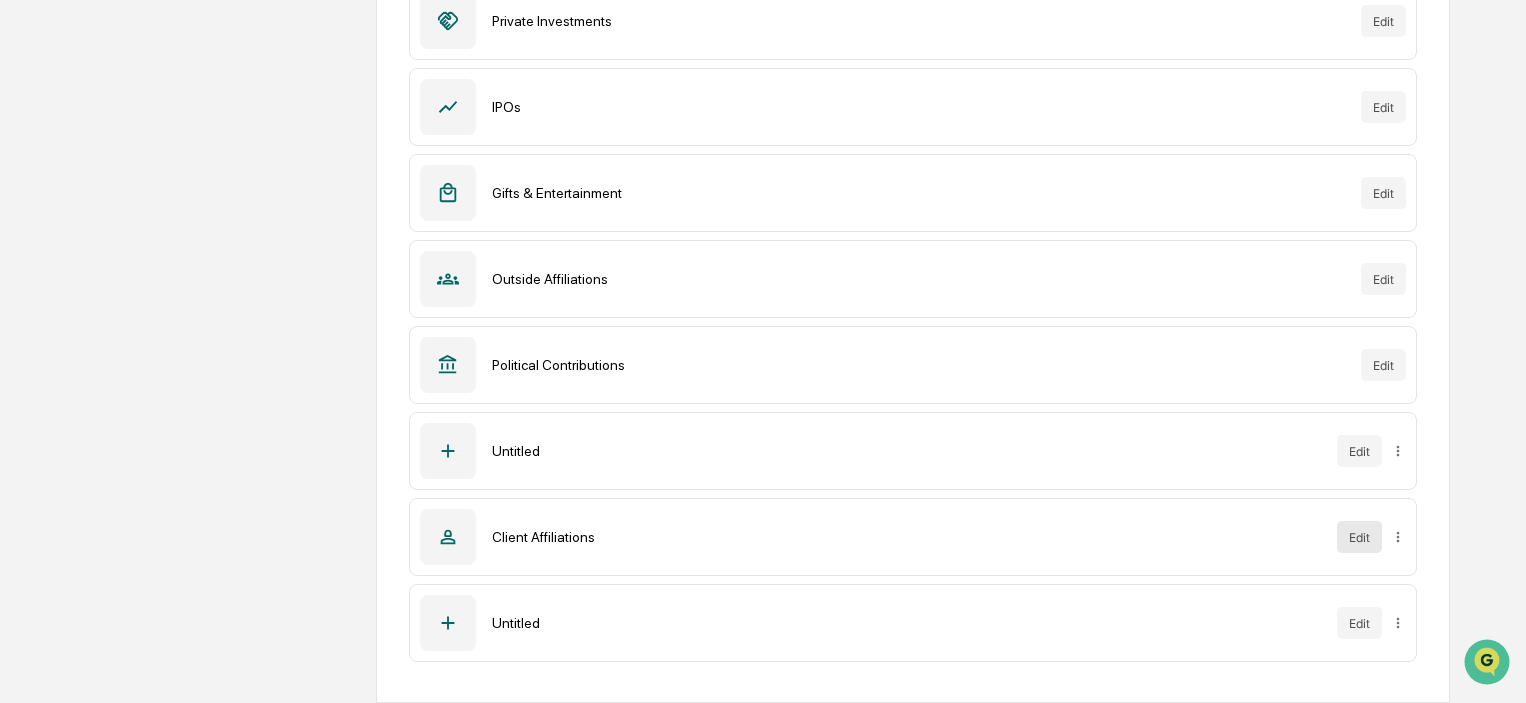 click on "Edit" at bounding box center [1359, 537] 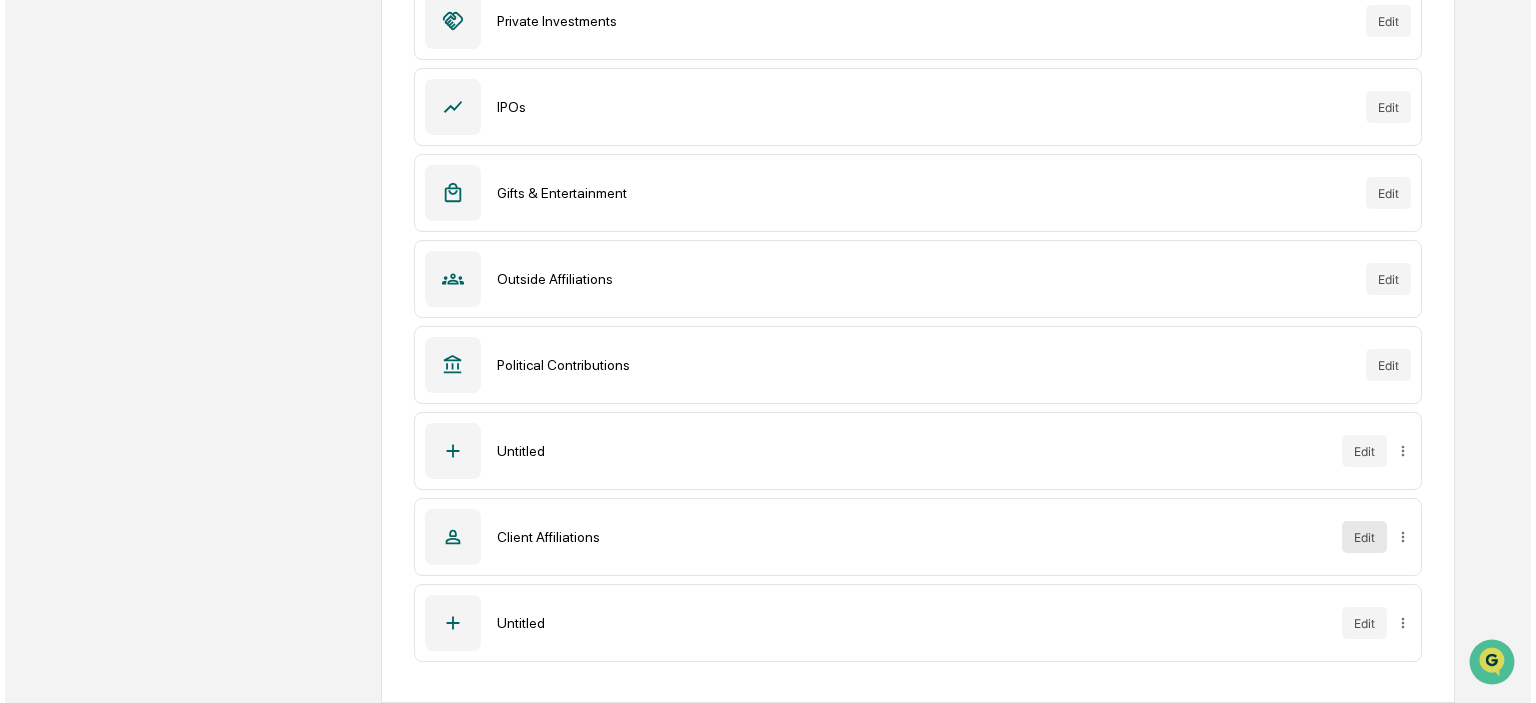scroll, scrollTop: 0, scrollLeft: 0, axis: both 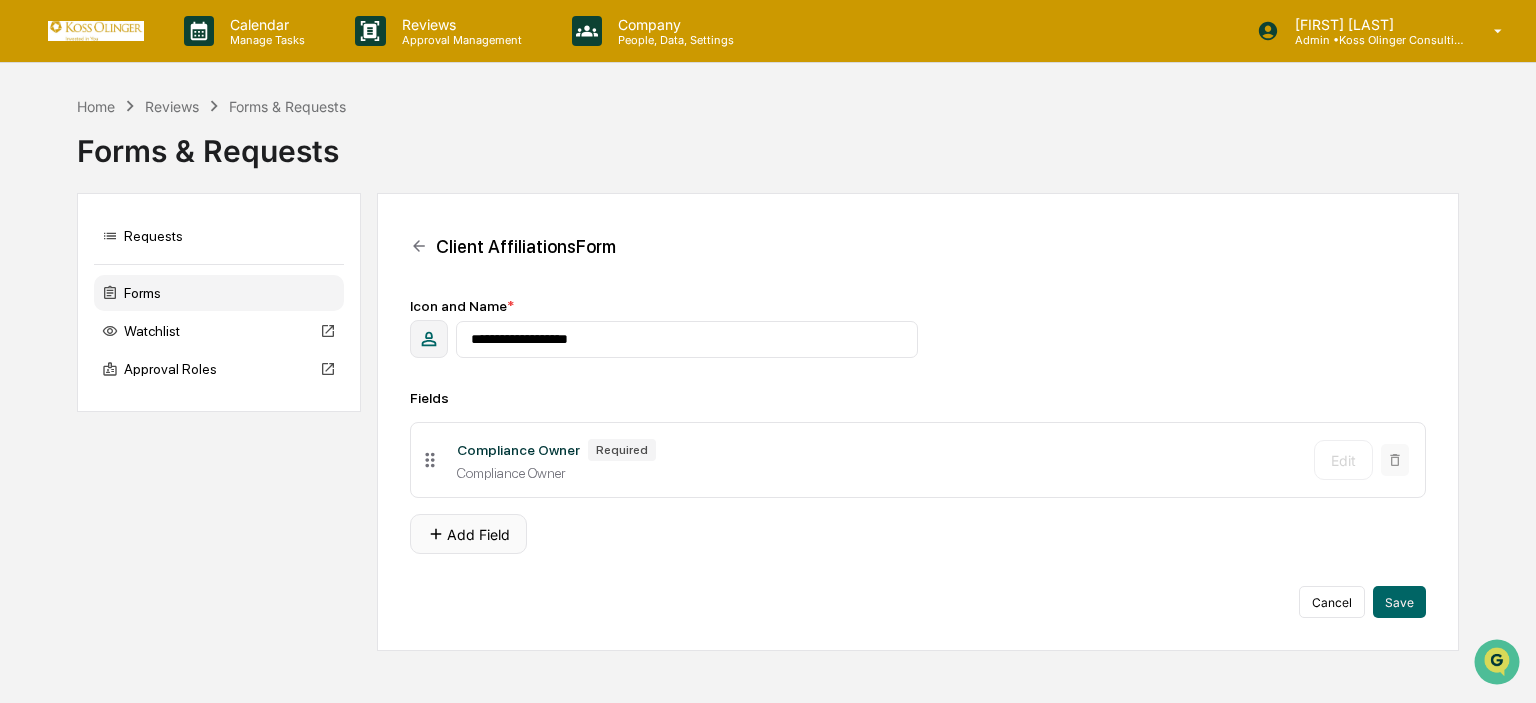 click on "Add Field" at bounding box center (468, 534) 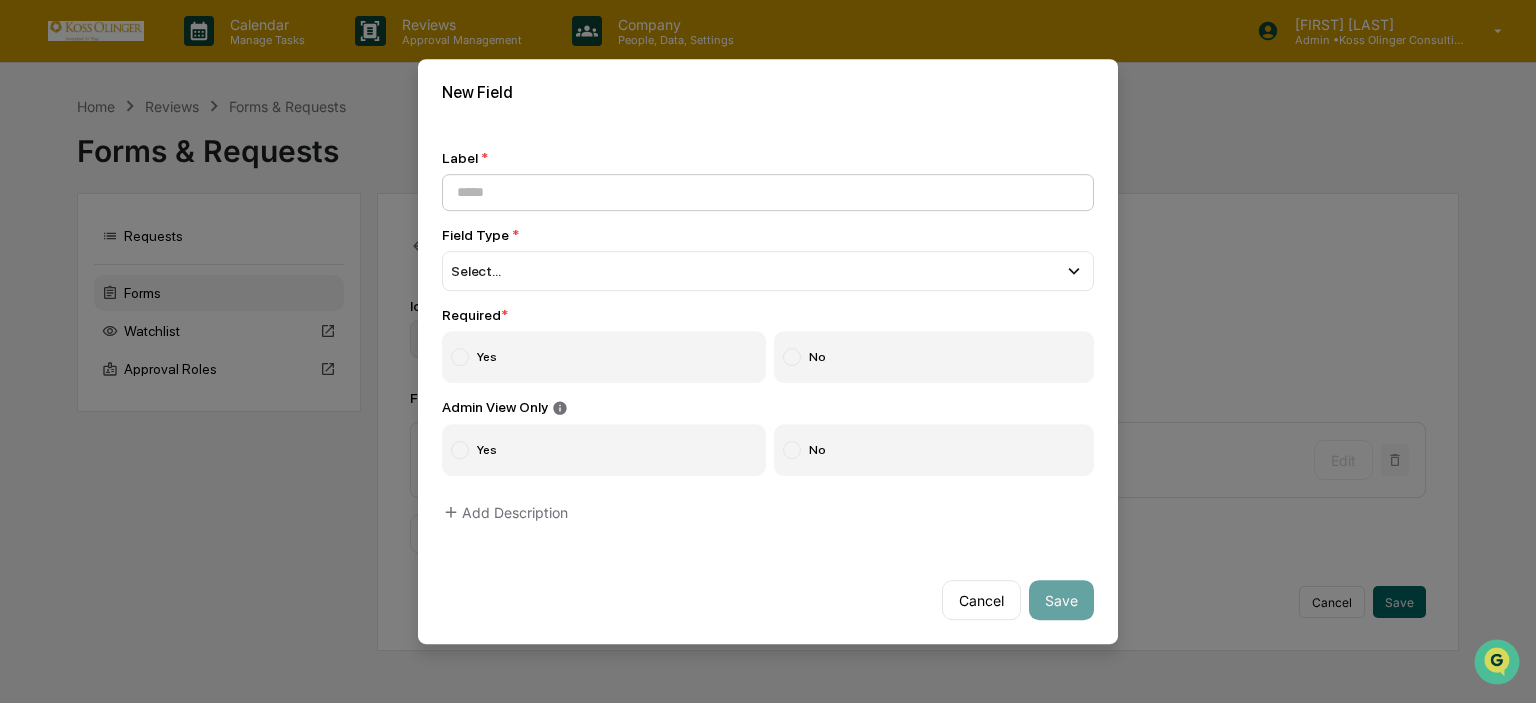 click at bounding box center [768, 192] 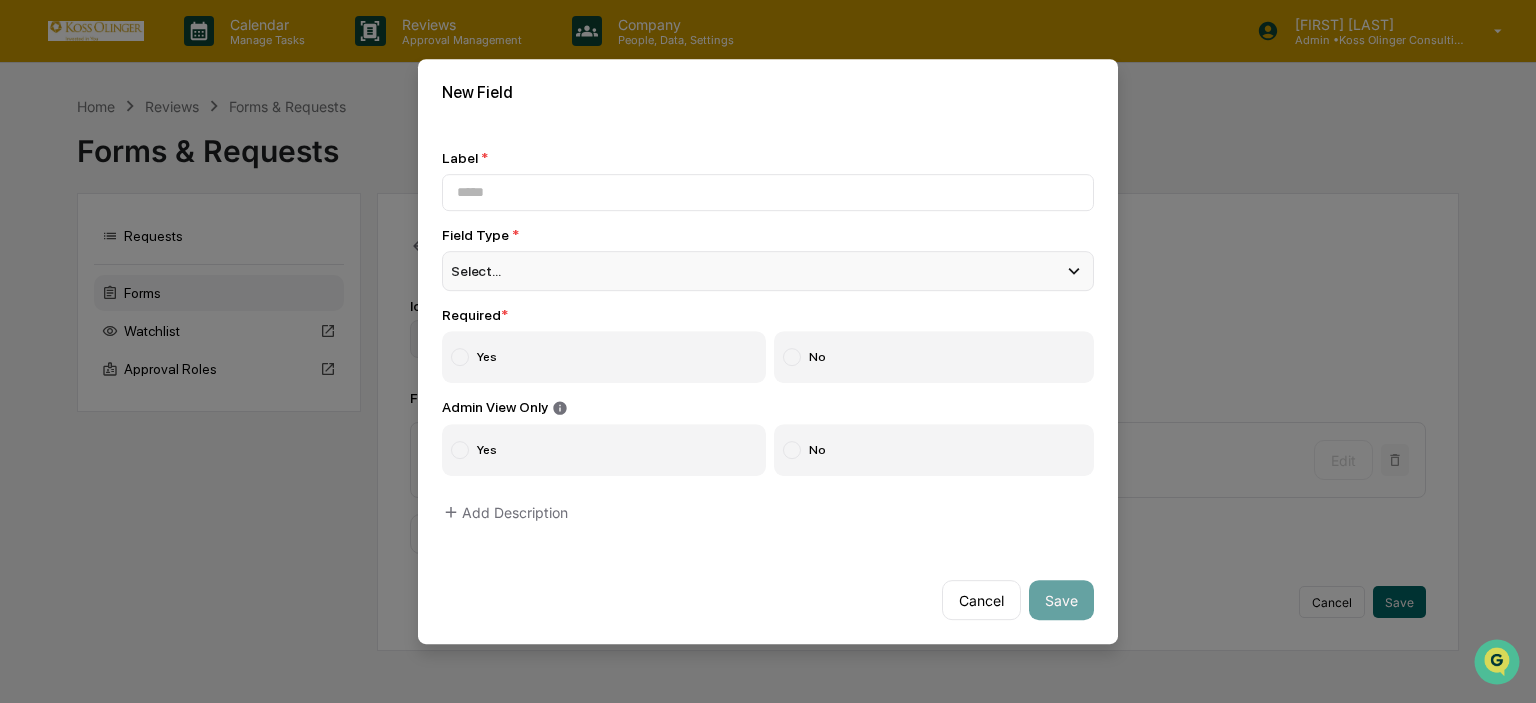 click on "Select..." at bounding box center (476, 271) 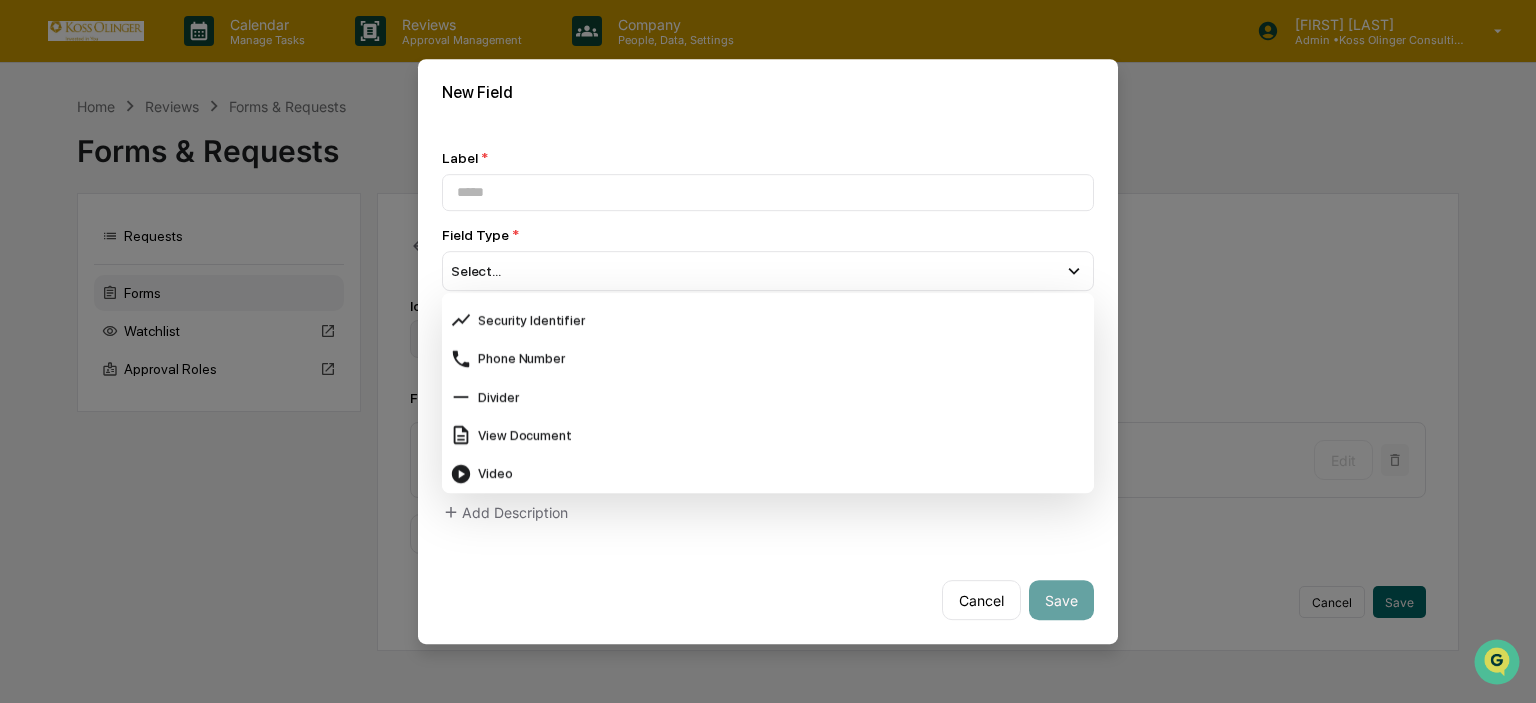 scroll, scrollTop: 0, scrollLeft: 0, axis: both 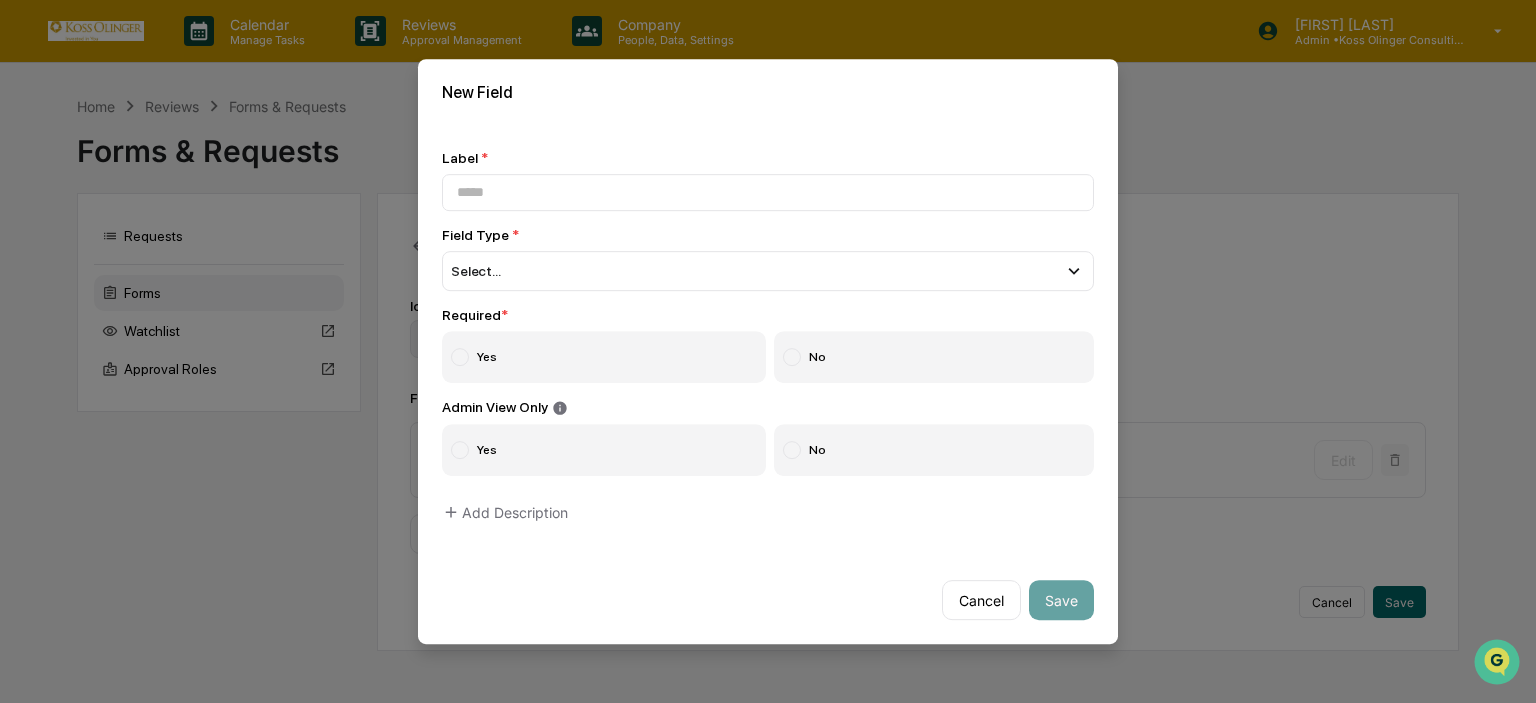 click on "Label   * Field Type   * Select... Short Text Long Text Number Currency Amount with Currency Date Select Multi Select Person URL Email File Upload Compliance Owner Description Only Header Markdown Editor Signature Checkbox Multi Select Checkbox Address Security Identifier Phone Number Divider View Document Video Required  * Yes No Admin View Only Yes No Add Description" at bounding box center (768, 341) 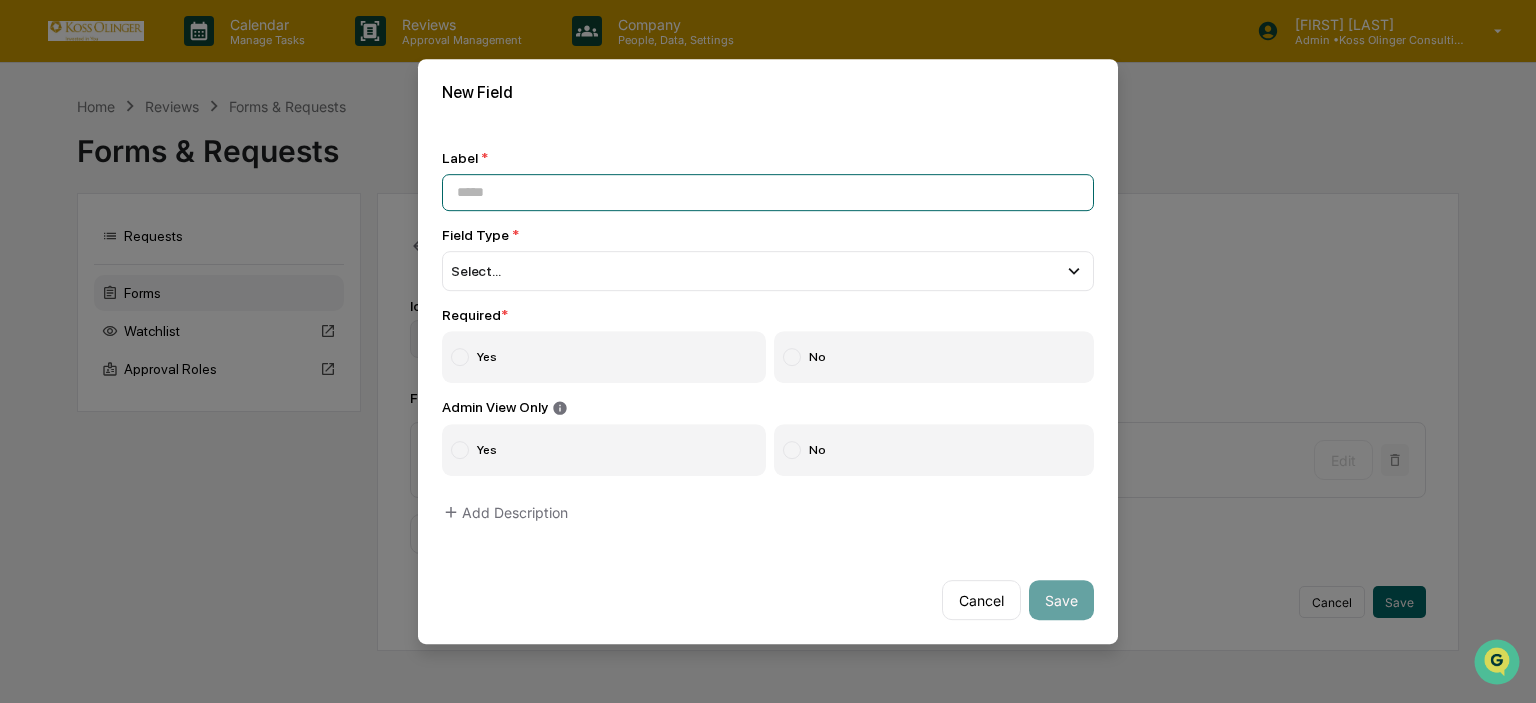 click at bounding box center [768, 192] 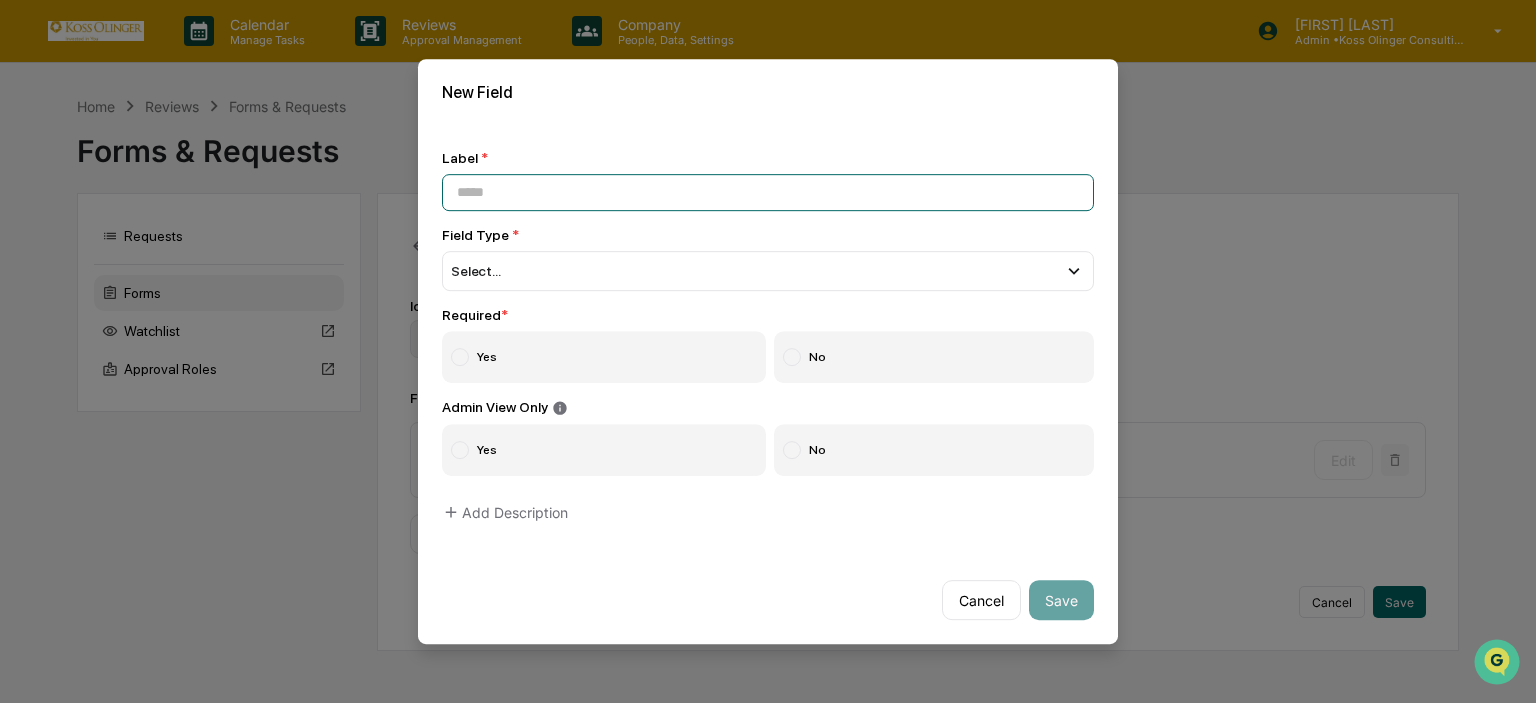 click at bounding box center [768, 192] 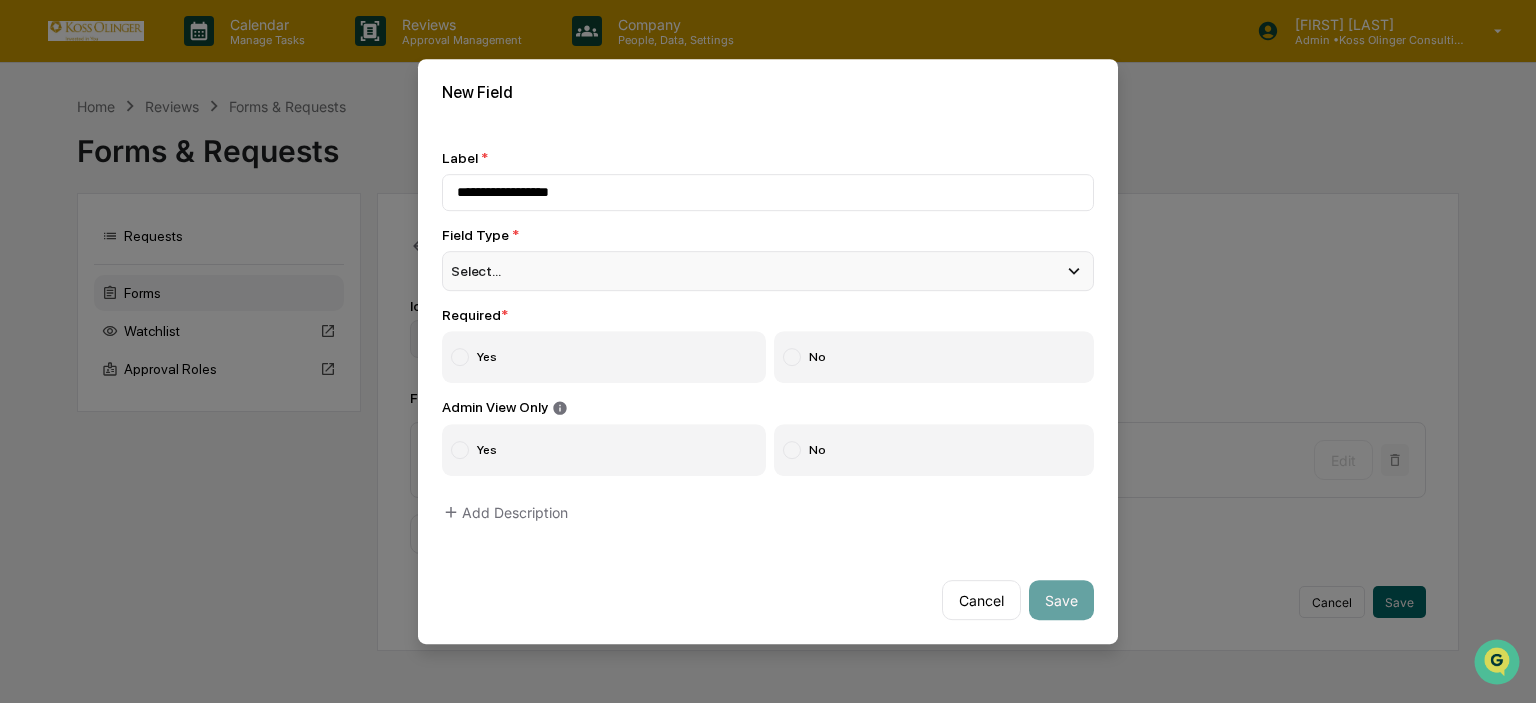 click on "Select..." at bounding box center [768, 271] 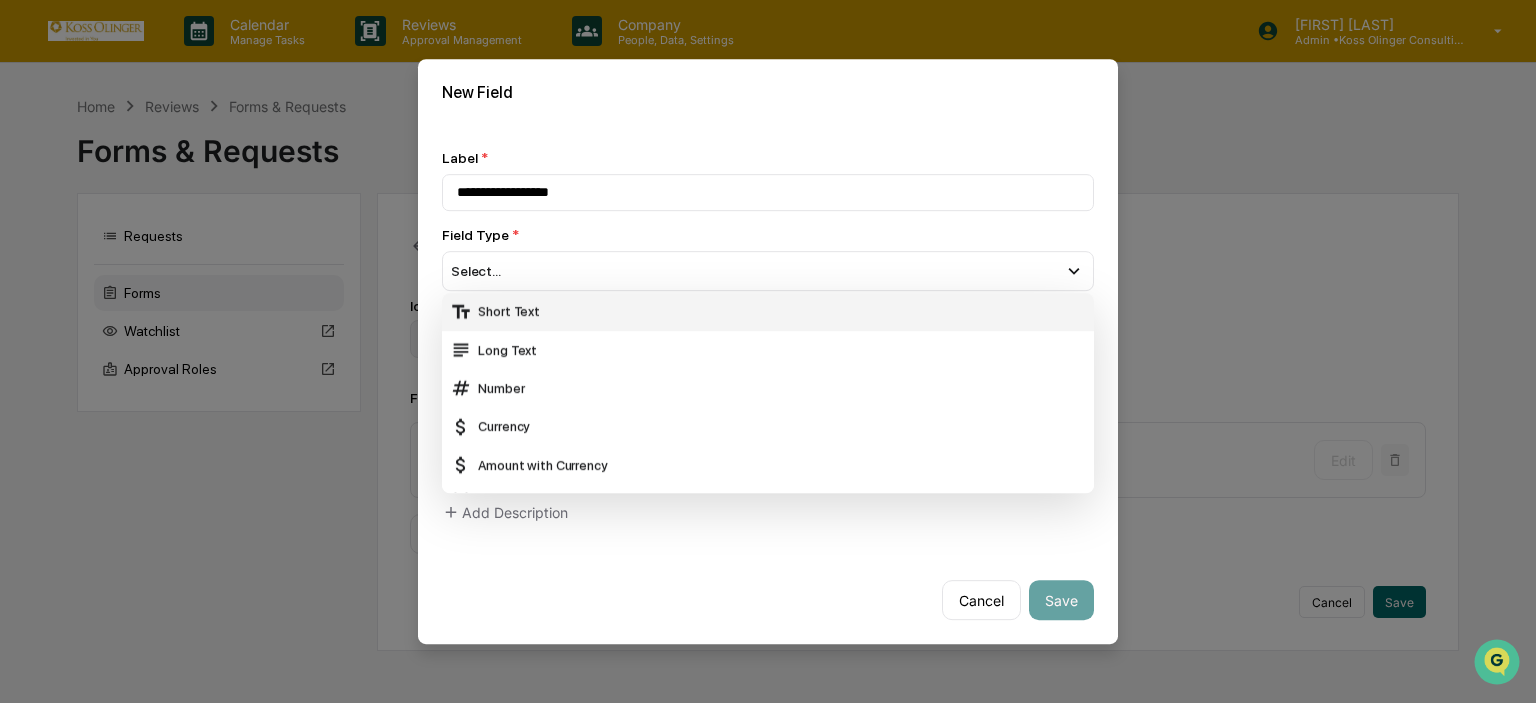 click on "Short Text" at bounding box center (768, 312) 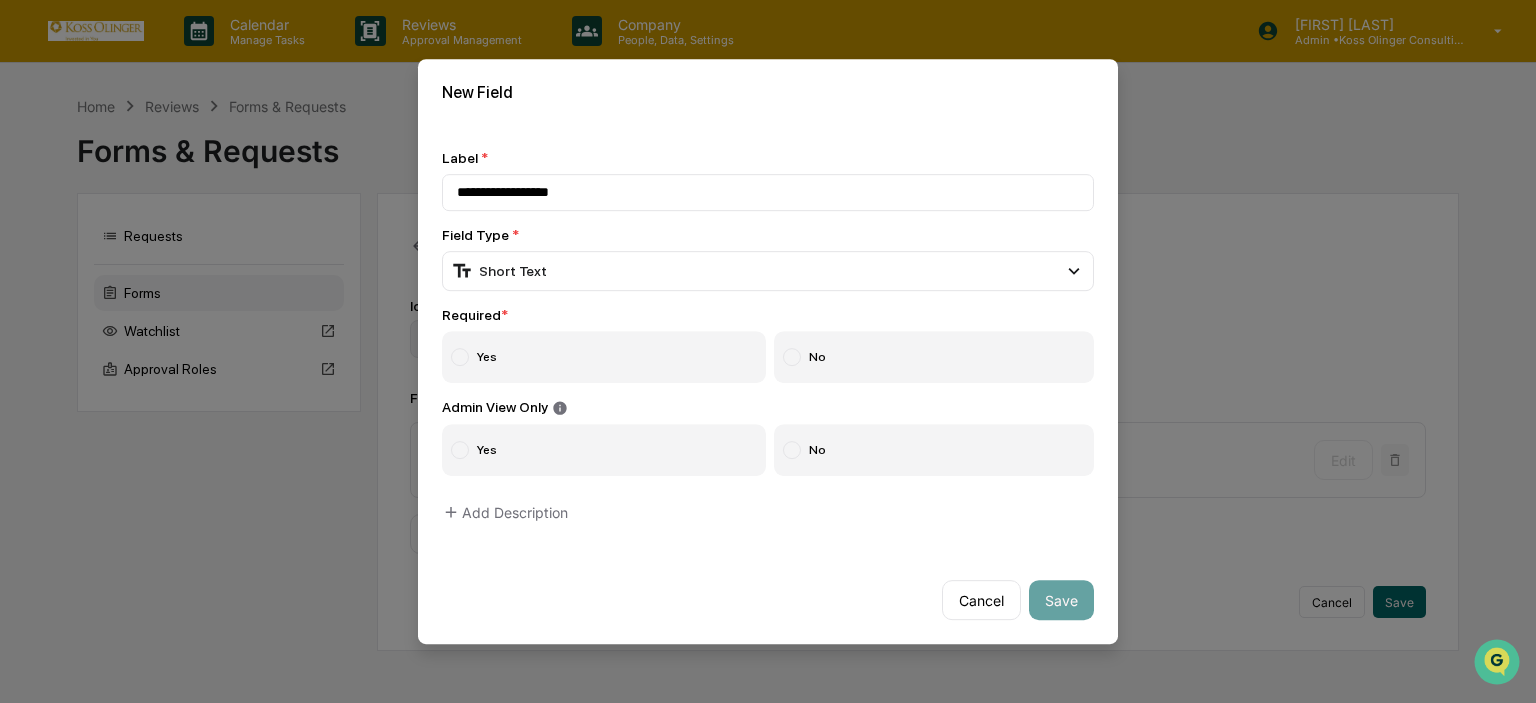 click at bounding box center (460, 357) 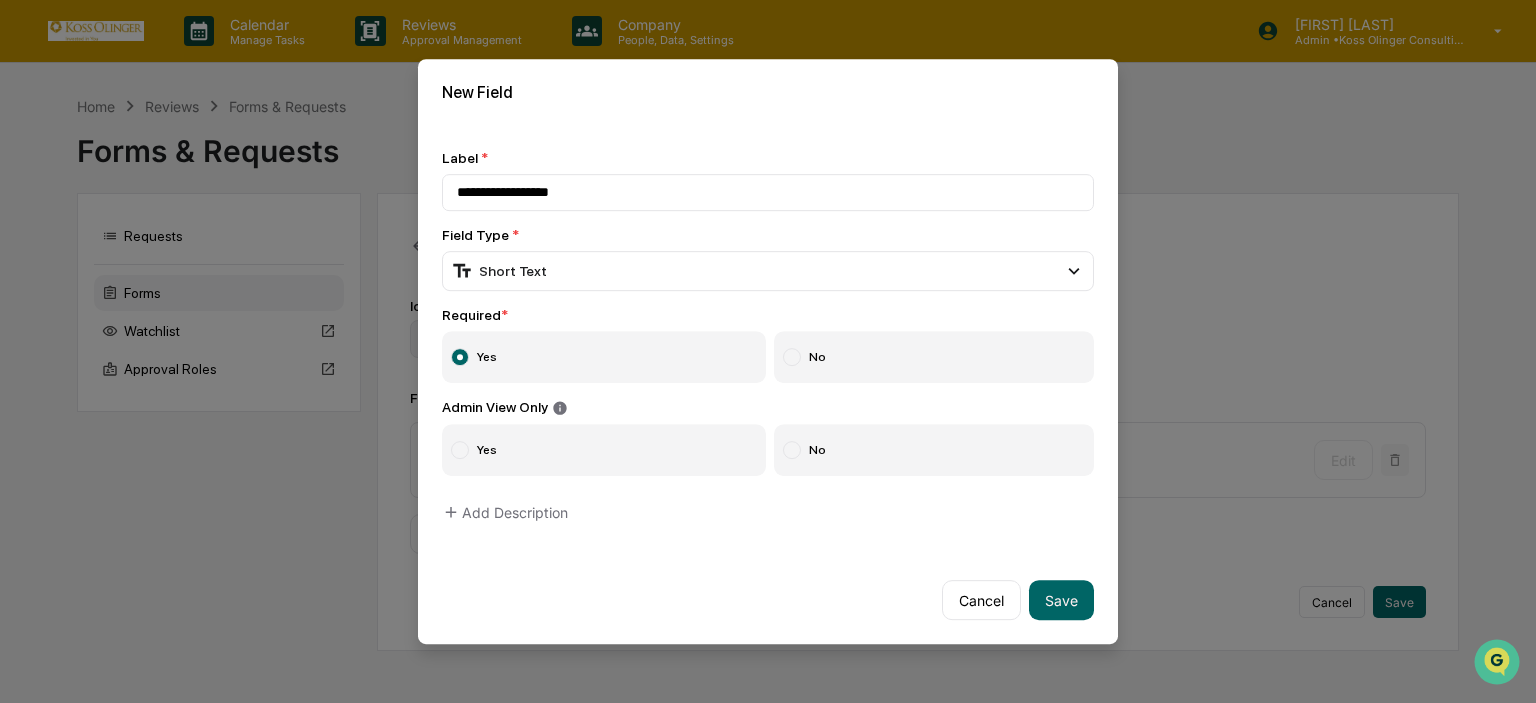click on "Yes" at bounding box center [604, 450] 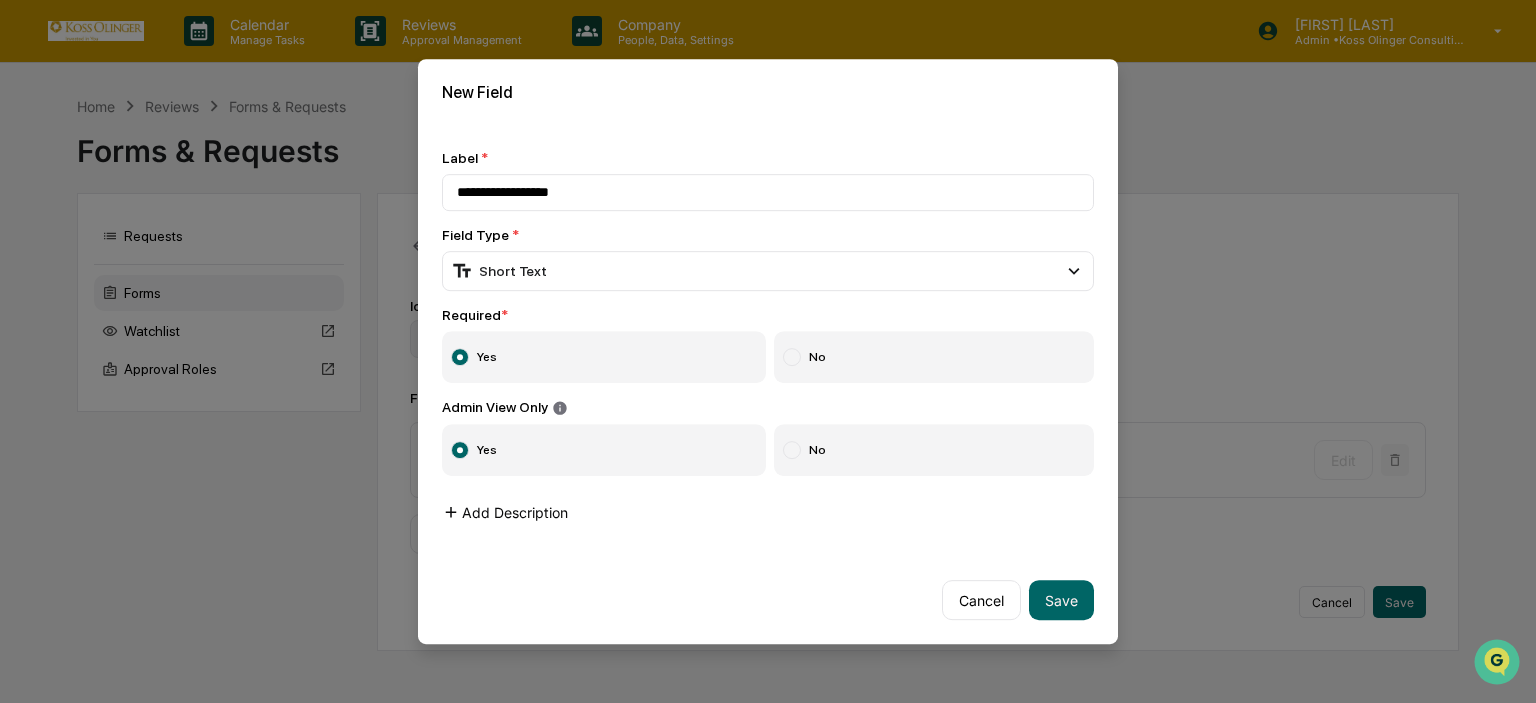 click on "Add Description" at bounding box center [505, 512] 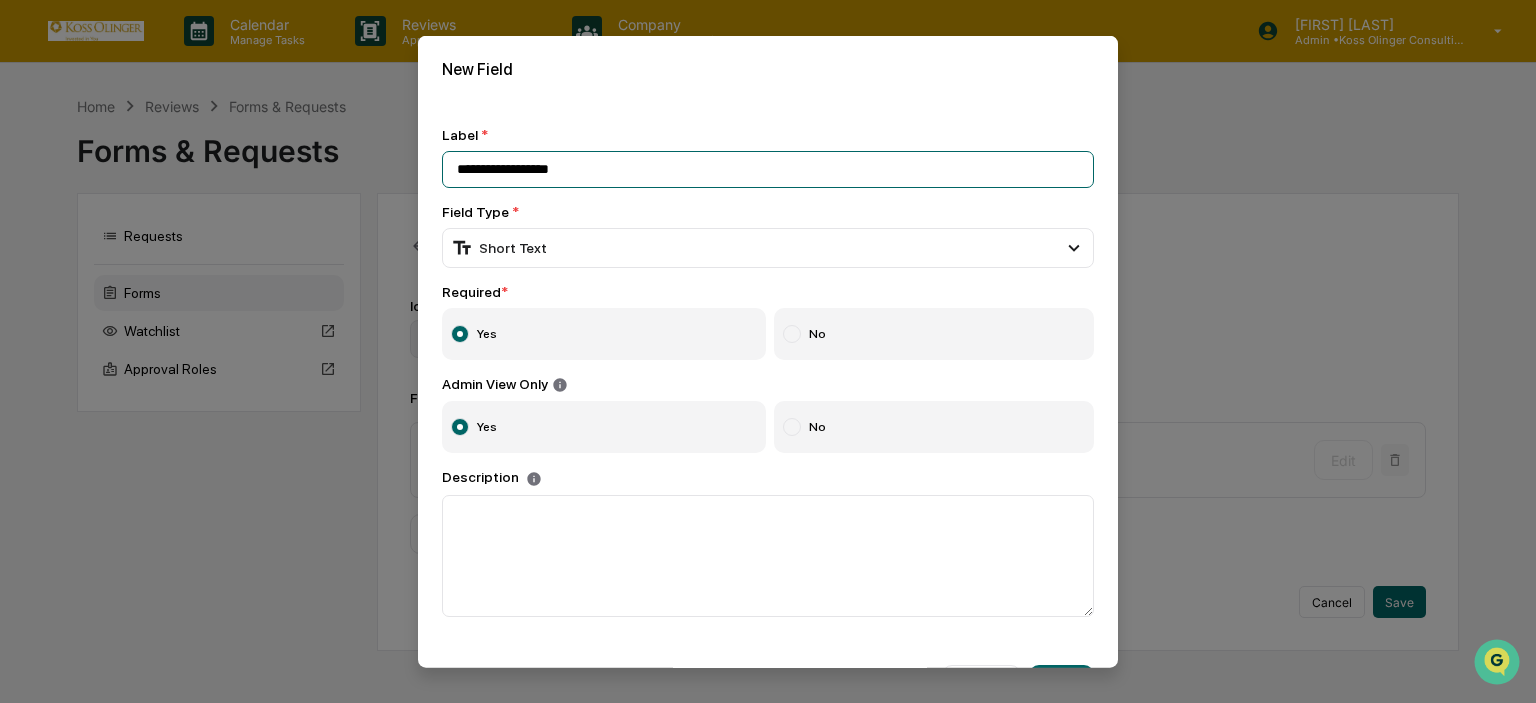 click on "**********" at bounding box center (768, 168) 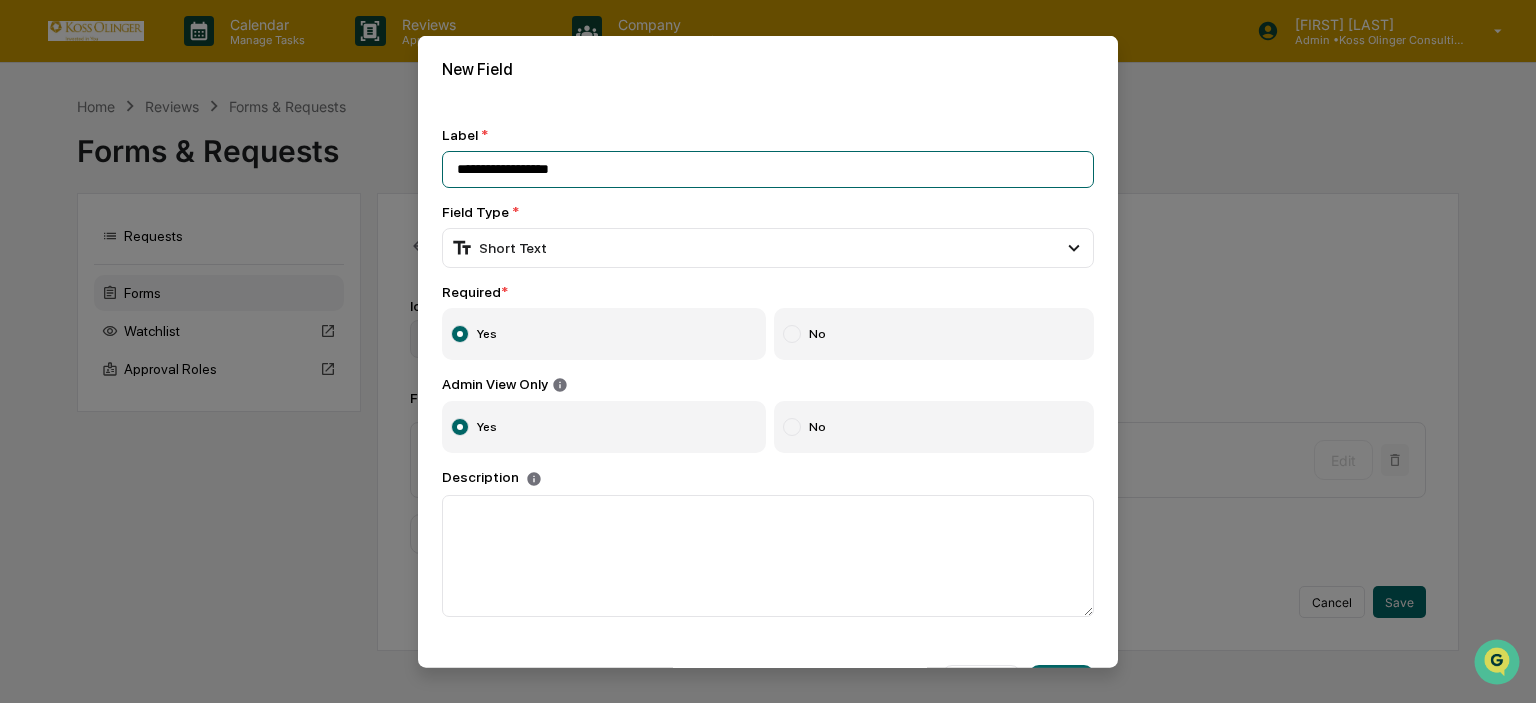 click on "**********" at bounding box center (768, 168) 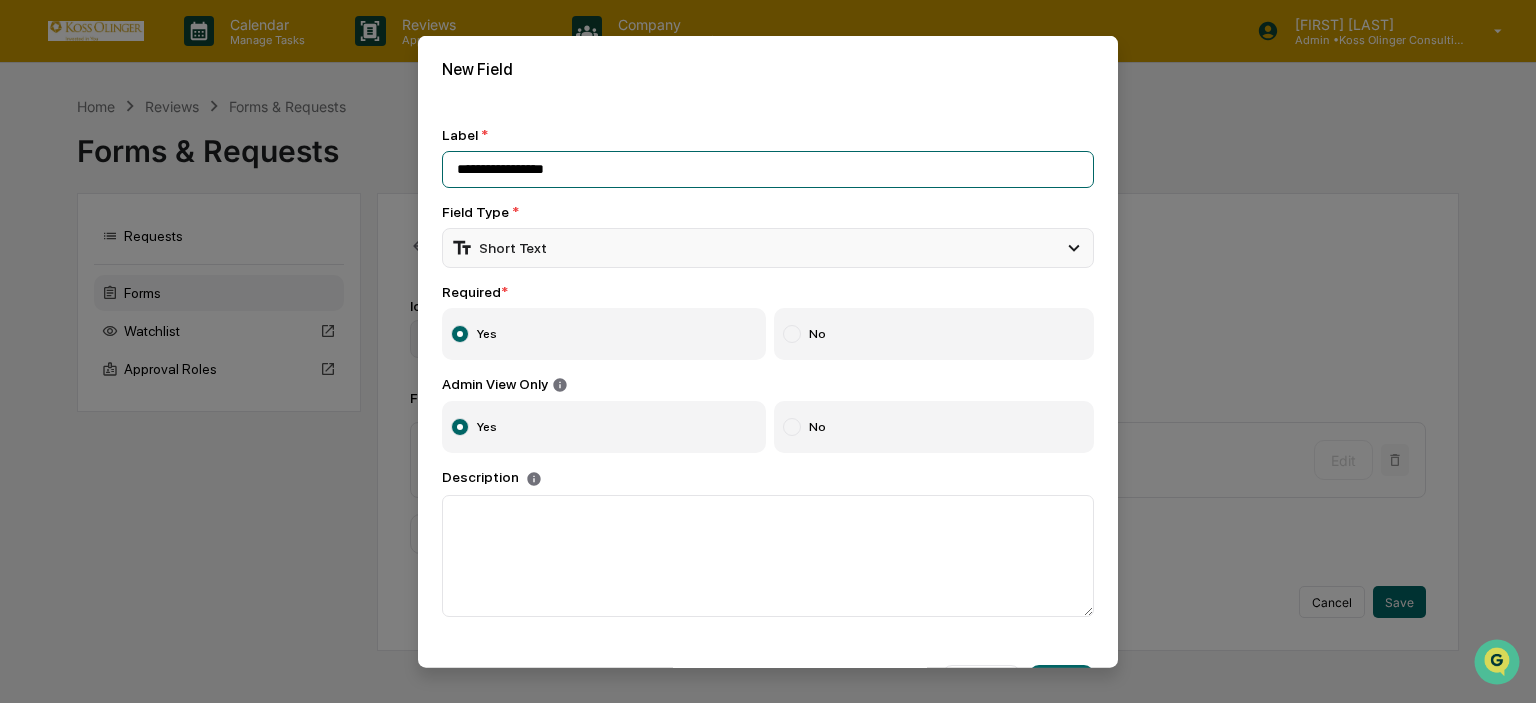 type on "**********" 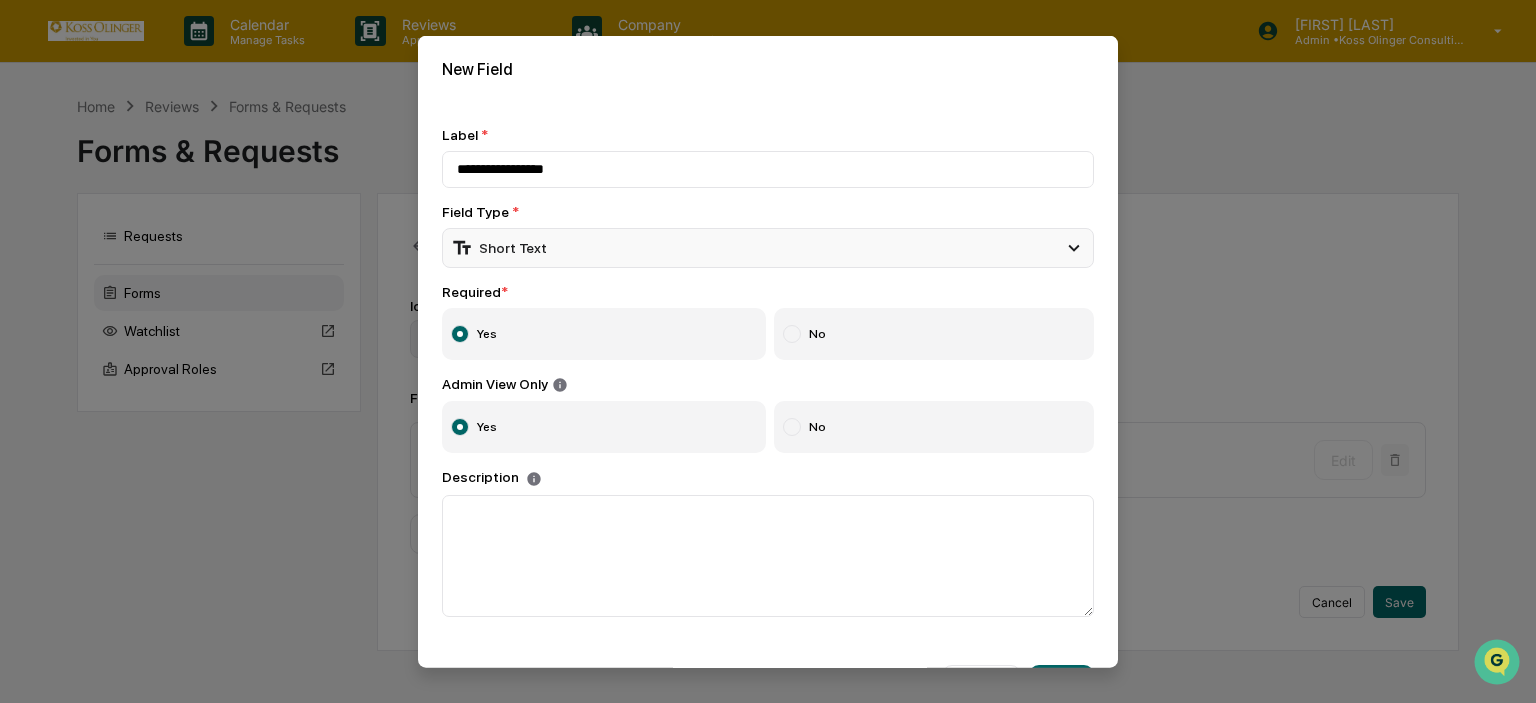 click on "Short Text" at bounding box center [768, 247] 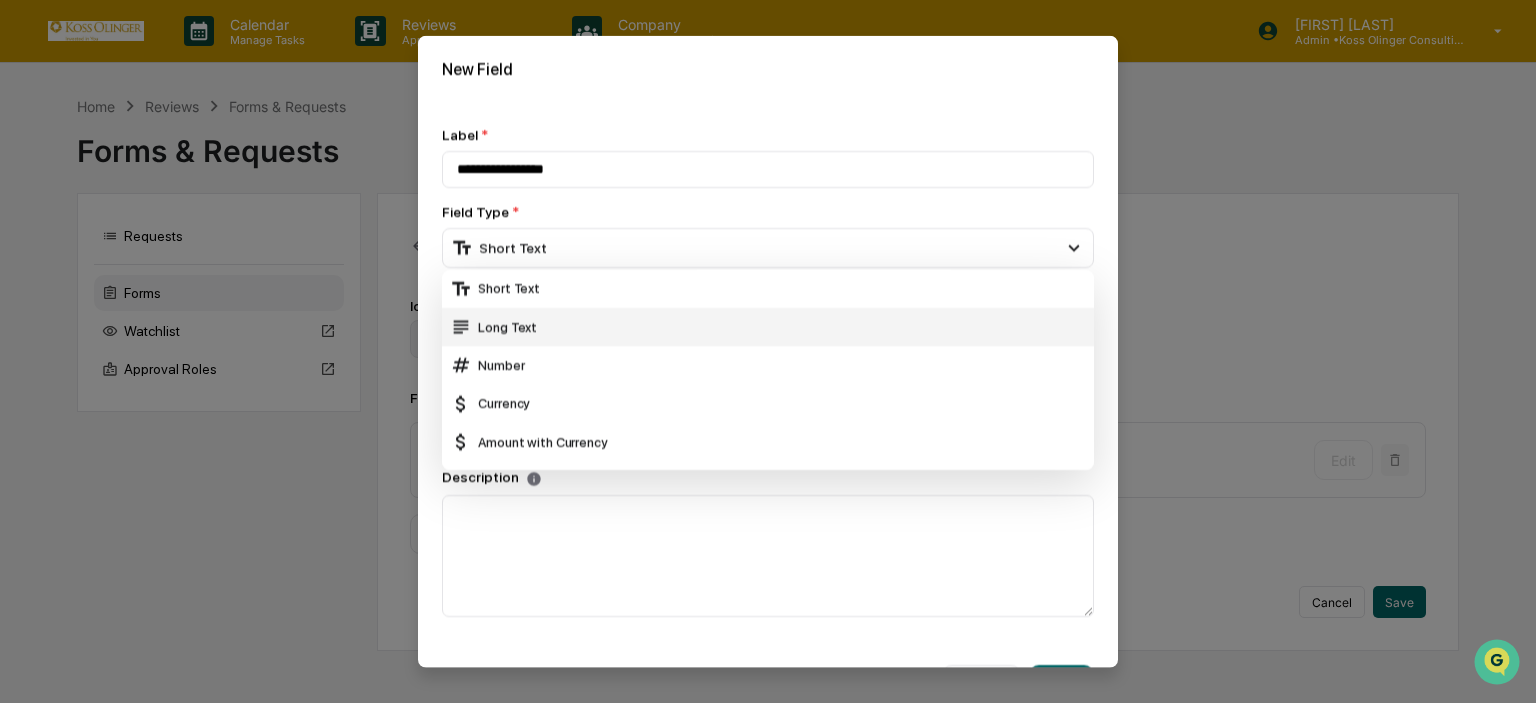 click on "Long Text" at bounding box center (768, 327) 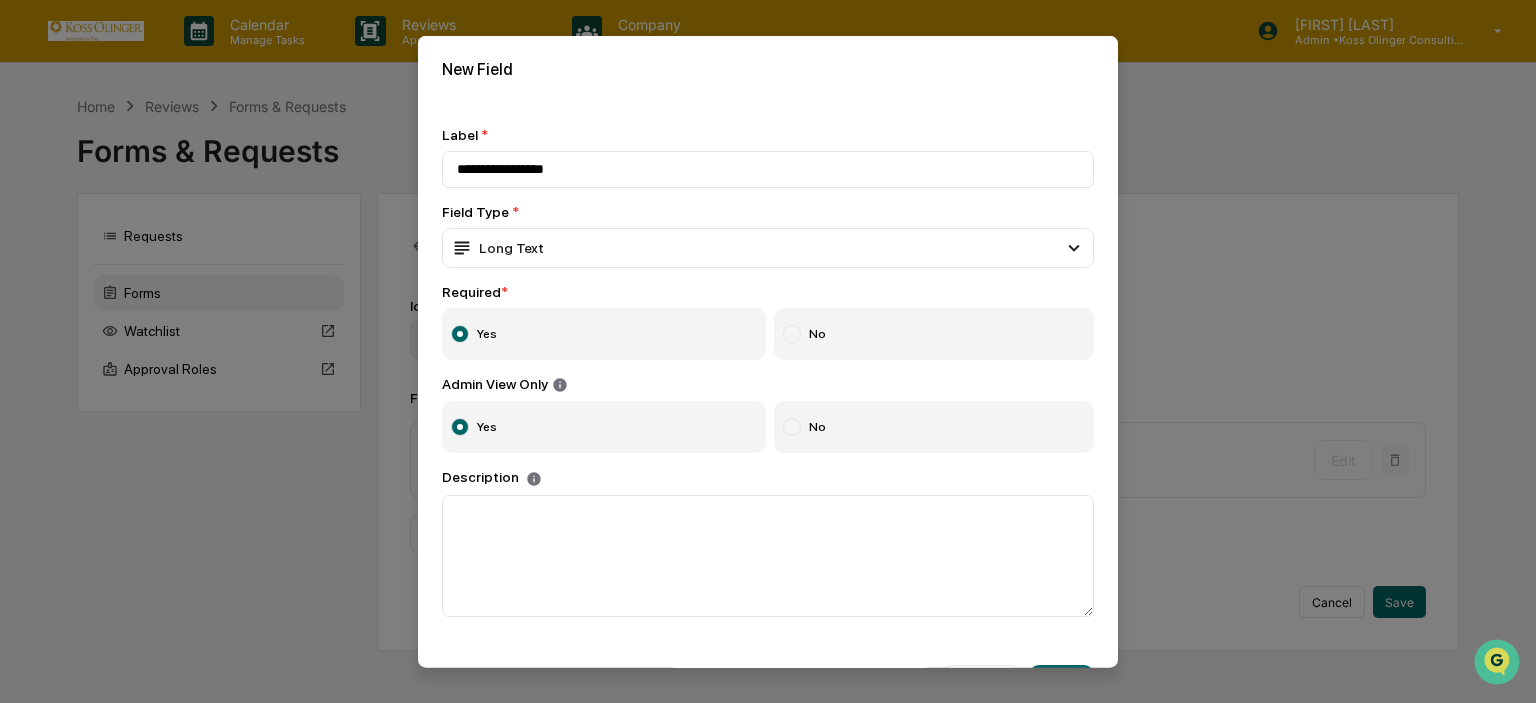 scroll, scrollTop: 61, scrollLeft: 0, axis: vertical 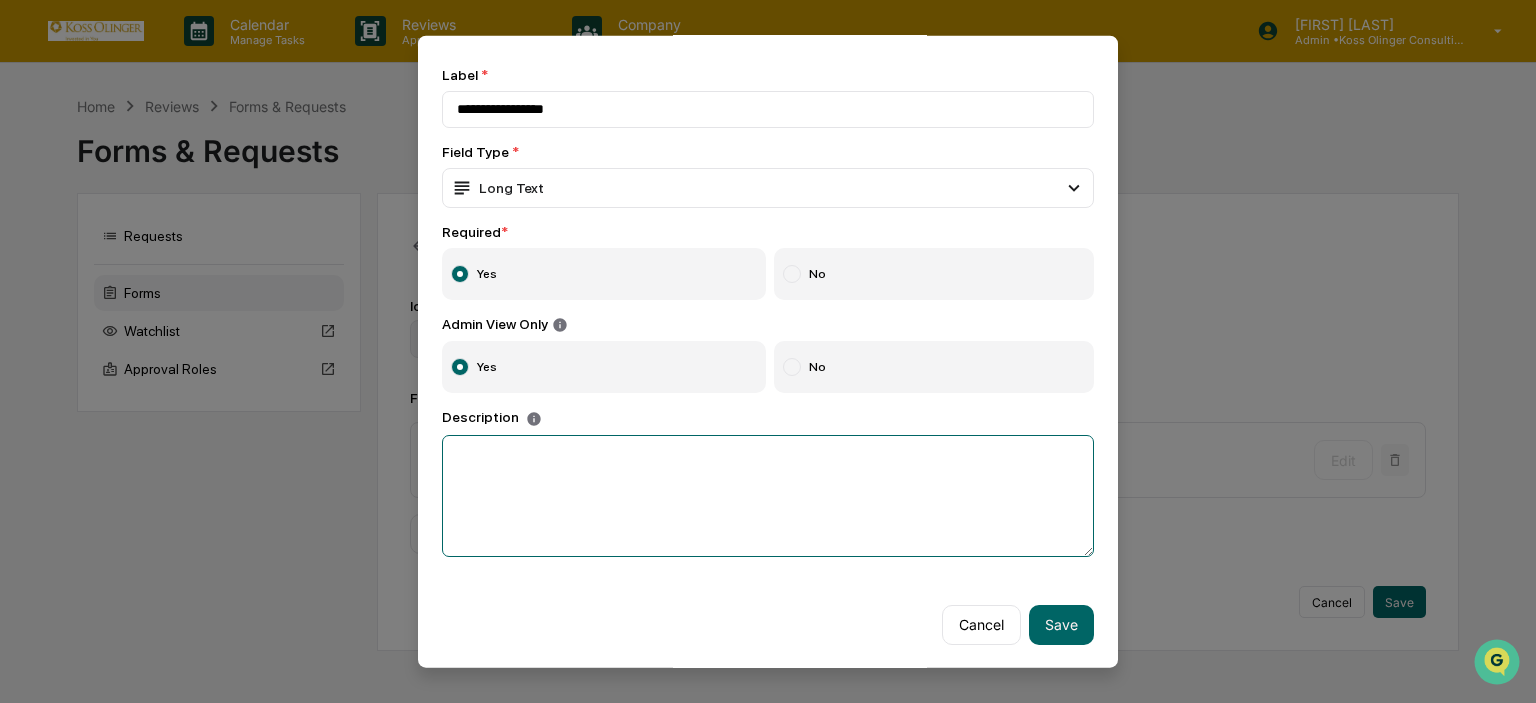 click at bounding box center (768, 495) 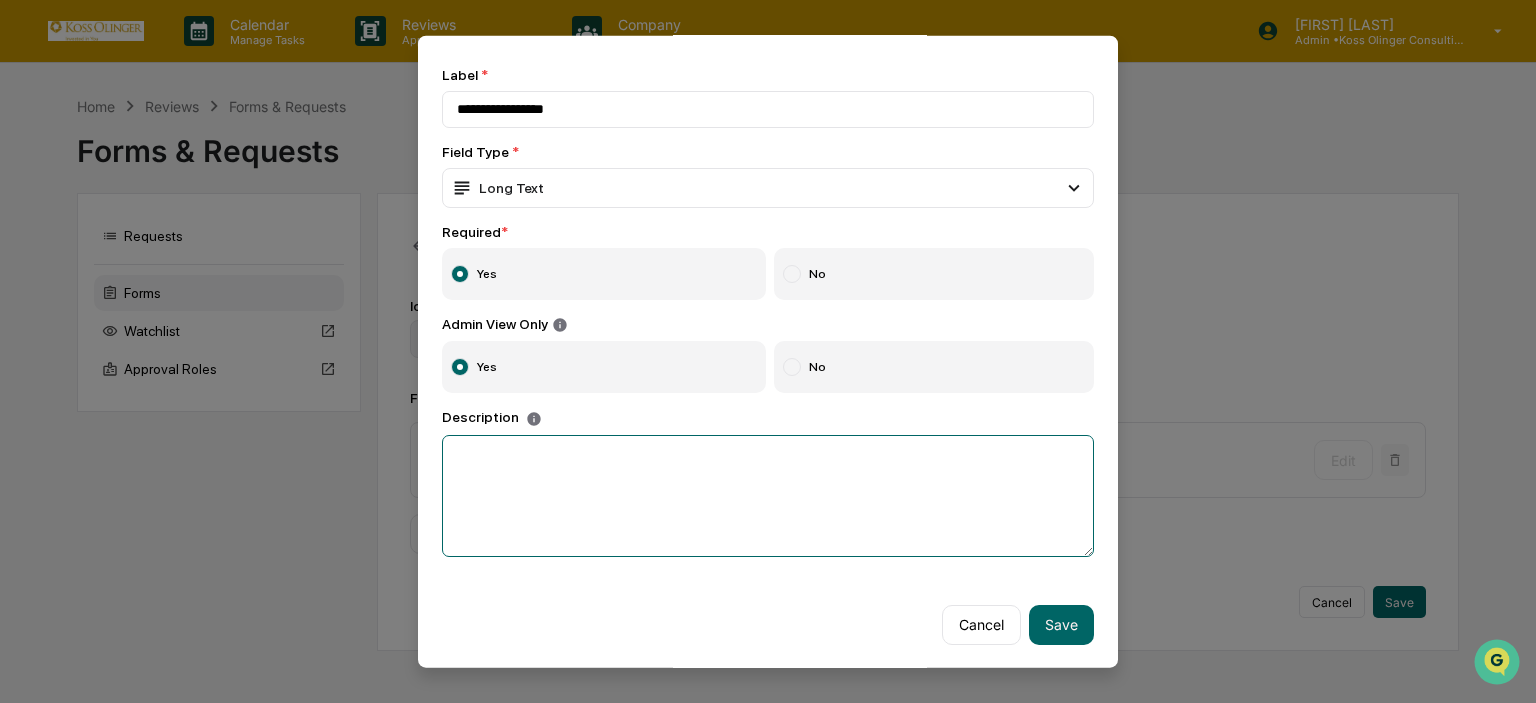 click at bounding box center [768, 495] 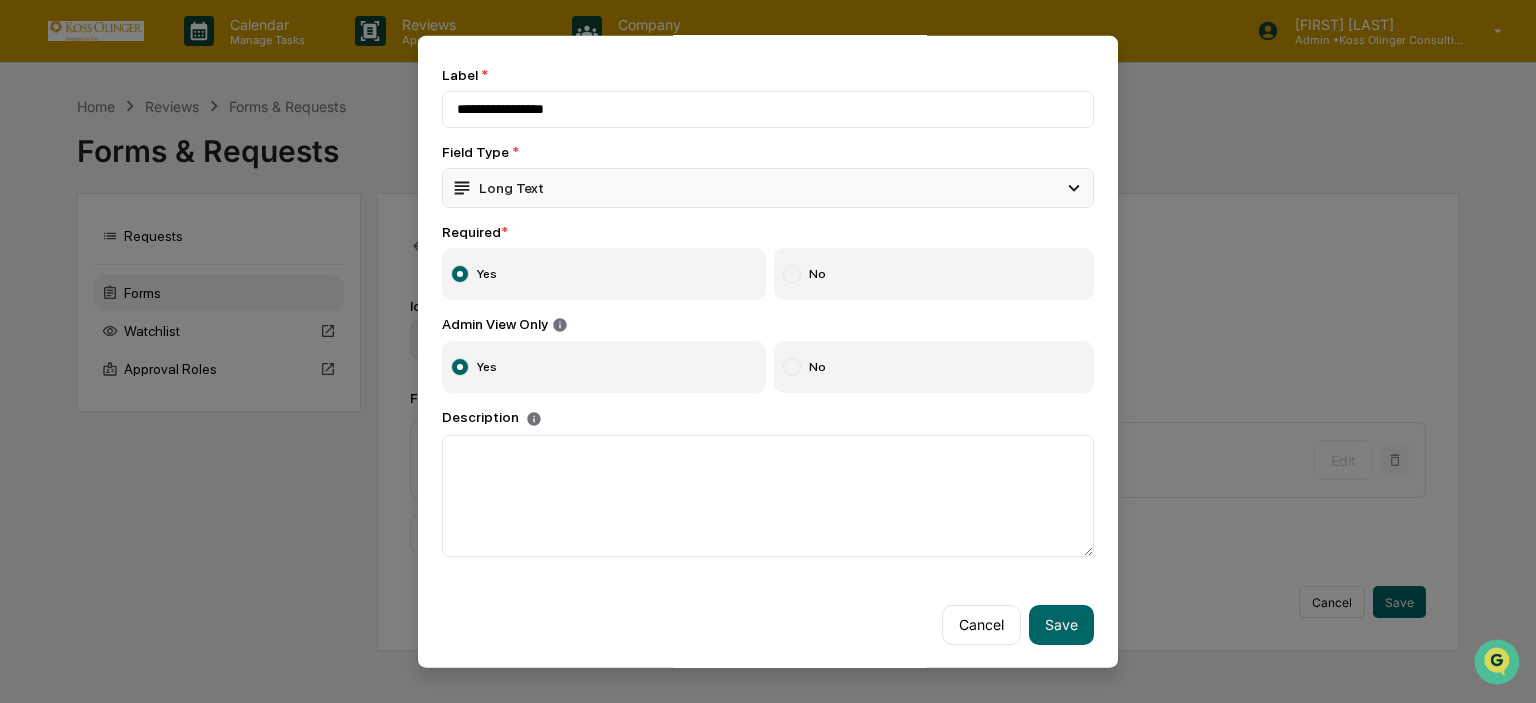 click on "Long Text" at bounding box center [768, 187] 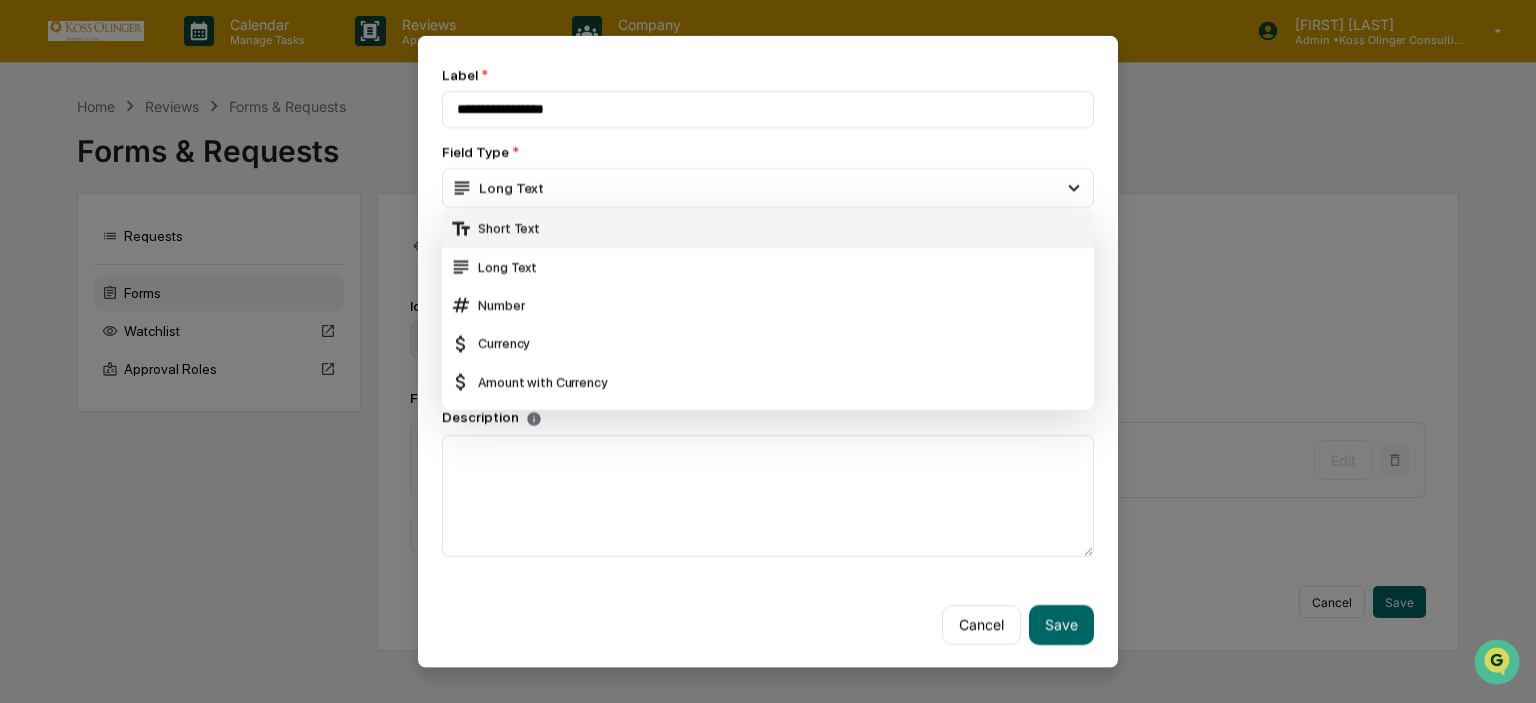 click on "Short Text" at bounding box center [768, 228] 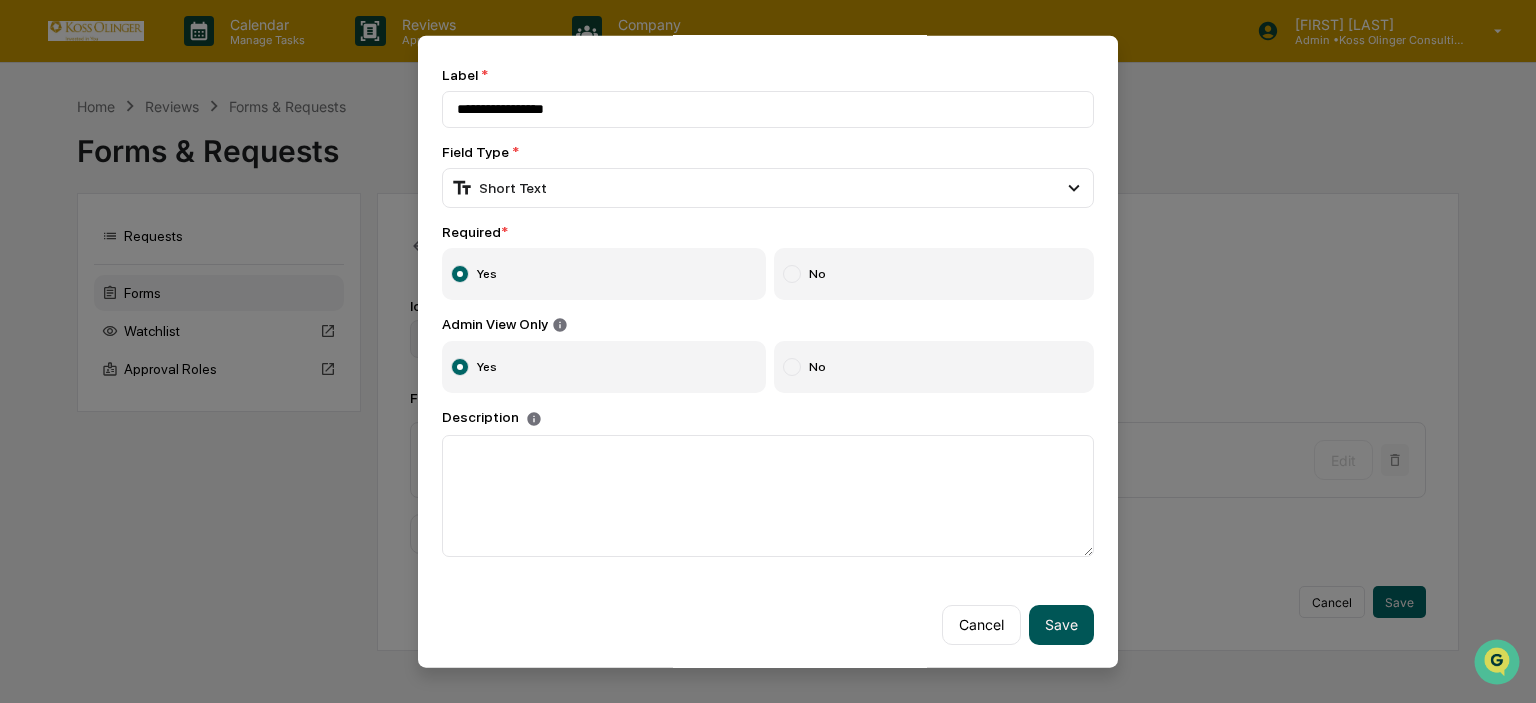 click on "Save" at bounding box center (1061, 624) 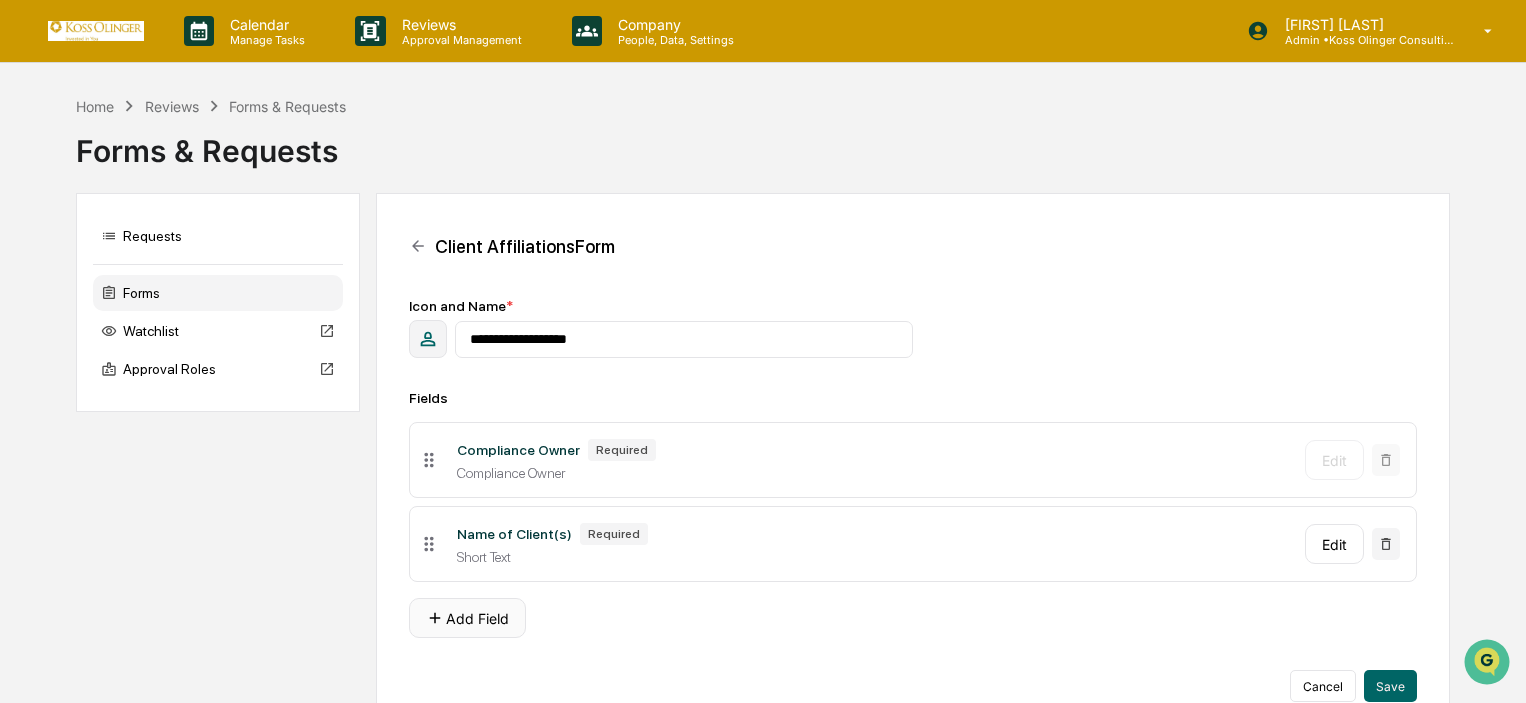 click on "Add Field" at bounding box center [467, 618] 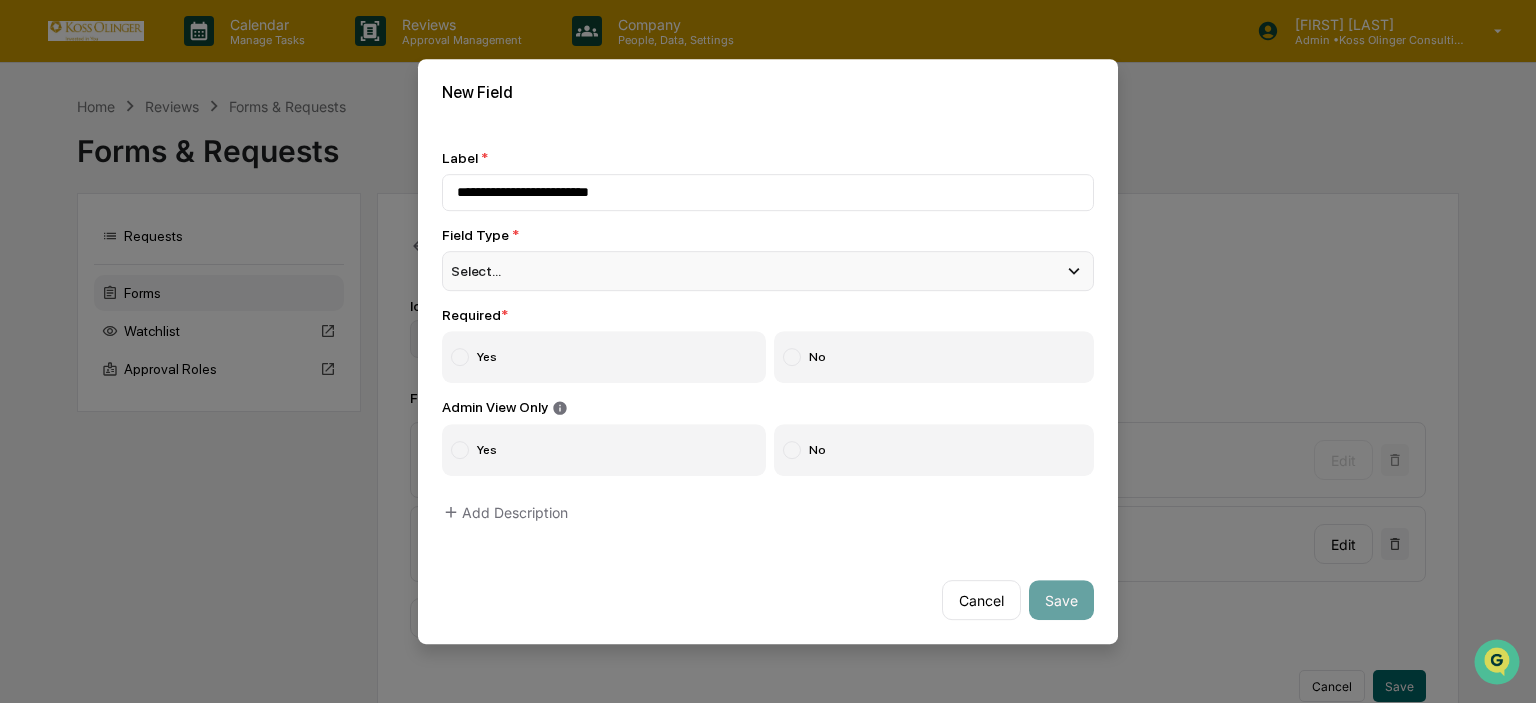type on "**********" 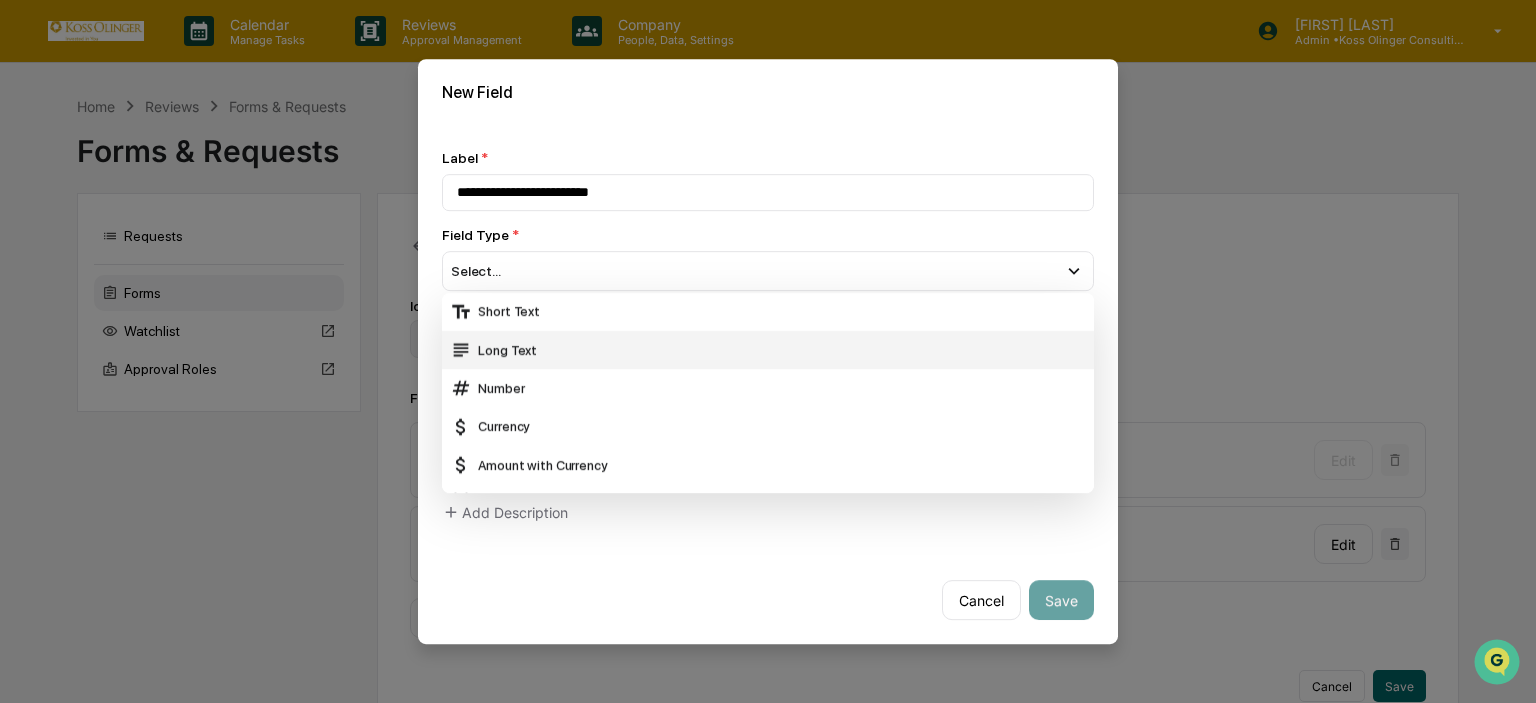 click on "Long Text" at bounding box center [768, 350] 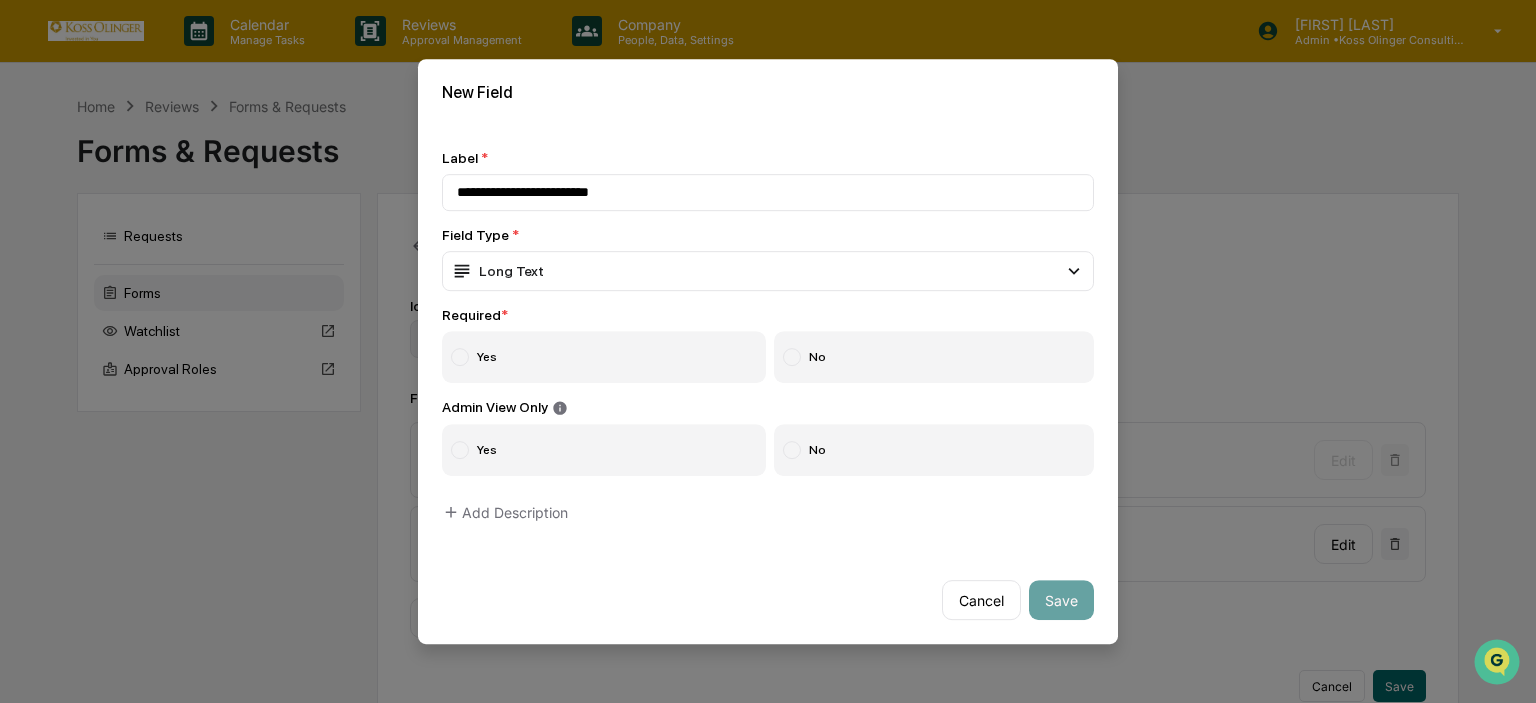 click on "Yes" at bounding box center [604, 357] 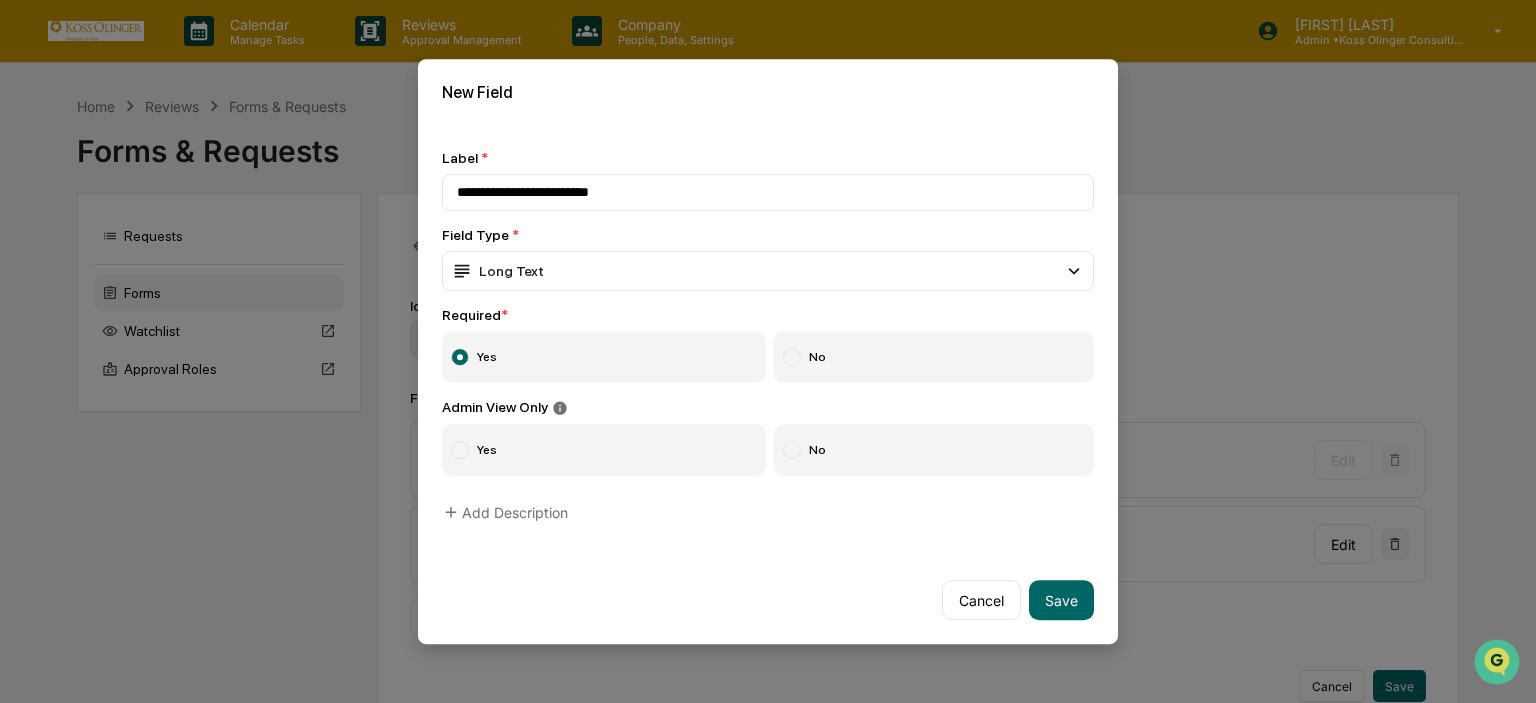 click on "Yes" at bounding box center (604, 450) 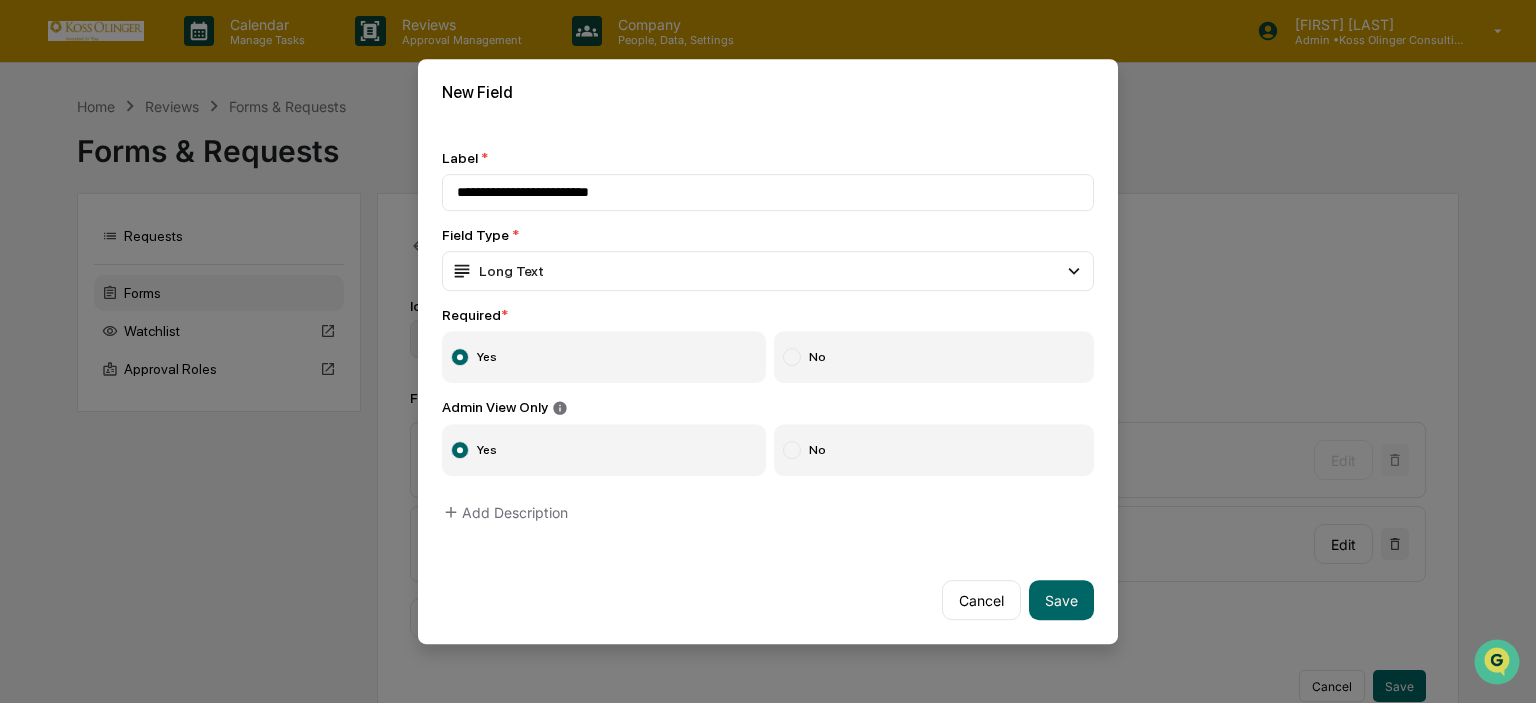 click on "**********" at bounding box center [768, 341] 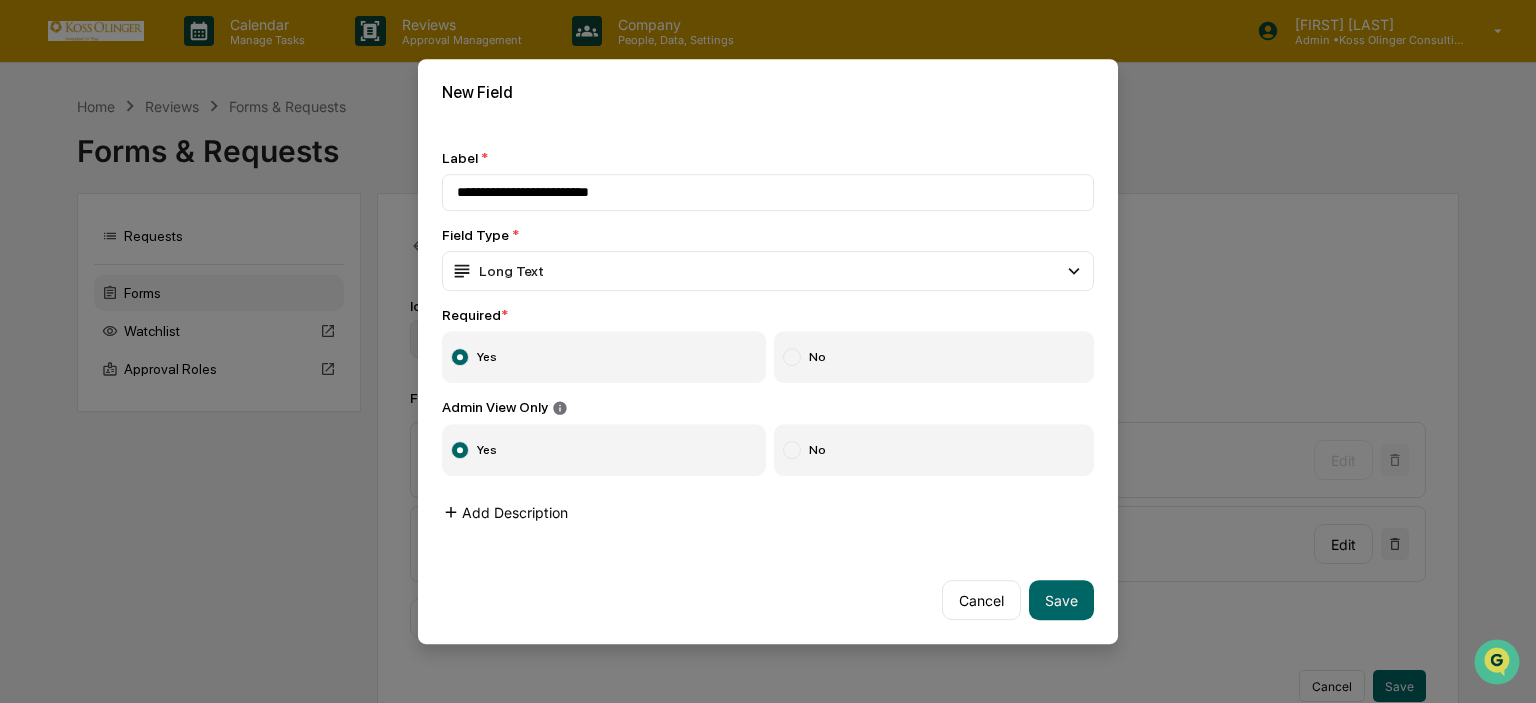 click on "Add Description" at bounding box center (505, 512) 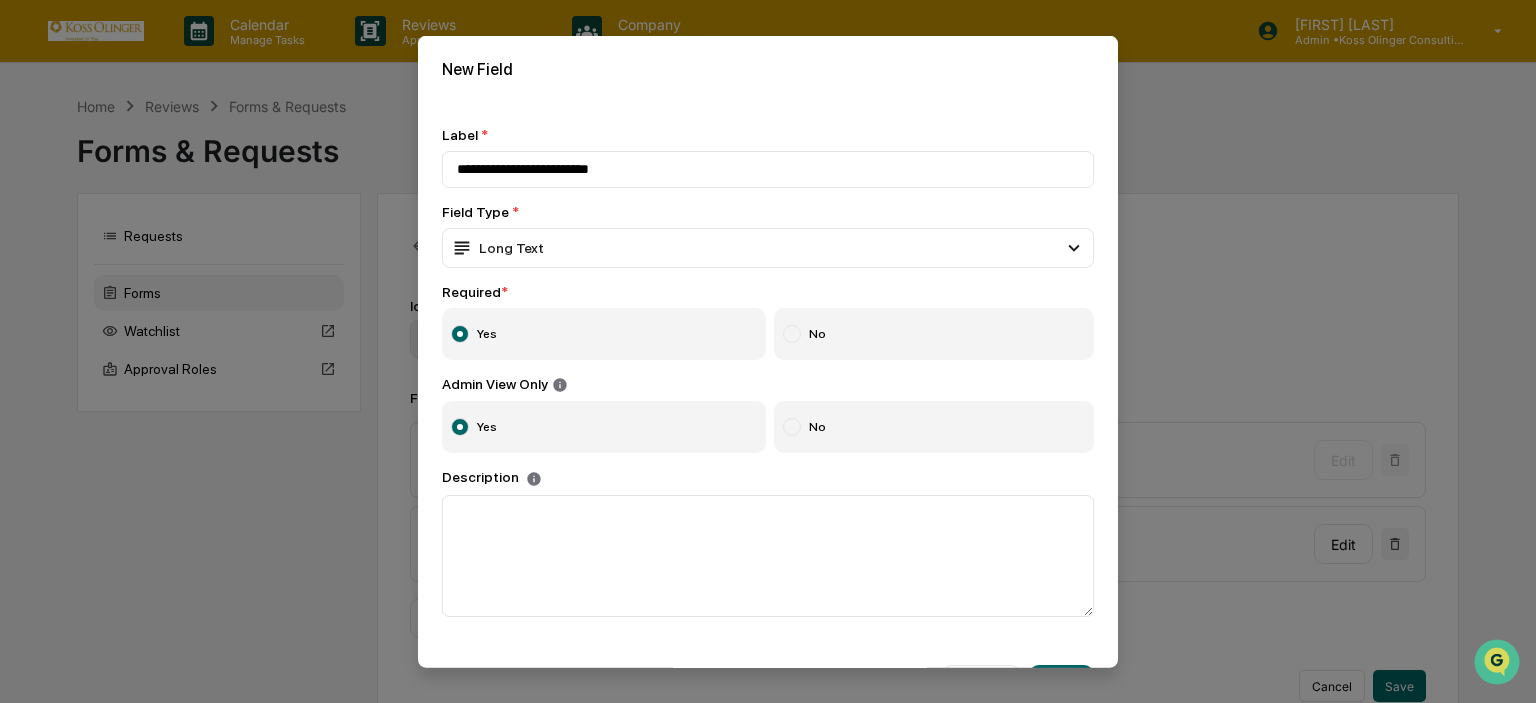 click on "**********" at bounding box center (768, 371) 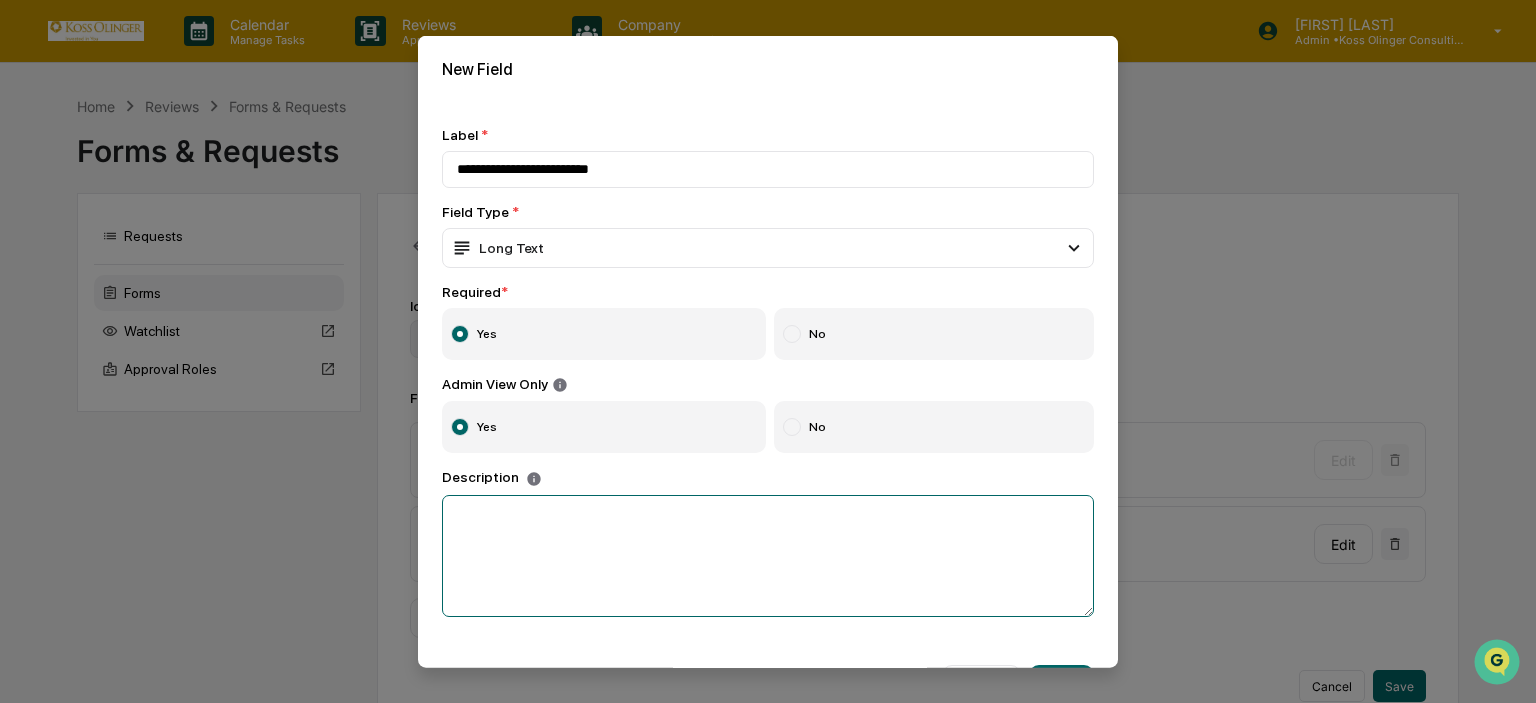 click at bounding box center [768, 555] 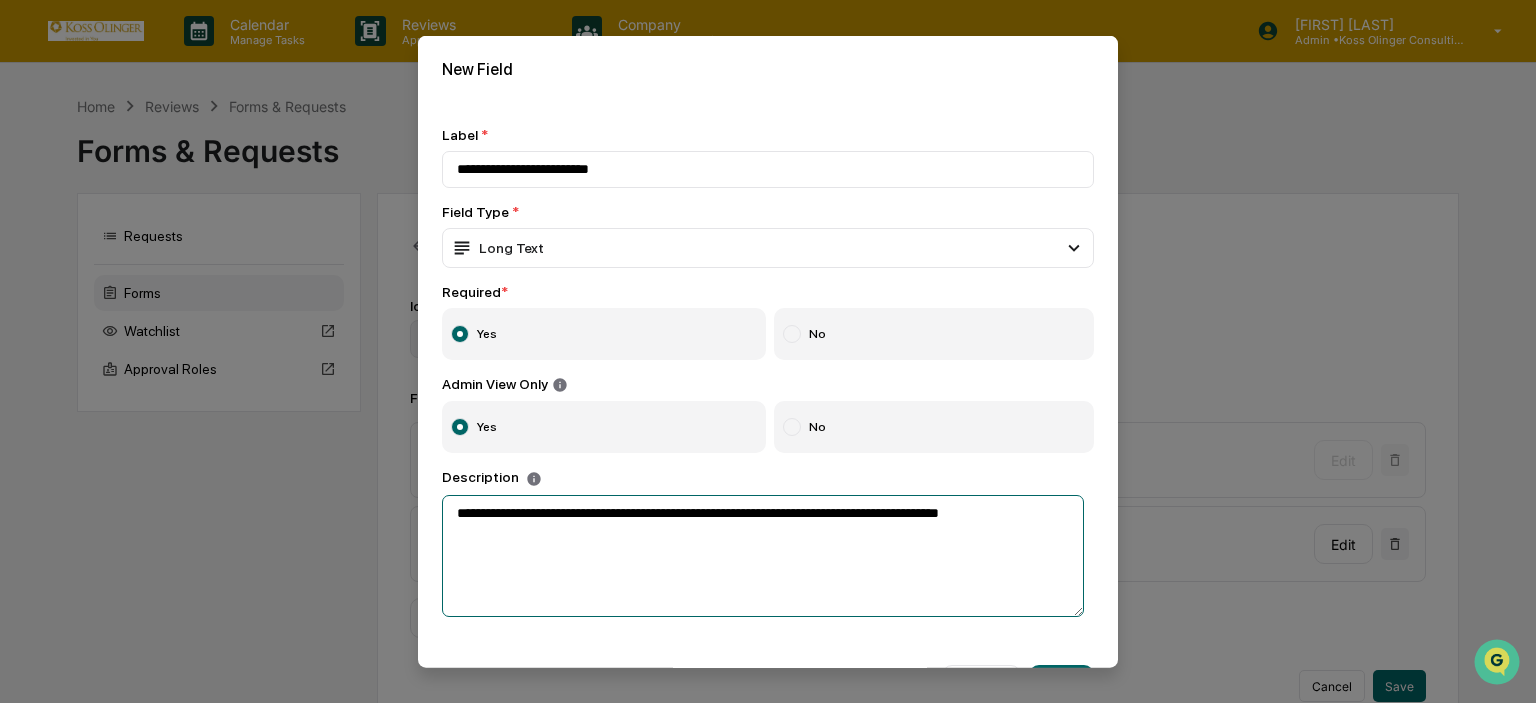 scroll, scrollTop: 61, scrollLeft: 0, axis: vertical 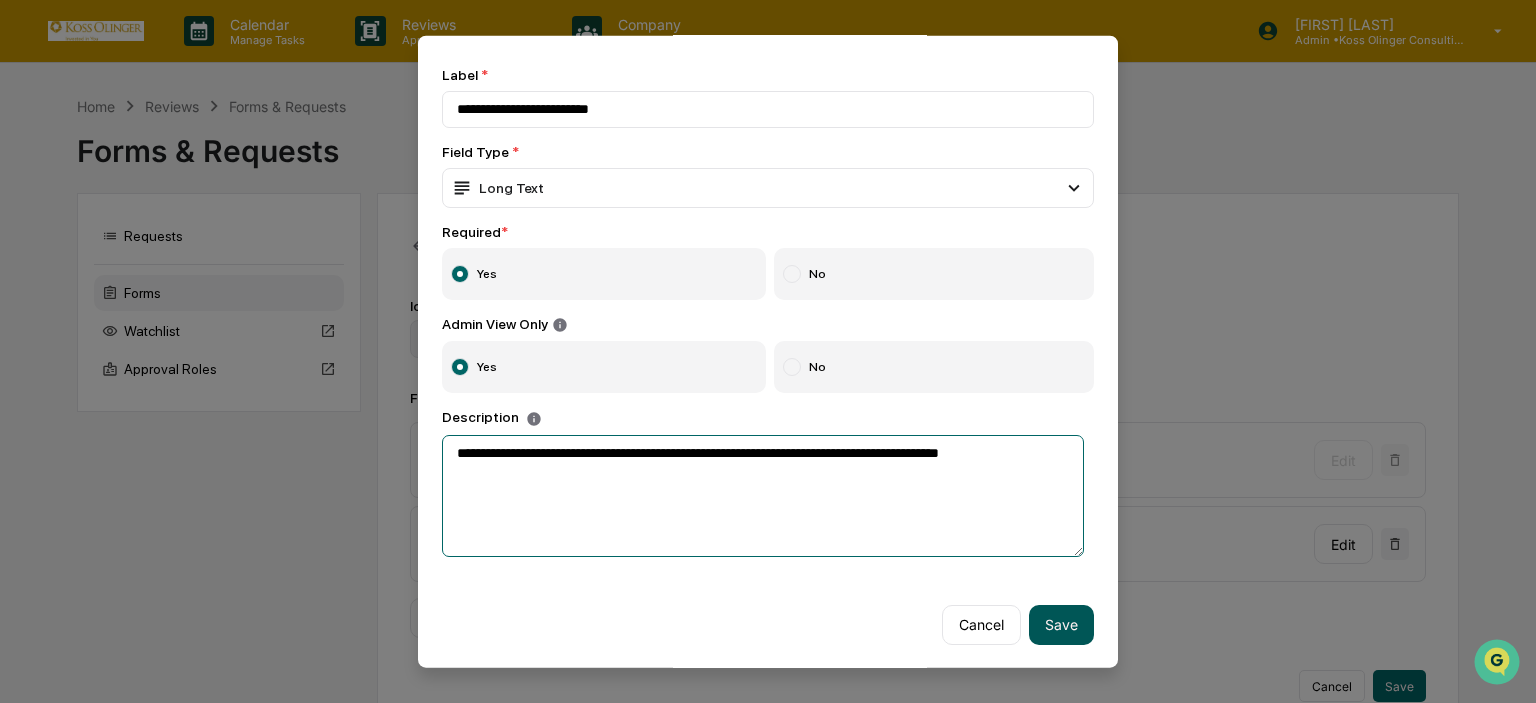 type on "**********" 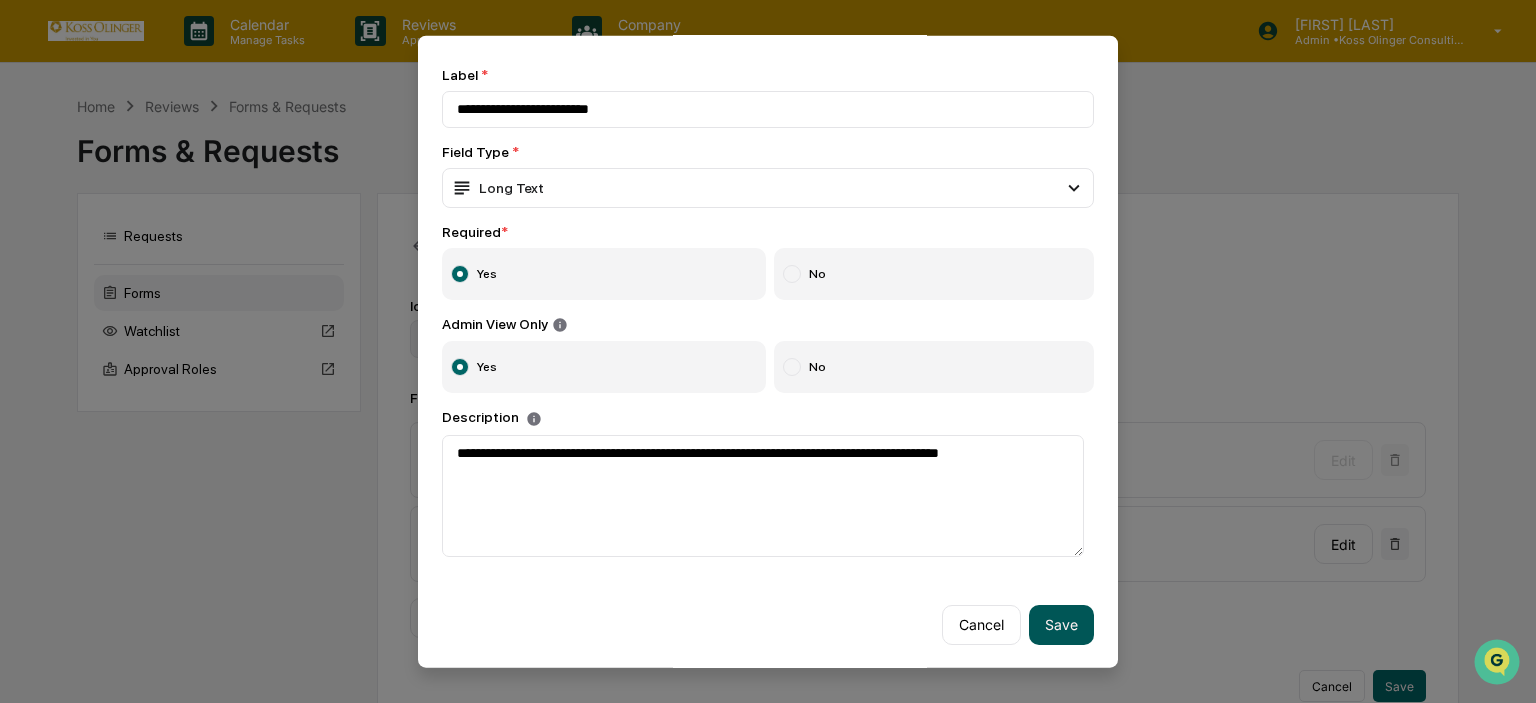 click on "Save" at bounding box center [1061, 624] 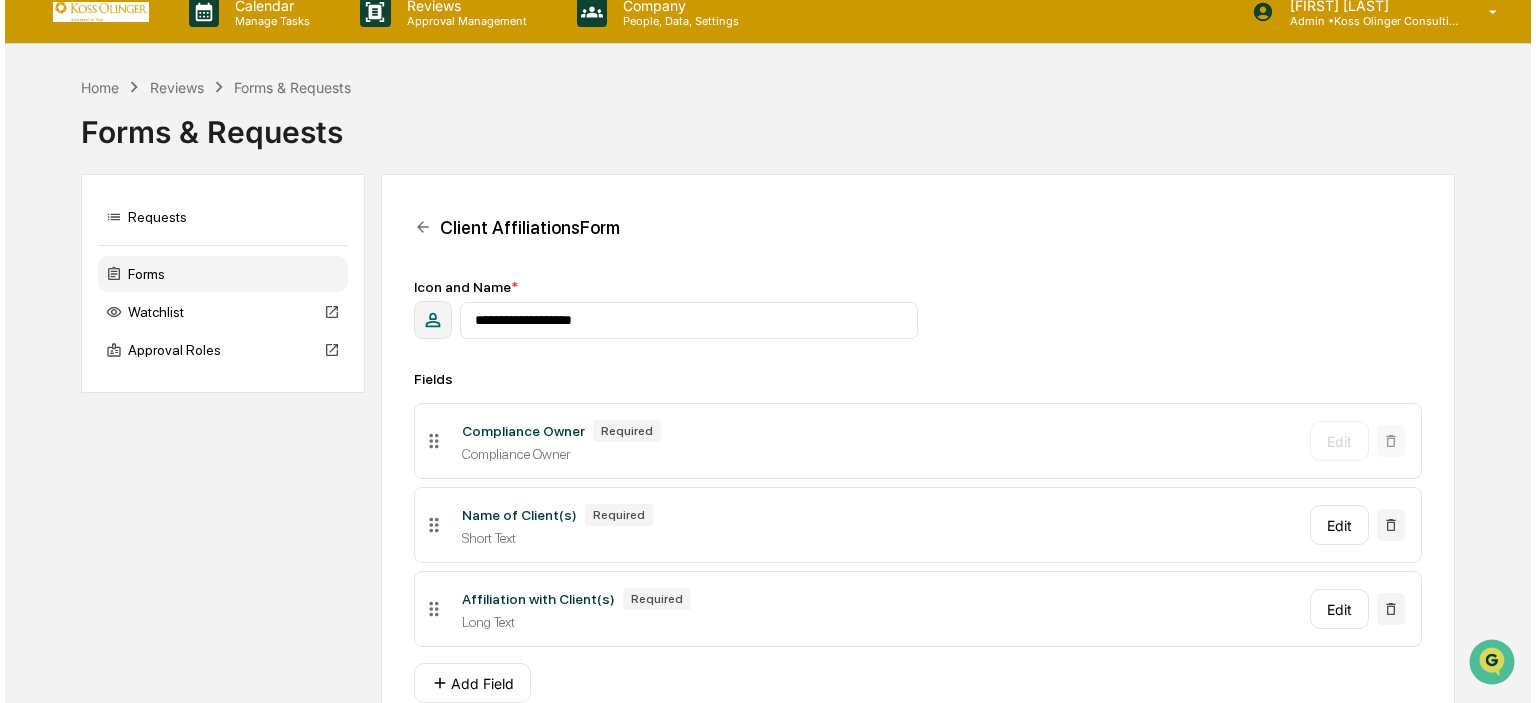 scroll, scrollTop: 116, scrollLeft: 0, axis: vertical 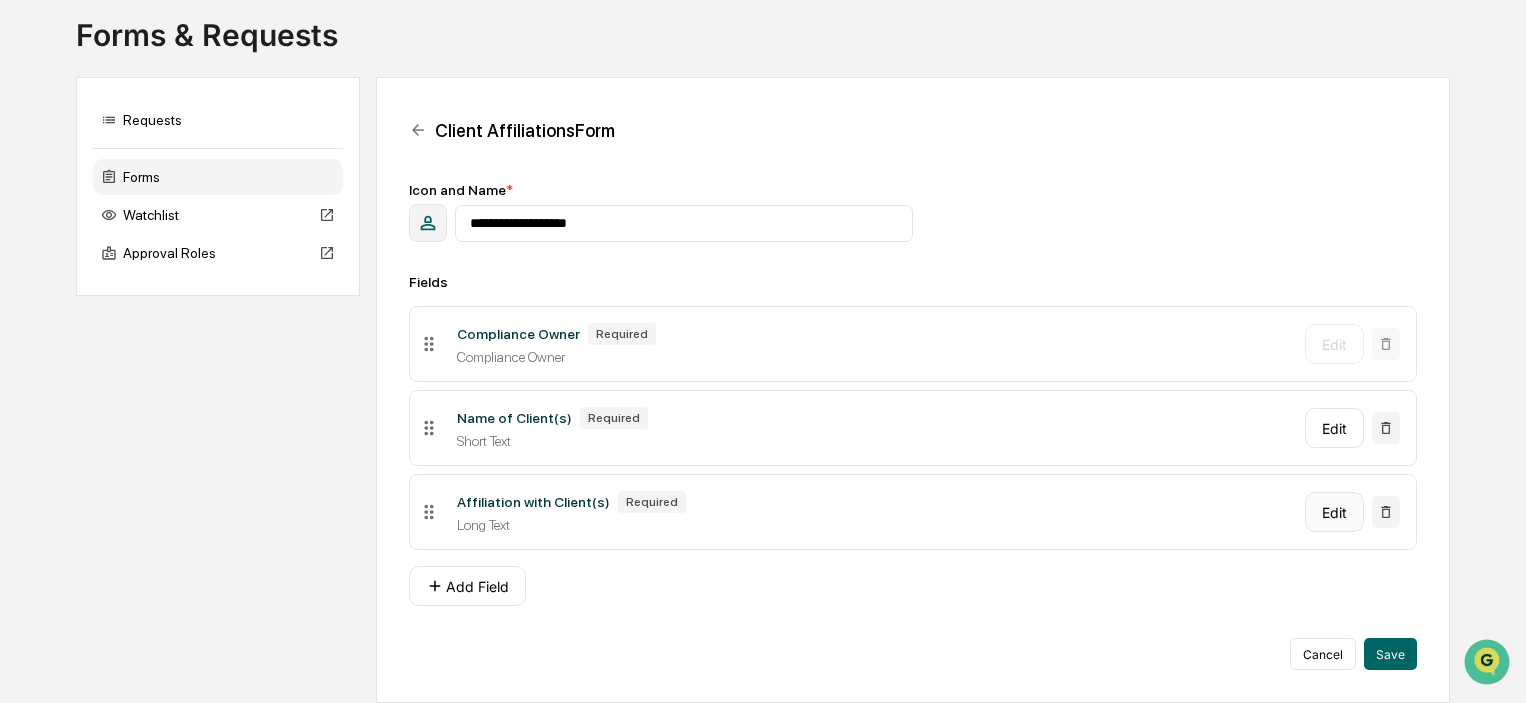 click on "Edit" at bounding box center [1334, 512] 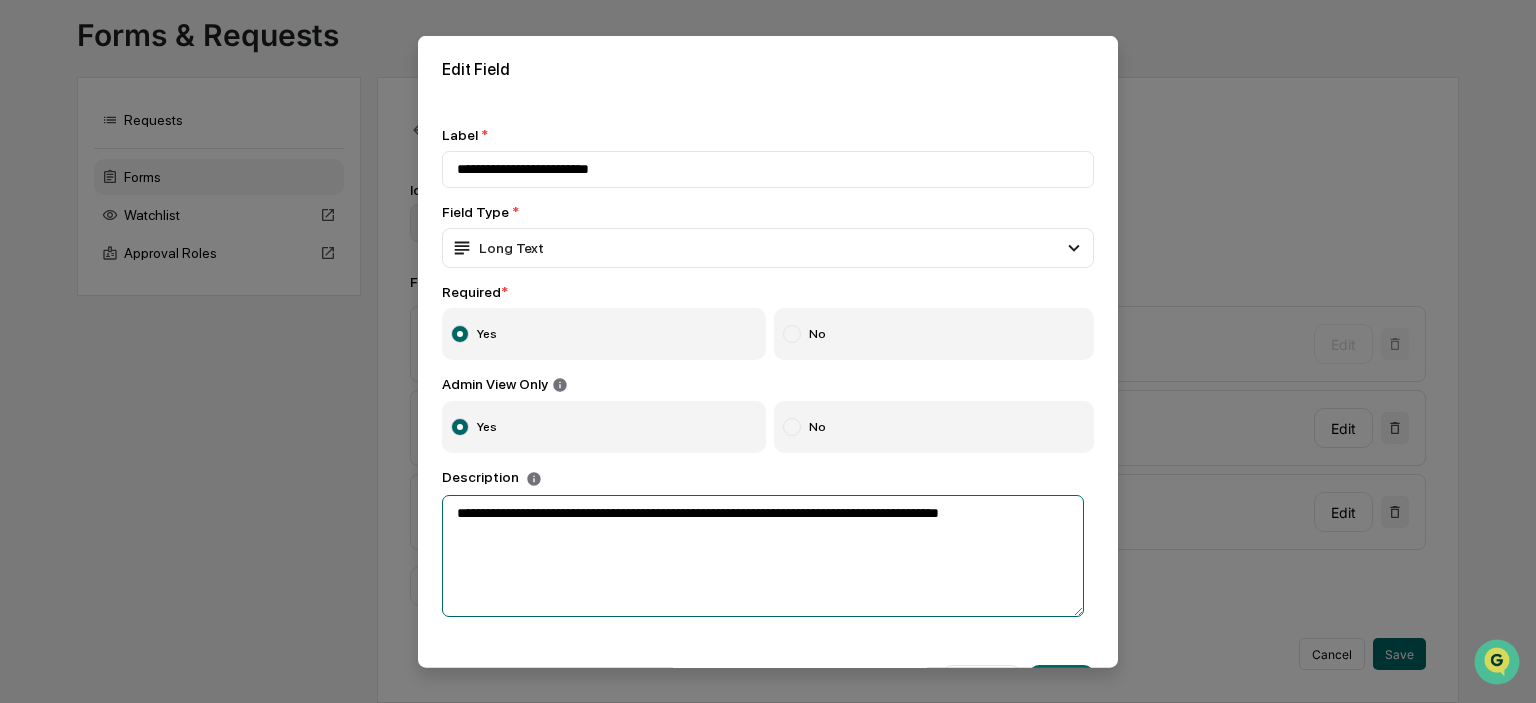 drag, startPoint x: 989, startPoint y: 516, endPoint x: 734, endPoint y: 571, distance: 260.86395 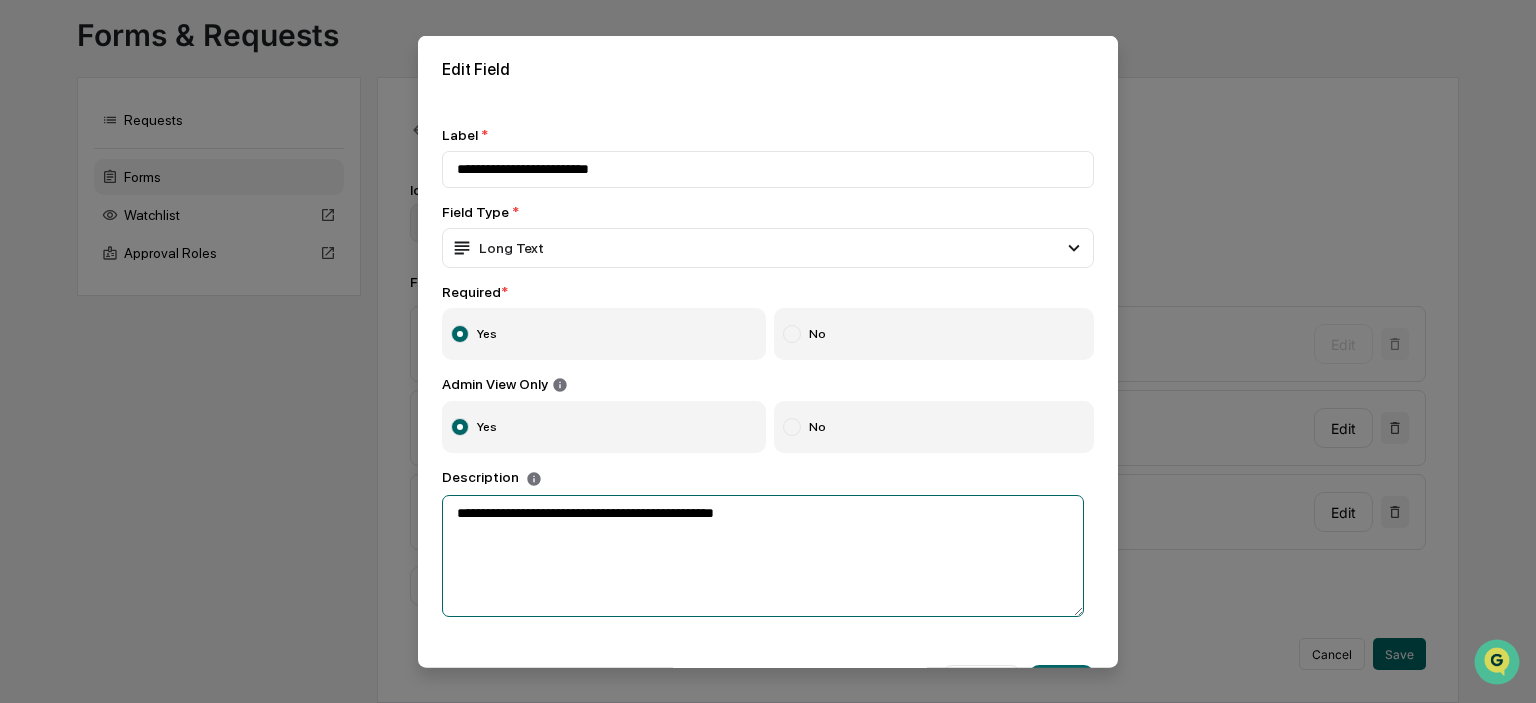 scroll, scrollTop: 61, scrollLeft: 0, axis: vertical 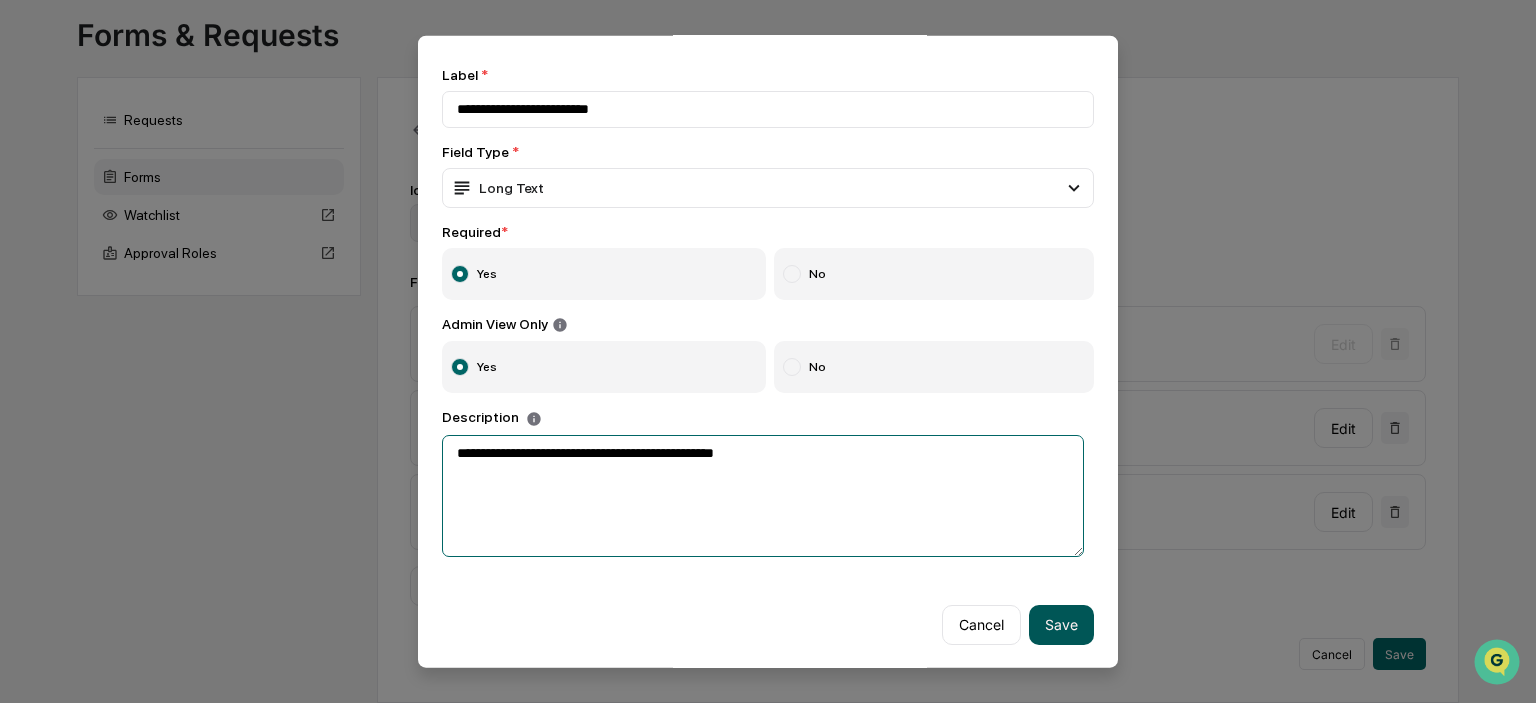 type on "**********" 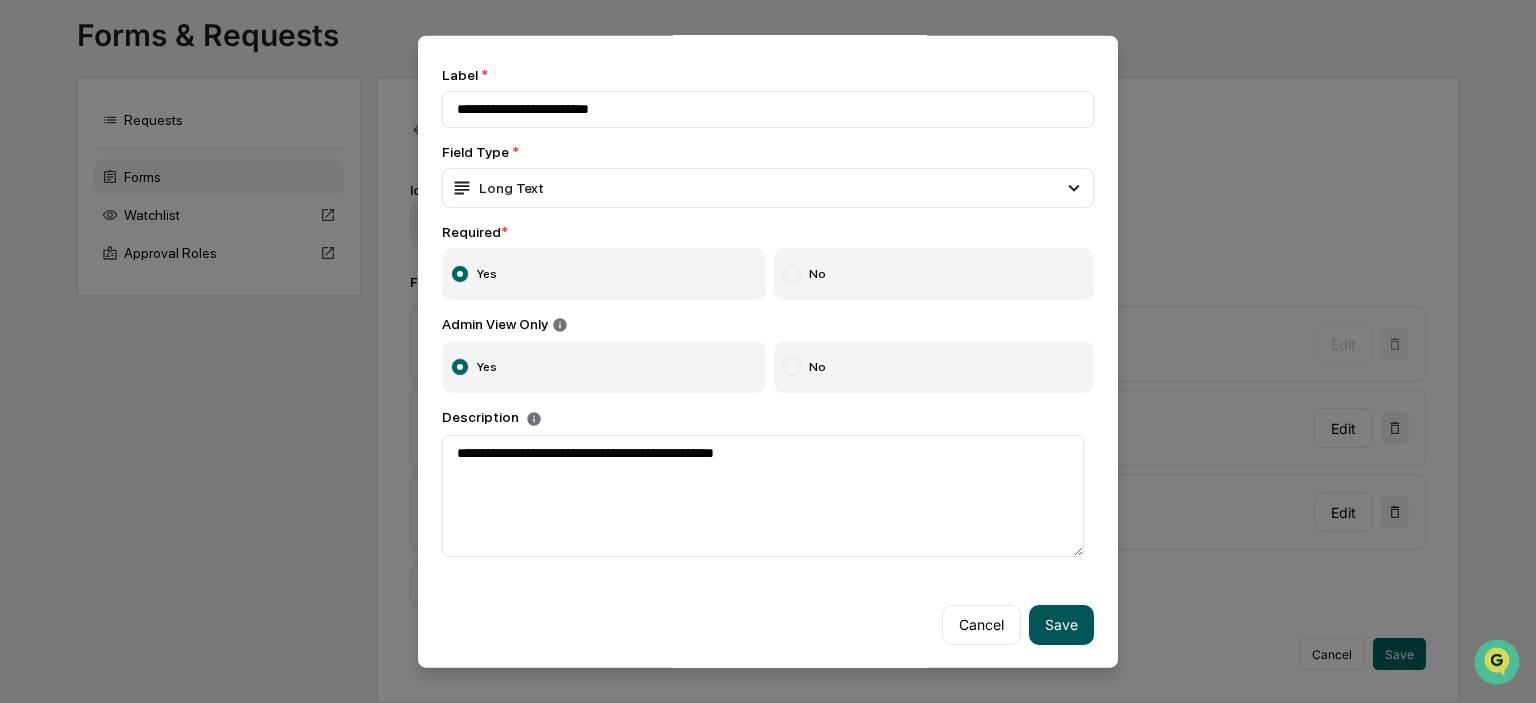 click on "Save" at bounding box center (1061, 624) 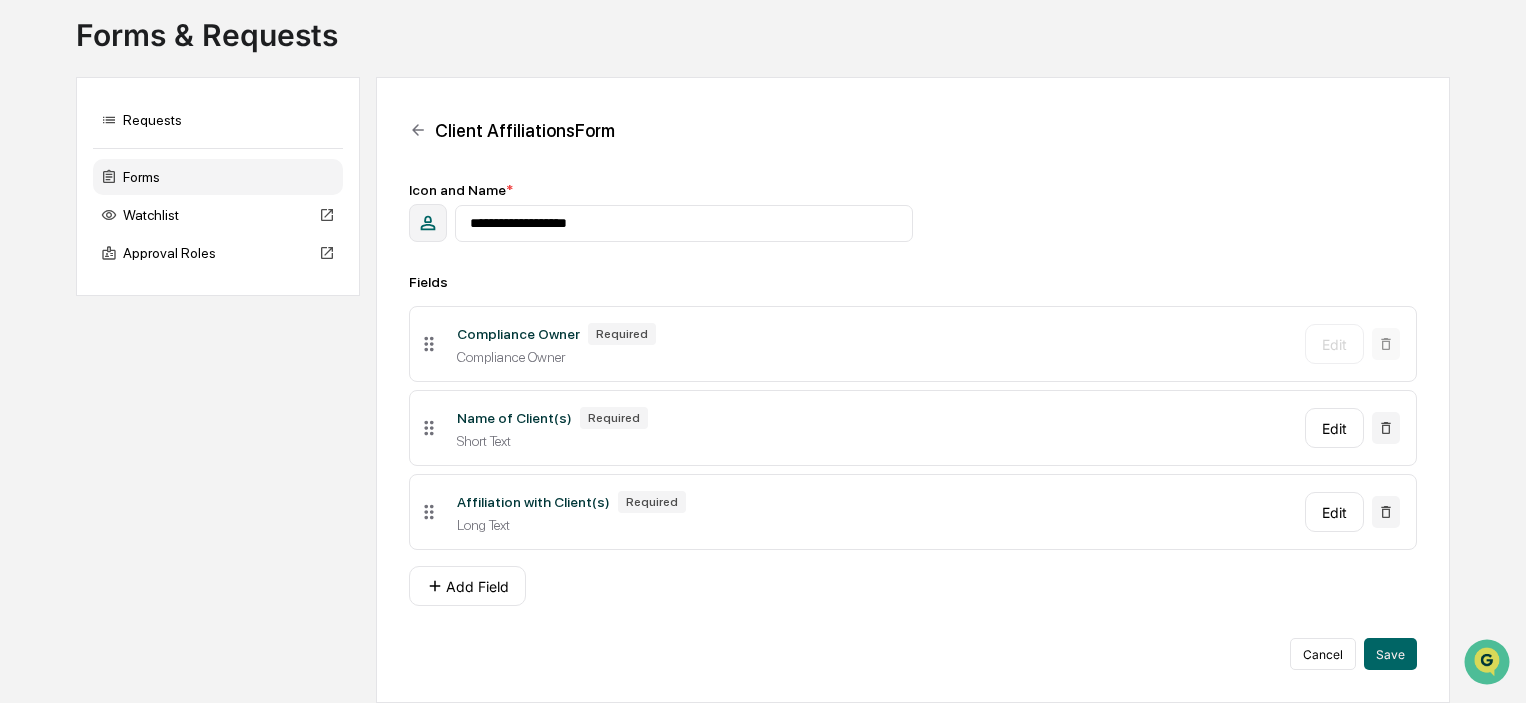 click on "Long Text" at bounding box center [873, 525] 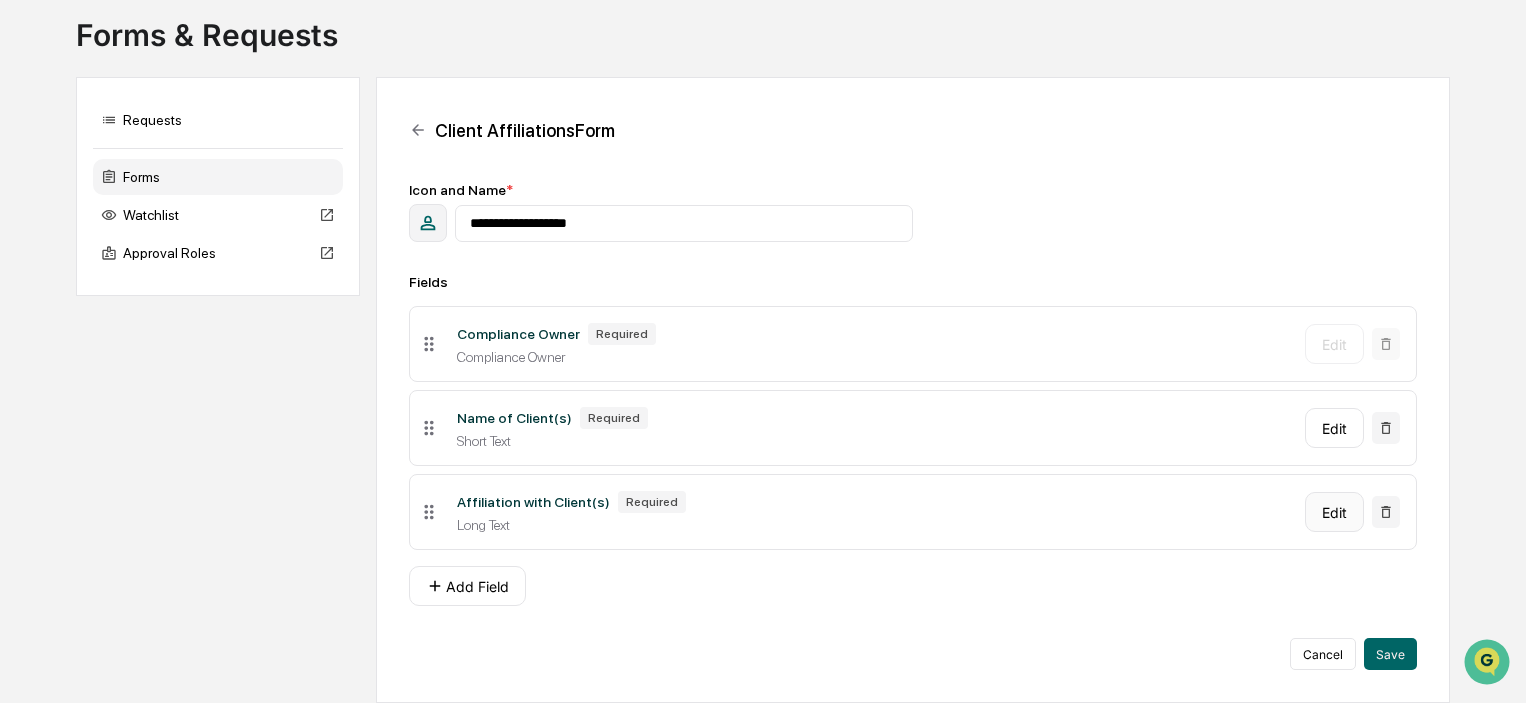 click on "Edit" at bounding box center (1334, 512) 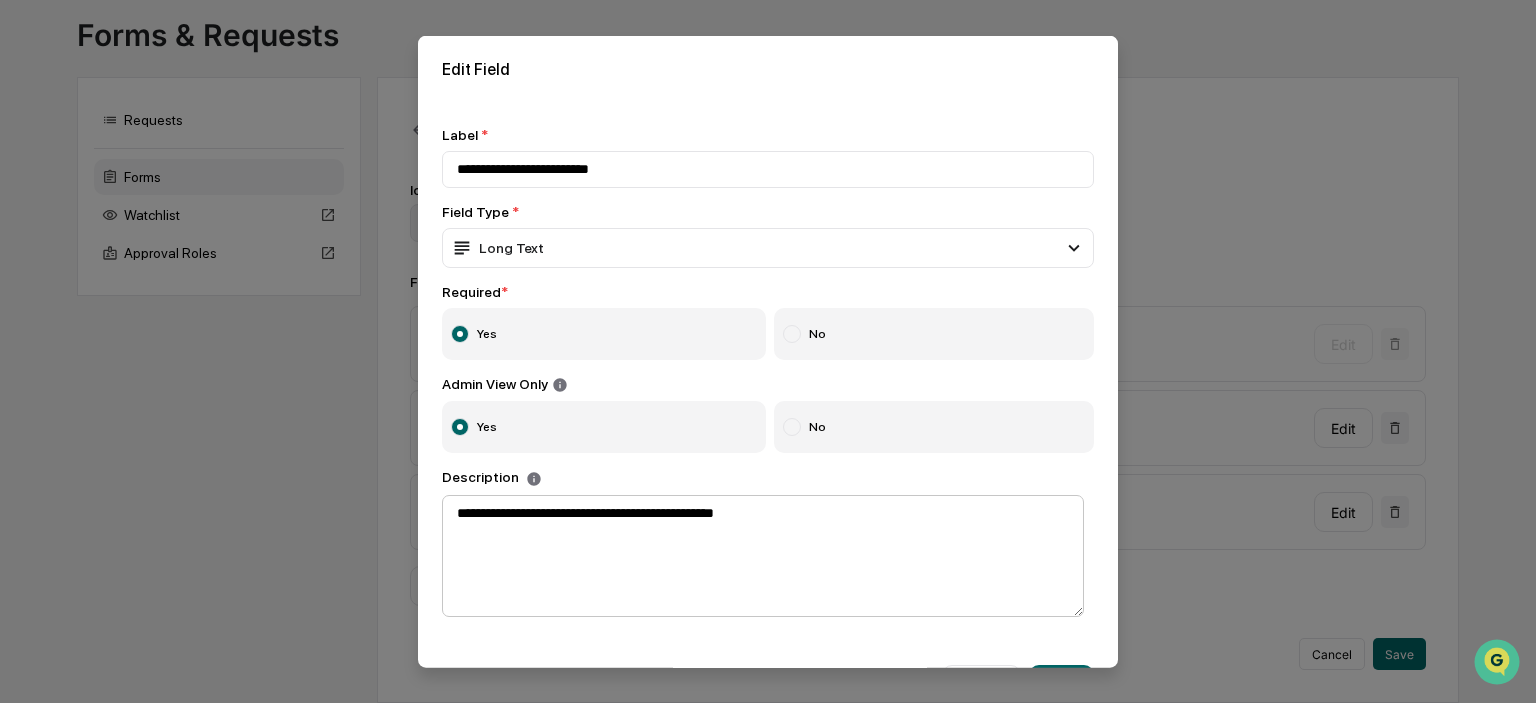 scroll, scrollTop: 61, scrollLeft: 0, axis: vertical 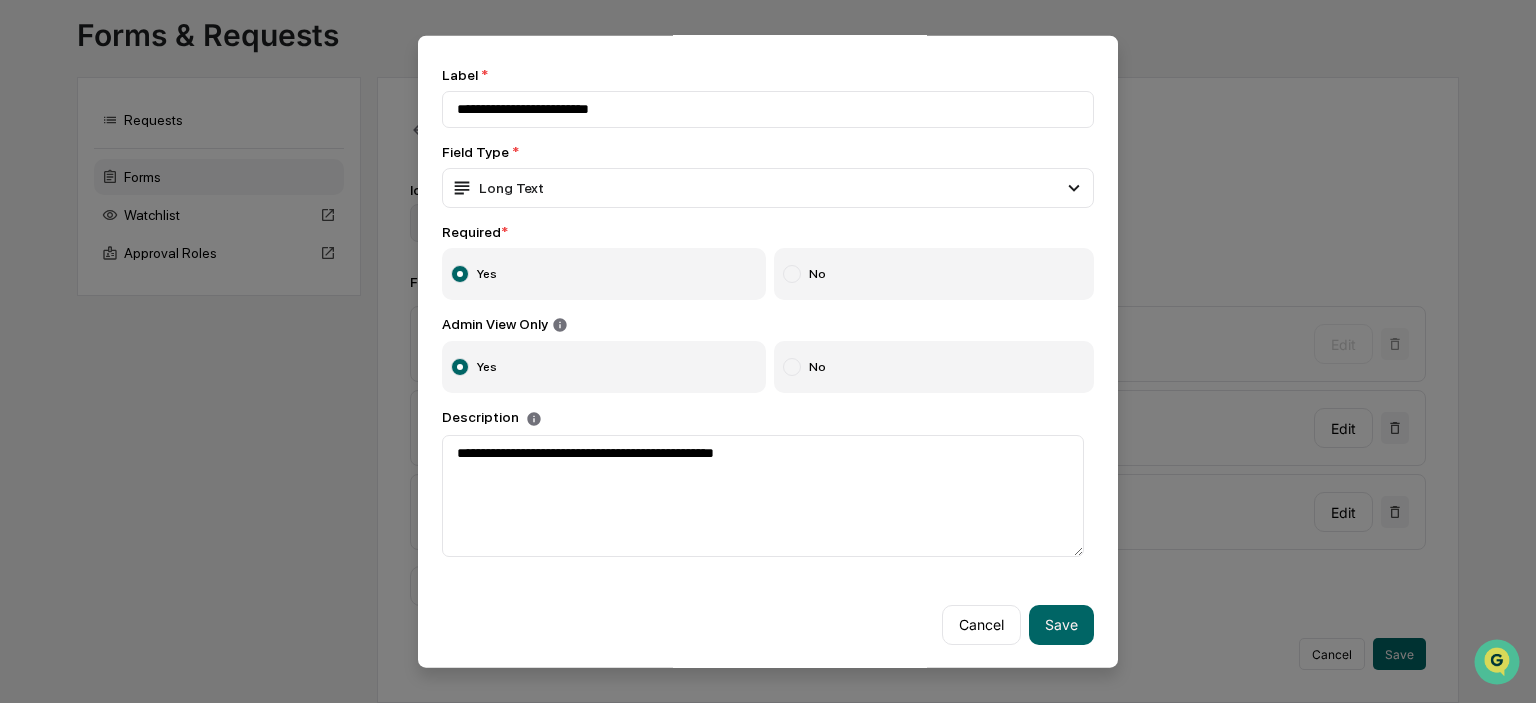 click on "Cancel Save" at bounding box center [768, 624] 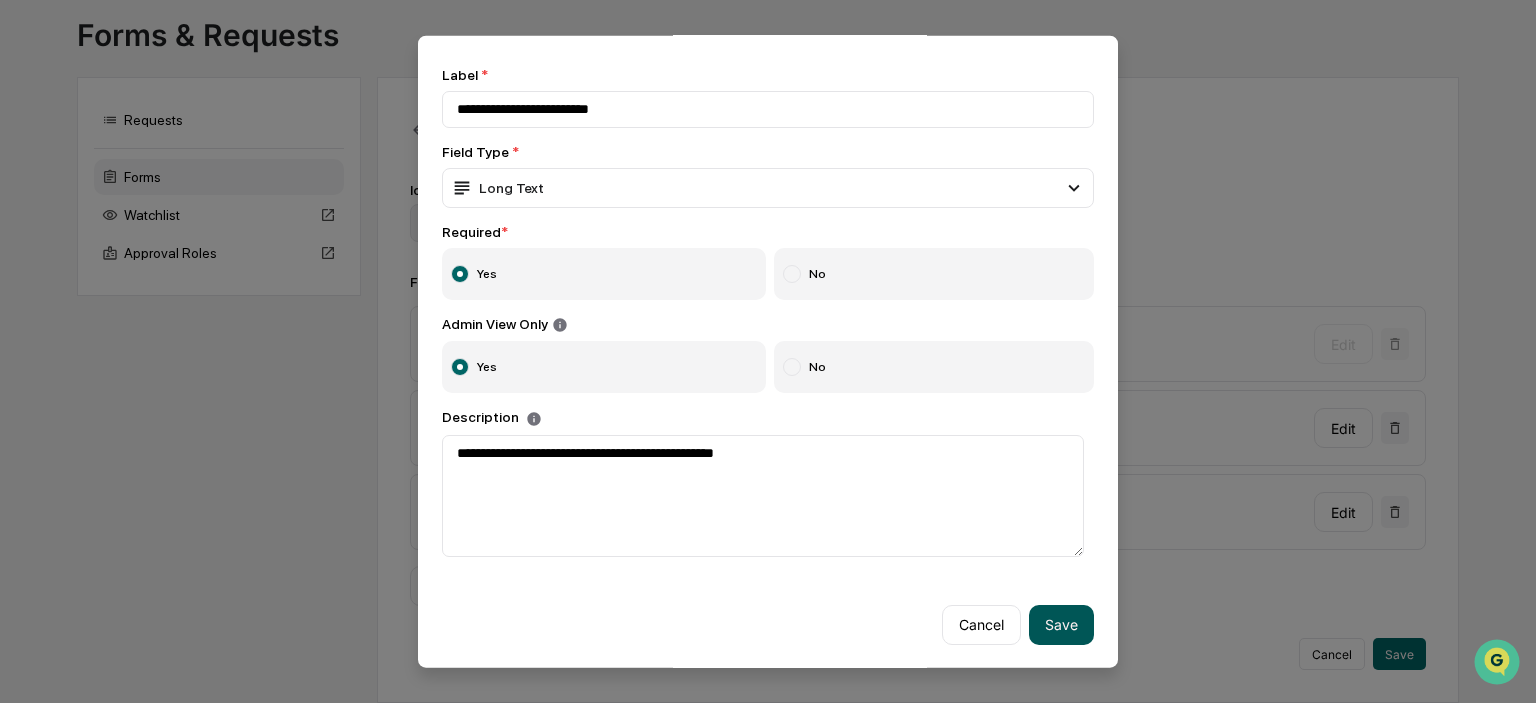 click on "Save" at bounding box center (1061, 624) 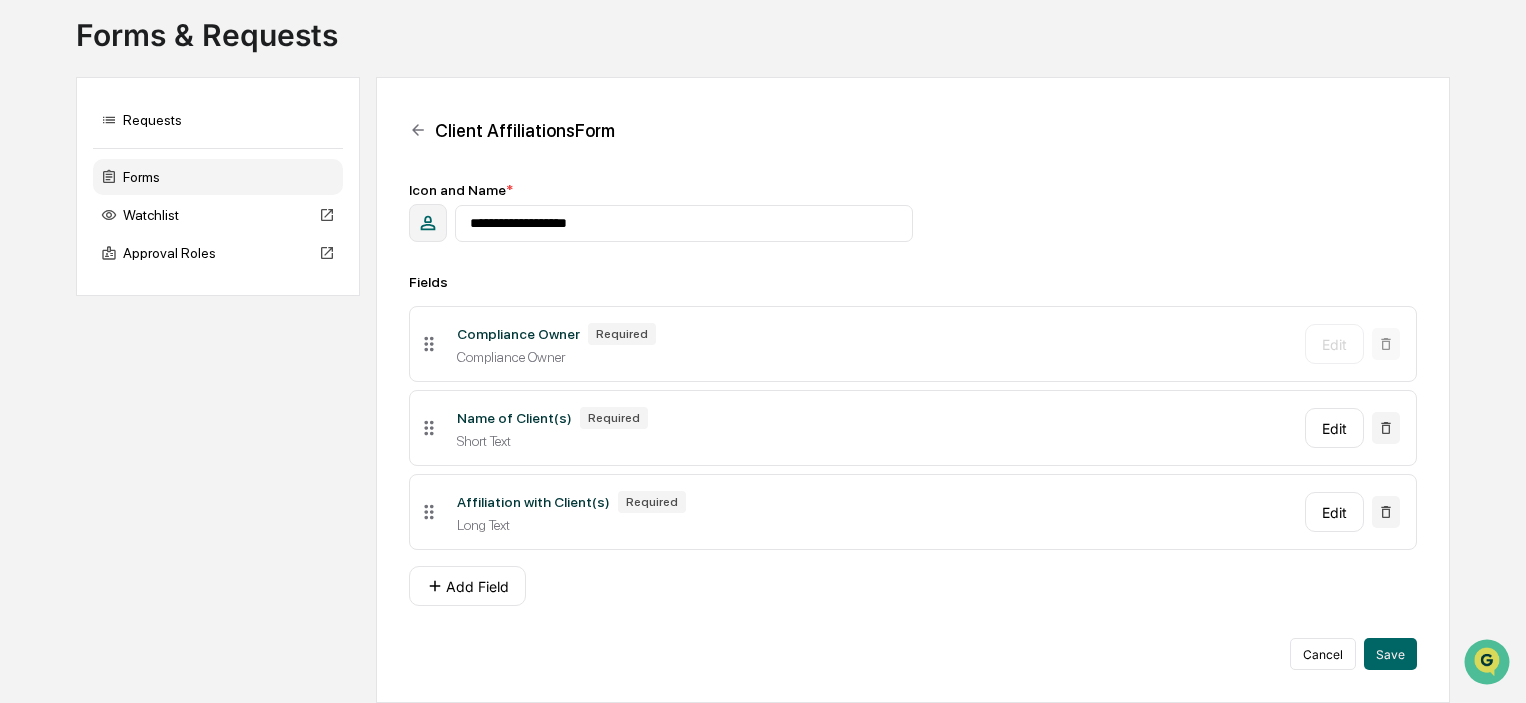 click on "**********" at bounding box center [912, 426] 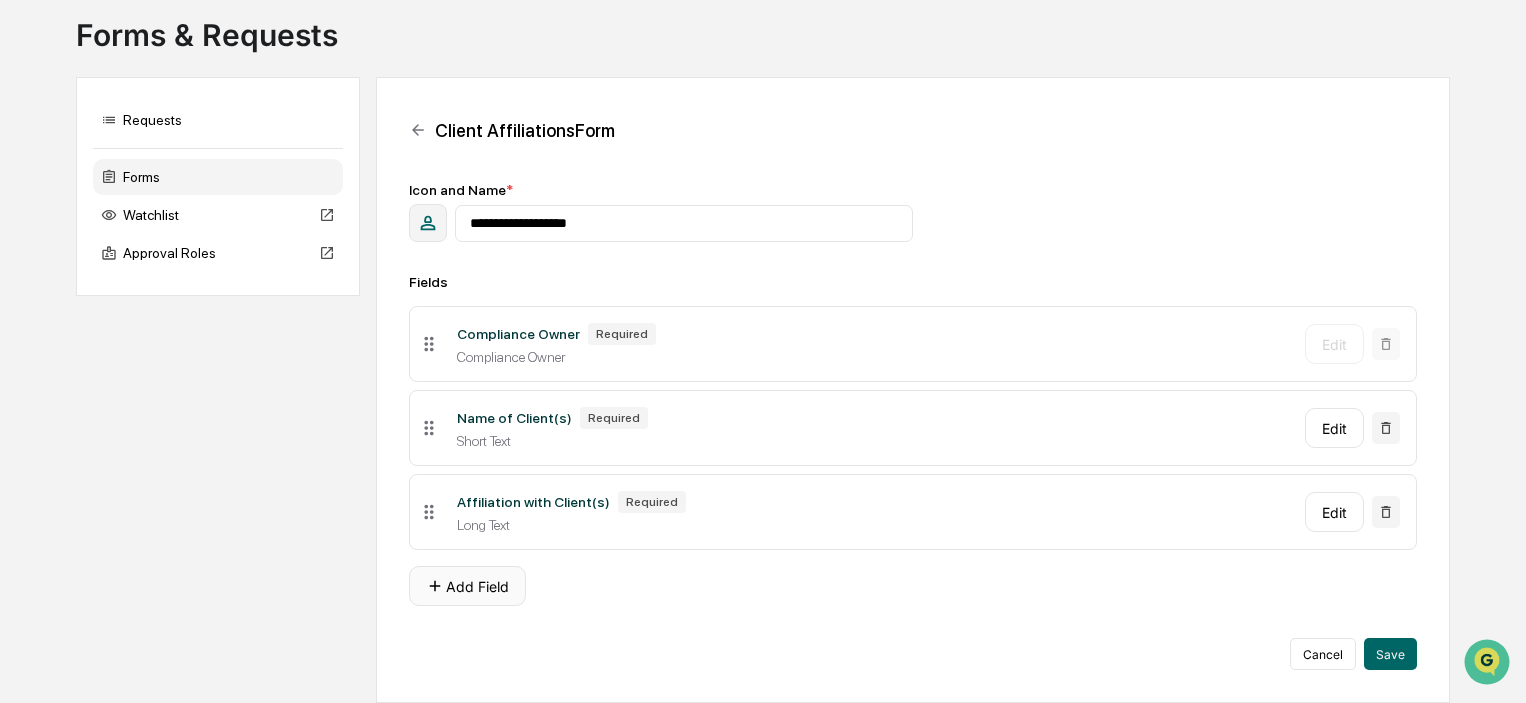click on "Add Field" at bounding box center [467, 586] 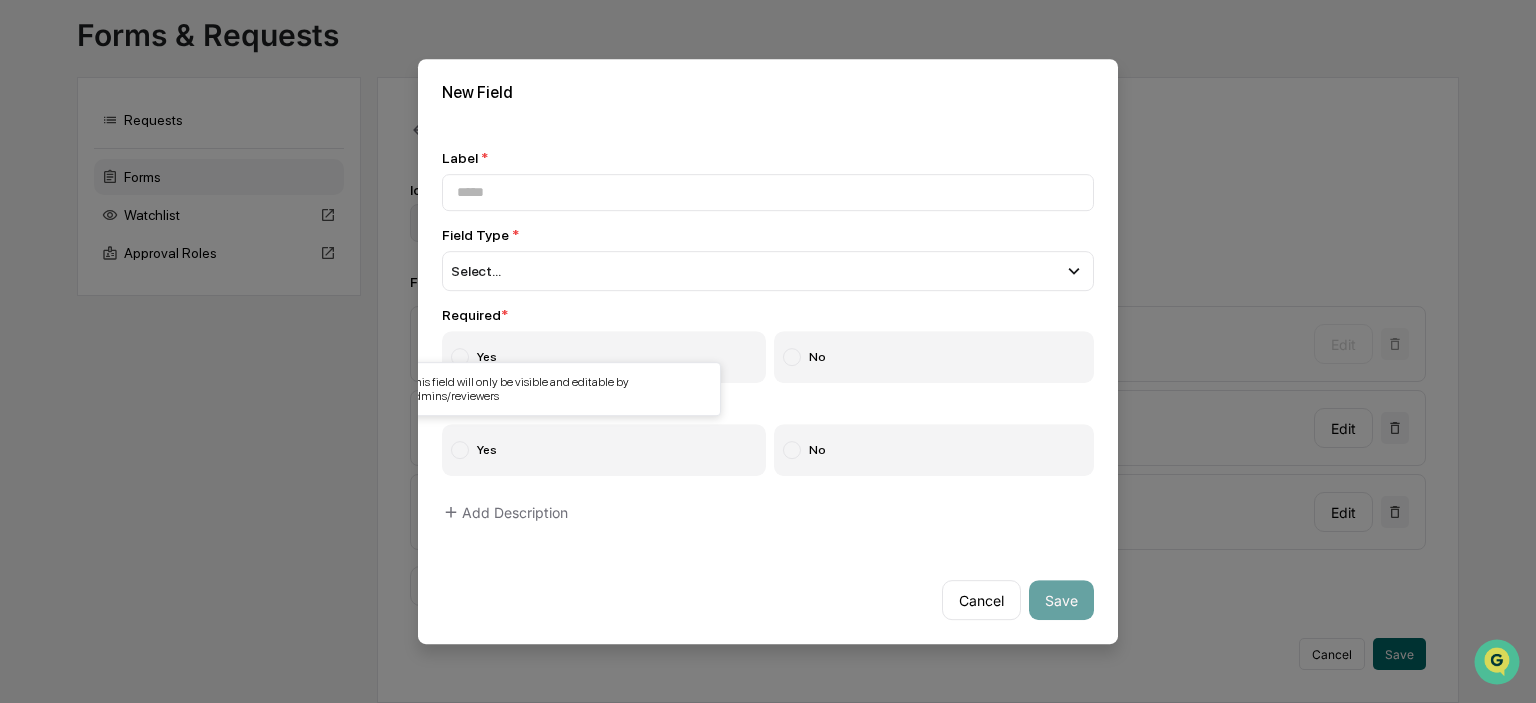 click 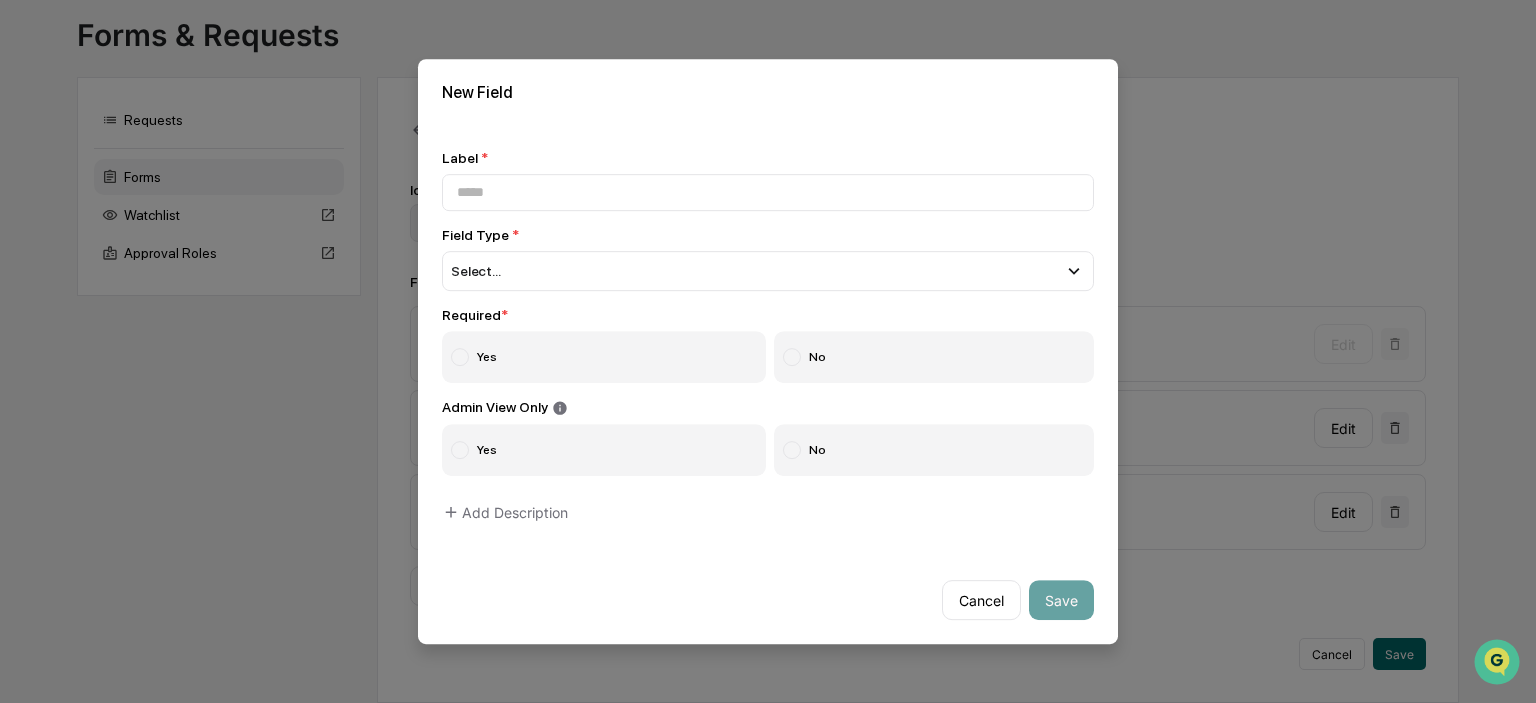 click 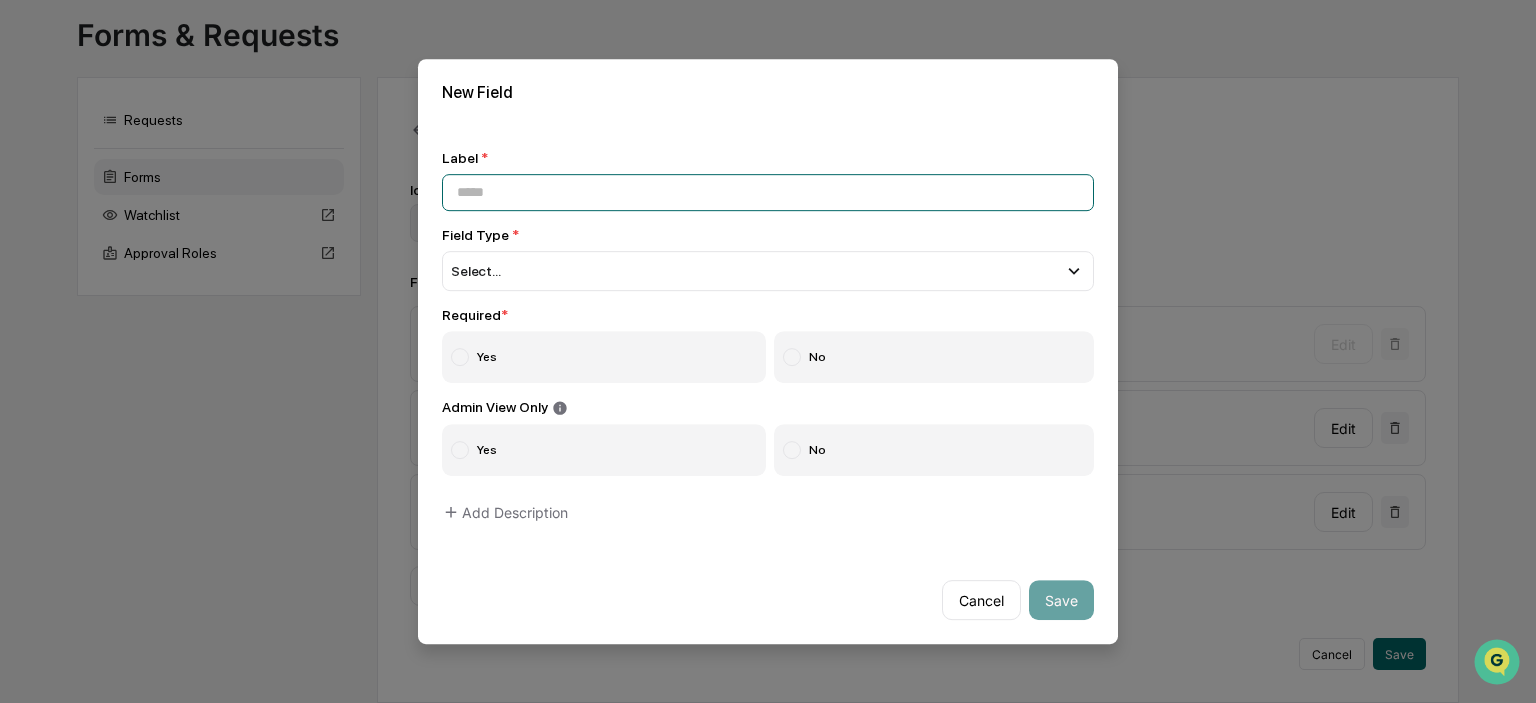 click at bounding box center (768, 192) 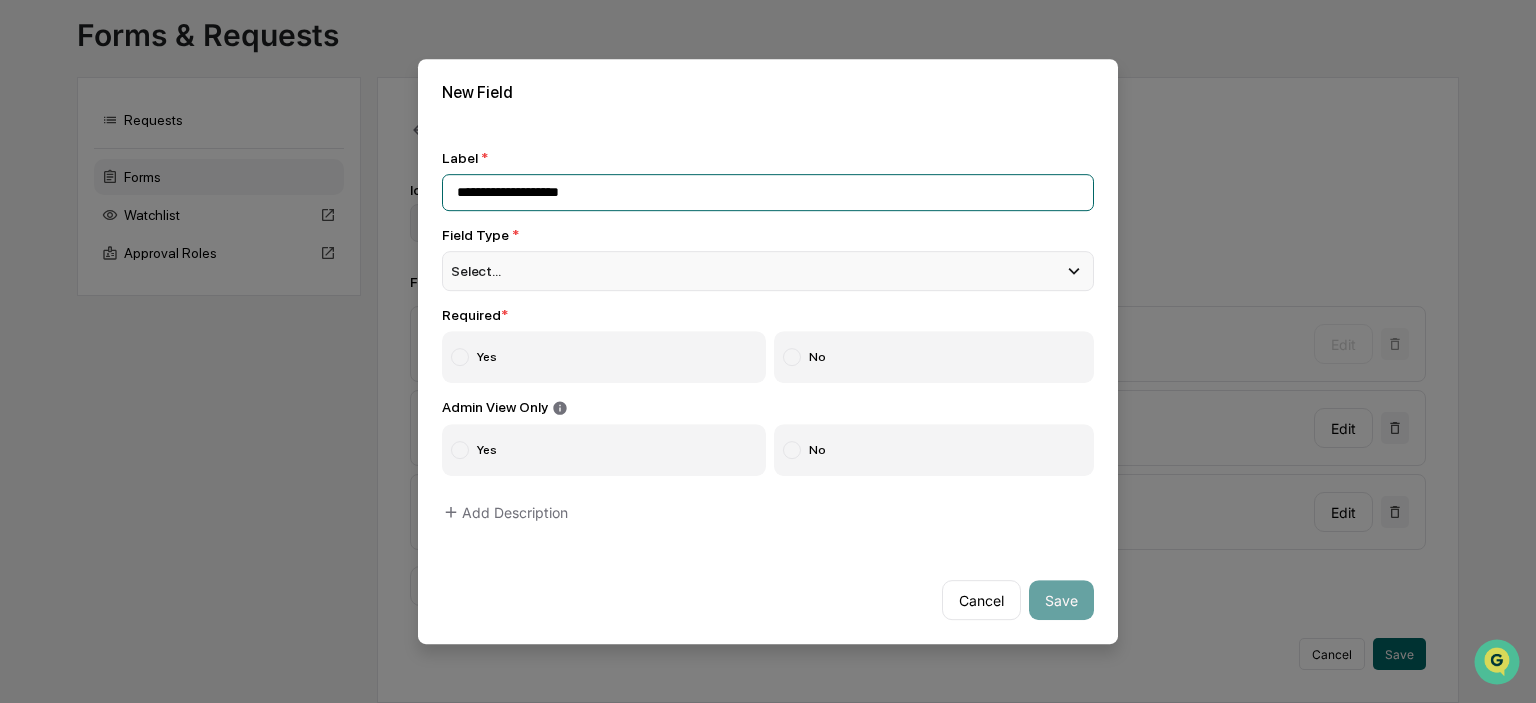 type on "**********" 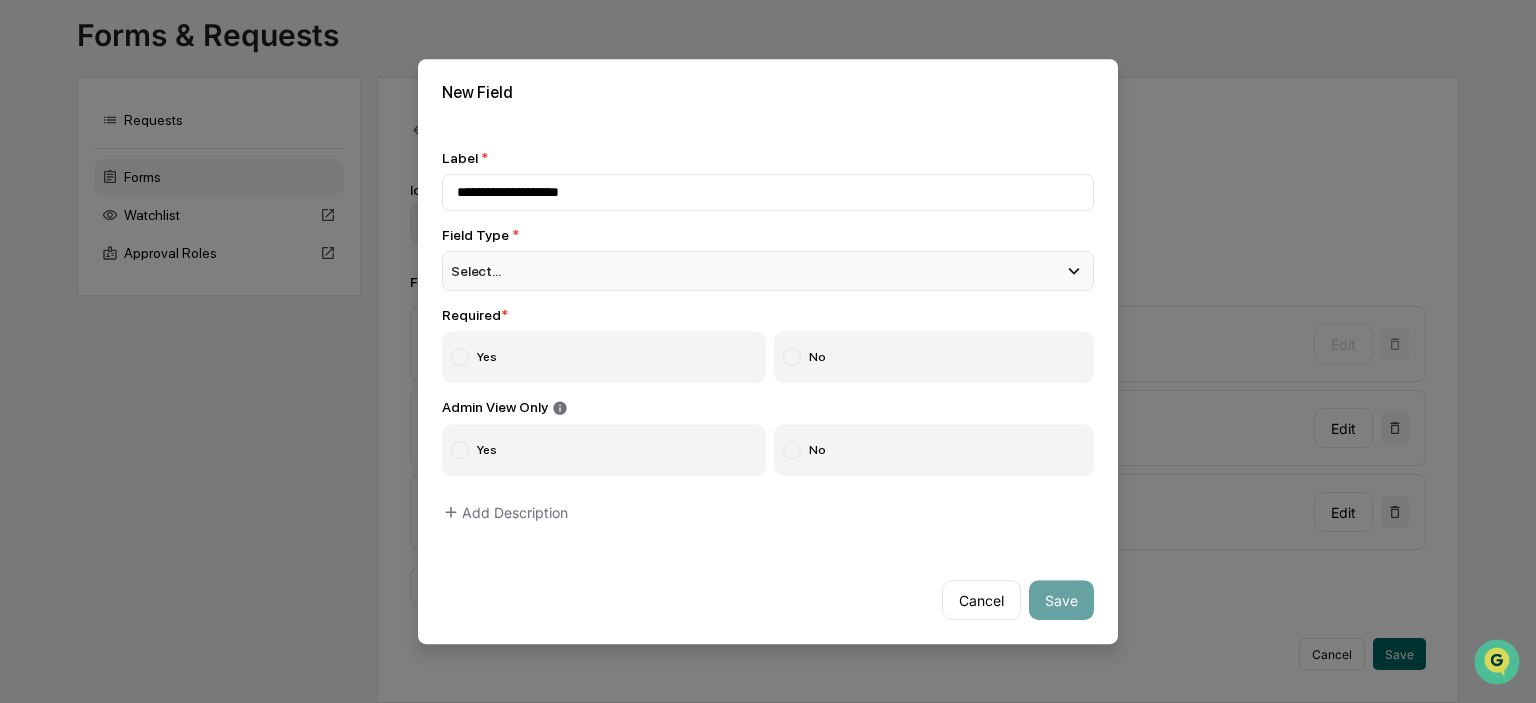 click on "Select..." at bounding box center [768, 271] 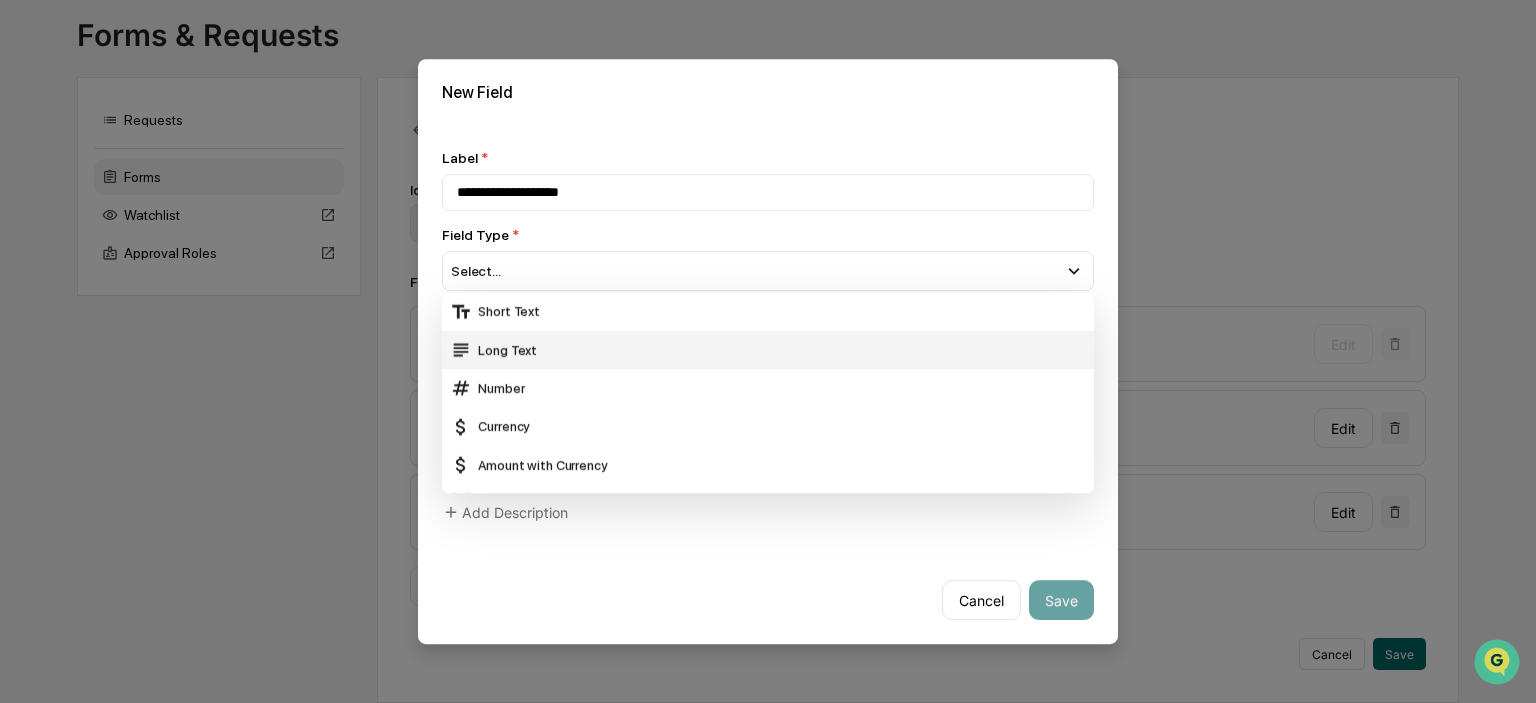 click on "Long Text" at bounding box center [768, 350] 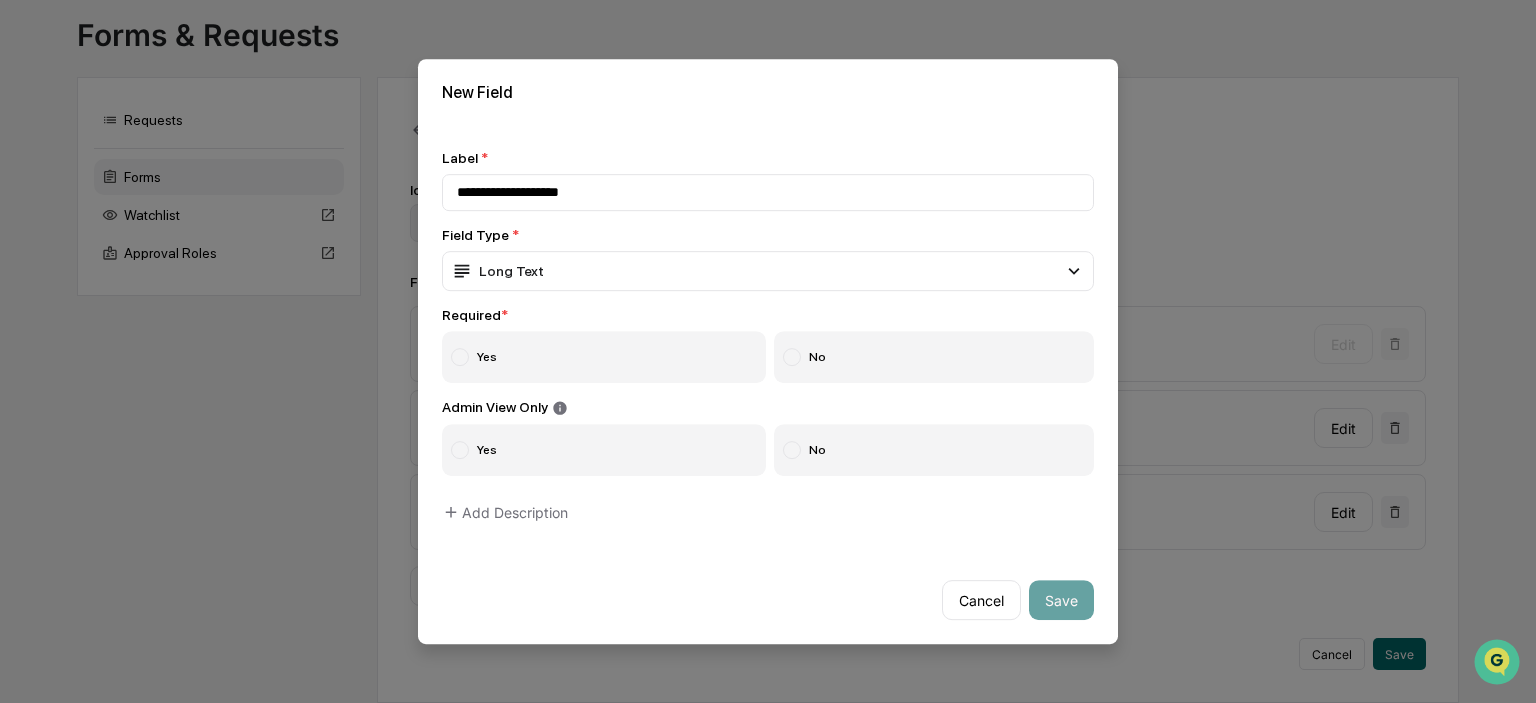 click on "Yes" at bounding box center (604, 357) 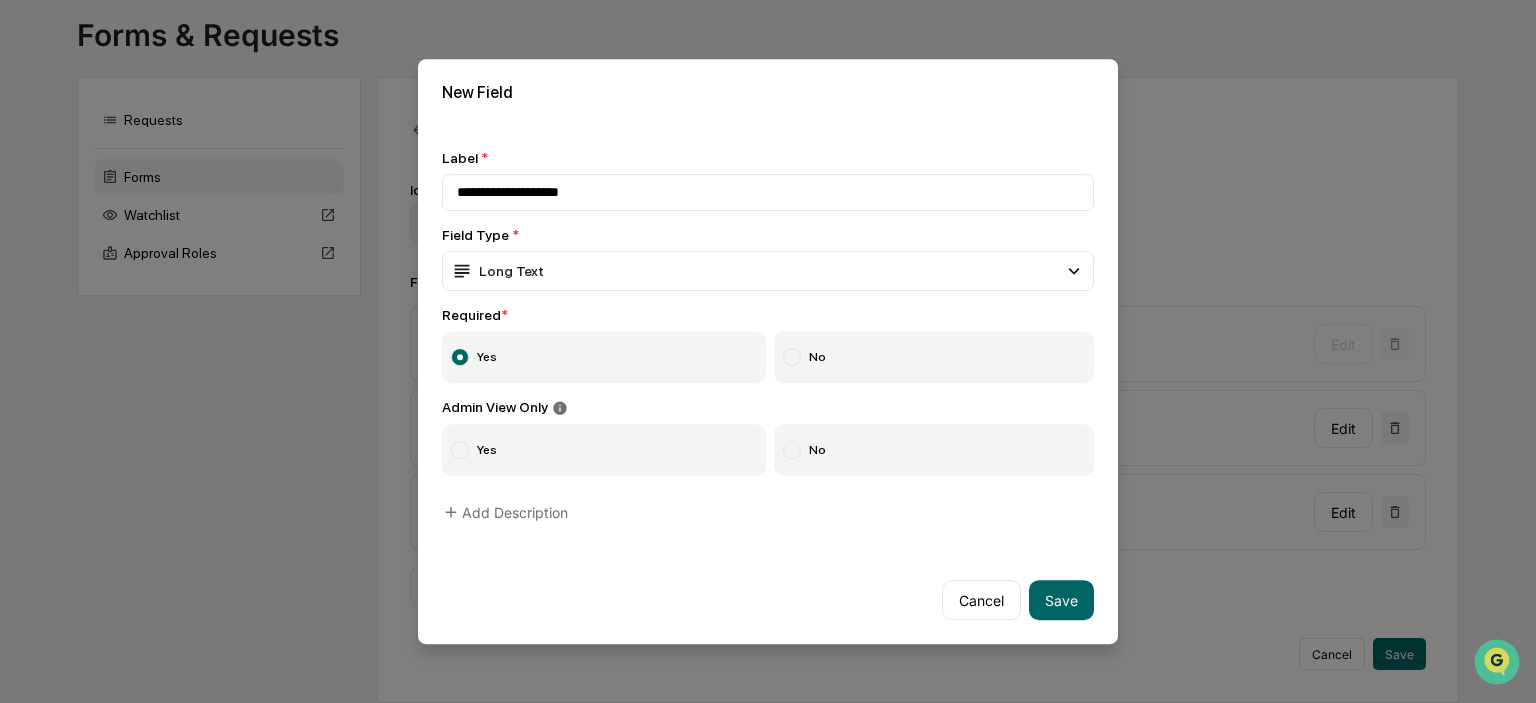 click on "Yes" at bounding box center [604, 450] 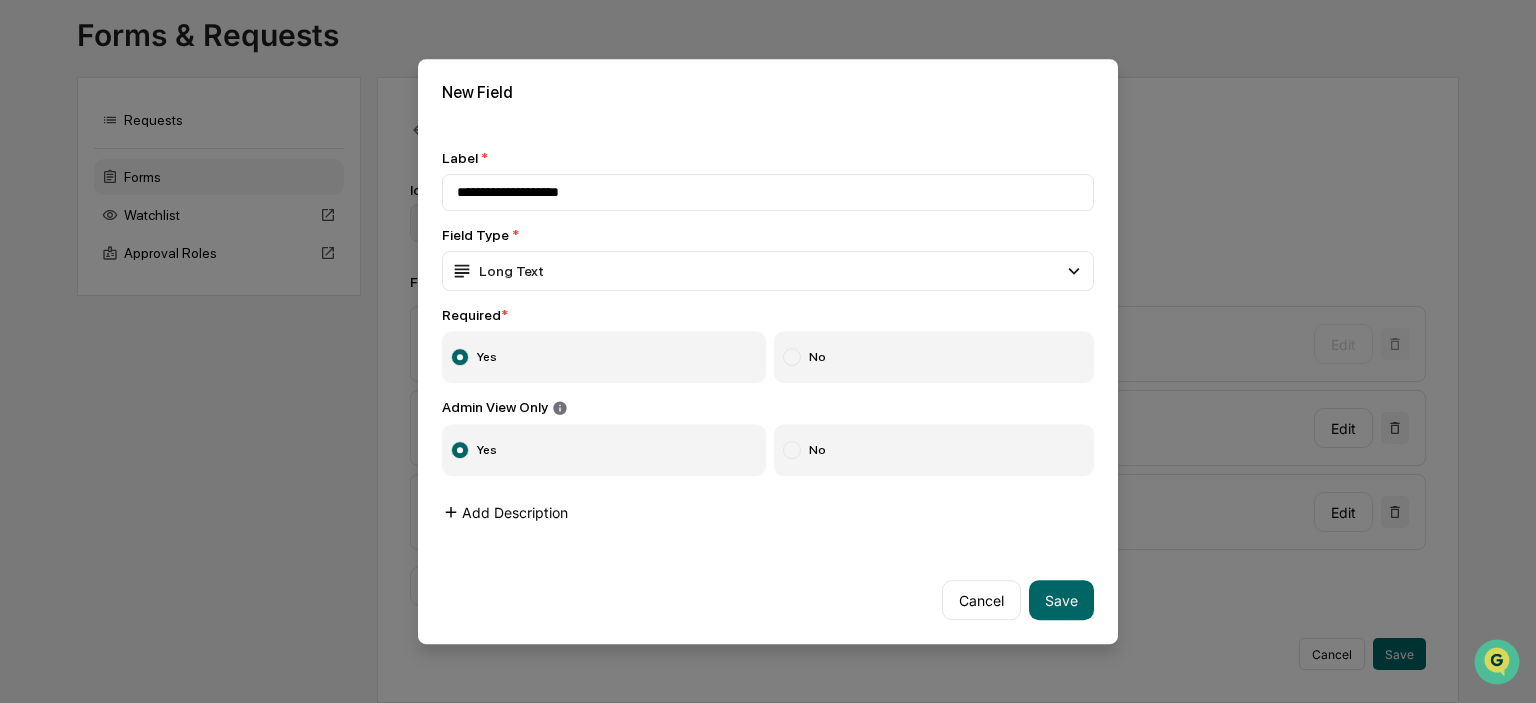 click on "Add Description" at bounding box center (505, 512) 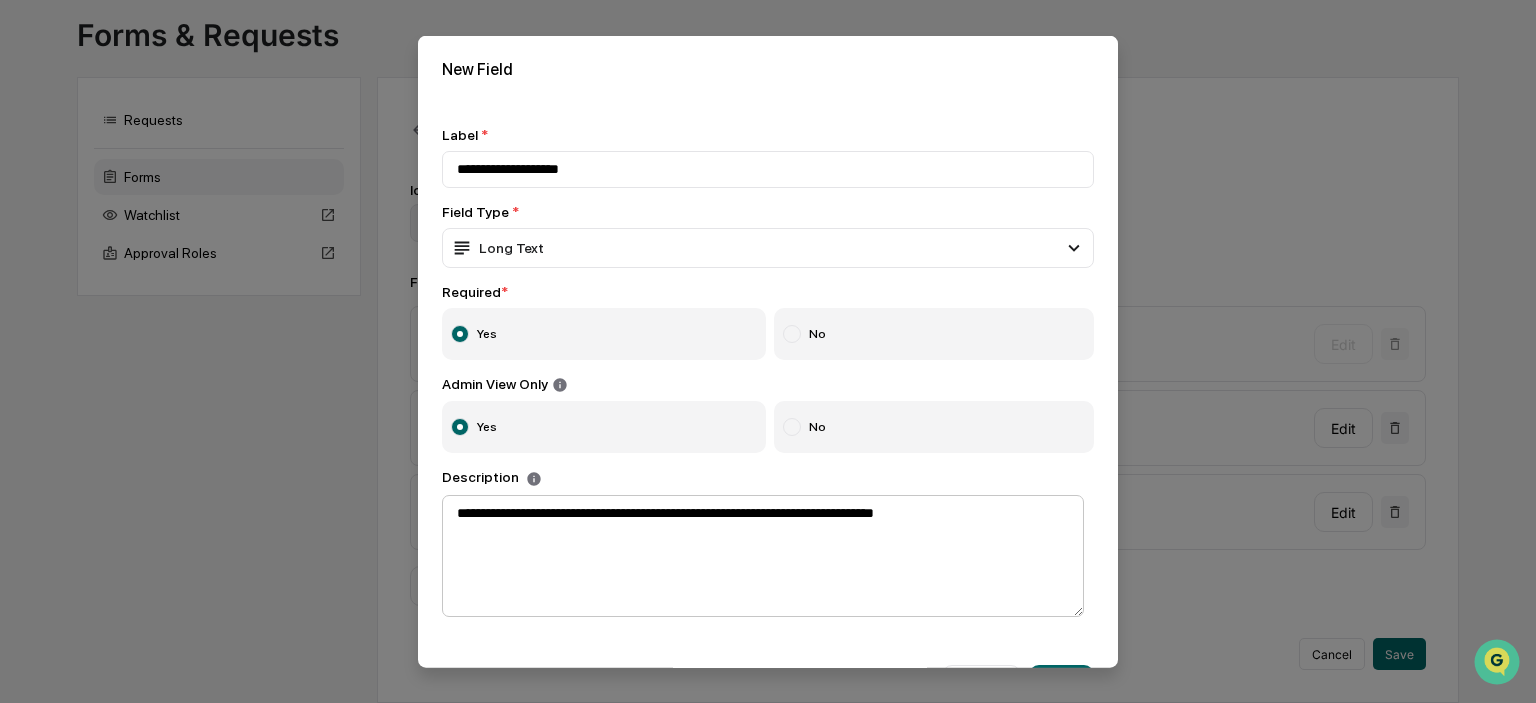 scroll, scrollTop: 61, scrollLeft: 0, axis: vertical 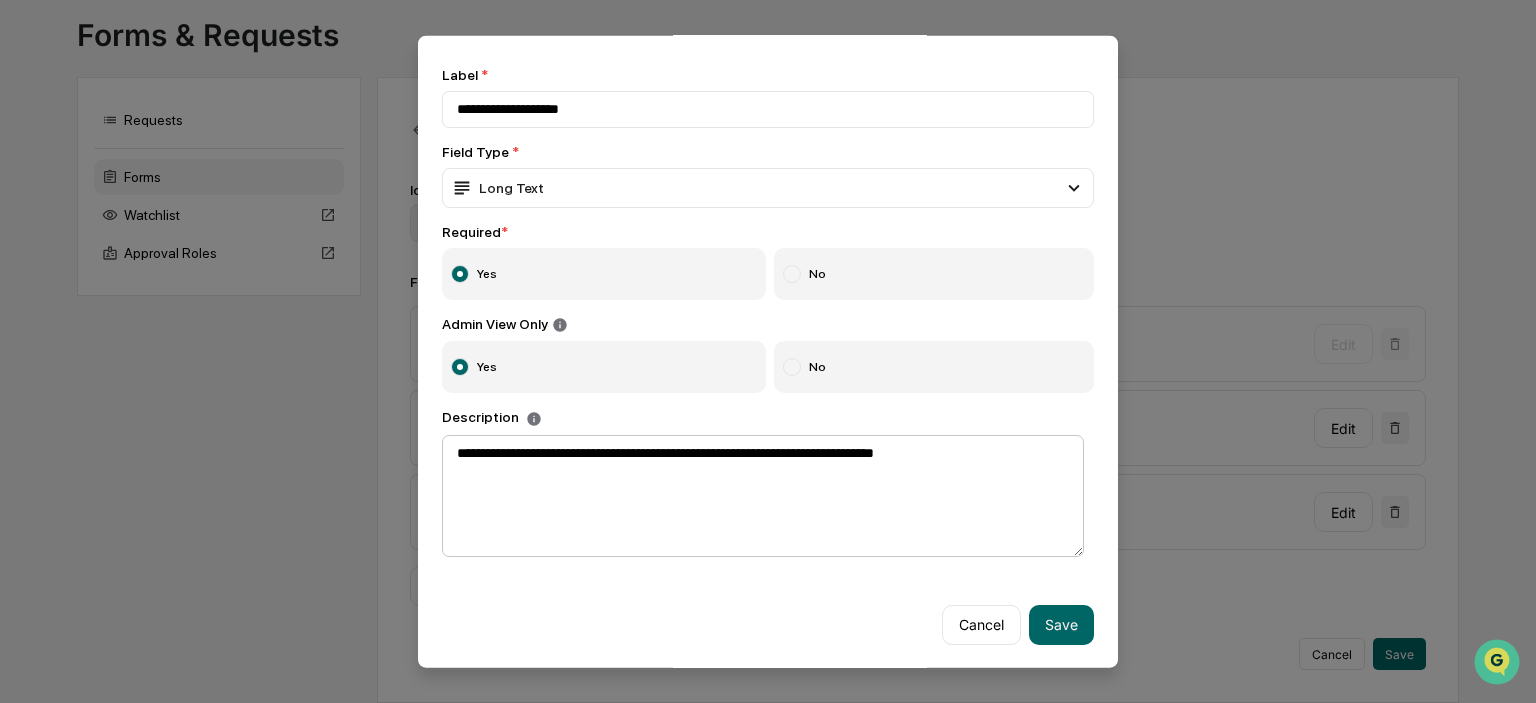 click on "**********" at bounding box center (763, 495) 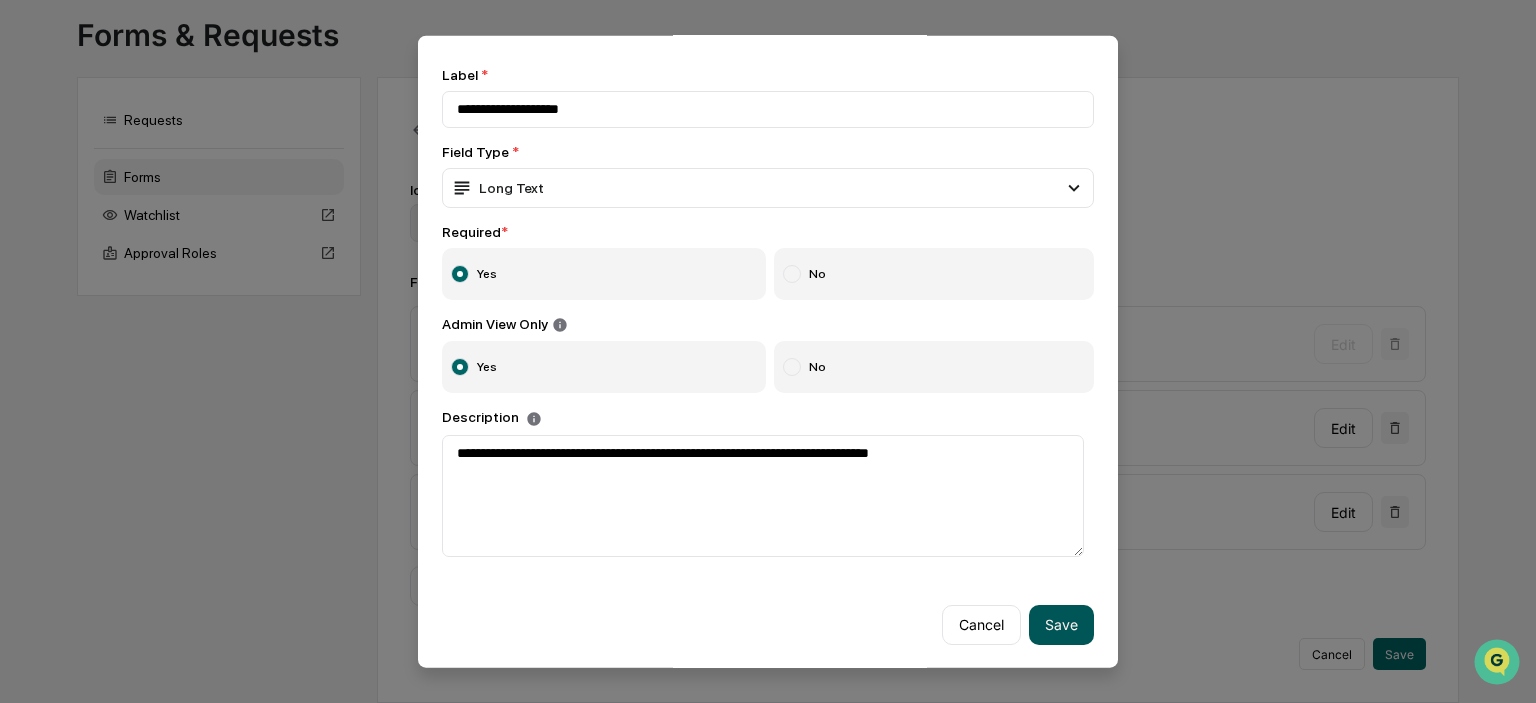 click on "Save" at bounding box center (1061, 624) 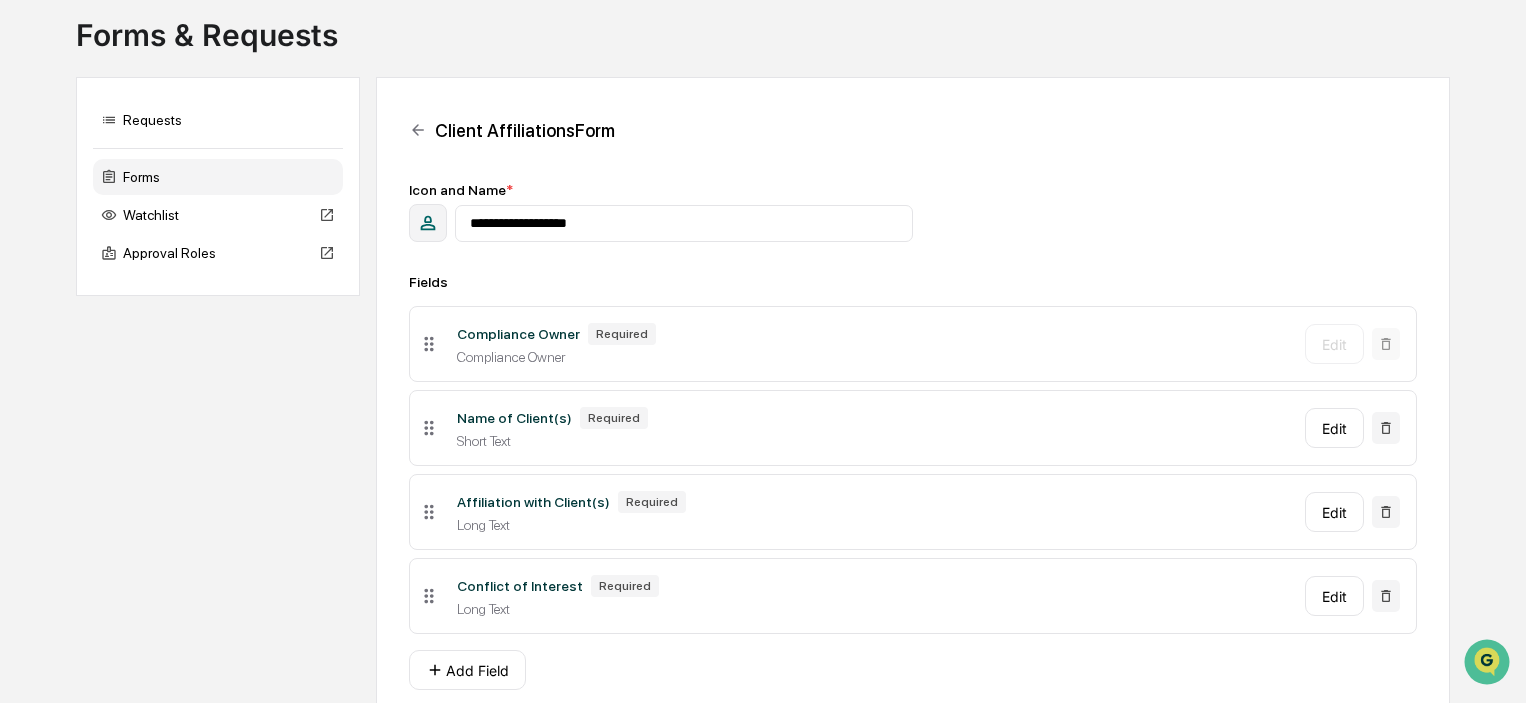 click on "Compliance Owner" at bounding box center (873, 357) 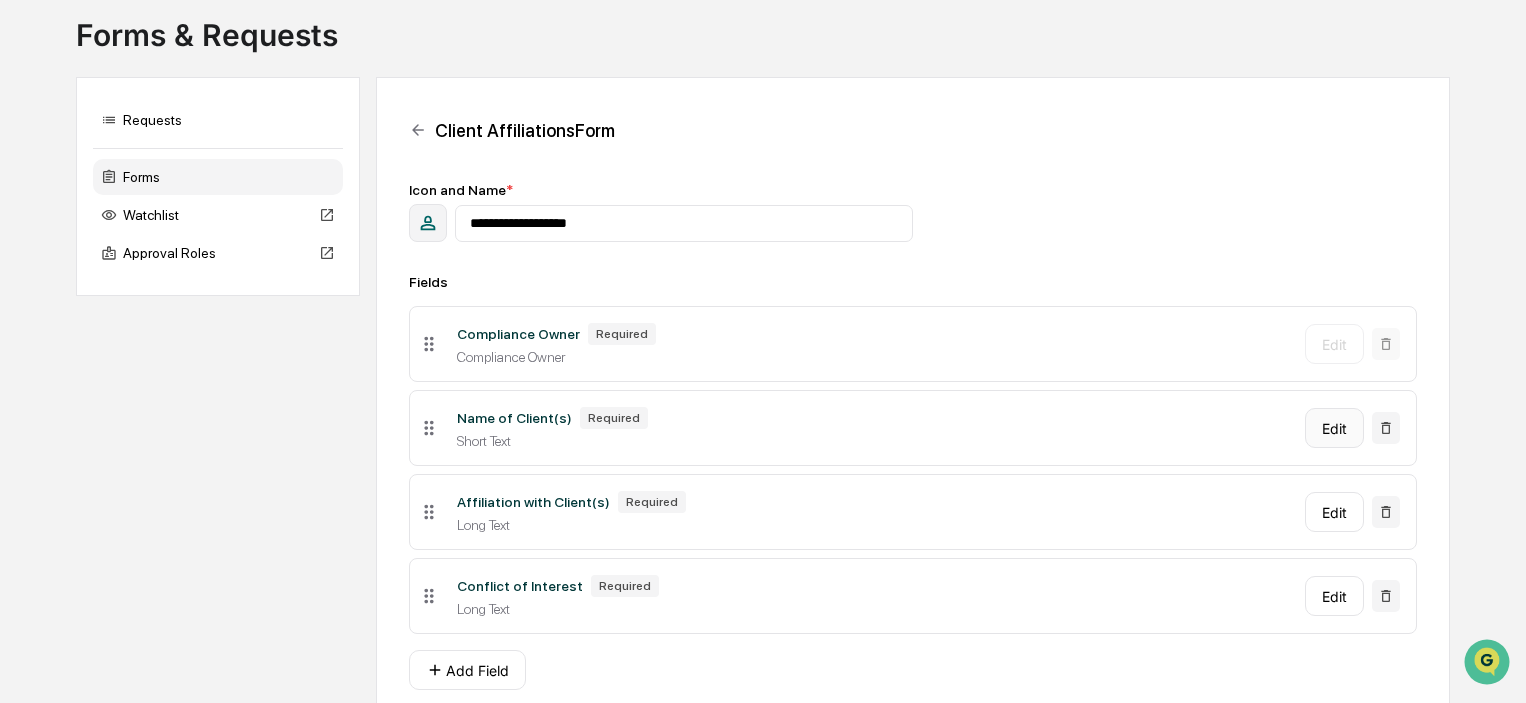 click on "Edit" at bounding box center [1334, 428] 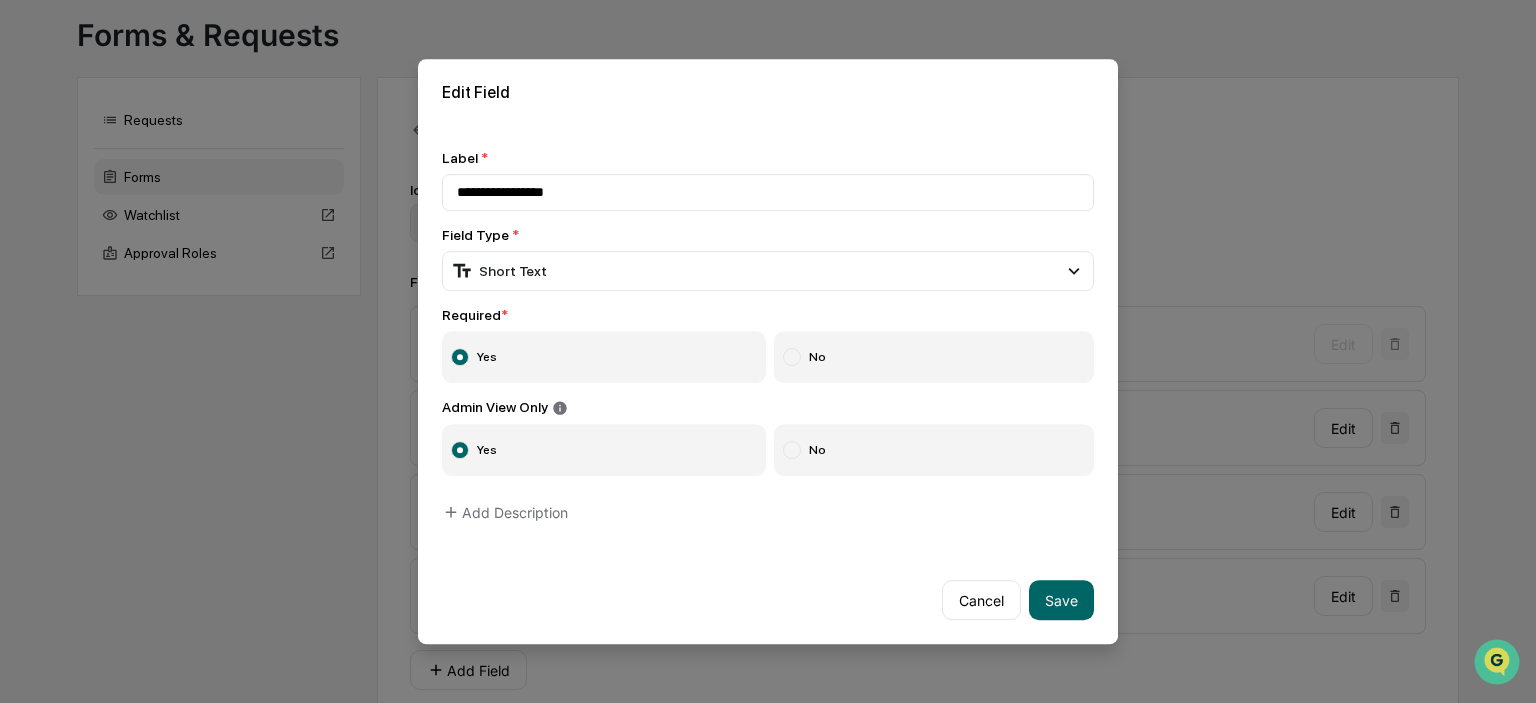 click on "Yes" at bounding box center (604, 450) 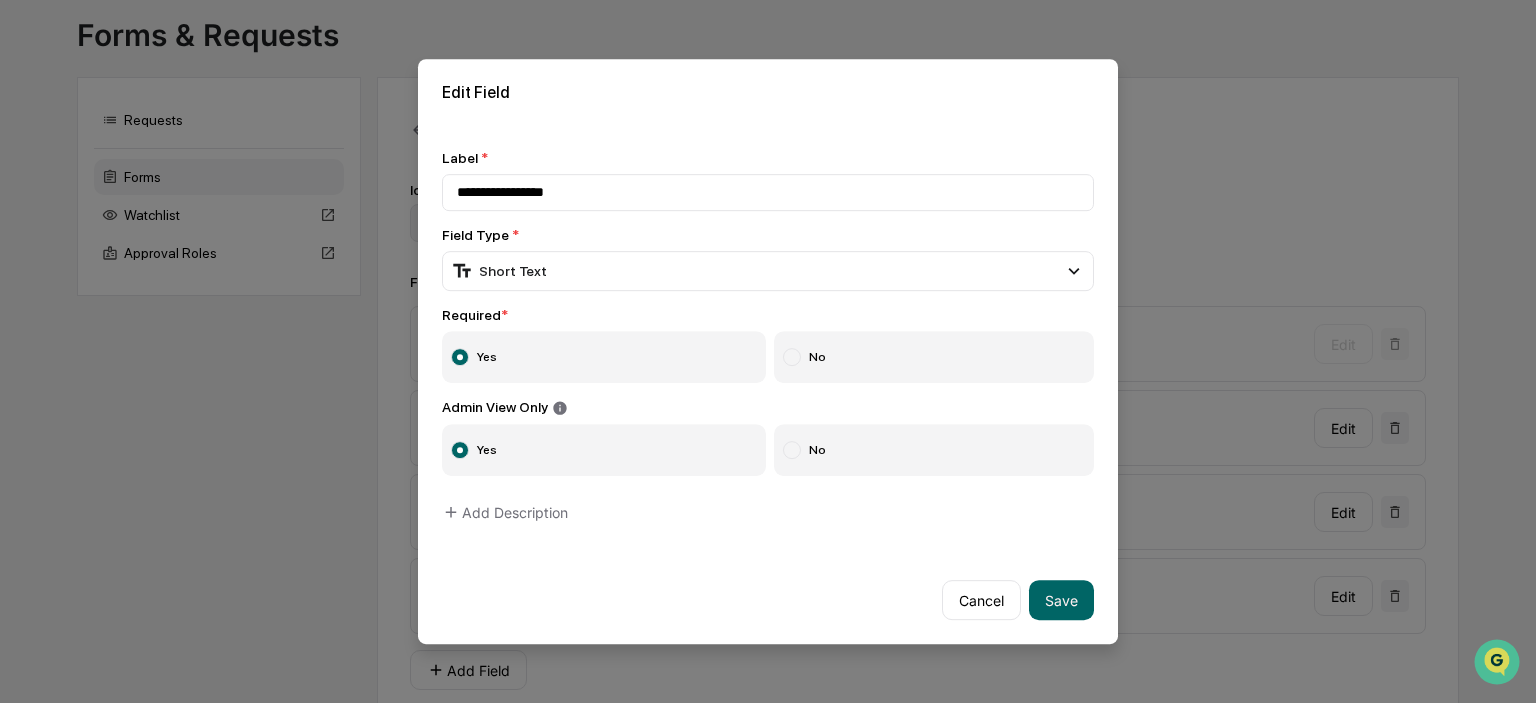 click at bounding box center (460, 450) 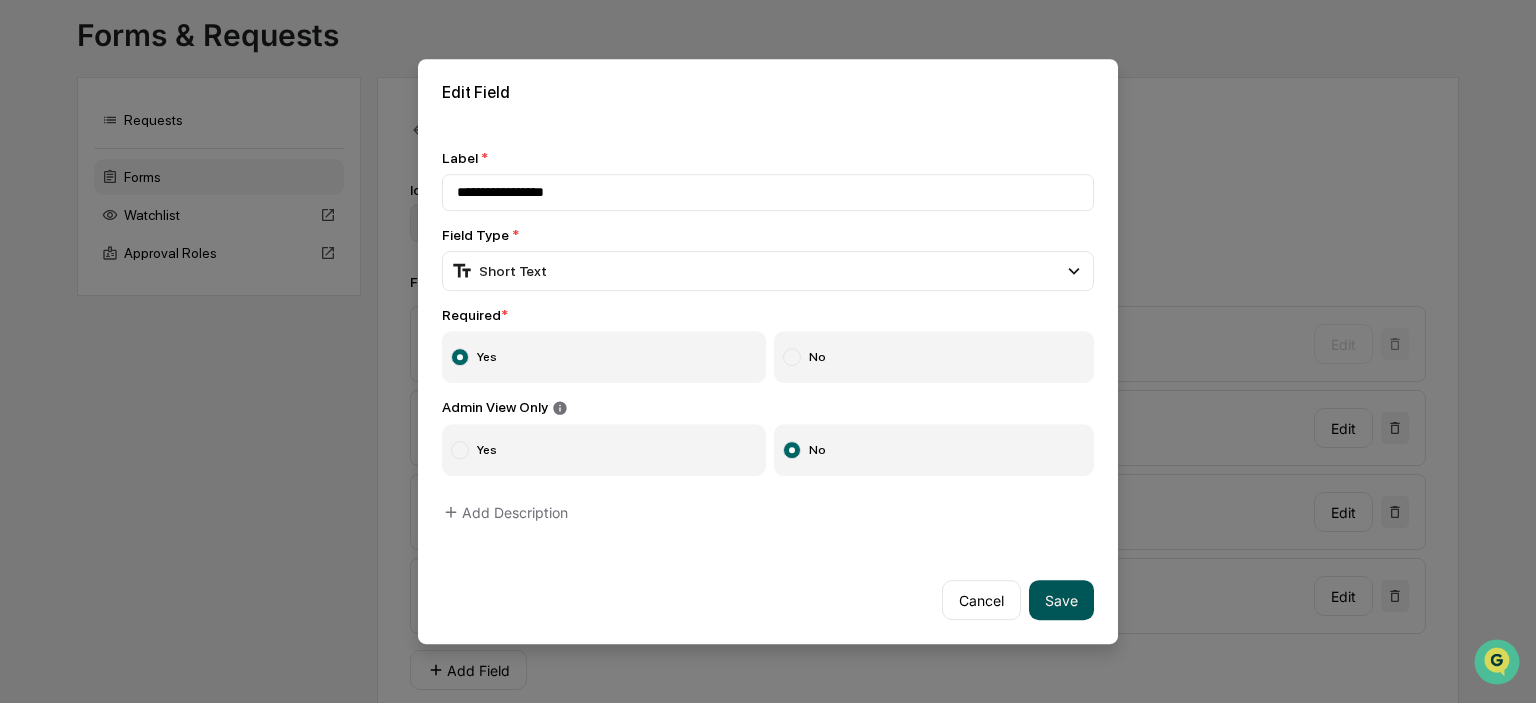 click on "Save" at bounding box center [1061, 600] 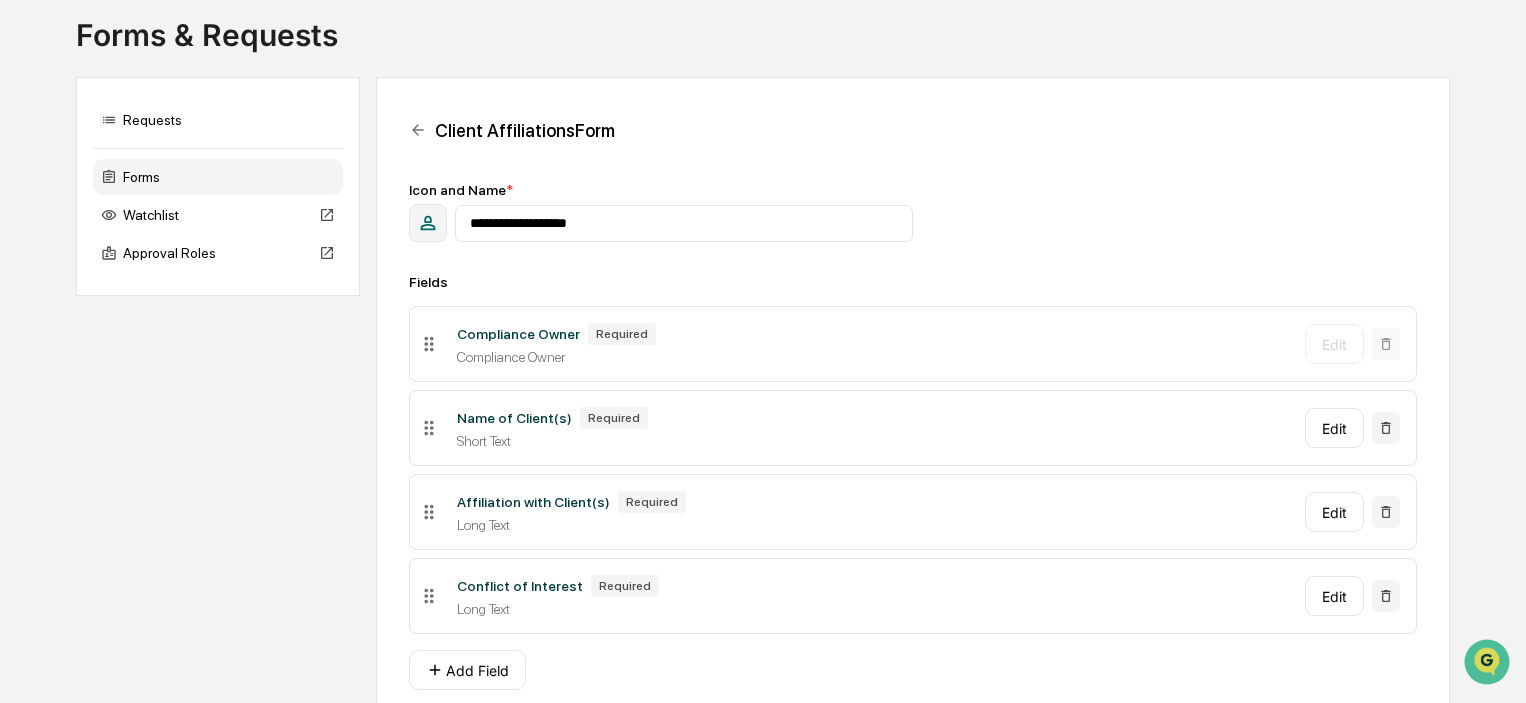 click on "Affiliation with Client(s) Required" at bounding box center [873, 502] 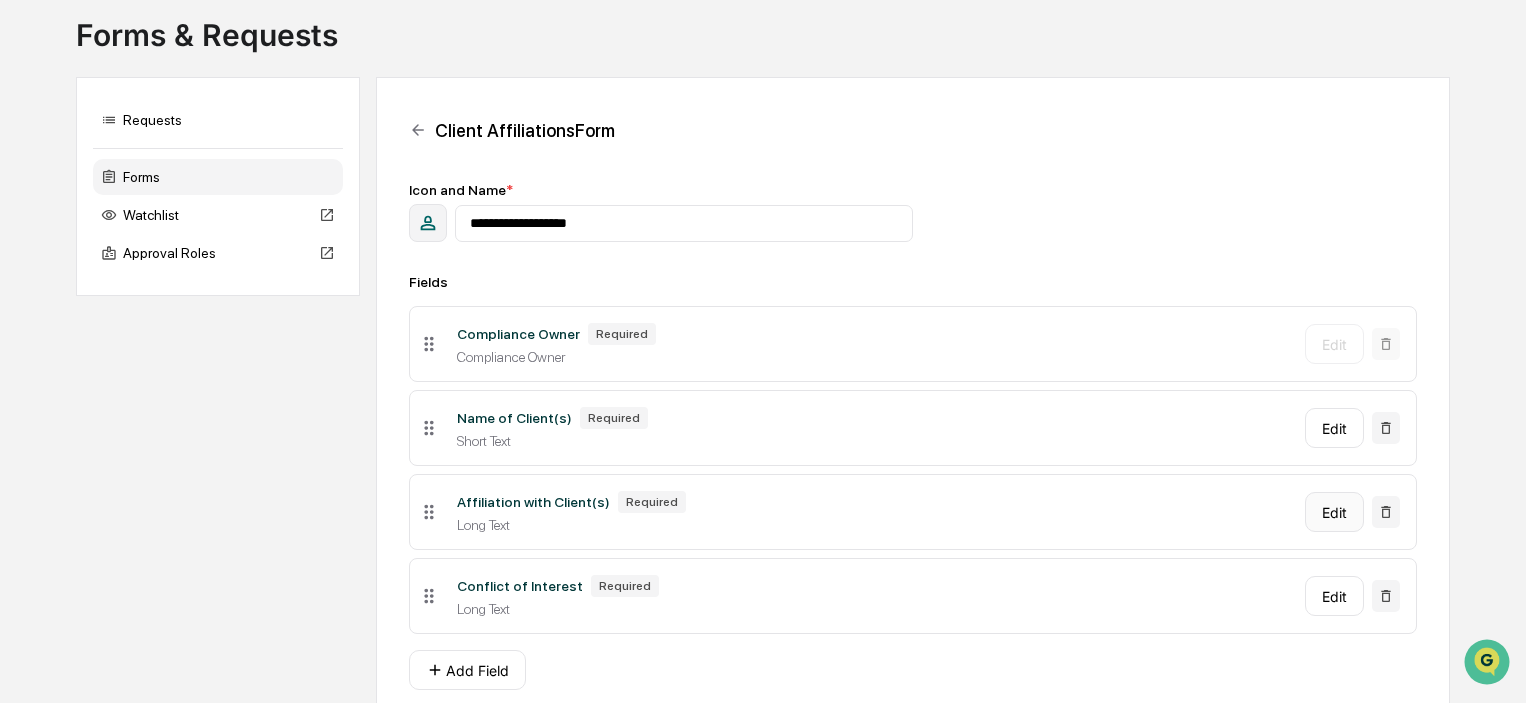 click on "Edit" at bounding box center [1334, 512] 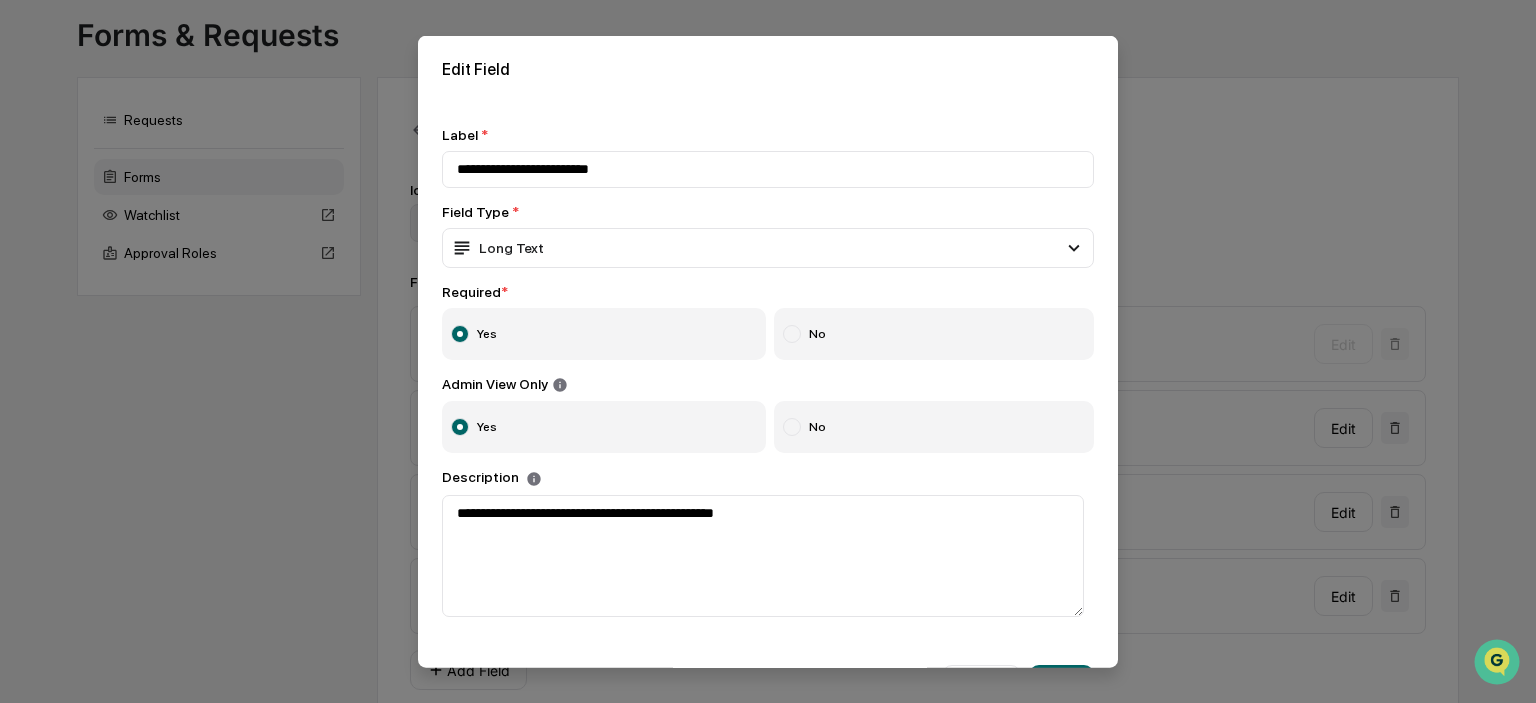 click on "No" at bounding box center [934, 427] 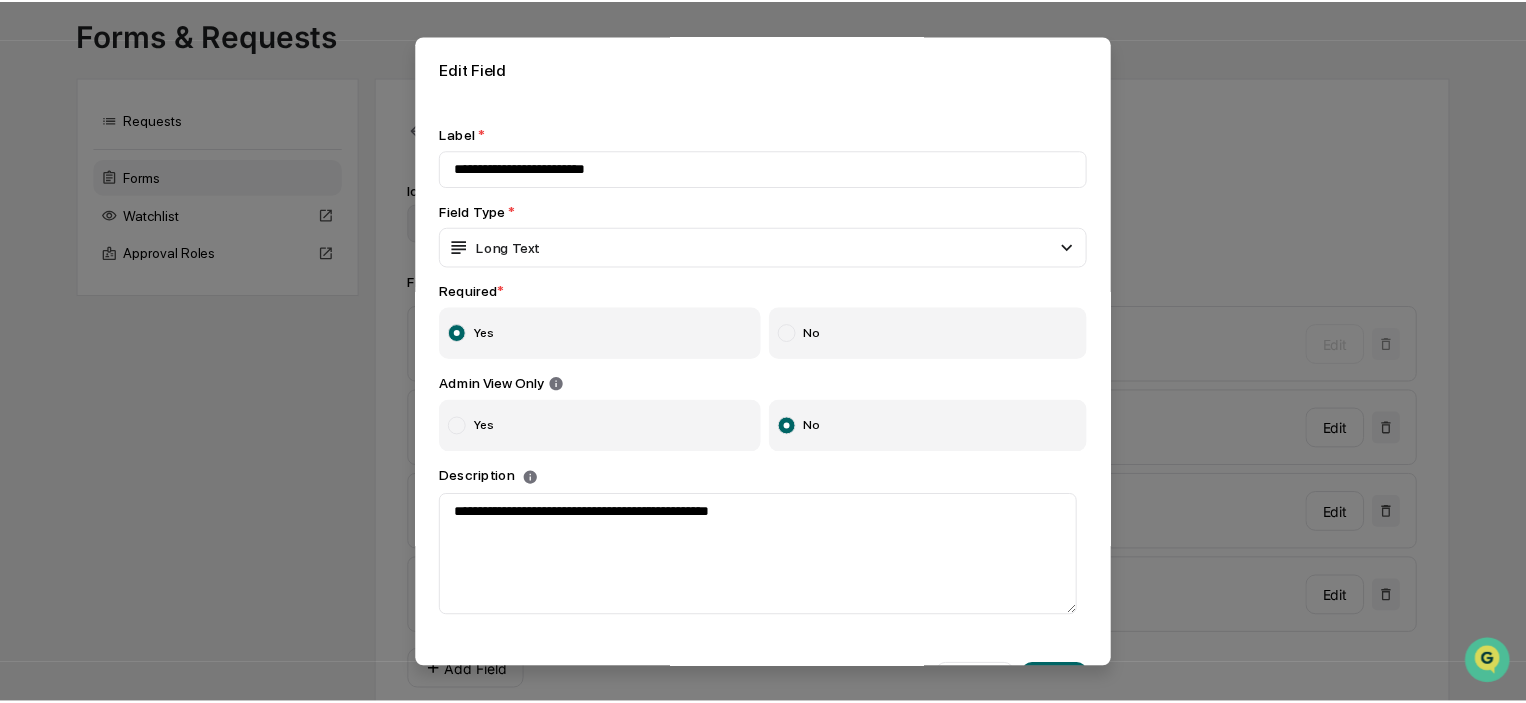 scroll, scrollTop: 61, scrollLeft: 0, axis: vertical 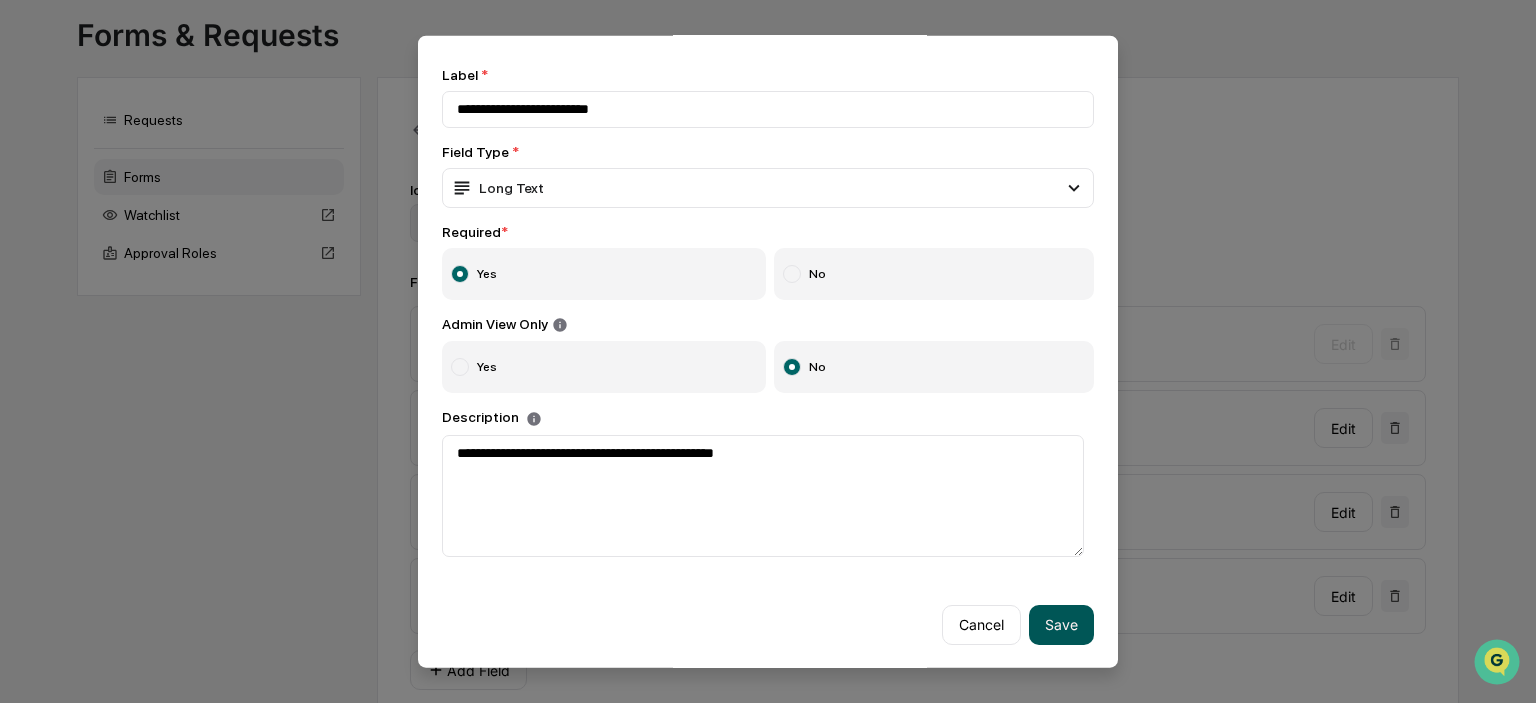 click on "Save" at bounding box center (1061, 624) 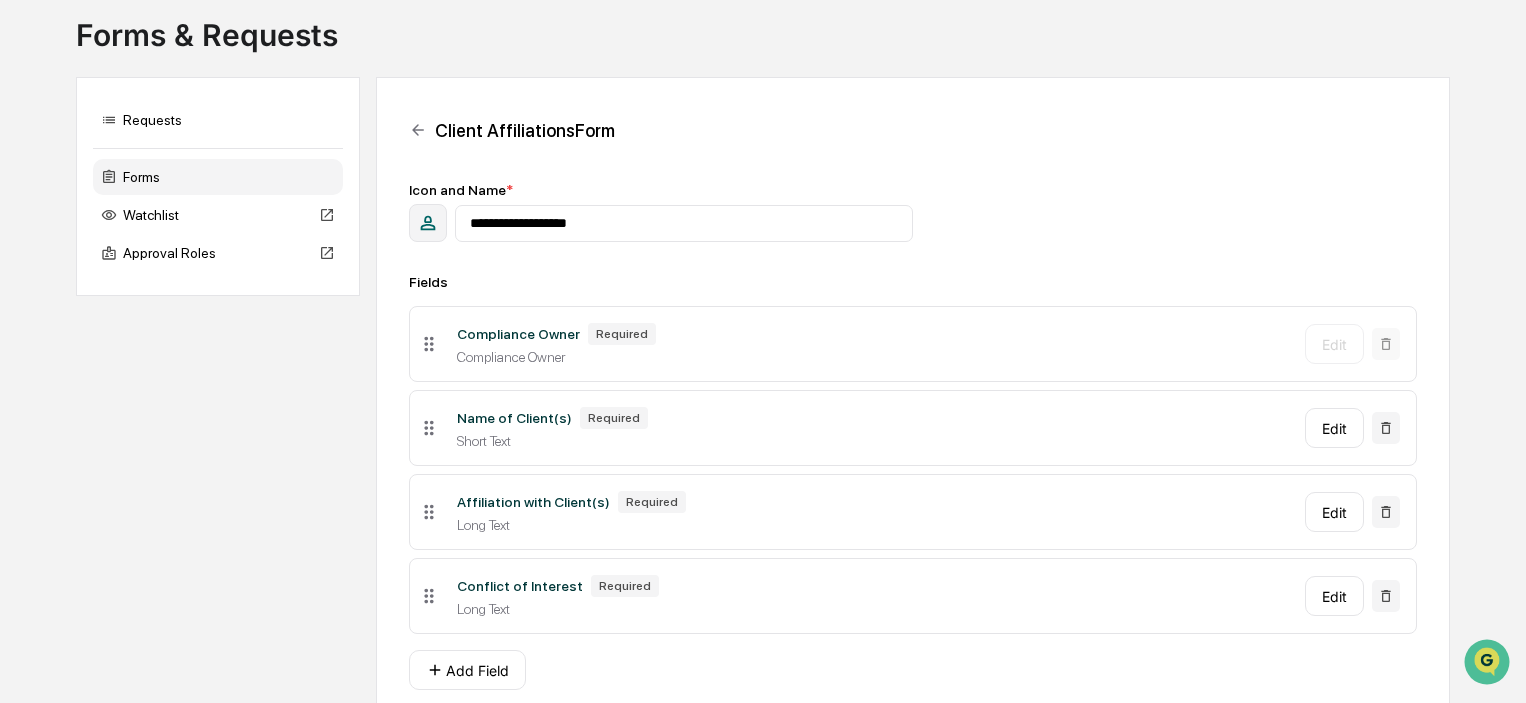 scroll, scrollTop: 200, scrollLeft: 0, axis: vertical 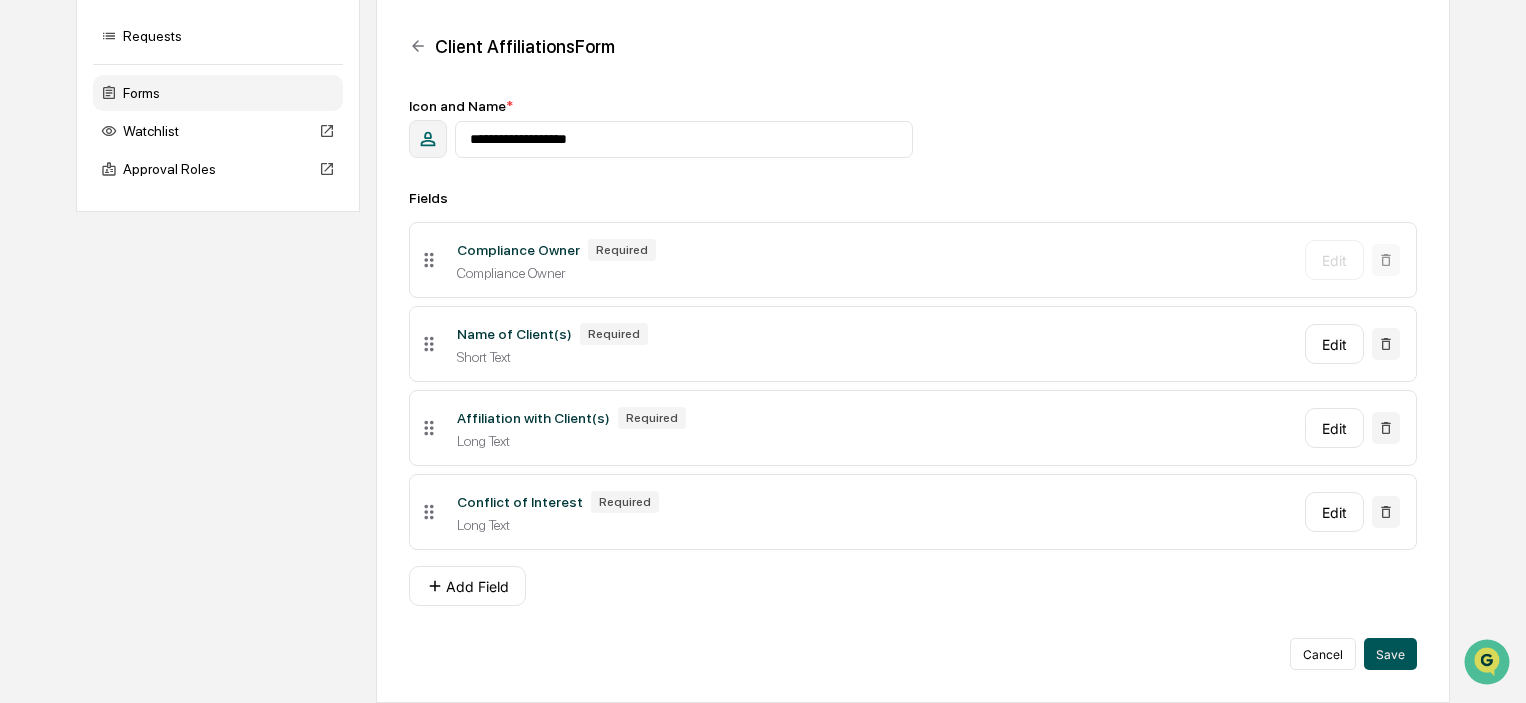 click on "Save" at bounding box center [1390, 654] 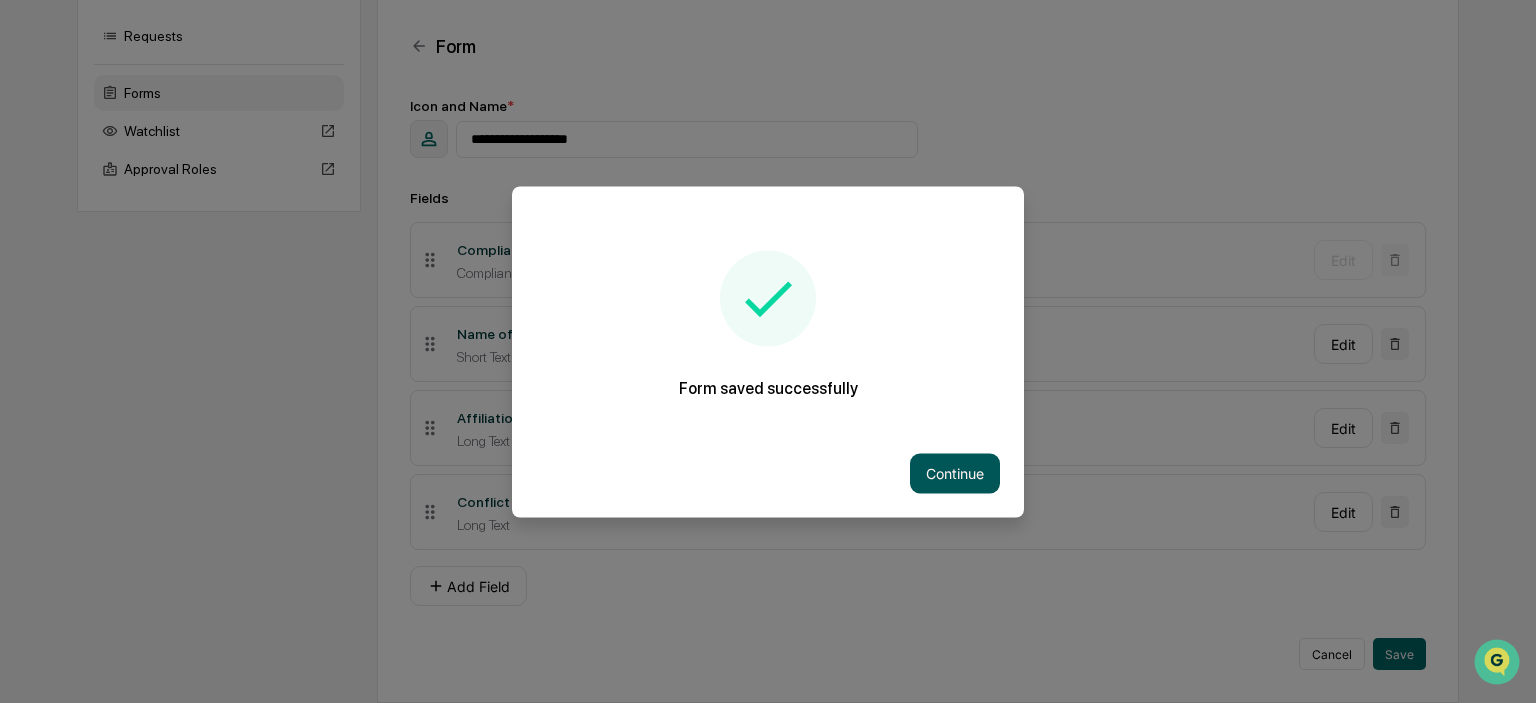 click on "Continue" at bounding box center (955, 473) 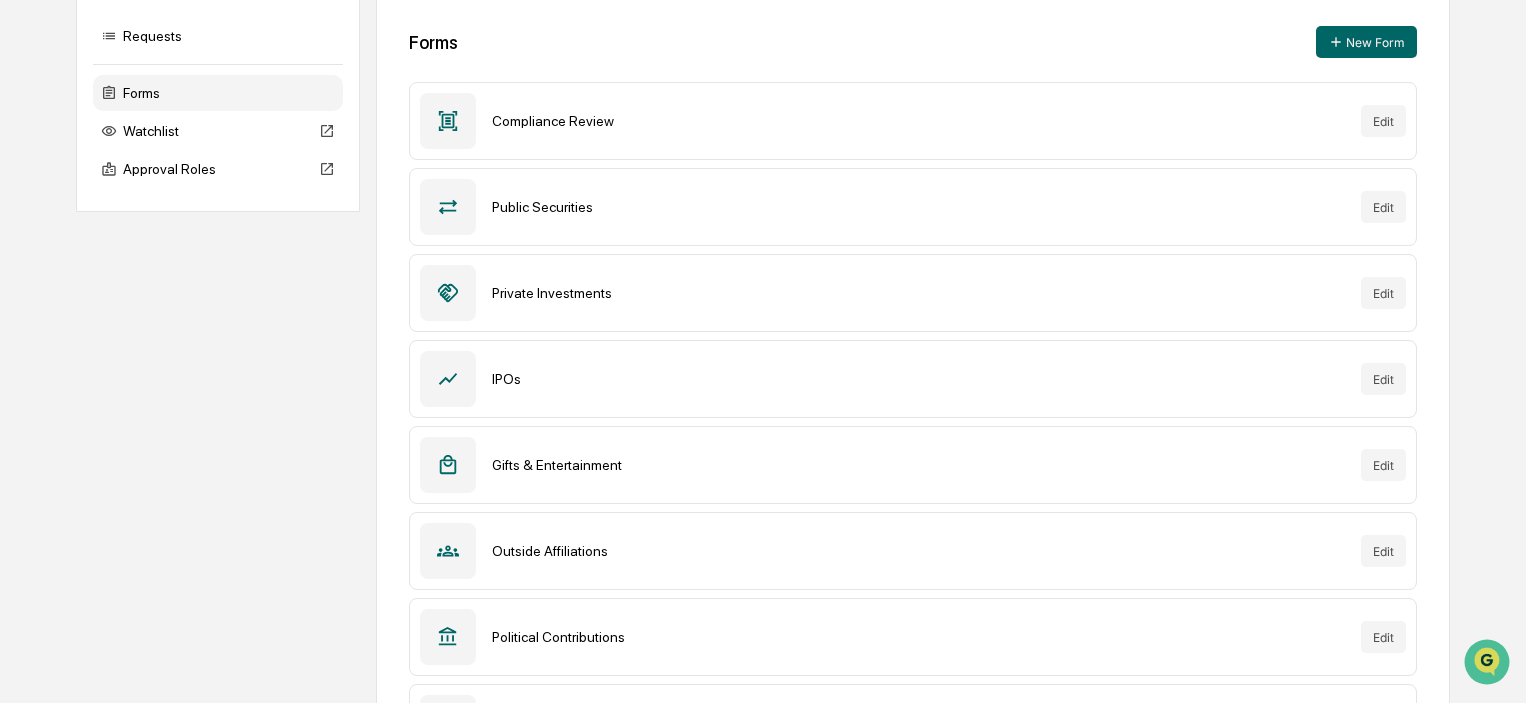 scroll, scrollTop: 0, scrollLeft: 0, axis: both 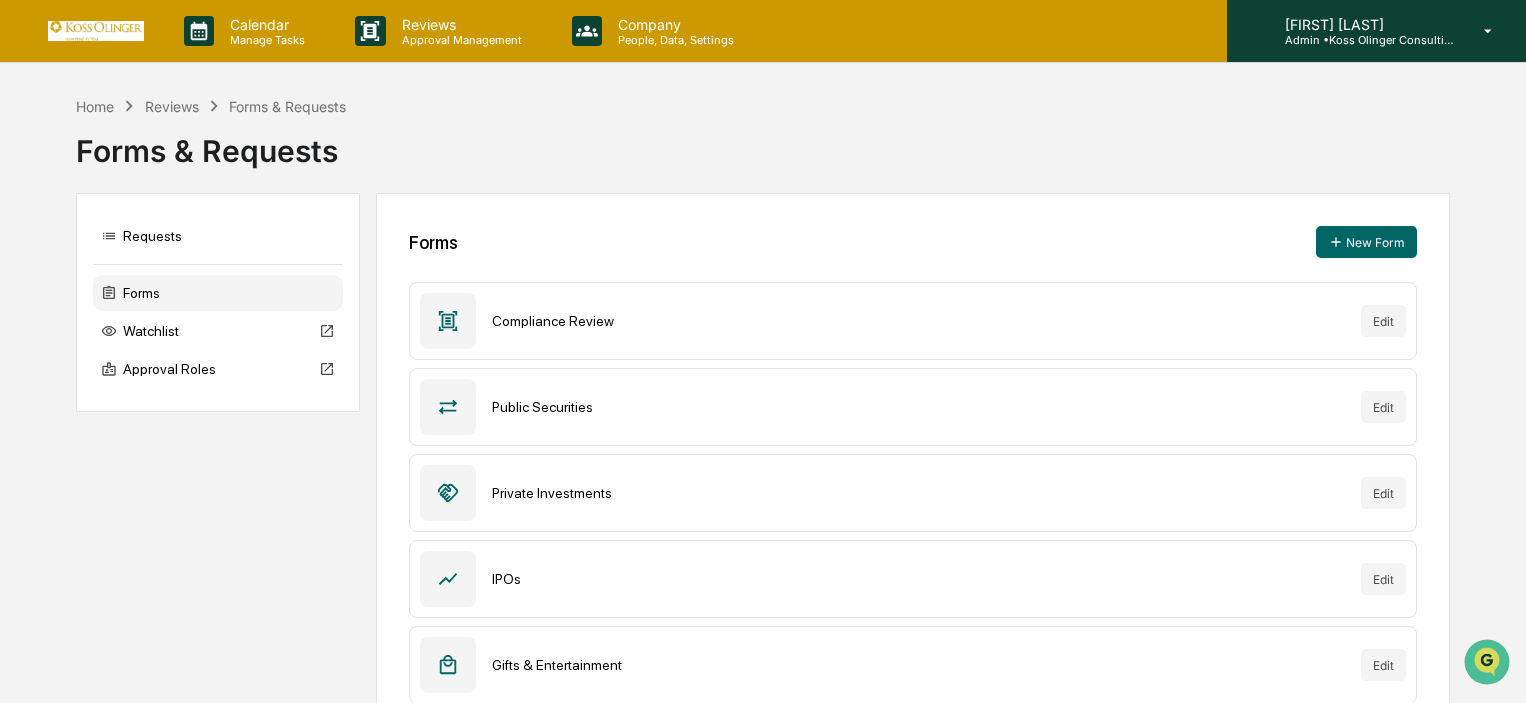 click on "Admin •  Koss Olinger Consulting, LLC" at bounding box center [1362, 40] 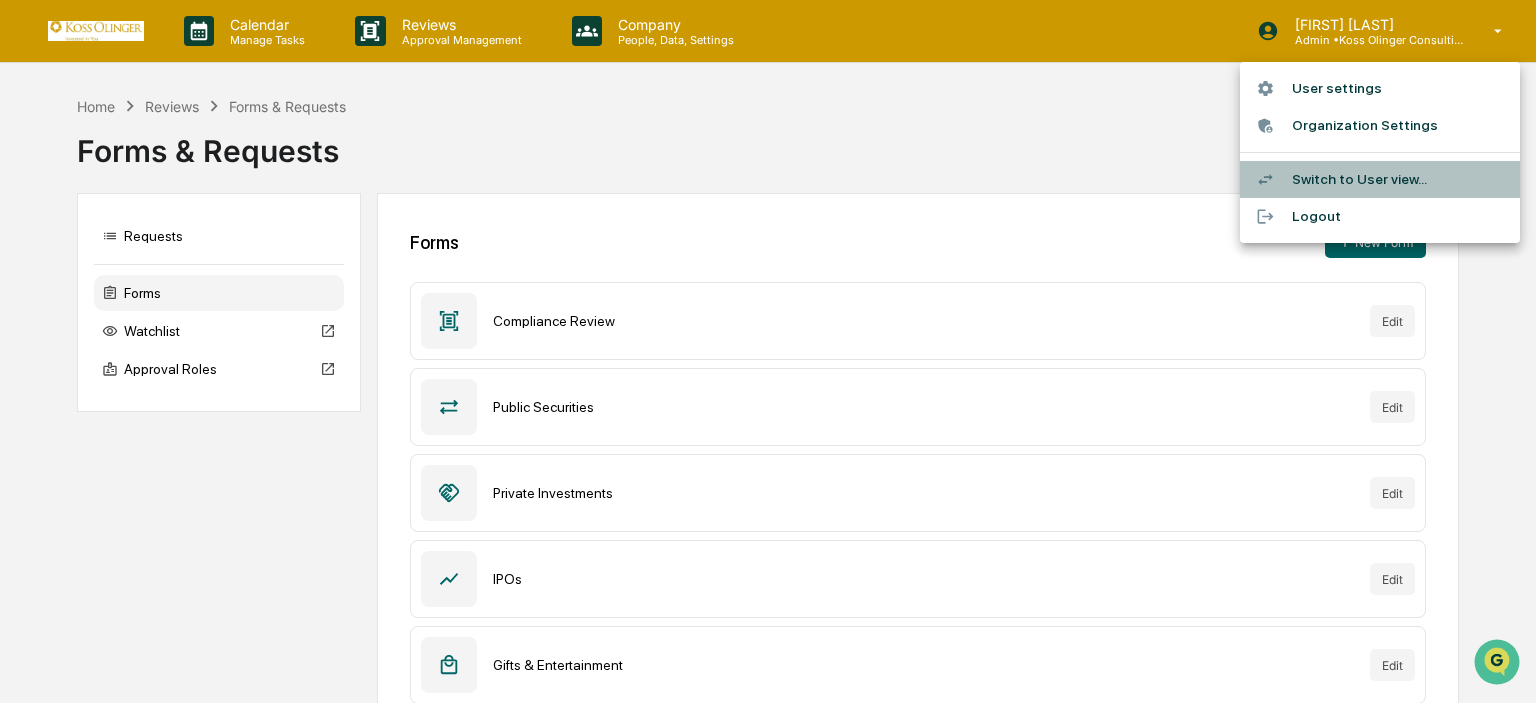 click on "Switch to User view..." at bounding box center [1380, 179] 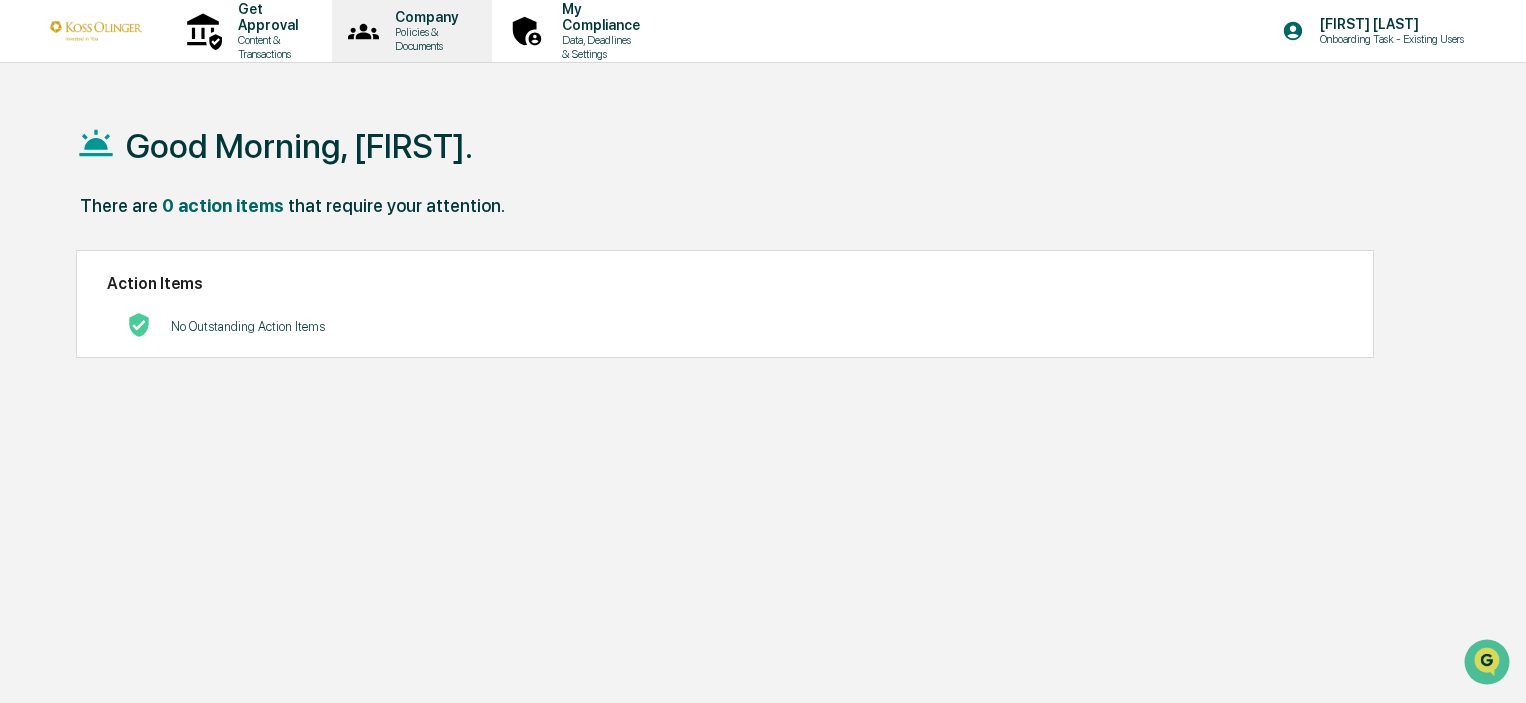 click on "Company" at bounding box center [423, 17] 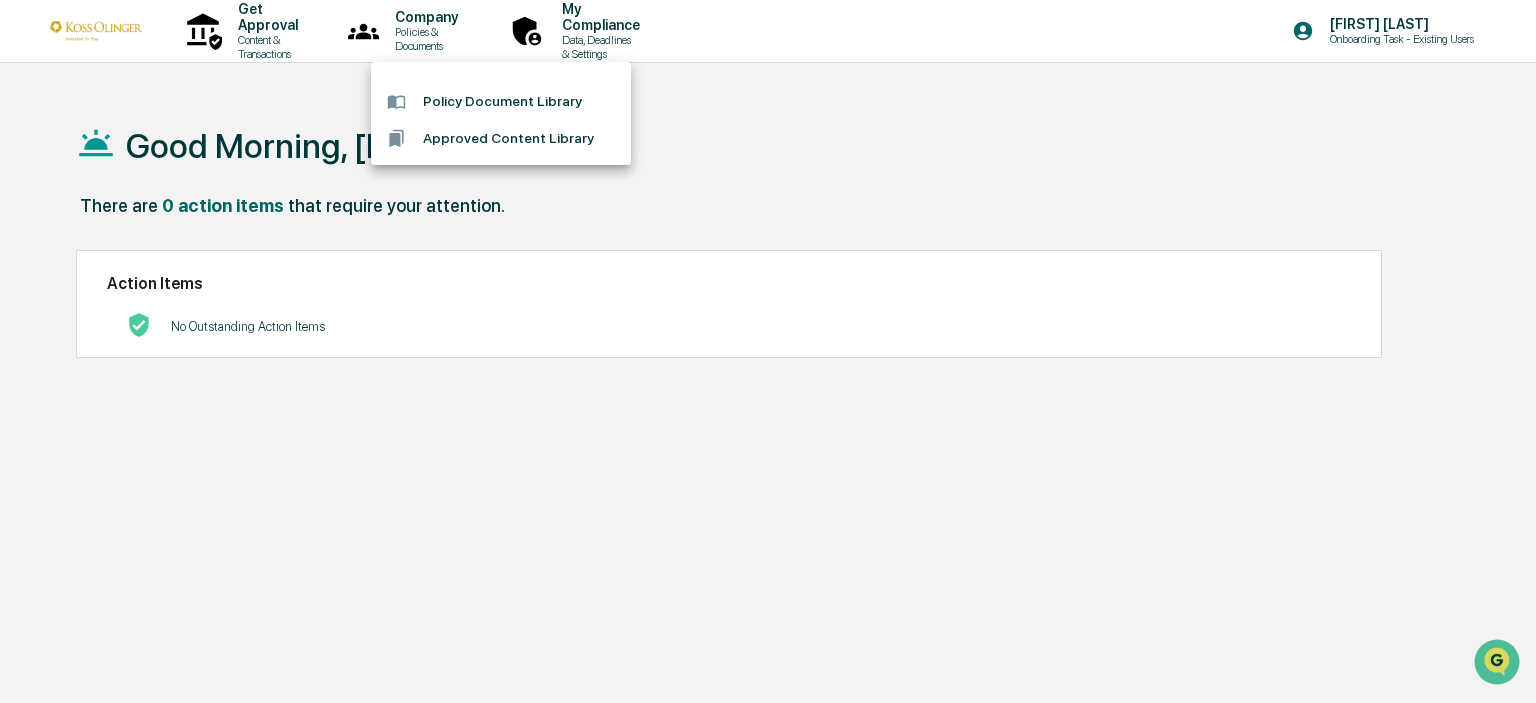 click at bounding box center [768, 351] 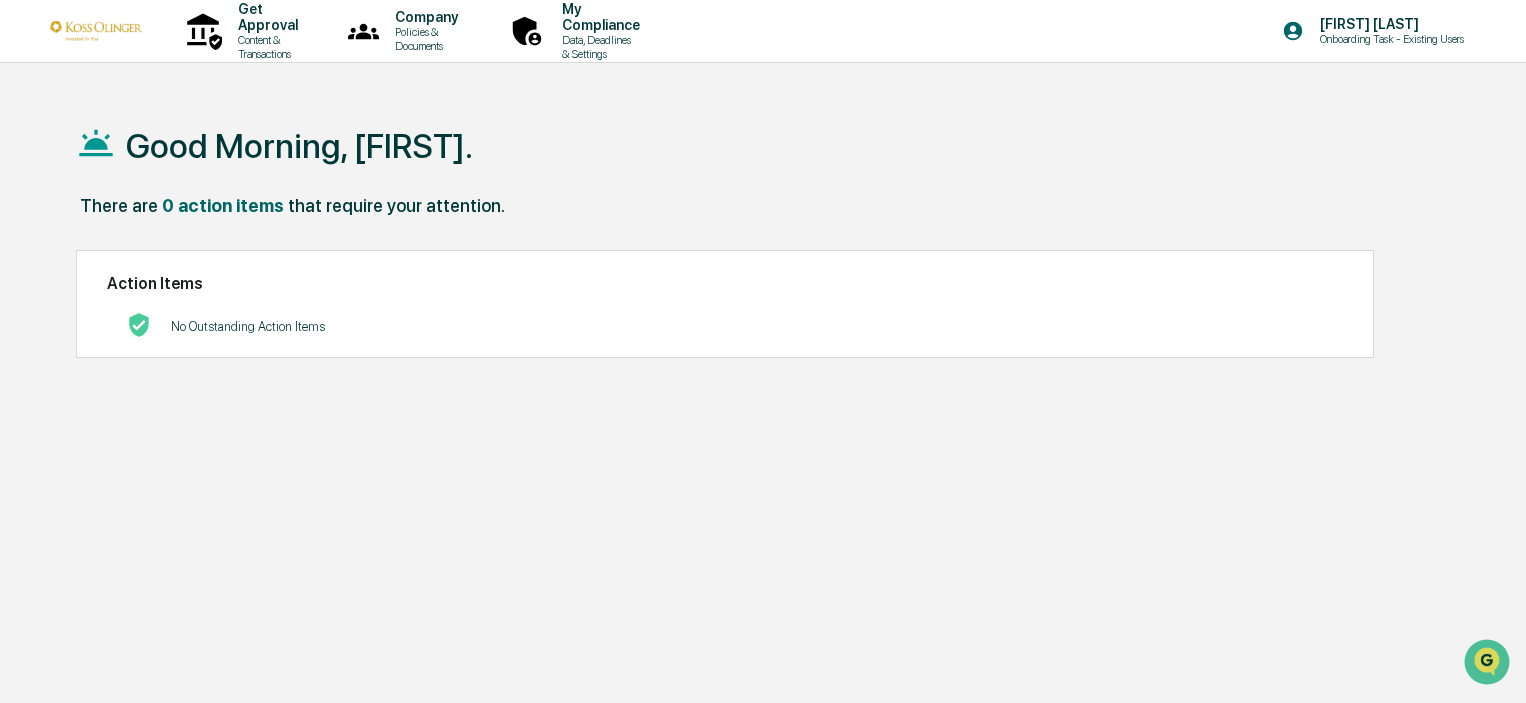 click on "Content & Transactions" at bounding box center (265, 47) 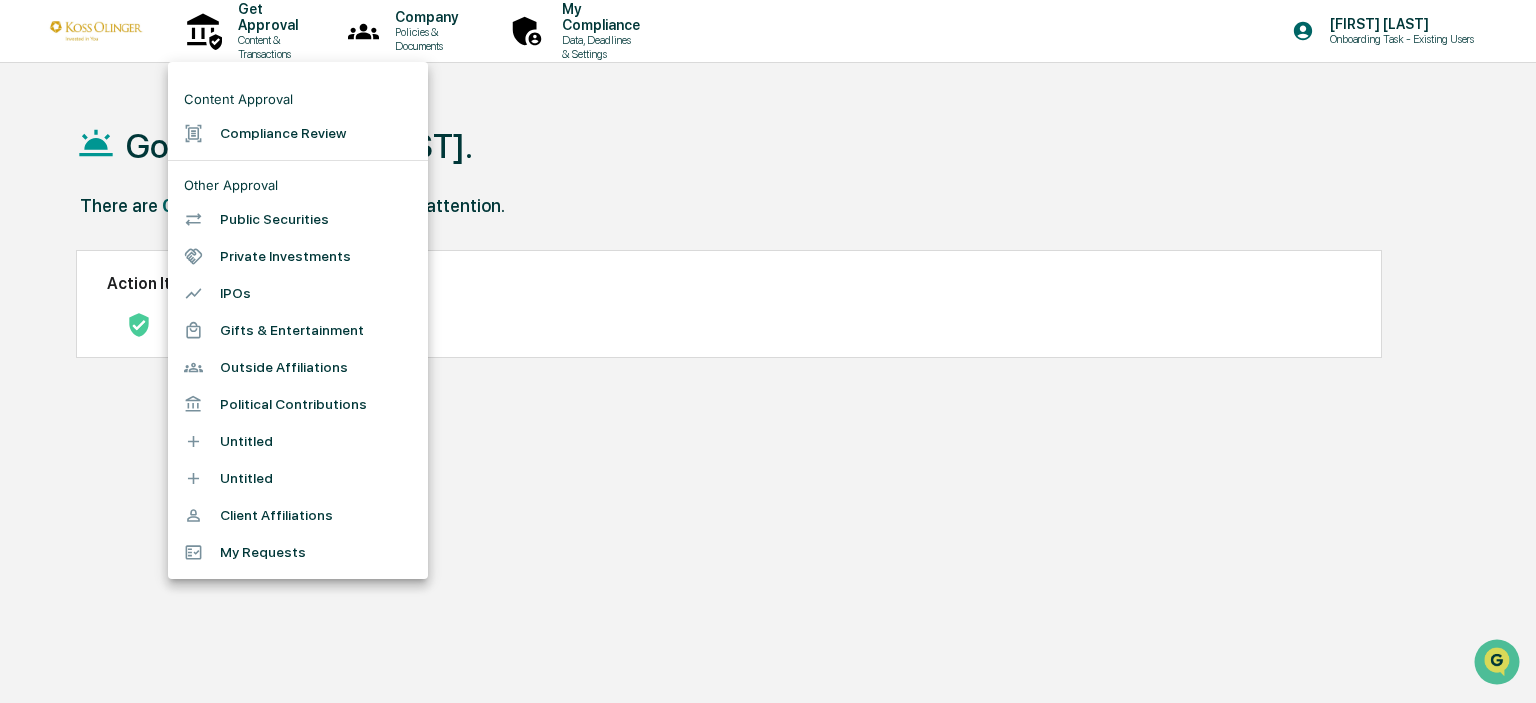 click on "Client Affiliations" at bounding box center [298, 515] 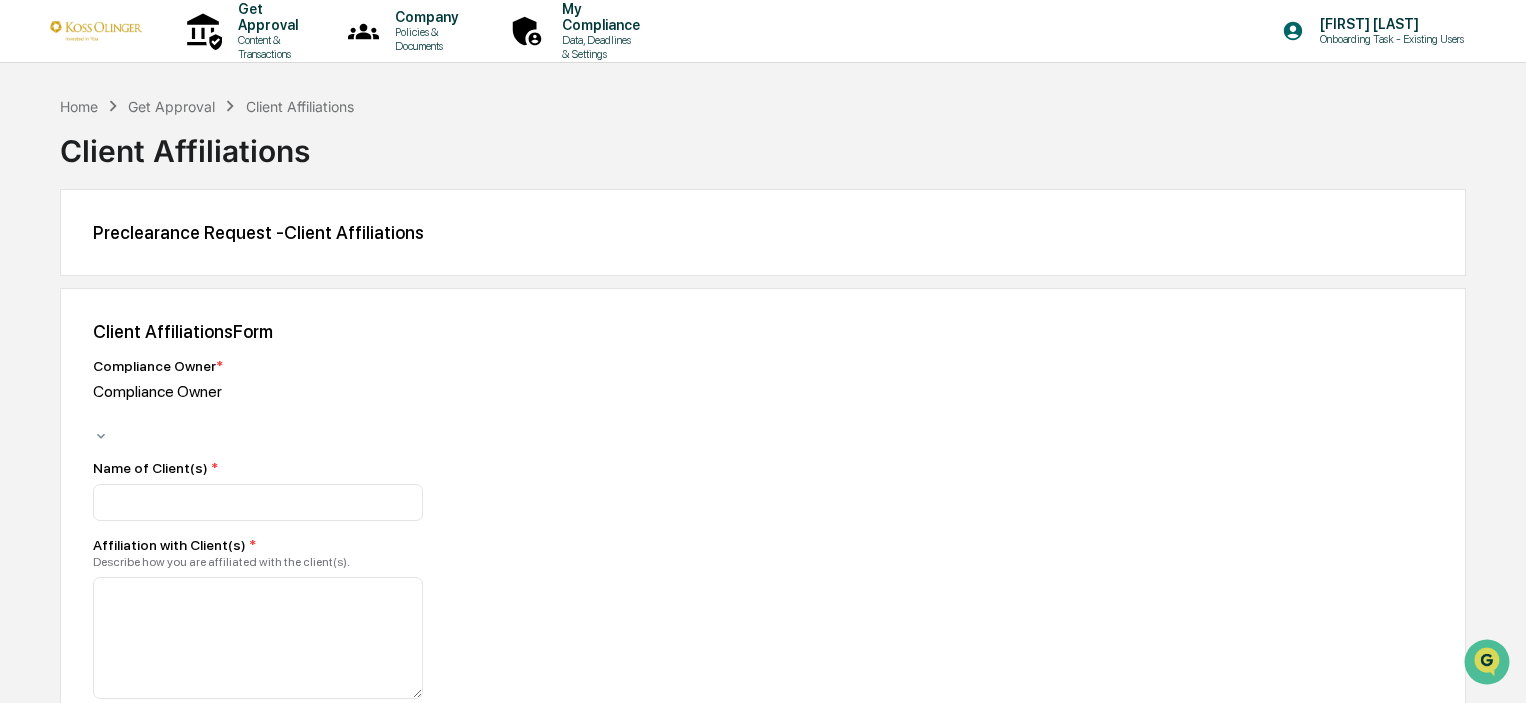 scroll, scrollTop: 62, scrollLeft: 0, axis: vertical 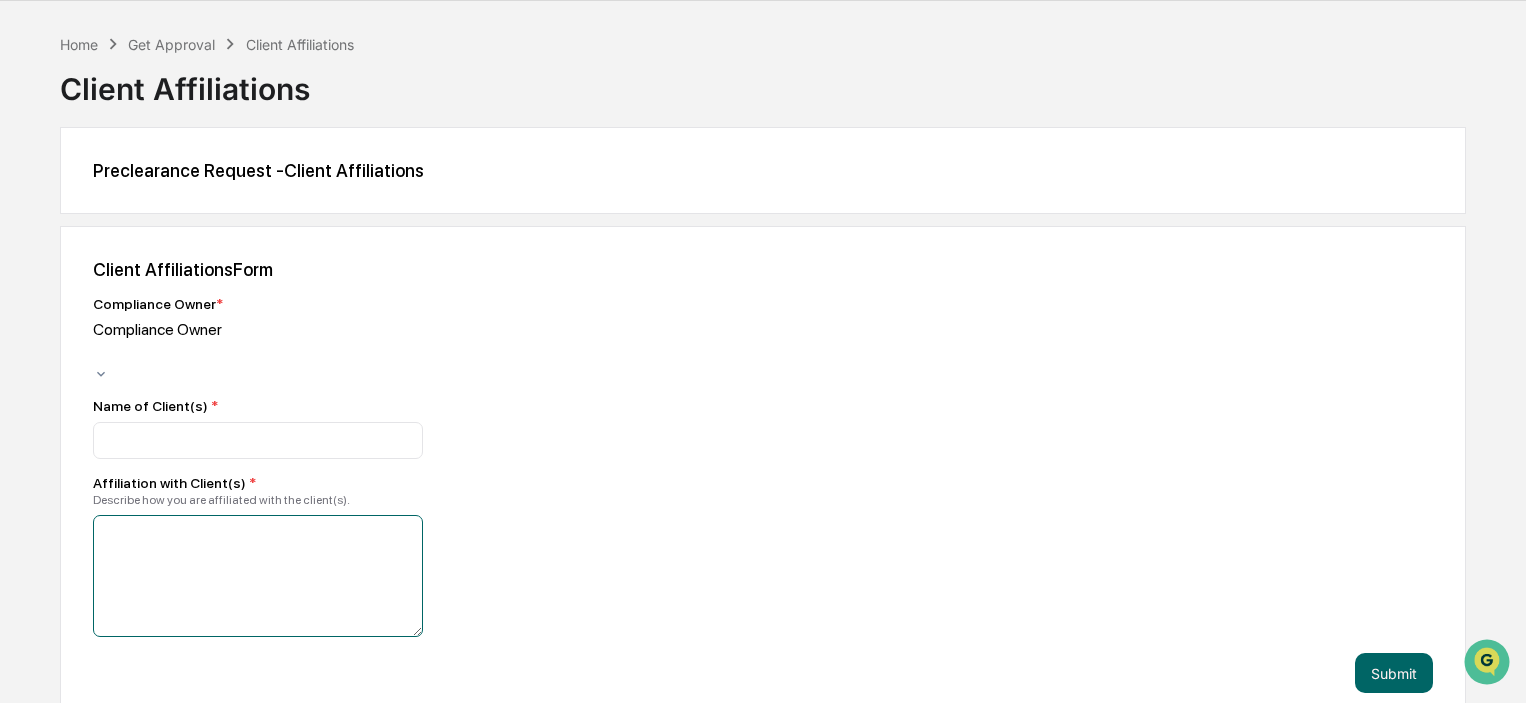 click at bounding box center (258, 576) 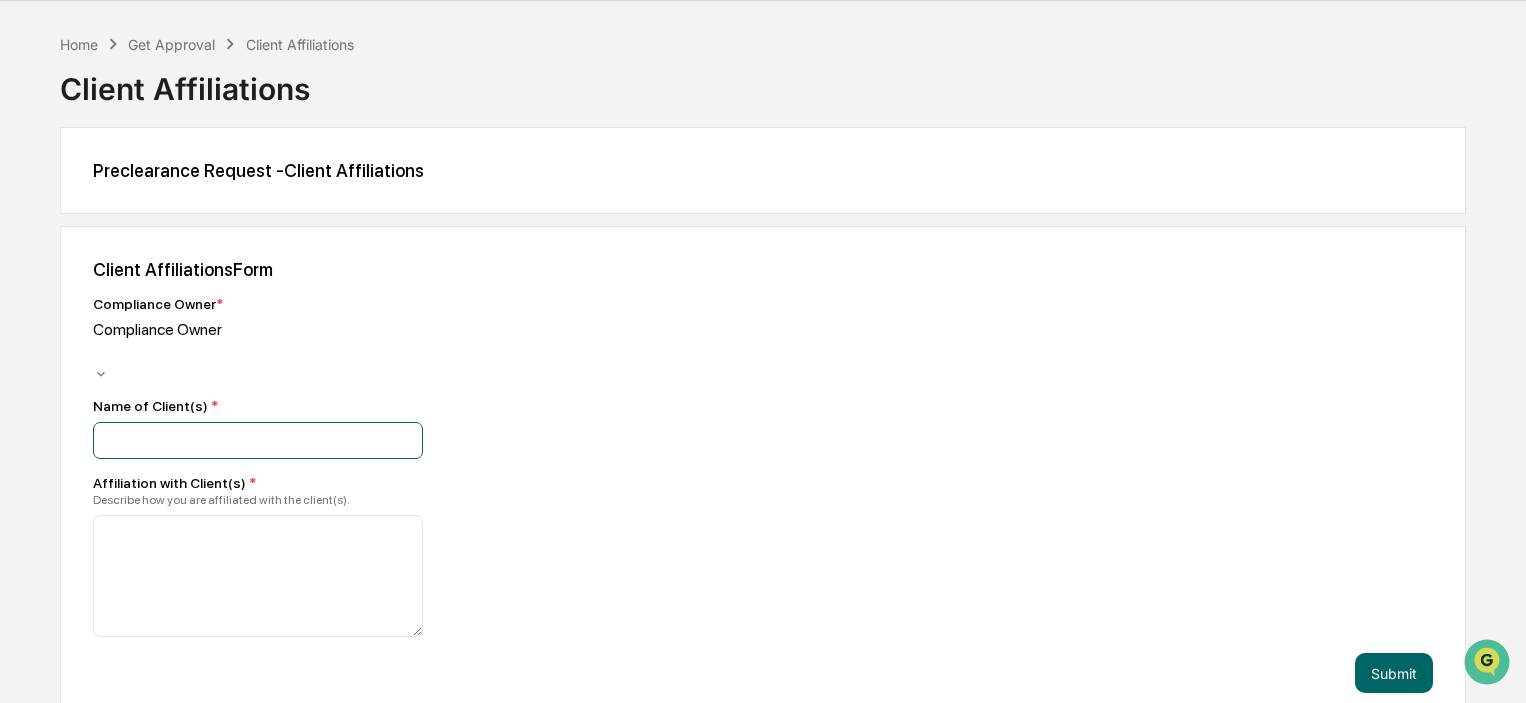 click at bounding box center [258, 440] 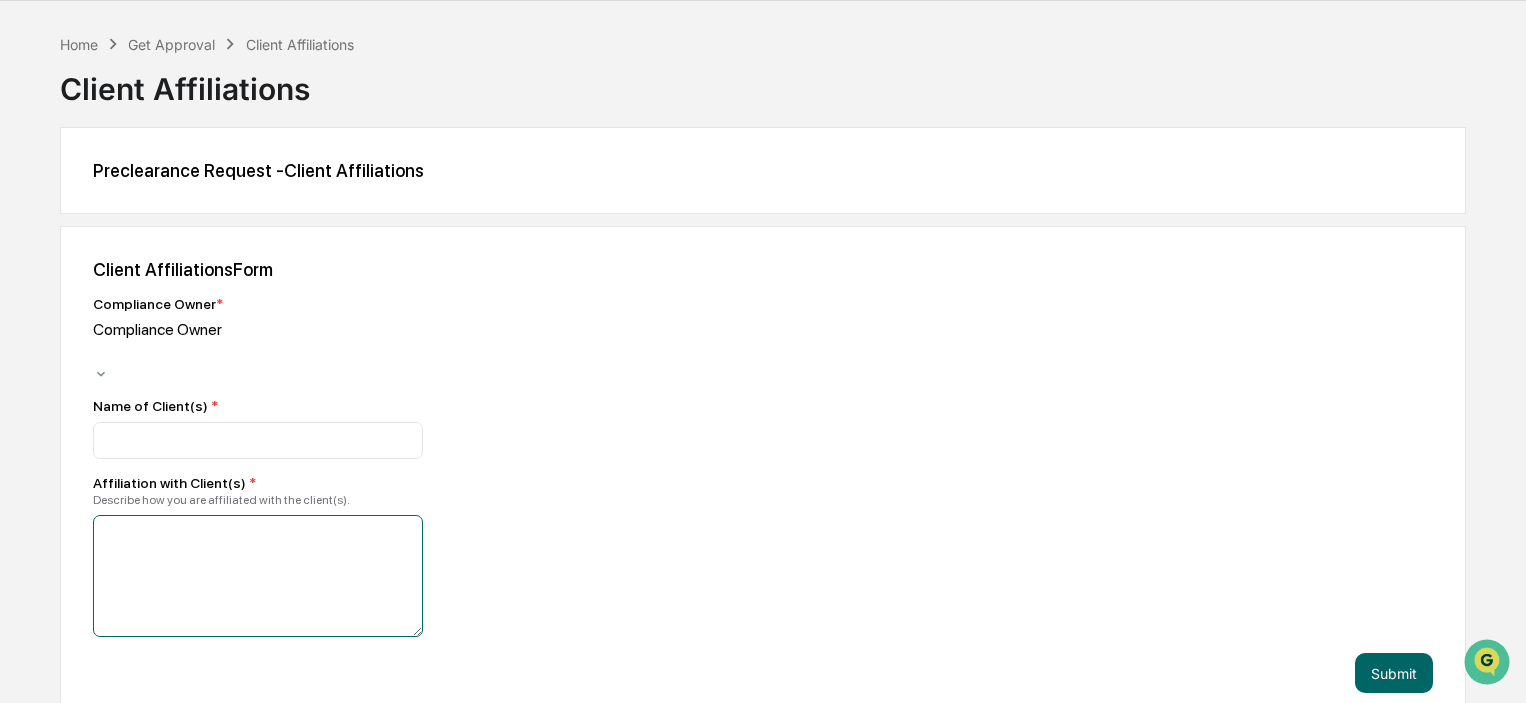 click at bounding box center [258, 576] 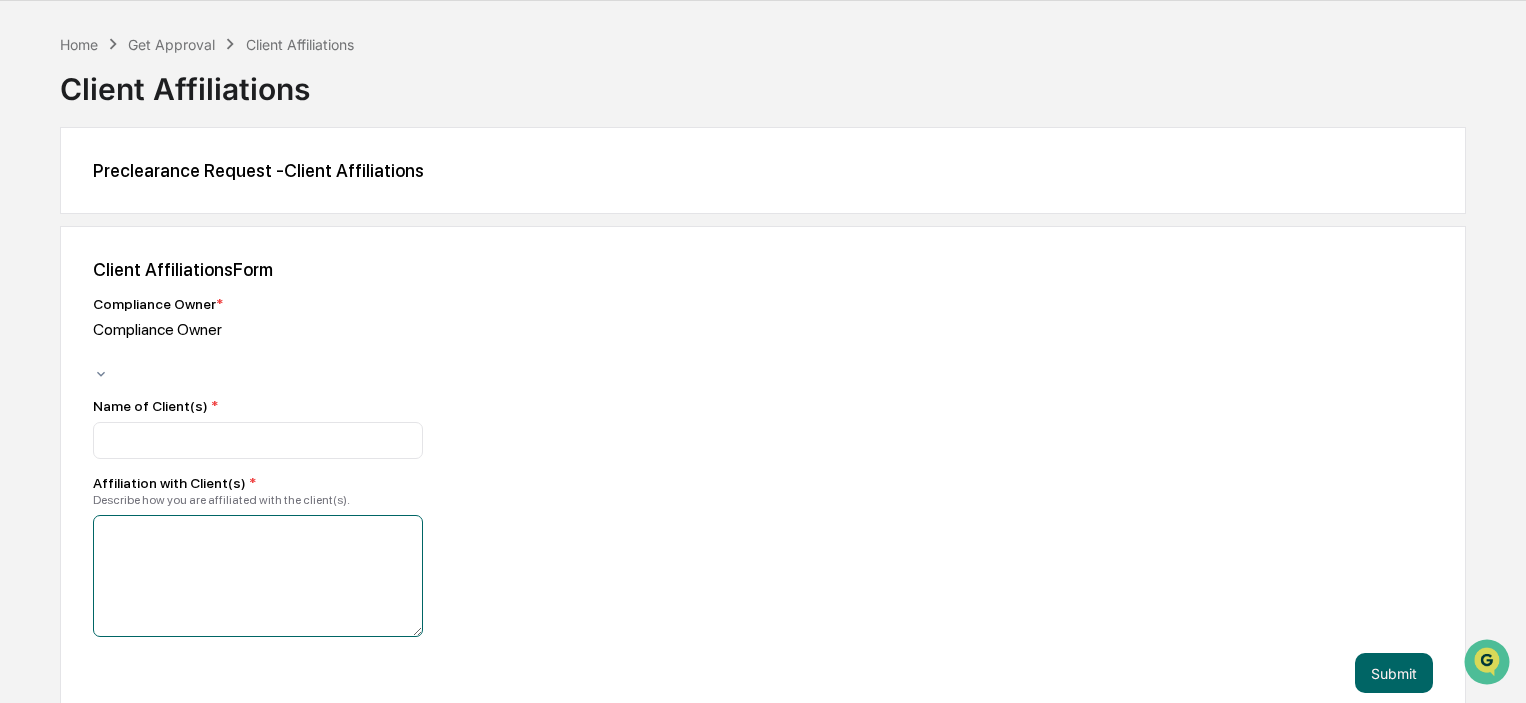 scroll, scrollTop: 0, scrollLeft: 0, axis: both 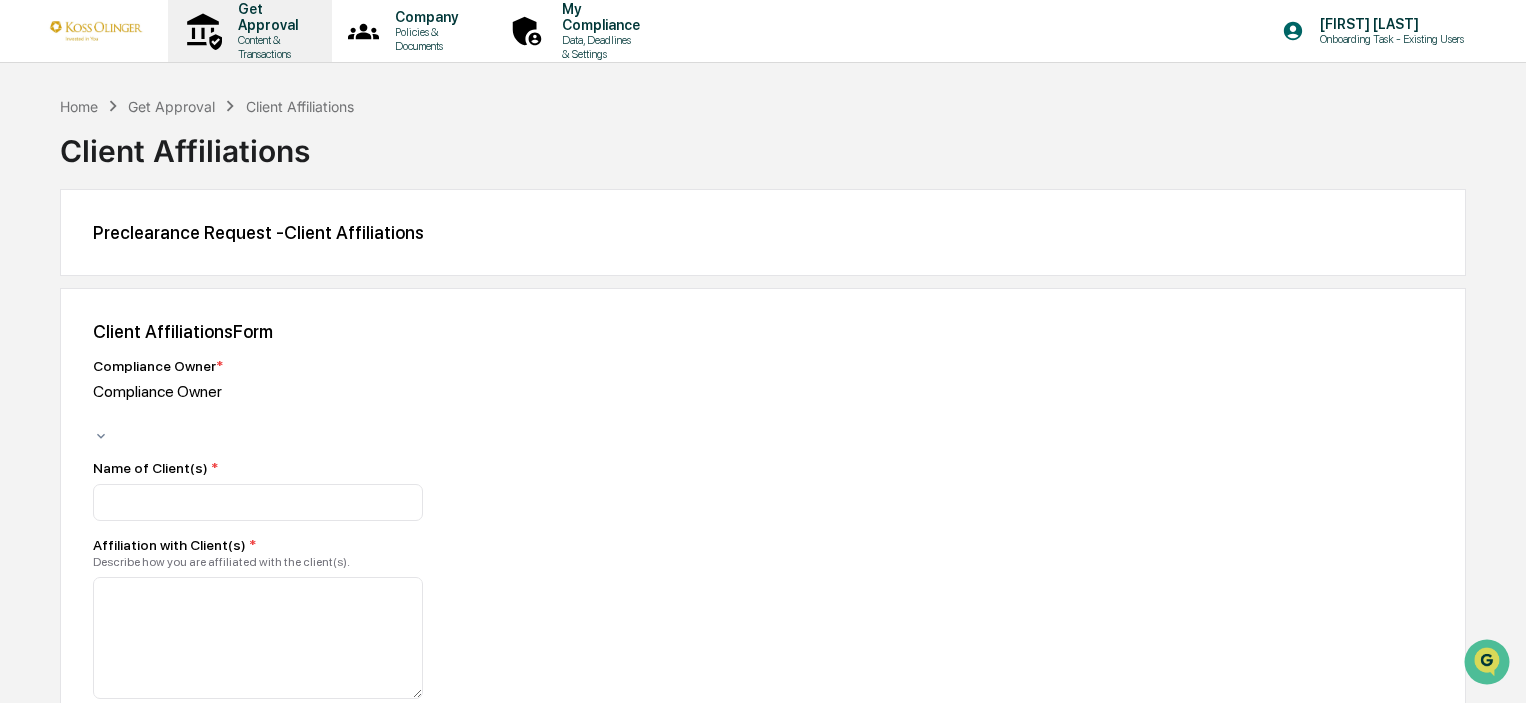 click on "Content & Transactions" at bounding box center (265, 47) 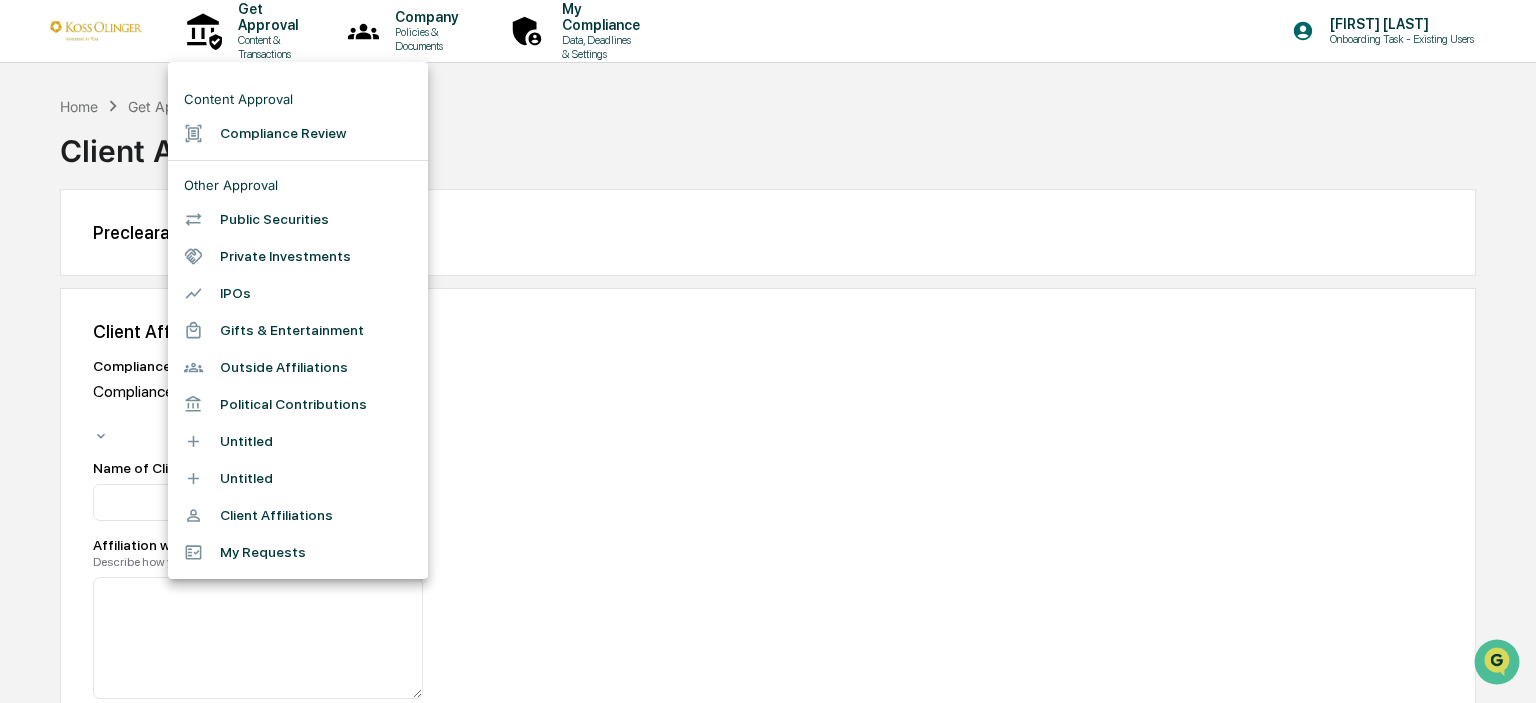 click at bounding box center [768, 351] 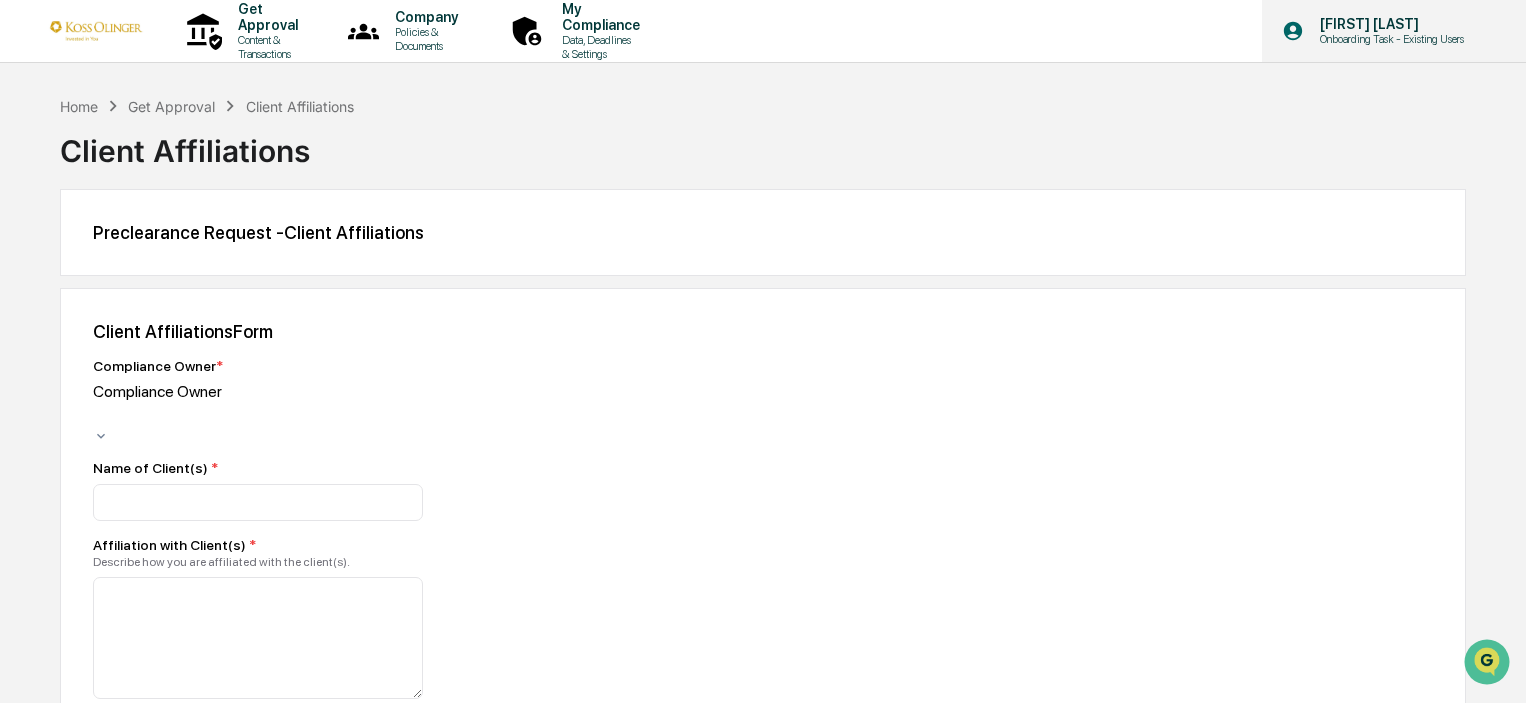 click on "[FIRST] [LAST] Onboarding Task - Existing Users" at bounding box center [1394, 31] 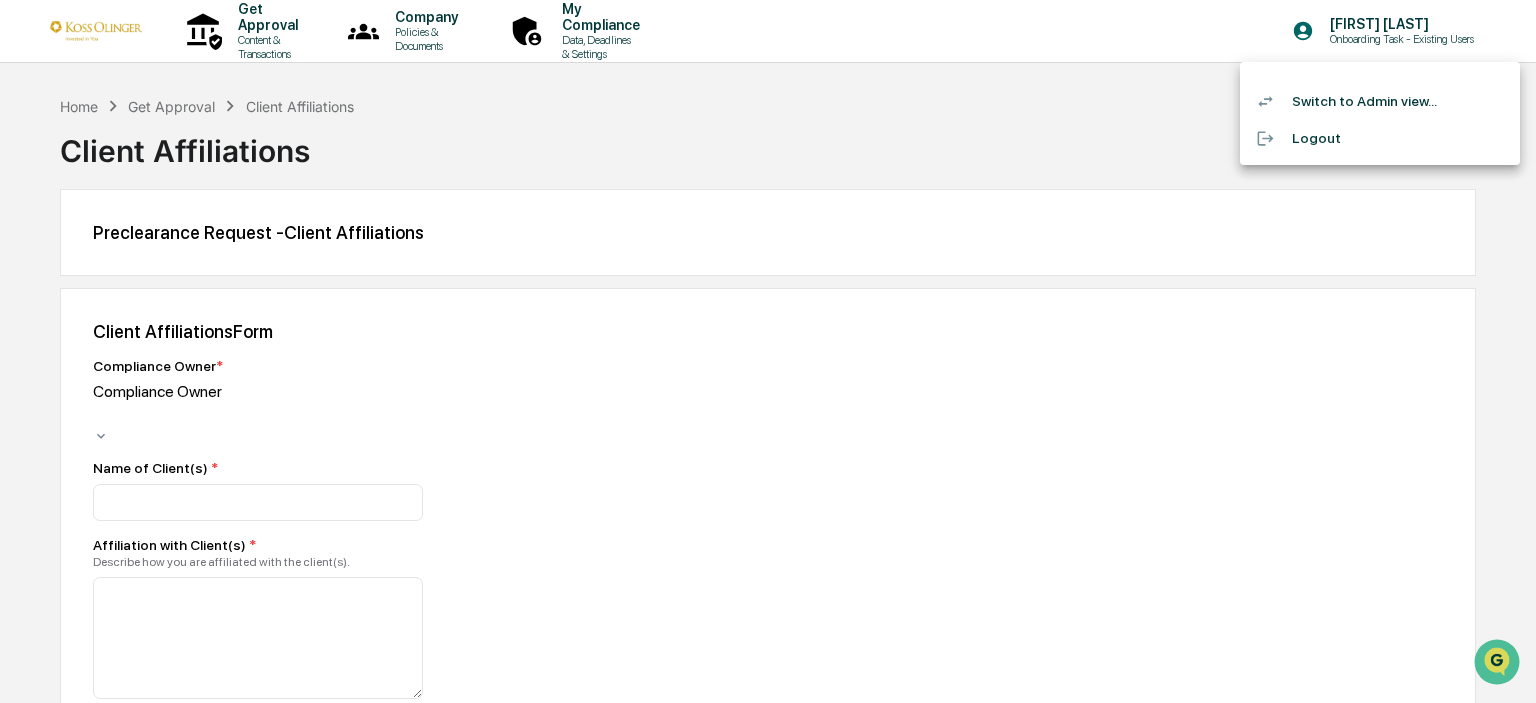click on "Switch to Admin view..." at bounding box center [1380, 101] 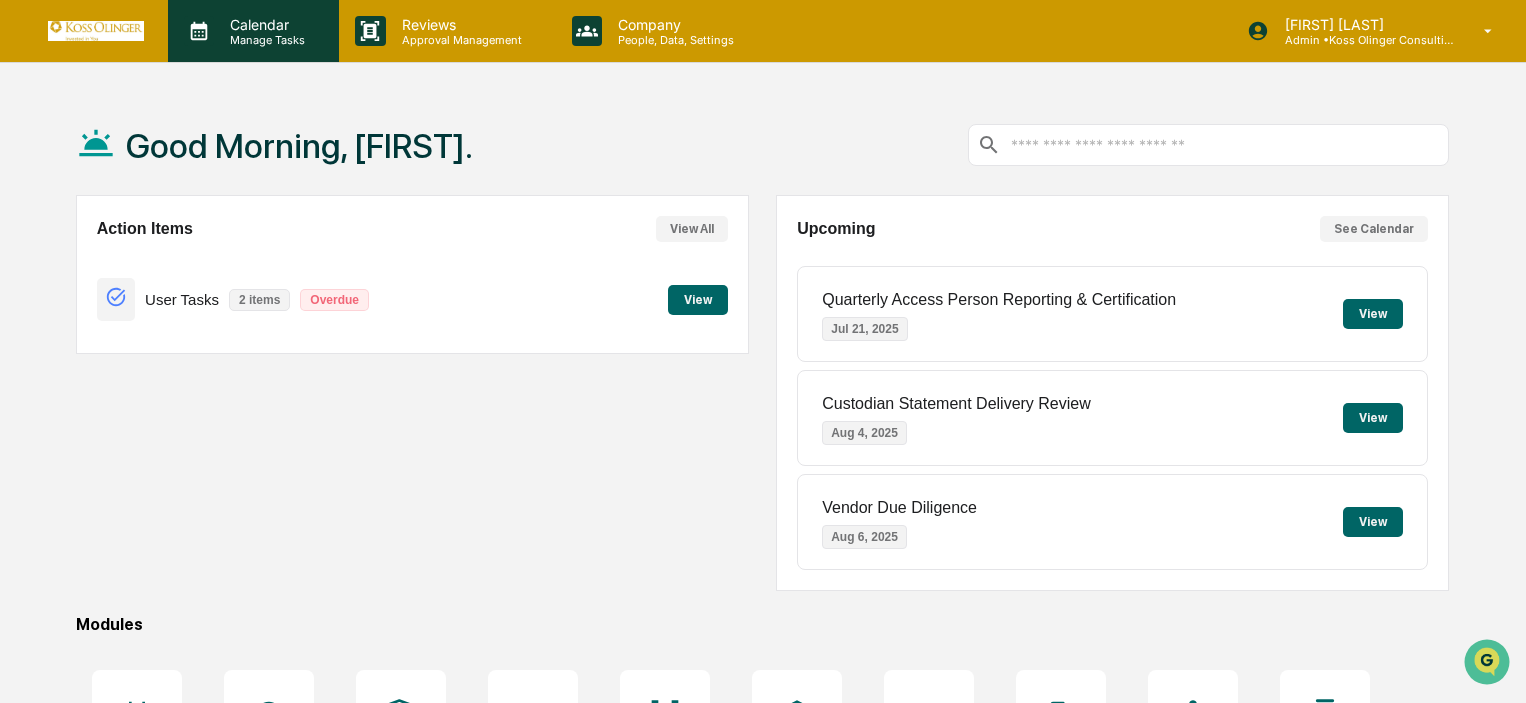 click on "Manage Tasks" at bounding box center (264, 40) 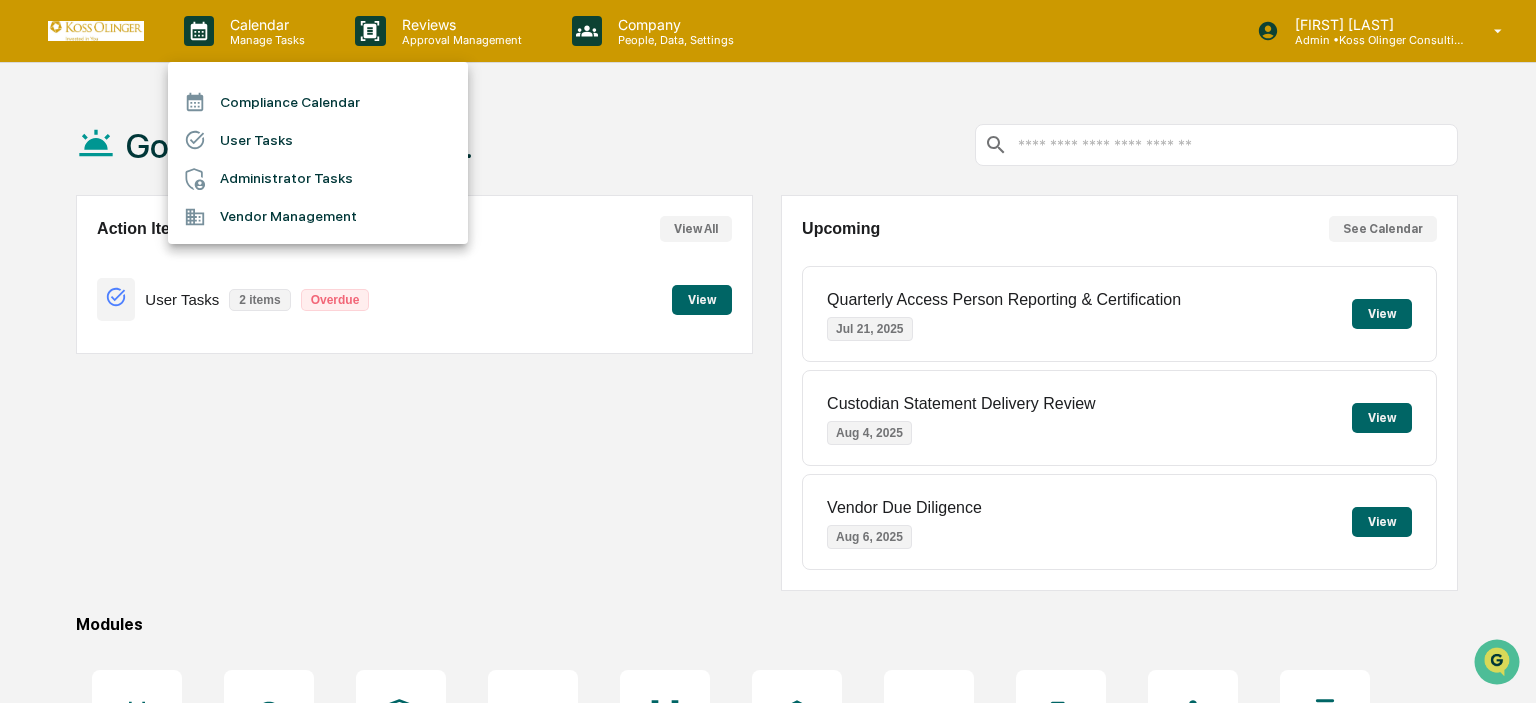 drag, startPoint x: 314, startPoint y: 186, endPoint x: 622, endPoint y: 138, distance: 311.71783 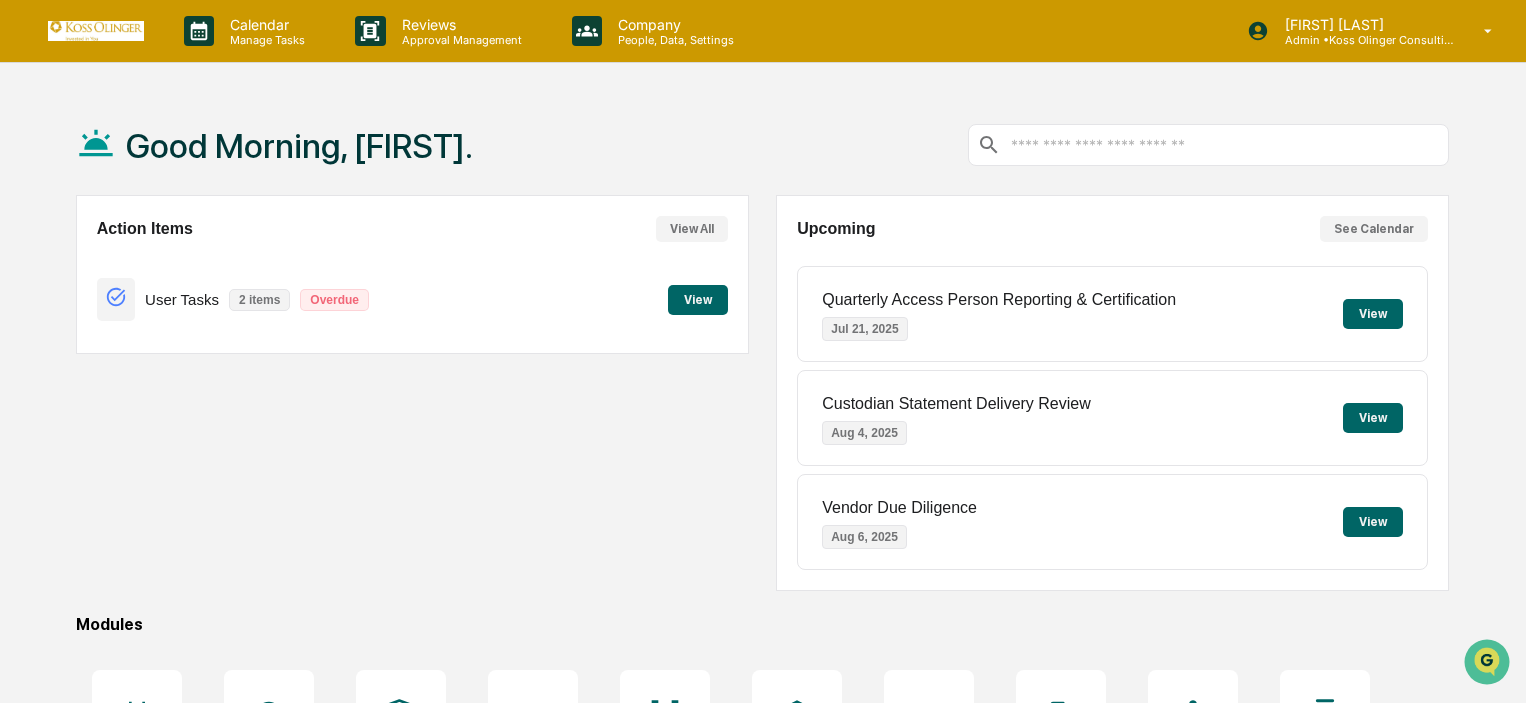 click on "Calendar Manage Tasks Reviews Approval Management Company People, Data, Settings [FIRST] [LAST] Admin • Koss Olinger Consulting, LLC Good Morning, [FIRST]. Action Items View All User Tasks 2 items Overdue View Upcoming See Calendar Quarterly Access Person Reporting & Certification Jul 21, 2025 View Custodian Statement Delivery Review Aug 4, 2025 View Vendor Due Diligence Aug 6, 2025 View Modules Compliance Calendar User Tasks Administrator Tasks Vendor Management Content Review & Approval Forms & Requests People and Permissions Policies User Data Lookup Compliance Library Audit & Document Logs Exception Reporting Compliance Reporting Log Trade Compliance" at bounding box center [763, 484] 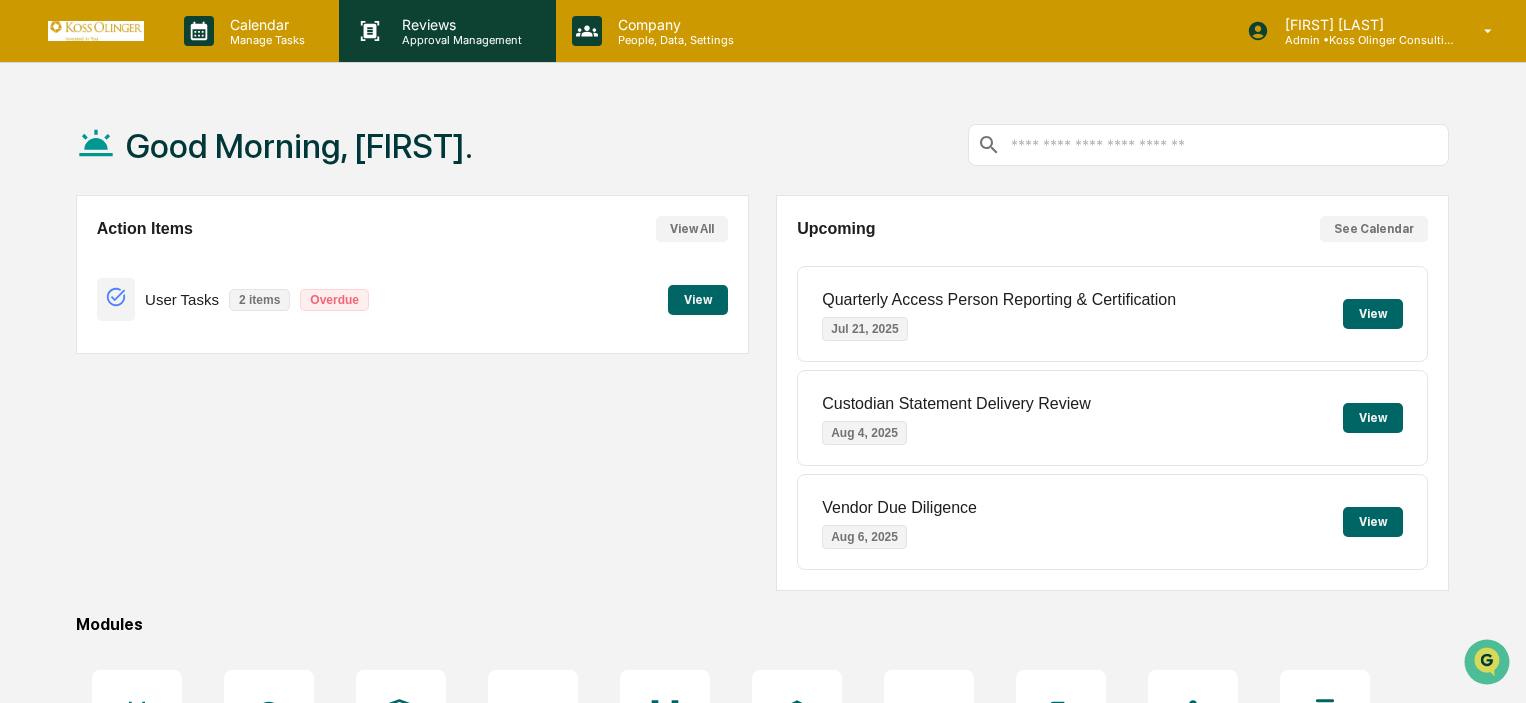 click on "Reviews Approval Management" at bounding box center [447, 31] 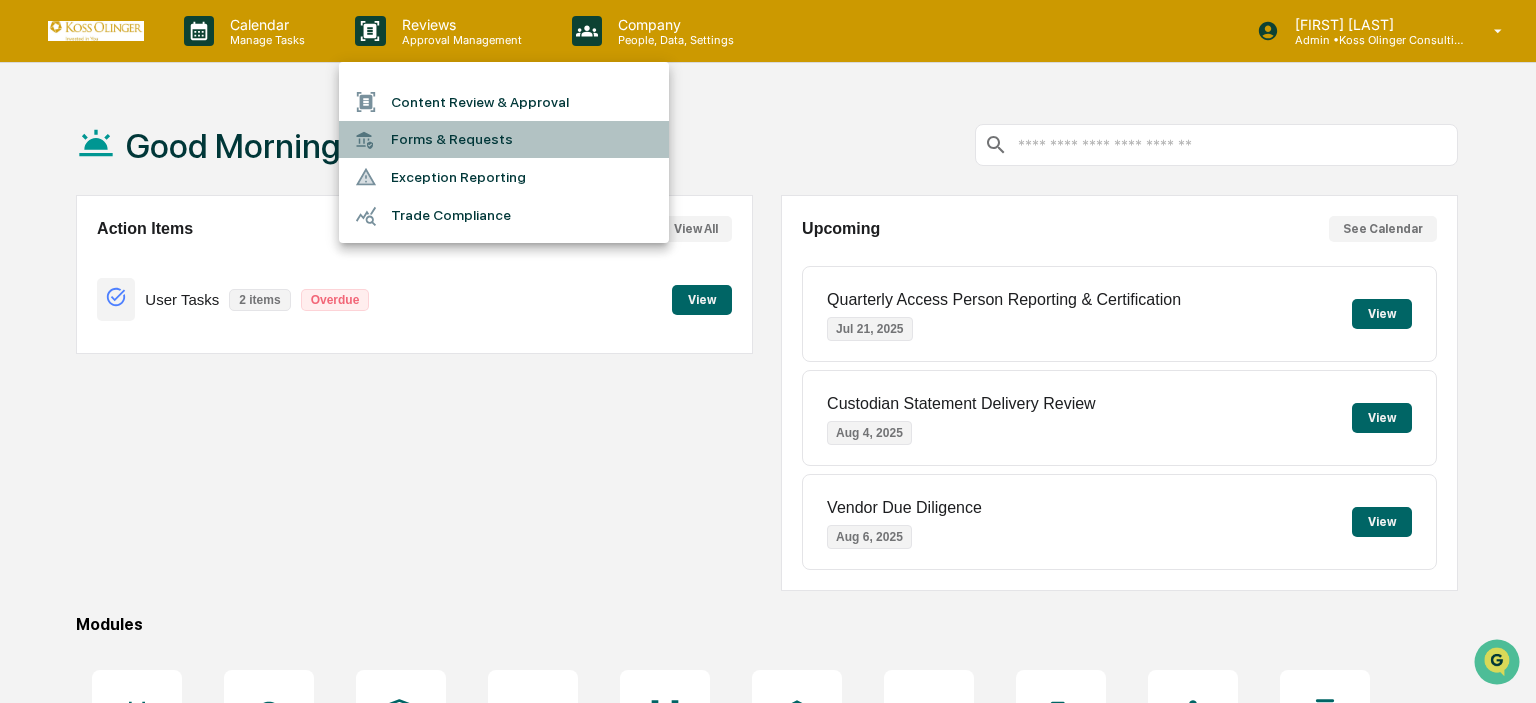click on "Forms & Requests" at bounding box center (504, 139) 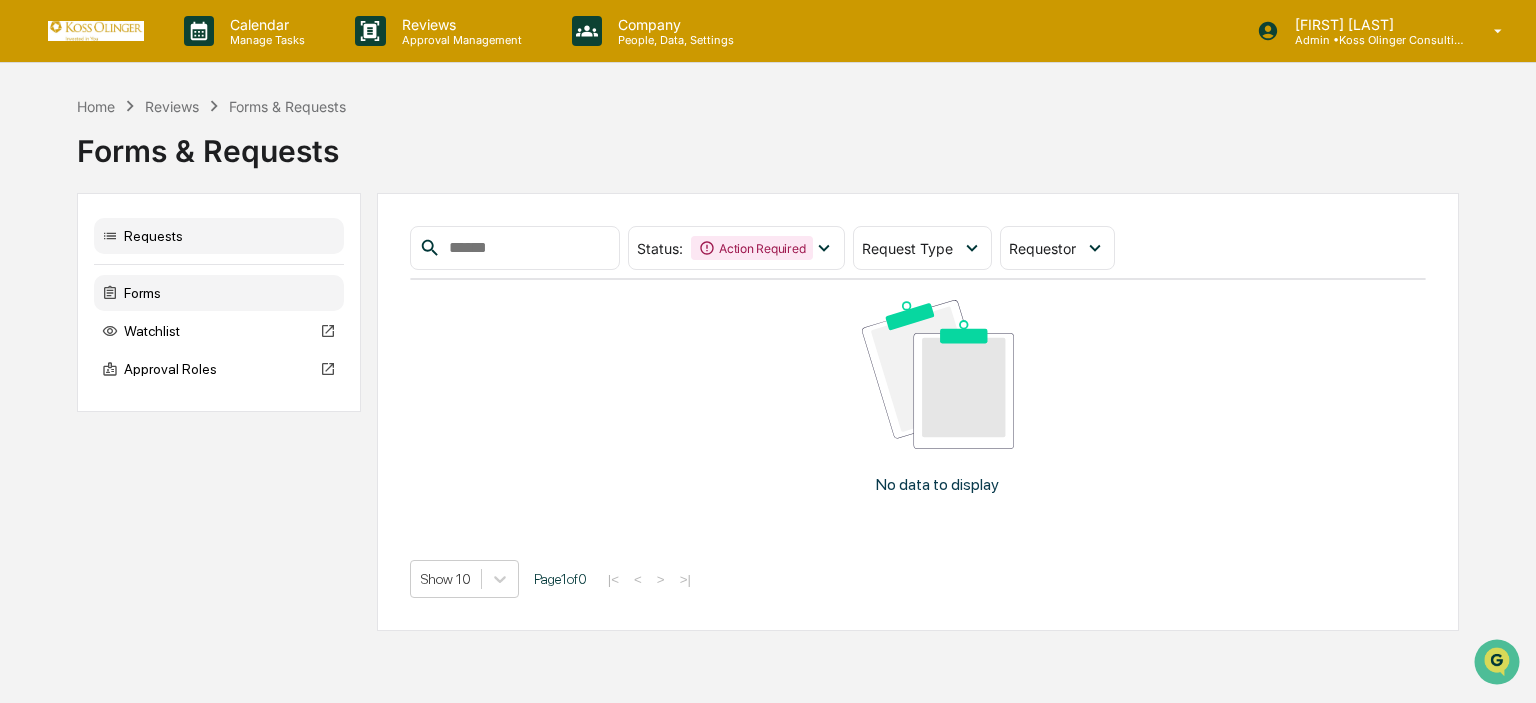 click on "Forms" at bounding box center (219, 293) 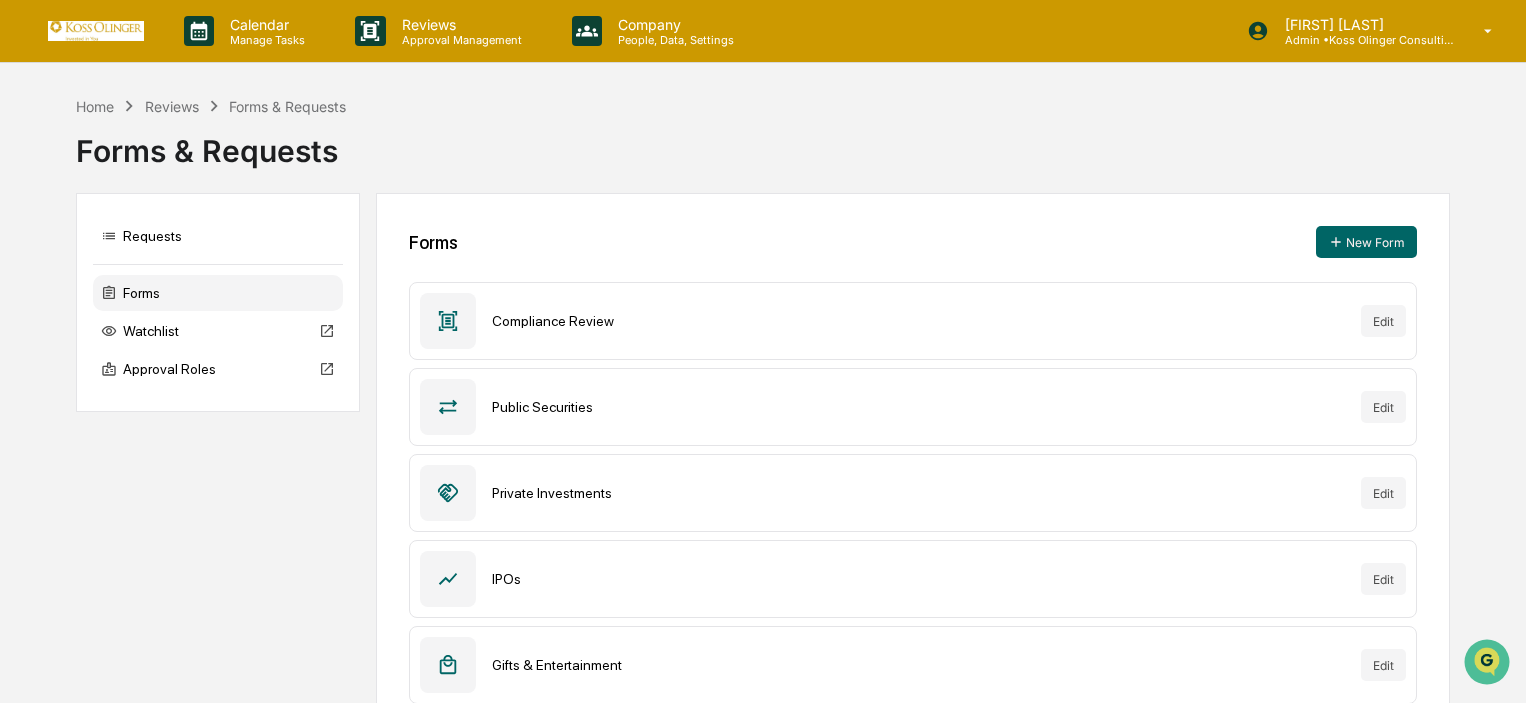 scroll, scrollTop: 472, scrollLeft: 0, axis: vertical 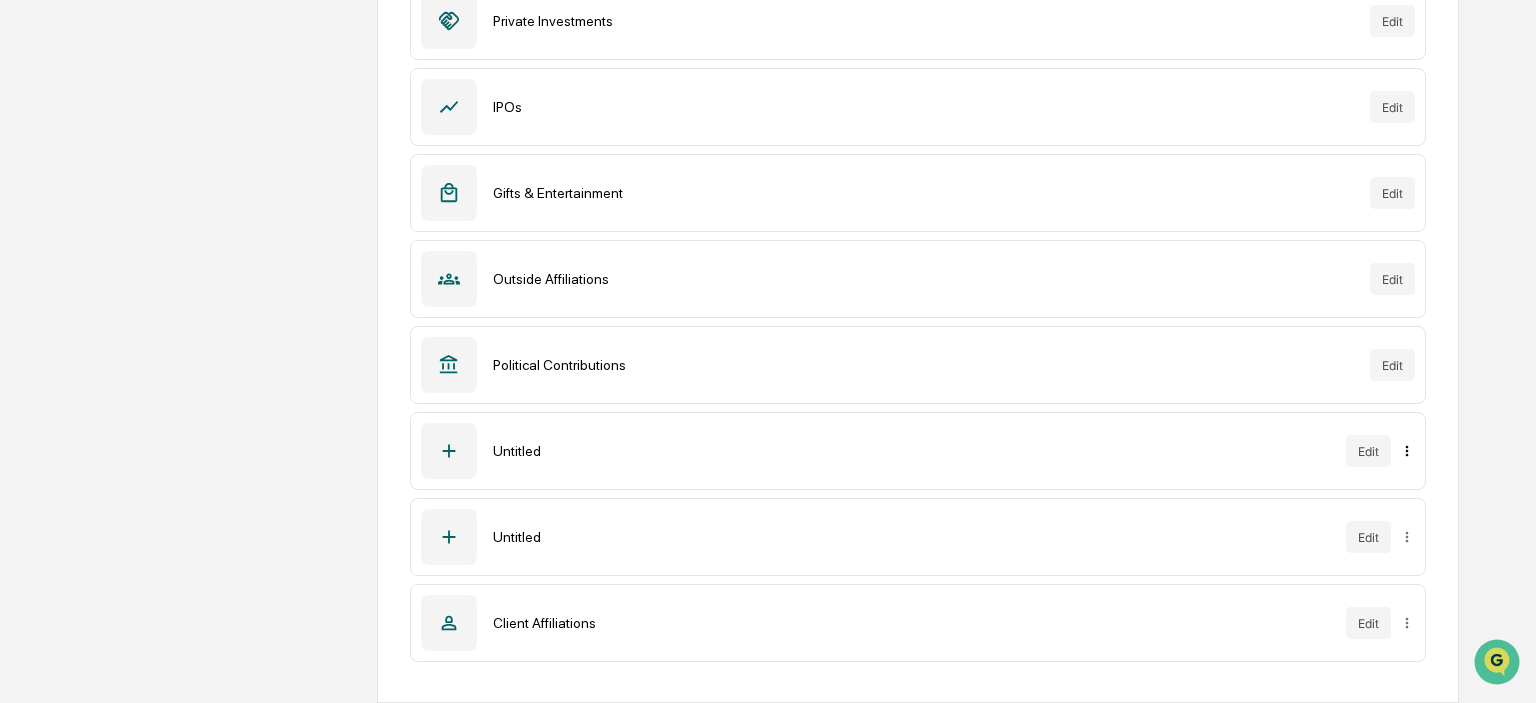 click on "Calendar Manage Tasks Reviews Approval Management Company People, Data, Settings [FIRST] [LAST] Admin •  Koss Olinger Consulting, LLC Home Reviews Forms & Requests Forms & Requests Requests Forms Watchlist Approval Roles Forms New Form Compliance Review Edit Public Securities Edit Private Investments Edit IPOs Edit Gifts & Entertainment Edit Outside Affiliations Edit Political Contributions Edit Untitled Edit Untitled Edit Client Affiliations Edit" at bounding box center (768, -121) 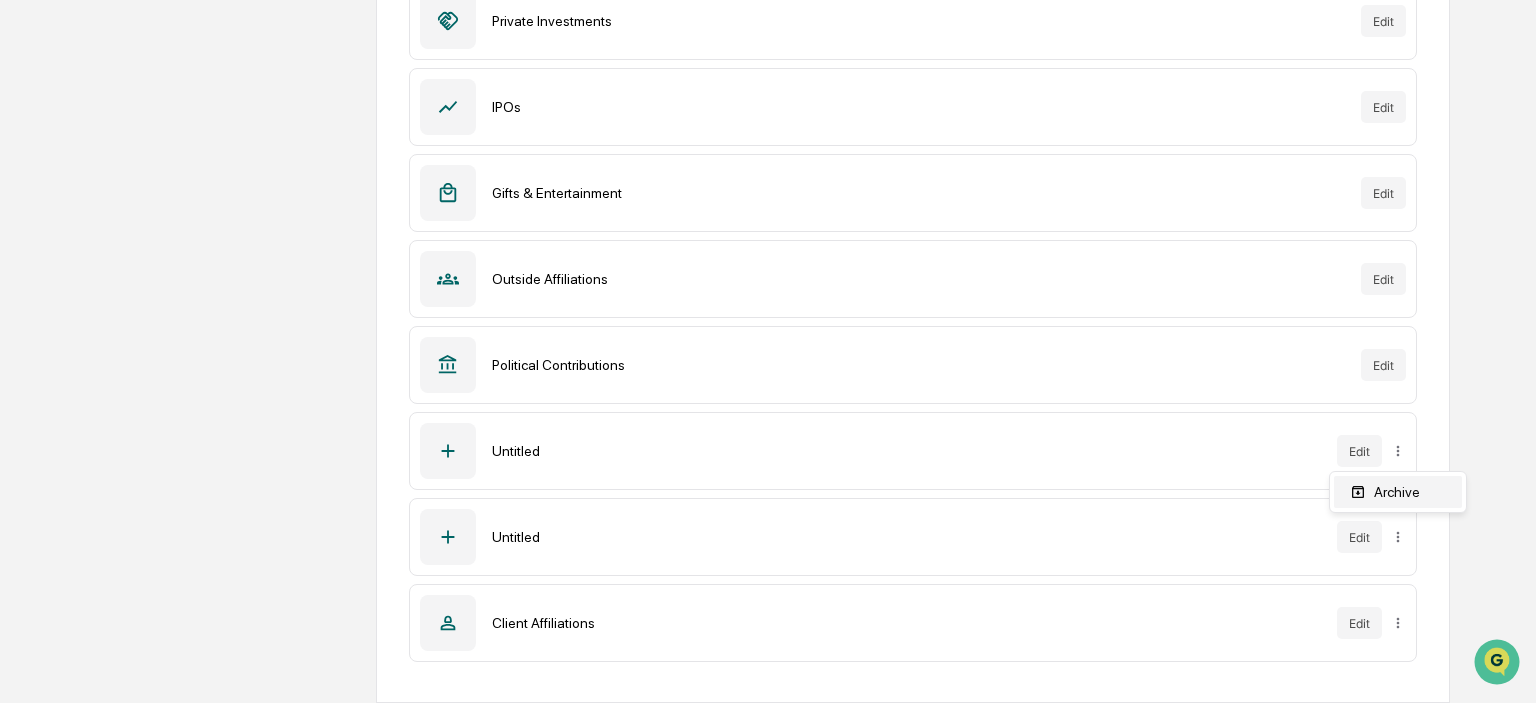click on "Archive" at bounding box center (1398, 492) 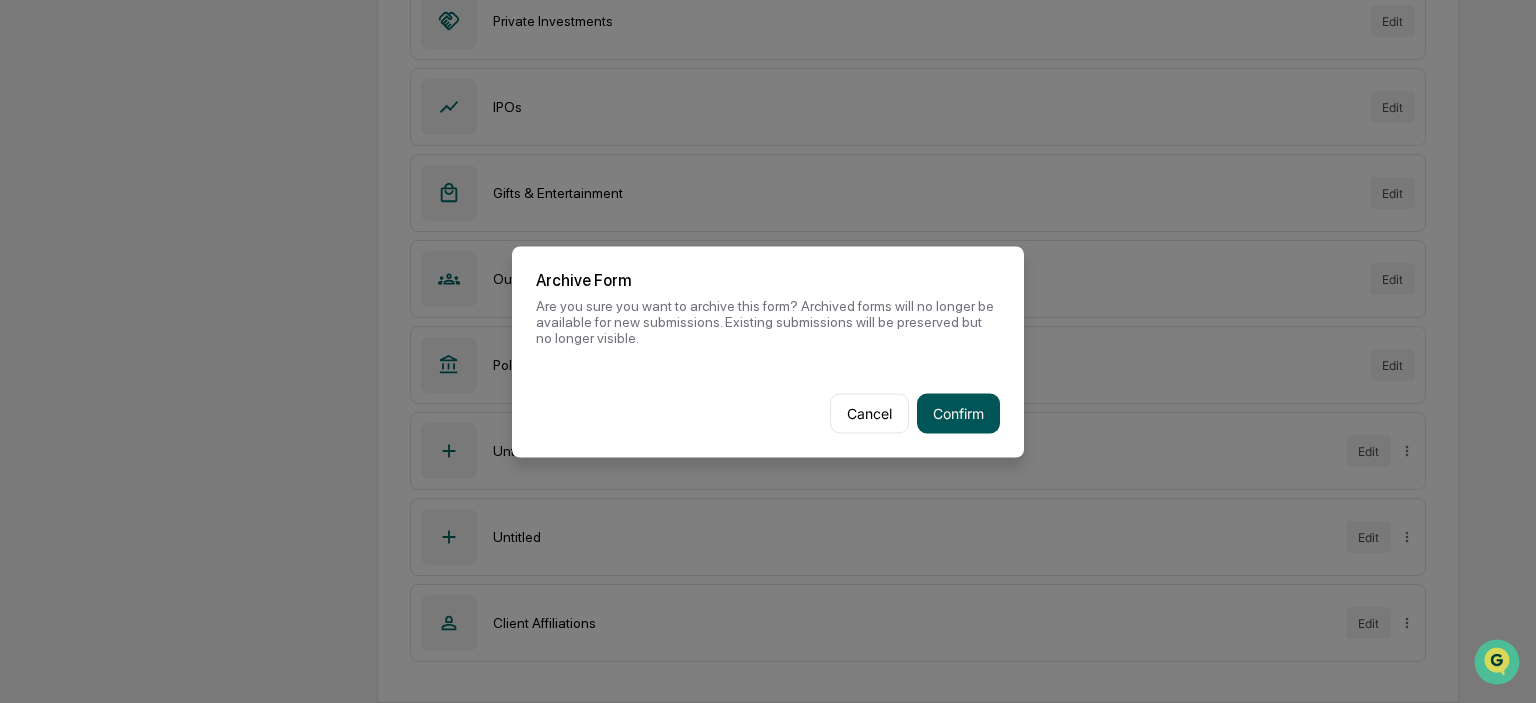 click on "Confirm" at bounding box center (958, 413) 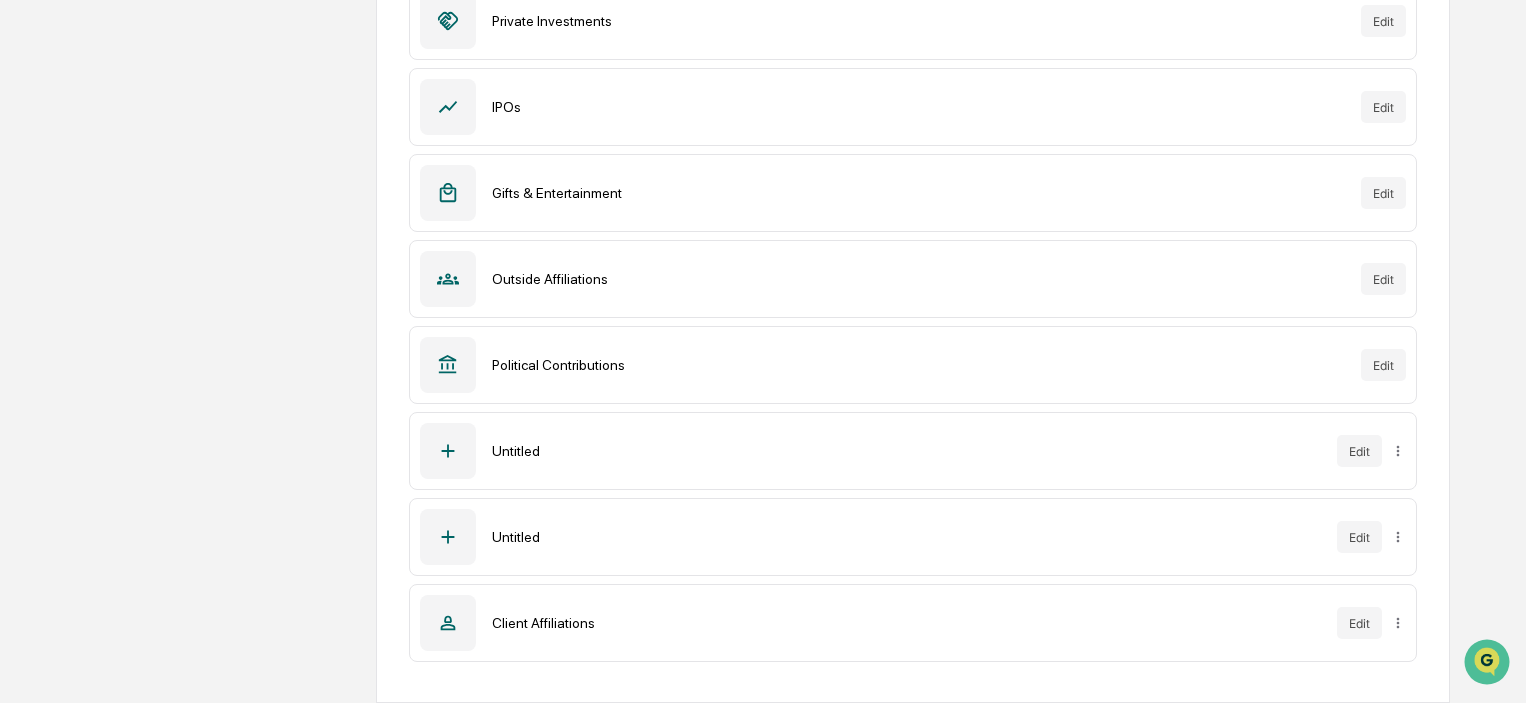 scroll, scrollTop: 386, scrollLeft: 0, axis: vertical 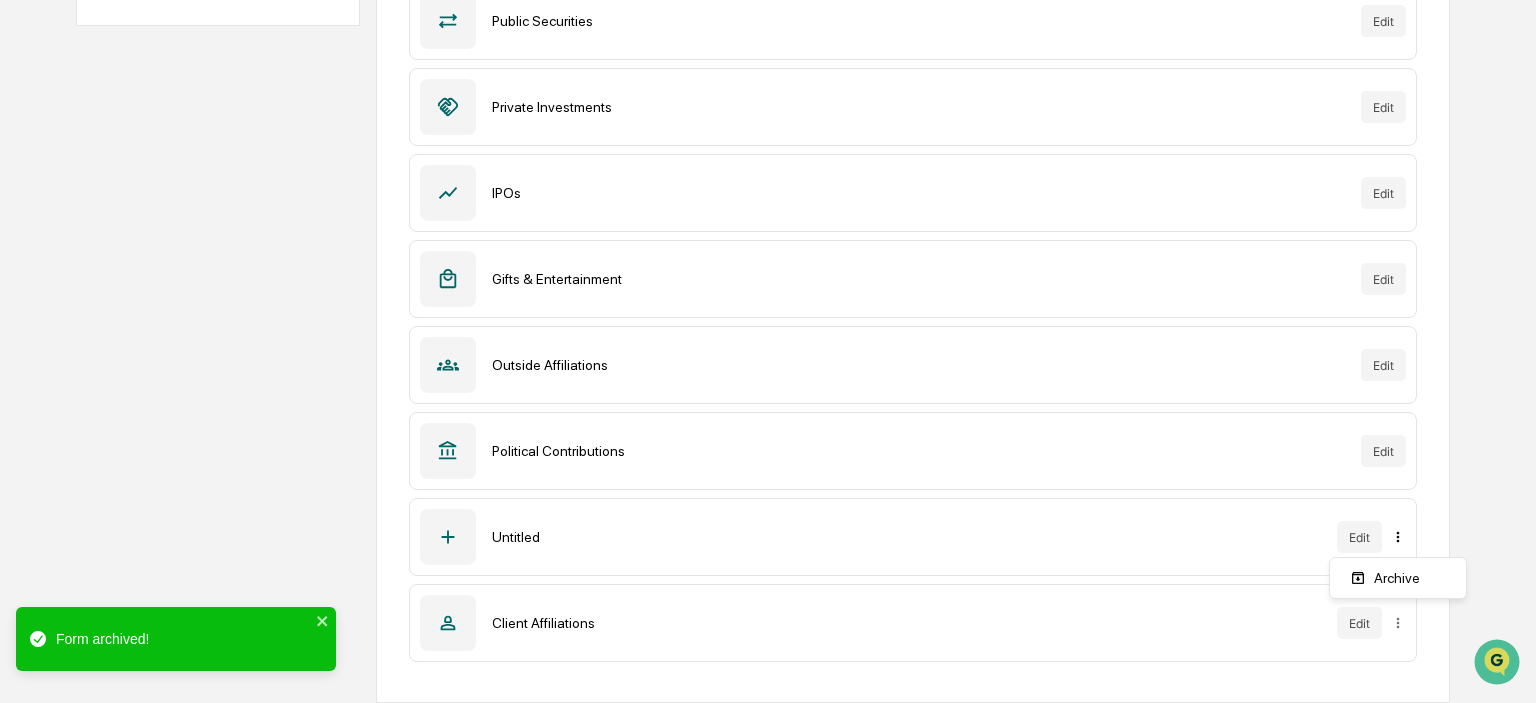 click on "Calendar Manage Tasks Reviews Approval Management Company People, Data, Settings [FIRST] [LAST] Admin •  Koss Olinger Consulting, LLC Home Reviews Forms & Requests Forms & Requests Requests Forms Watchlist Approval Roles Forms New Form Compliance Review Edit Public Securities Edit Private Investments Edit IPOs Edit Gifts & Entertainment Edit Outside Affiliations Edit Political Contributions Edit Untitled Edit Client Affiliations Edit Form archived! Archive" at bounding box center (768, -35) 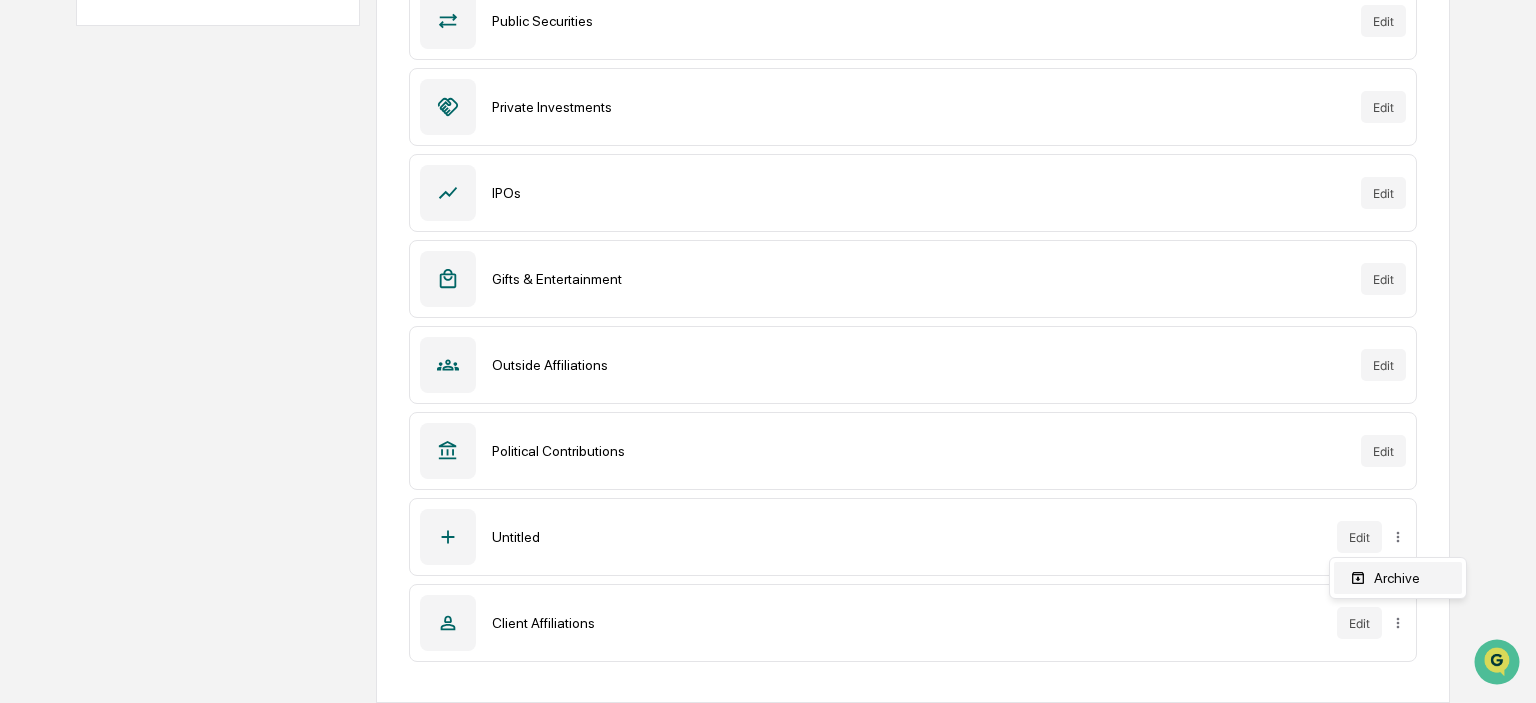 click on "Archive" at bounding box center [1398, 578] 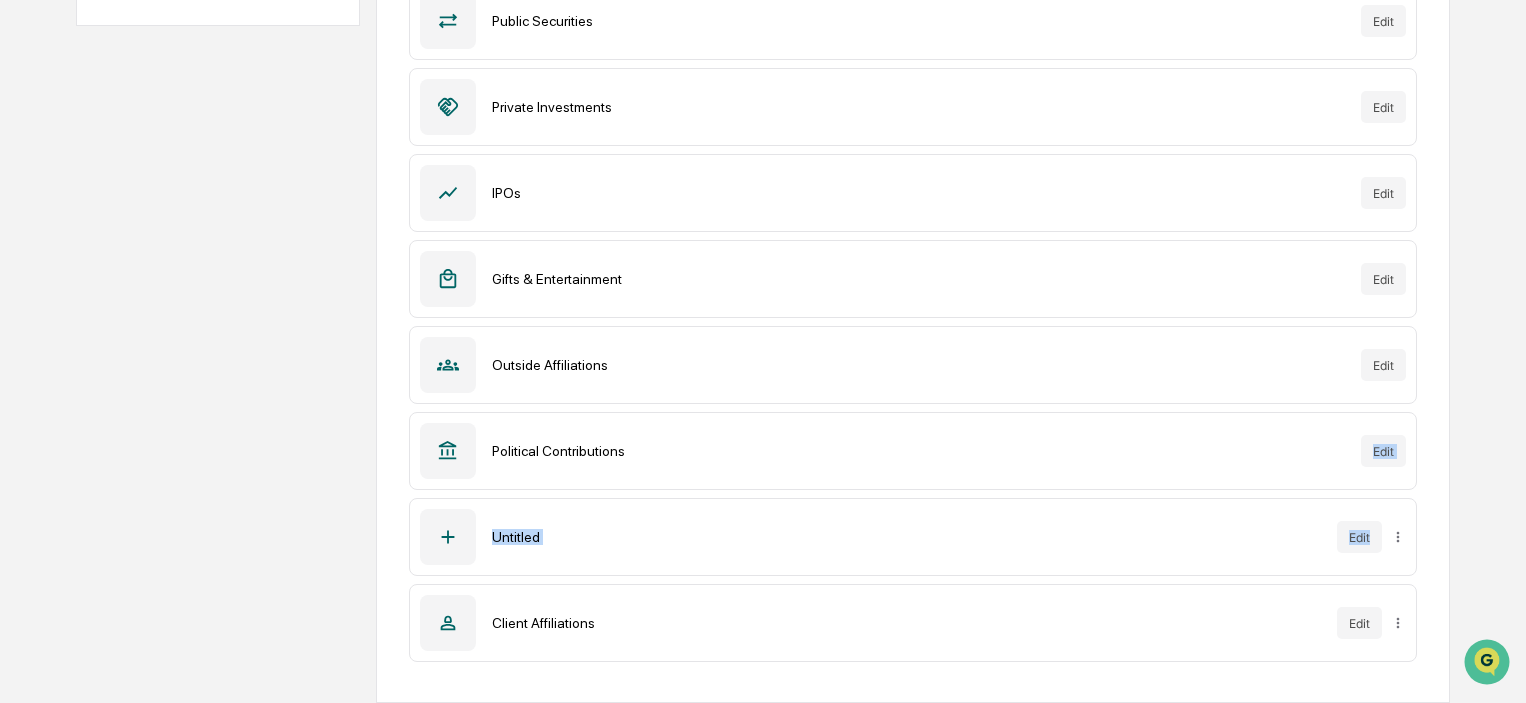 drag, startPoint x: 1399, startPoint y: 572, endPoint x: 988, endPoint y: 406, distance: 443.25726 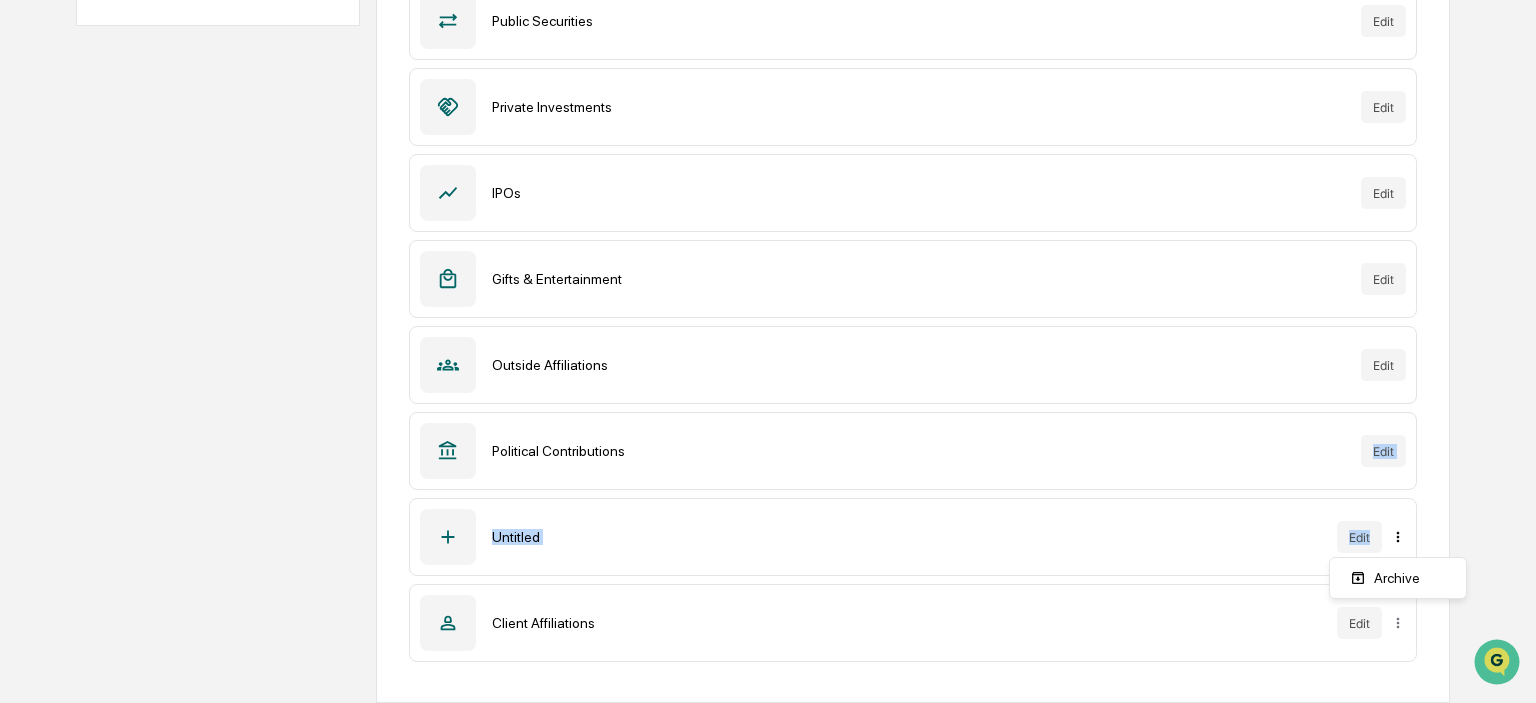 click on "Calendar Manage Tasks Reviews Approval Management Company People, Data, Settings [FIRST] [LAST] Admin • Koss Olinger Consulting, LLC Home Reviews Forms & Requests Forms & Requests Requests Forms Watchlist Approval Roles Forms New Form Compliance Review Edit Public Securities Edit Private Investments Edit IPOs Edit Gifts & Entertainment Edit Outside Affiliations Edit Political Contributions Edit Untitled Edit Client Affiliations Edit Archive" at bounding box center (768, -35) 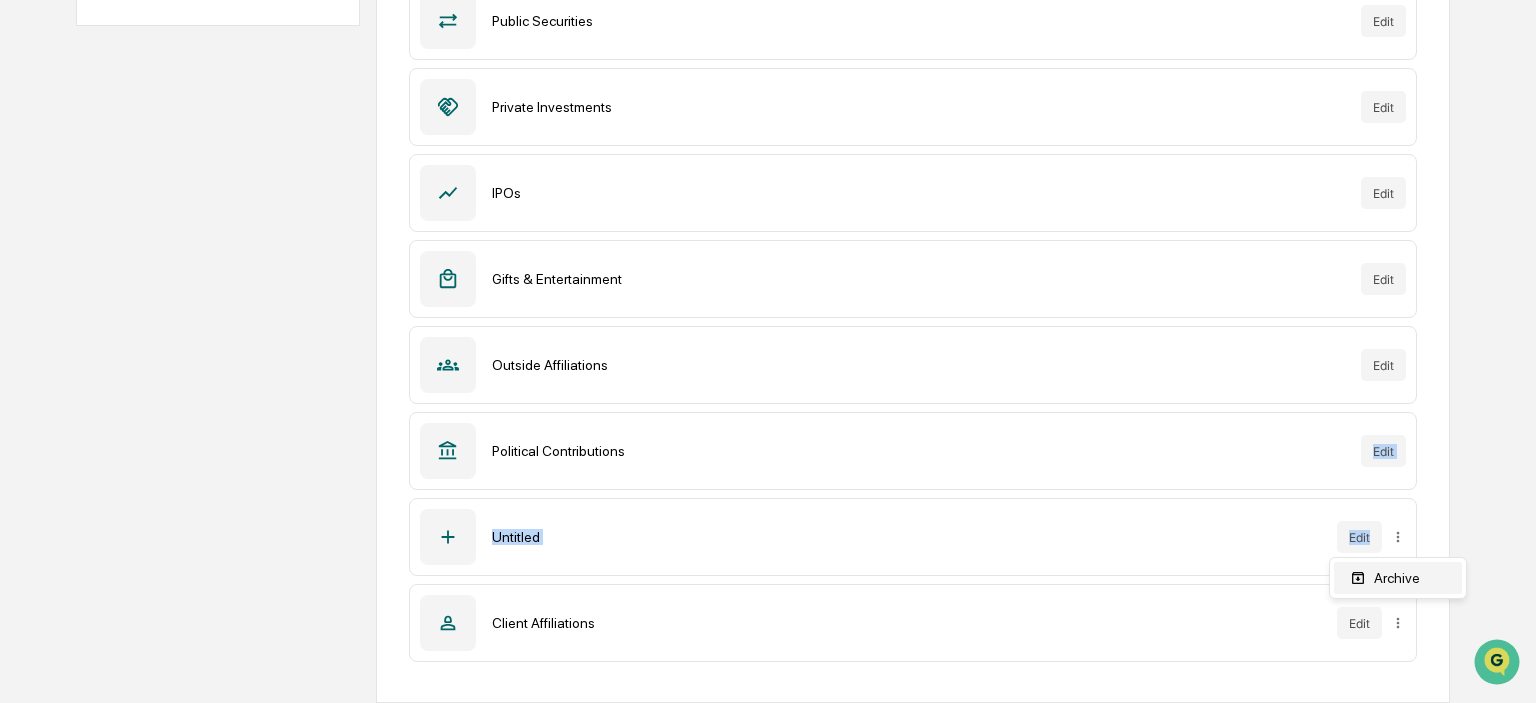 drag, startPoint x: 1376, startPoint y: 565, endPoint x: 1425, endPoint y: 579, distance: 50.96077 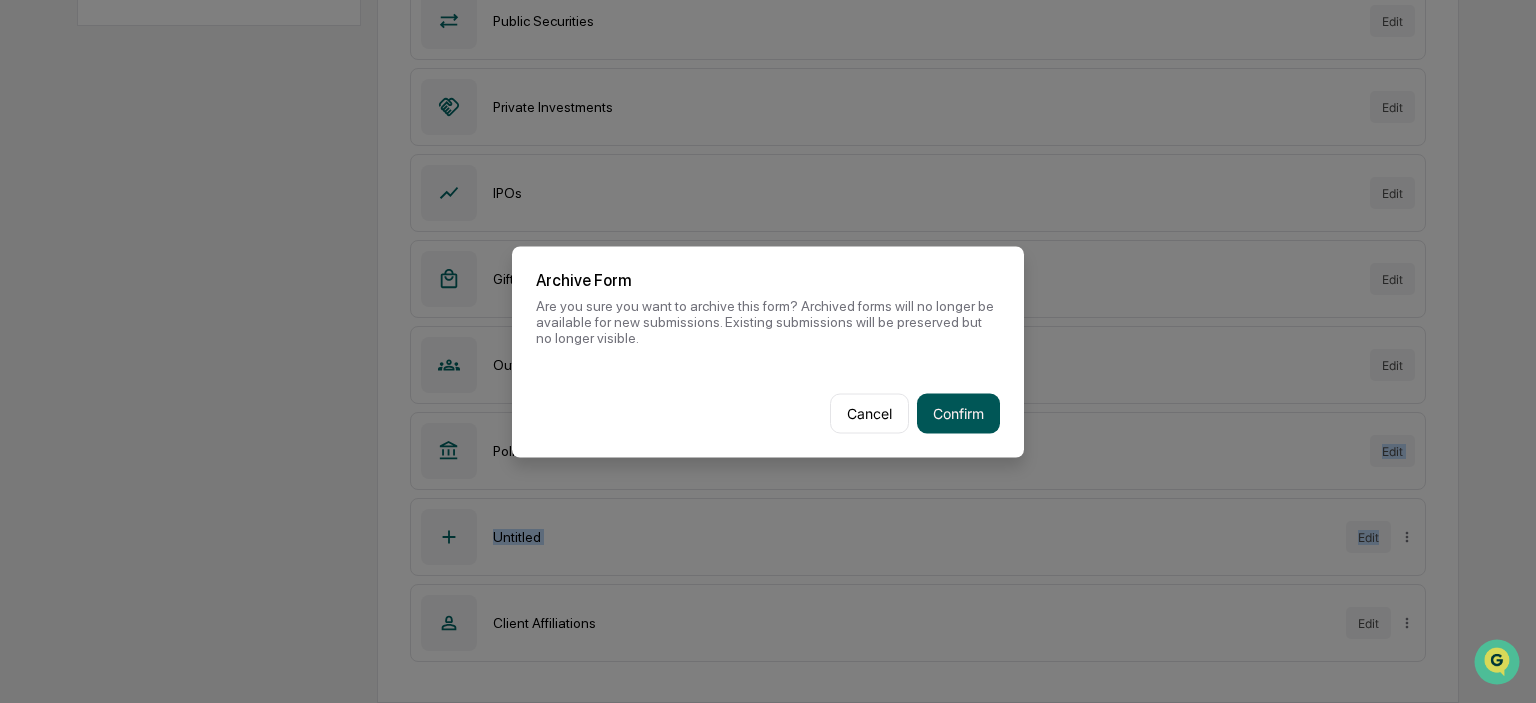 click on "Confirm" at bounding box center [958, 413] 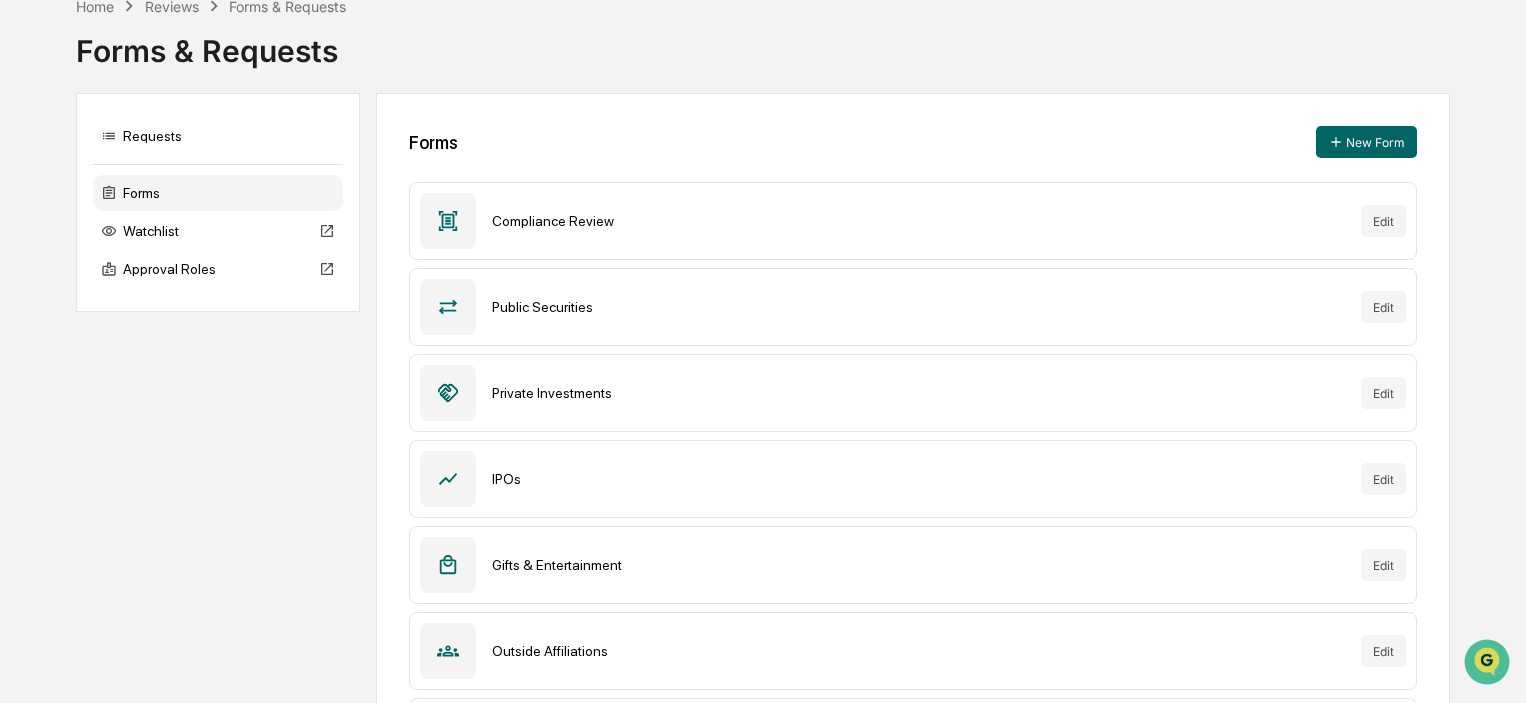 scroll, scrollTop: 0, scrollLeft: 0, axis: both 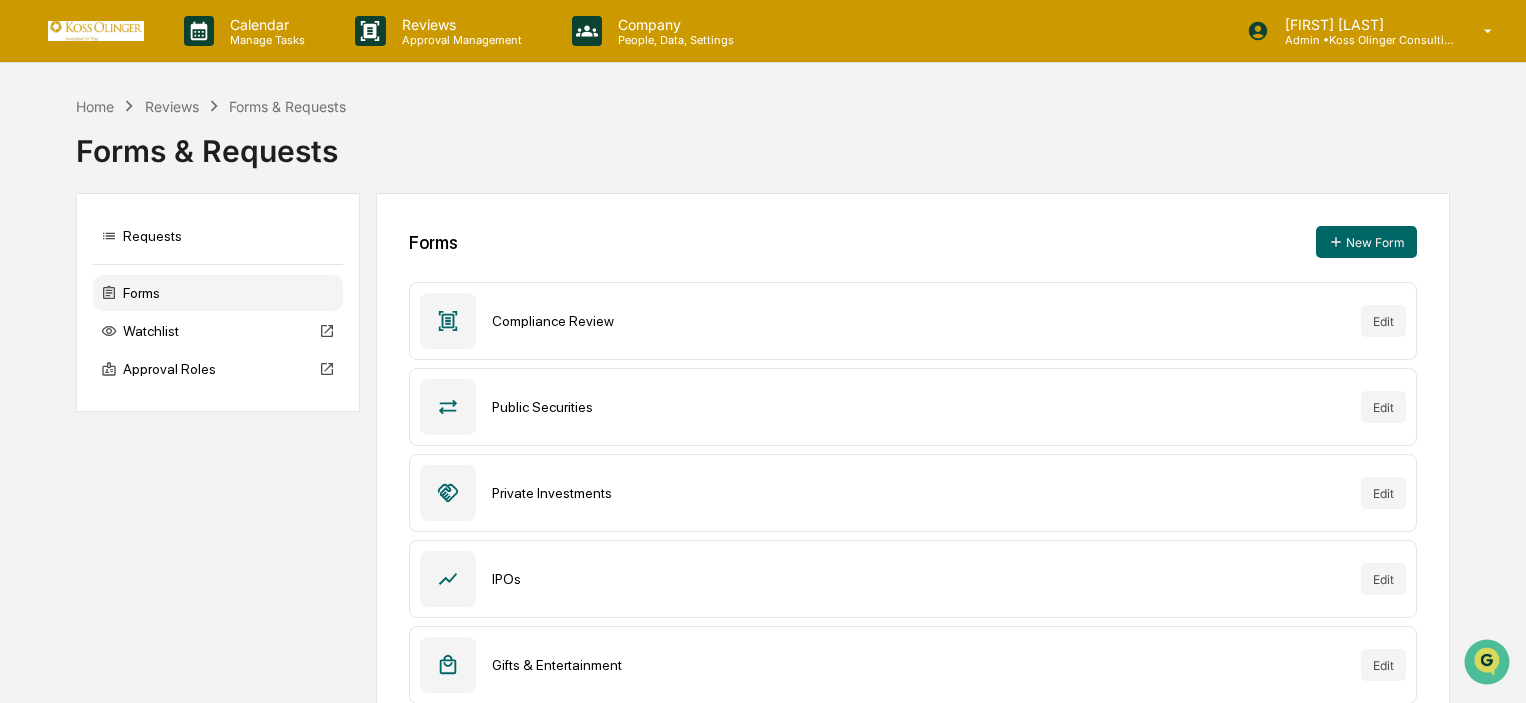click on "Calendar Manage Tasks Reviews Approval Management Company People, Data, Settings [FIRST] [LAST] Admin •  Koss Olinger Consulting, LLC Home Reviews Forms & Requests Forms & Requests Requests Forms Watchlist Approval Roles Forms New Form Compliance Review Edit Public Securities Edit Private Investments Edit IPOs Edit Gifts & Entertainment Edit Outside Affiliations Edit Political Contributions Edit Client Affiliations Edit" at bounding box center (763, 501) 